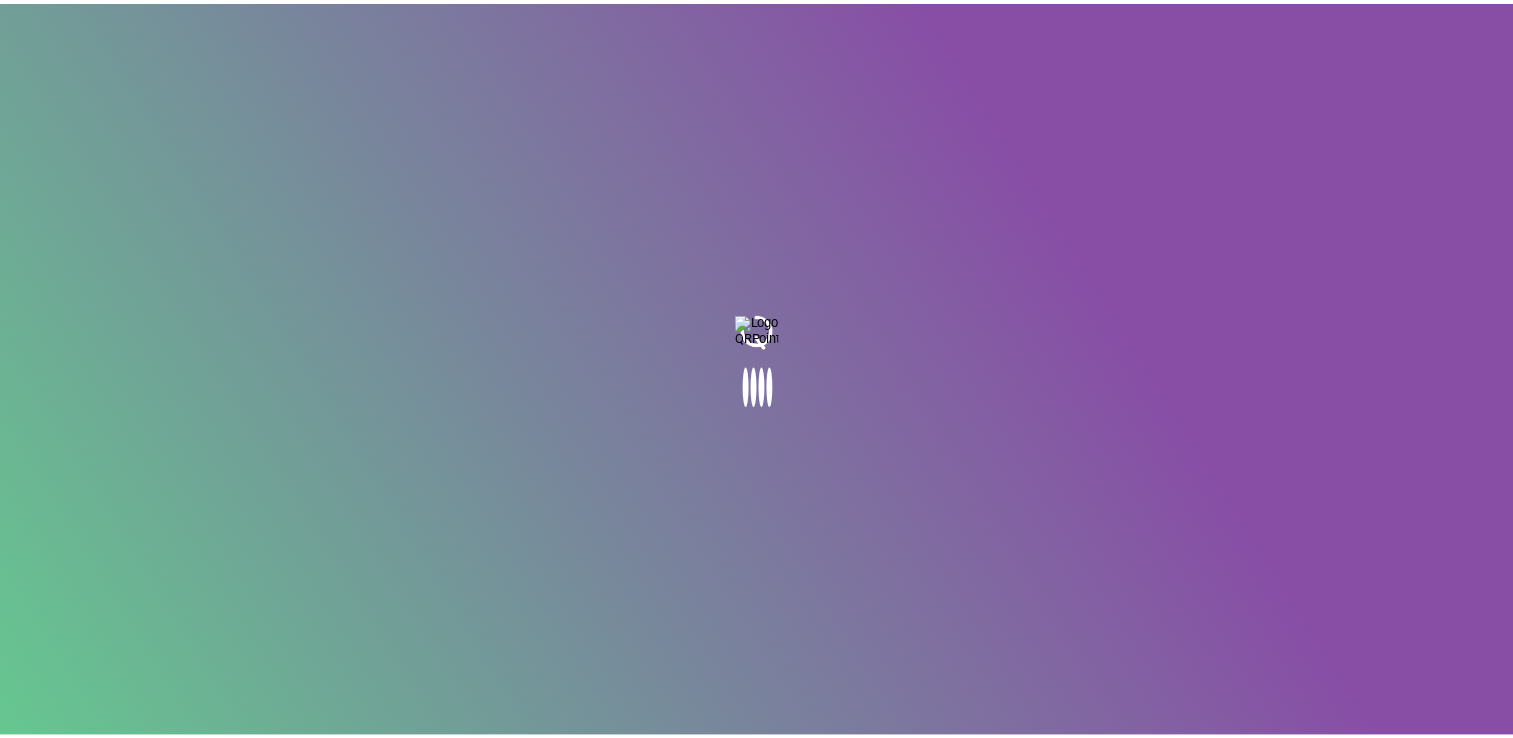scroll, scrollTop: 0, scrollLeft: 0, axis: both 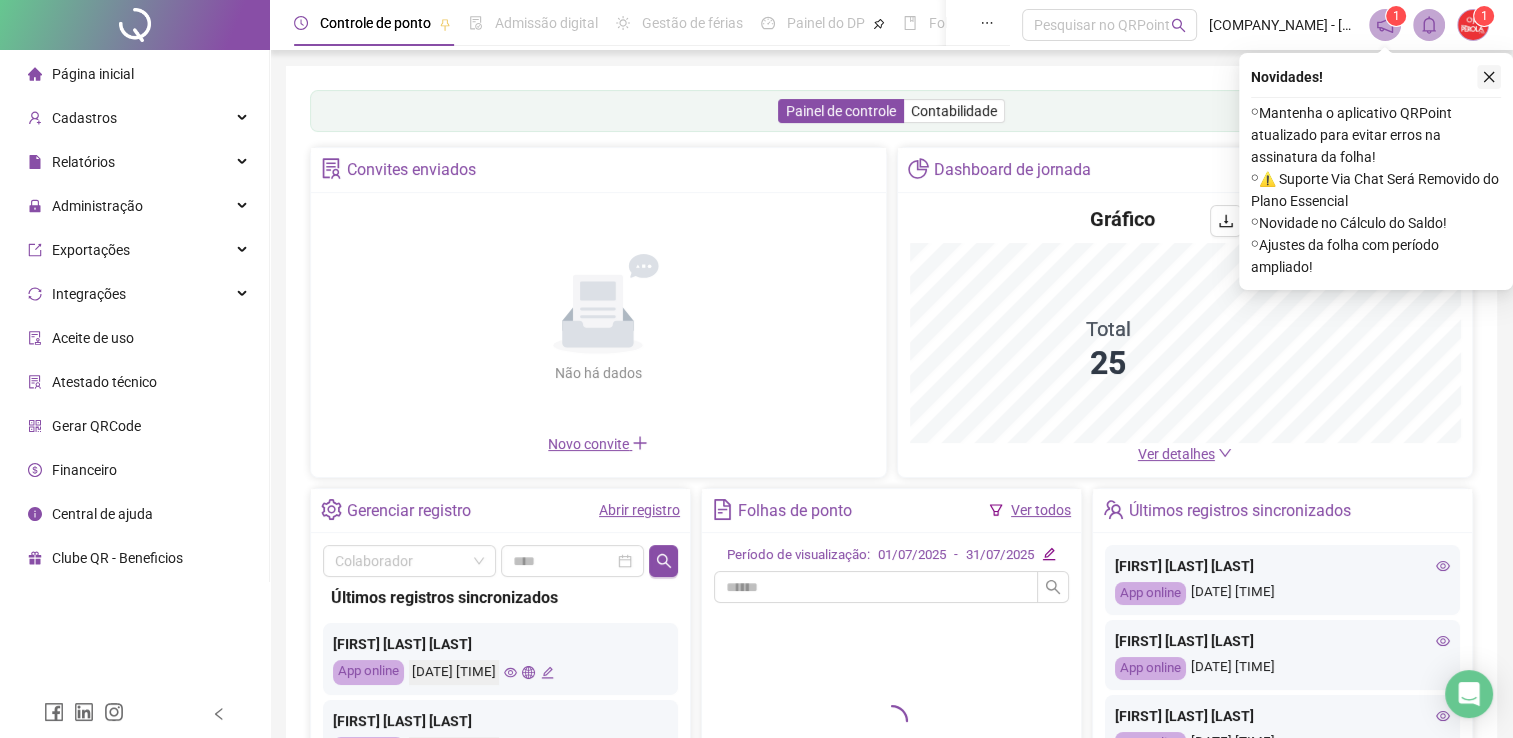 click 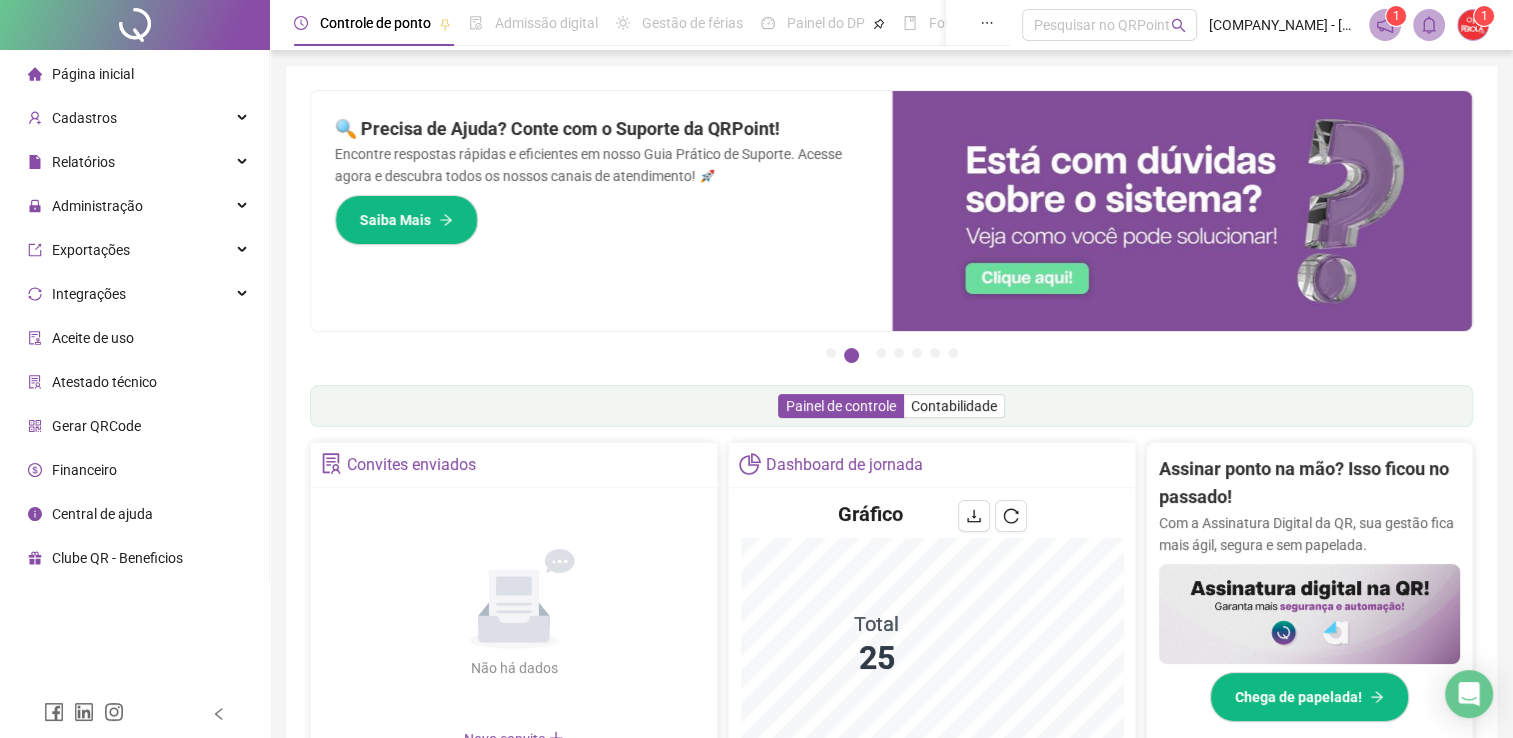click on "Página inicial" at bounding box center [134, 74] 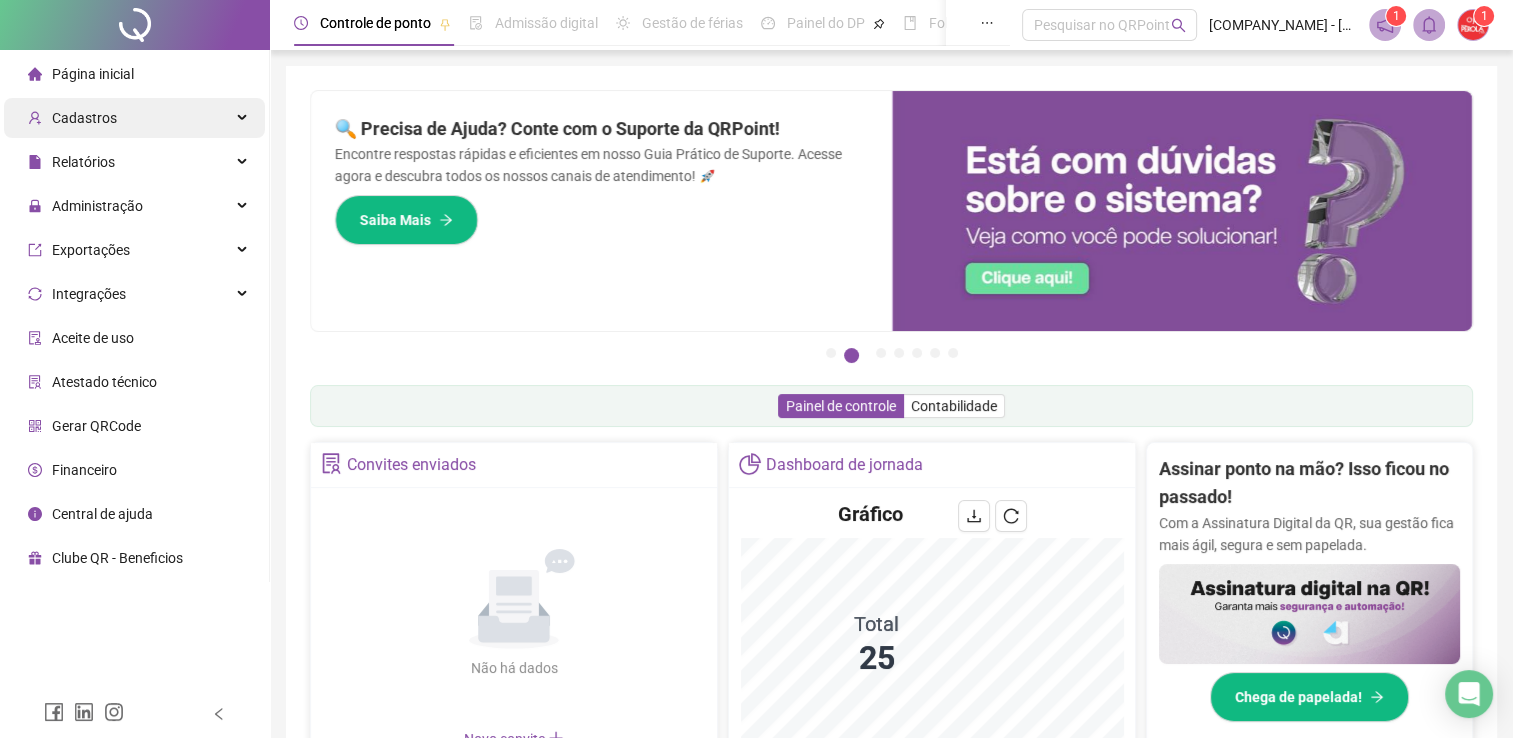click on "Cadastros" at bounding box center [134, 118] 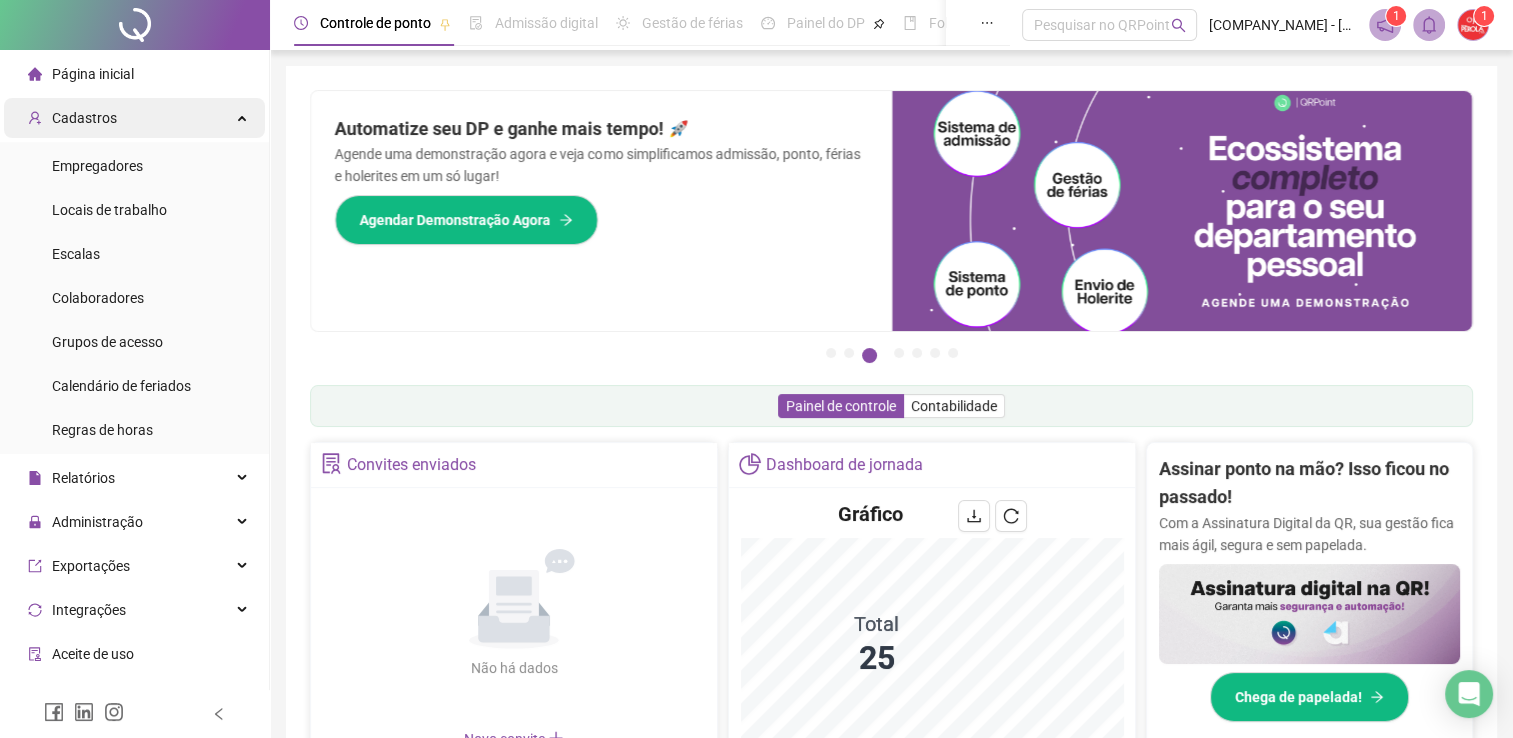 click on "Cadastros" at bounding box center (134, 118) 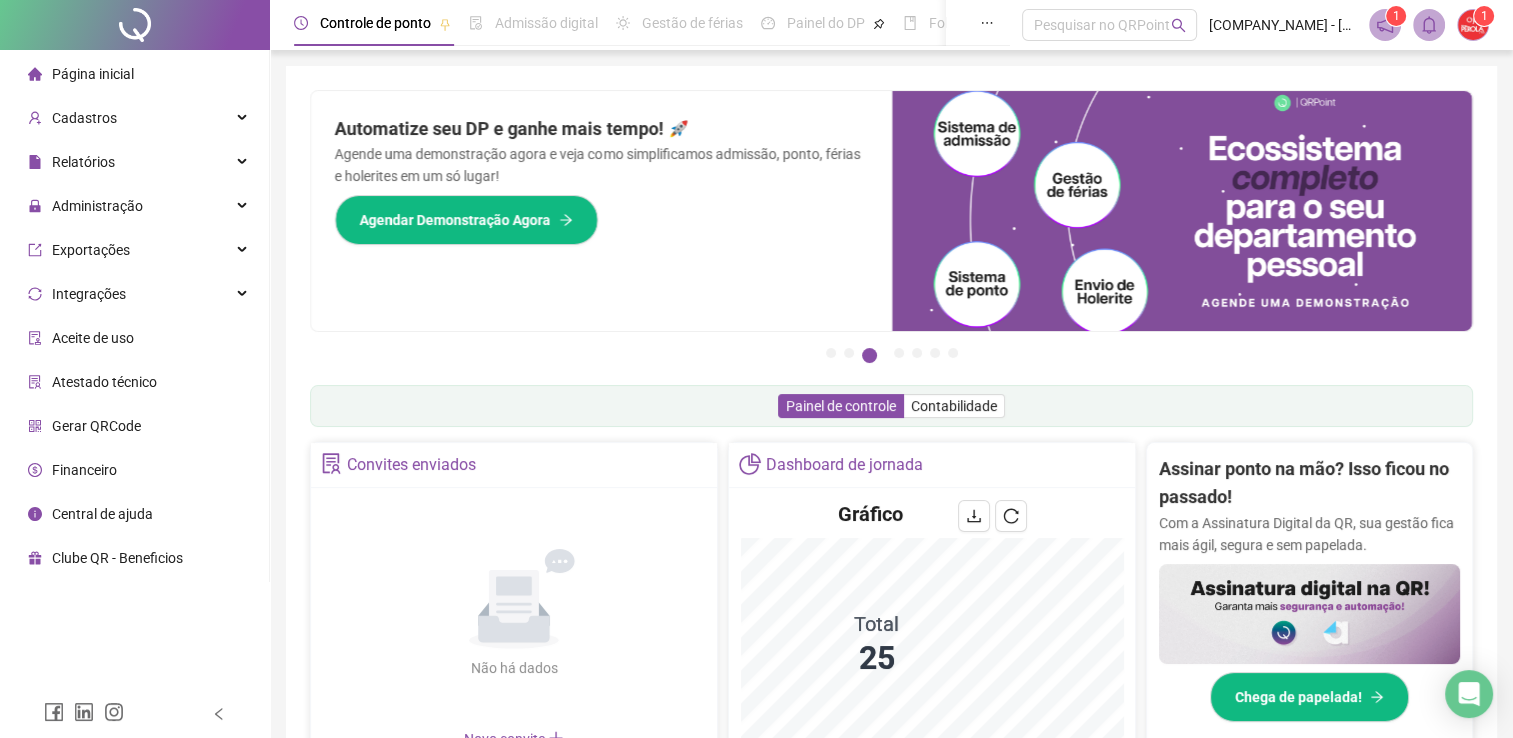 click on "Página inicial" at bounding box center [93, 74] 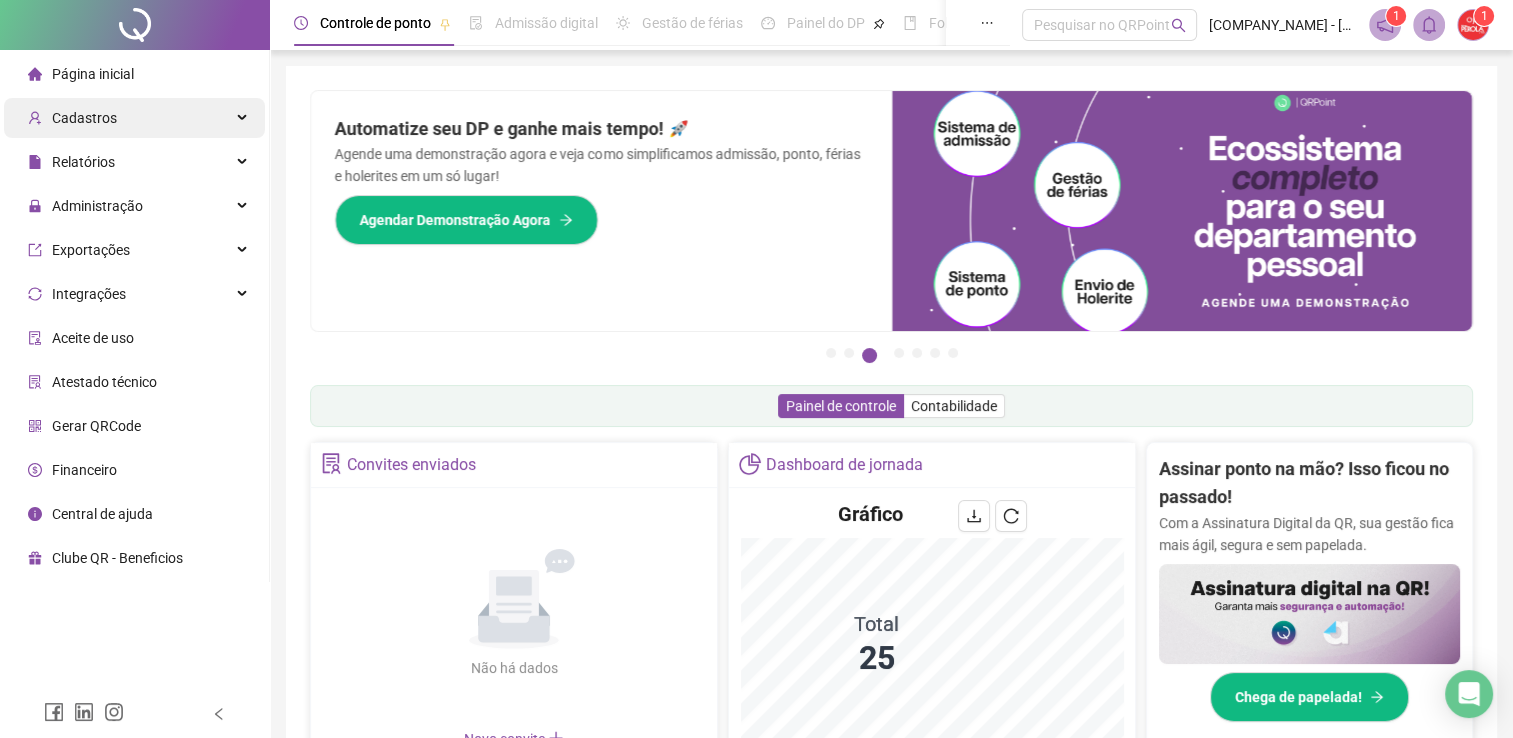 click on "Cadastros" at bounding box center (84, 118) 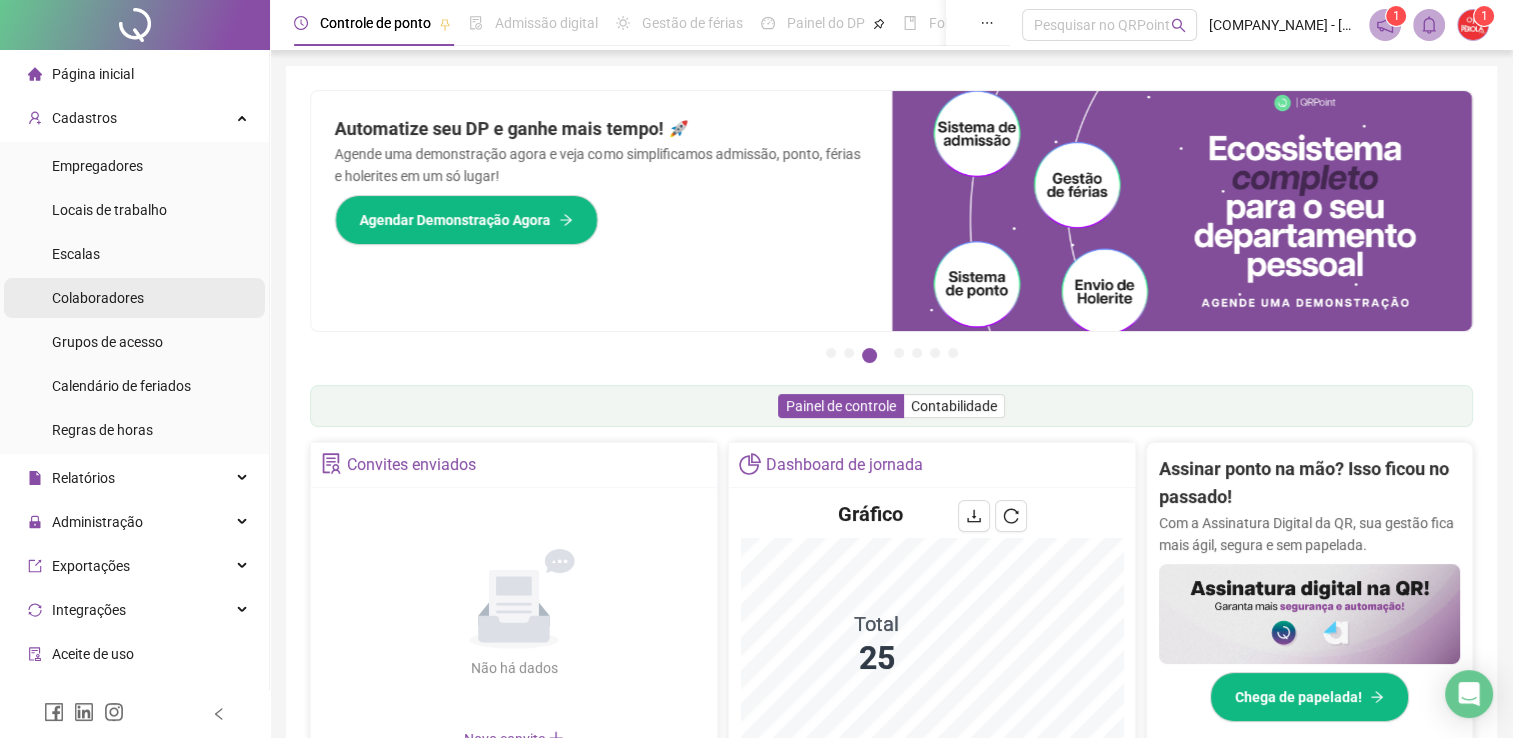 click on "Colaboradores" at bounding box center (134, 298) 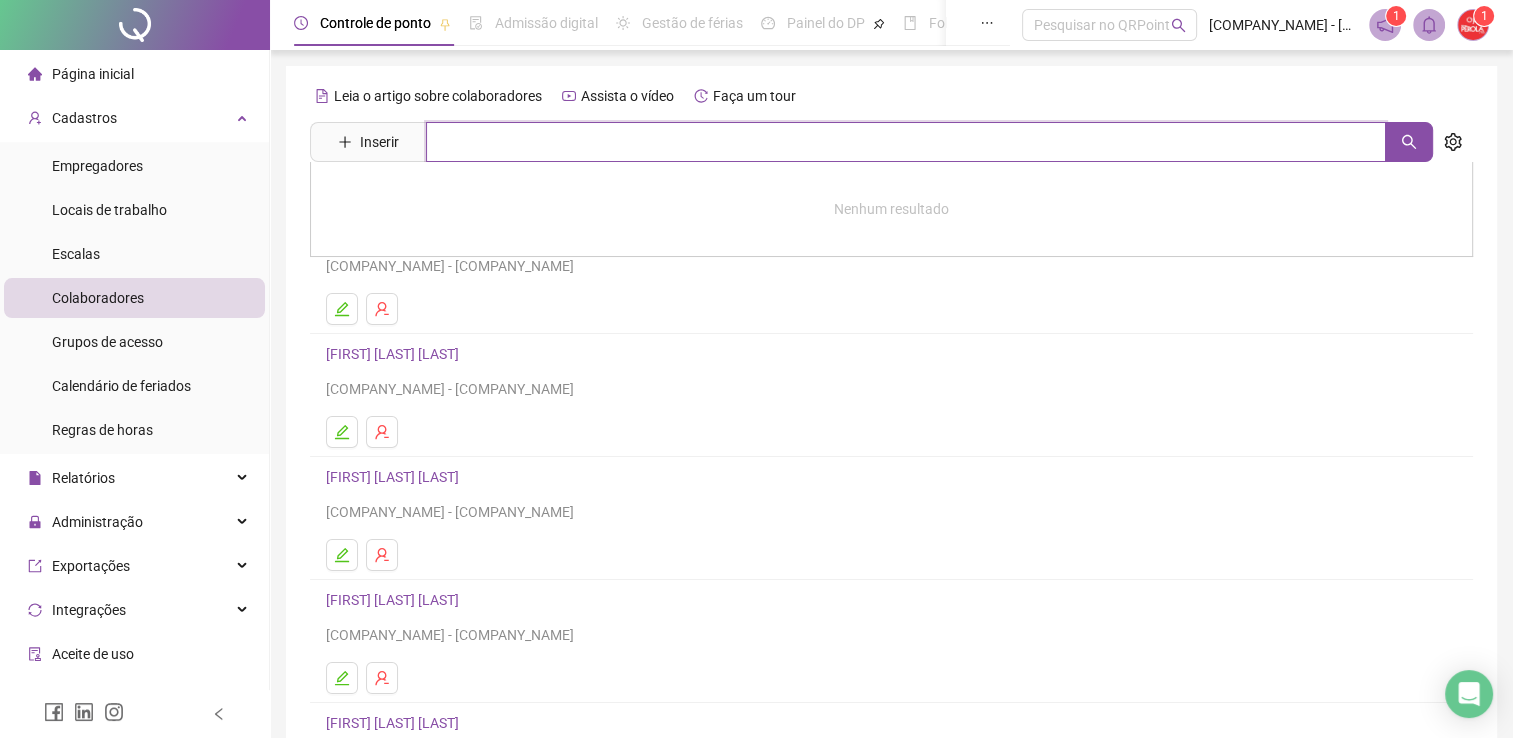 click at bounding box center (906, 142) 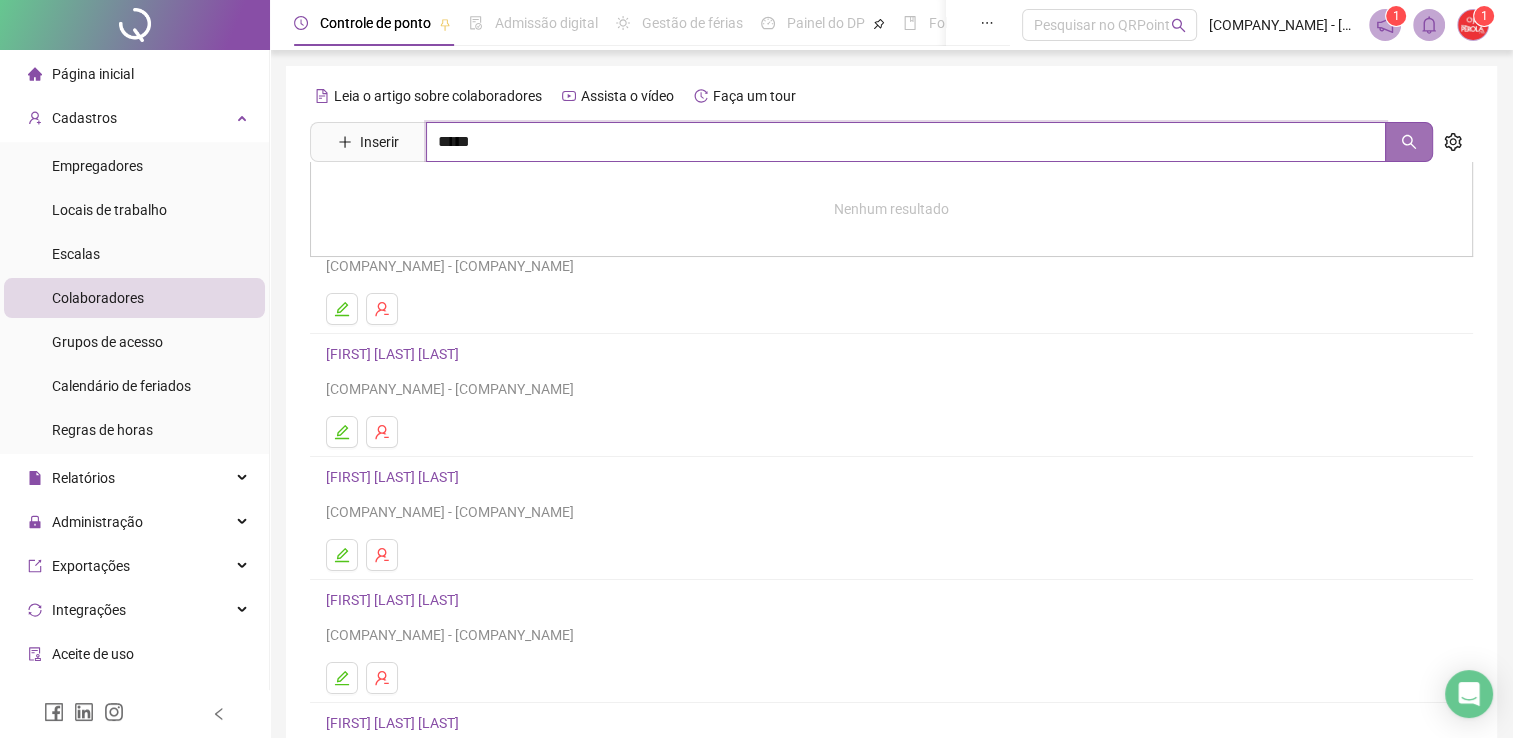click at bounding box center (1409, 142) 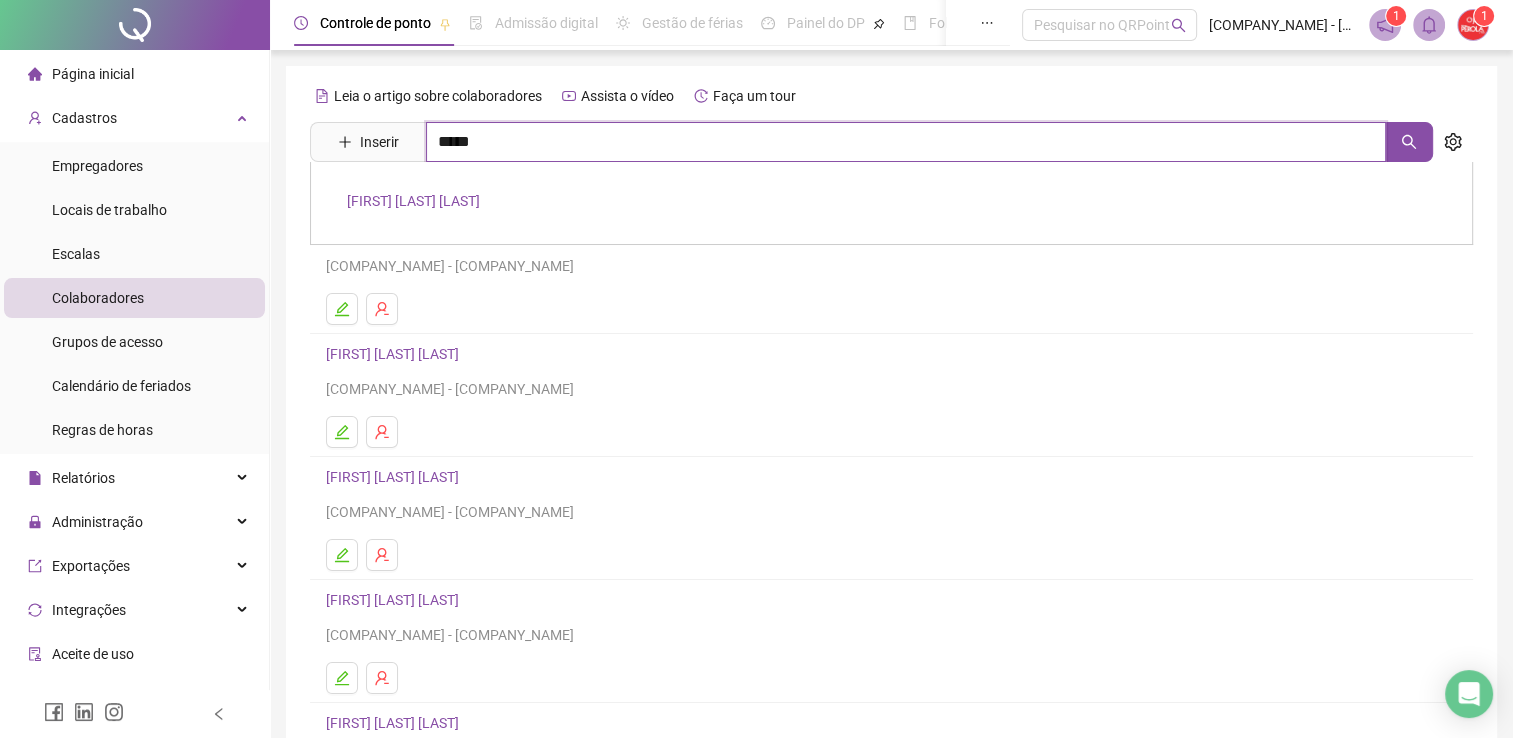 type on "*****" 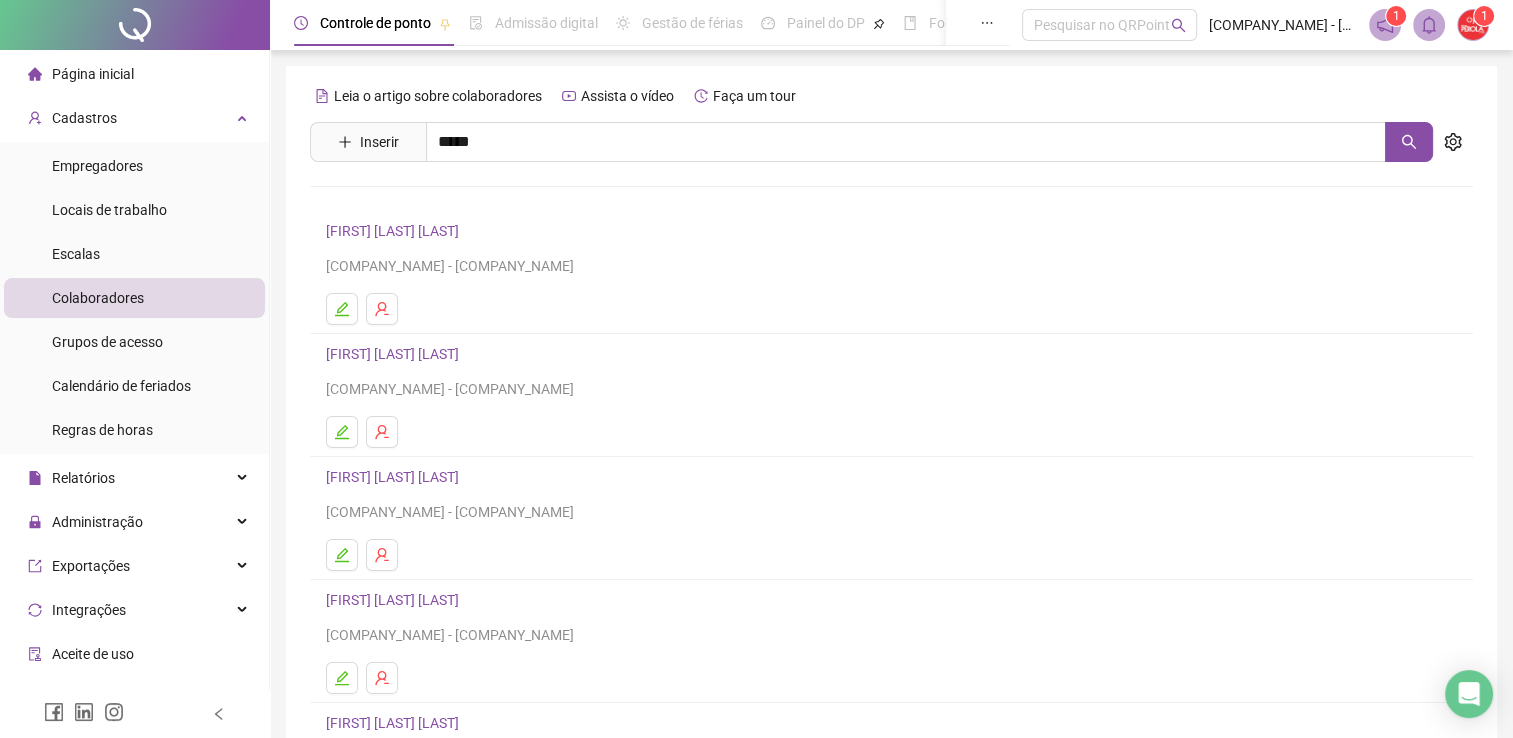 click on "[FIRST] [LAST] [LAST]" at bounding box center (413, 201) 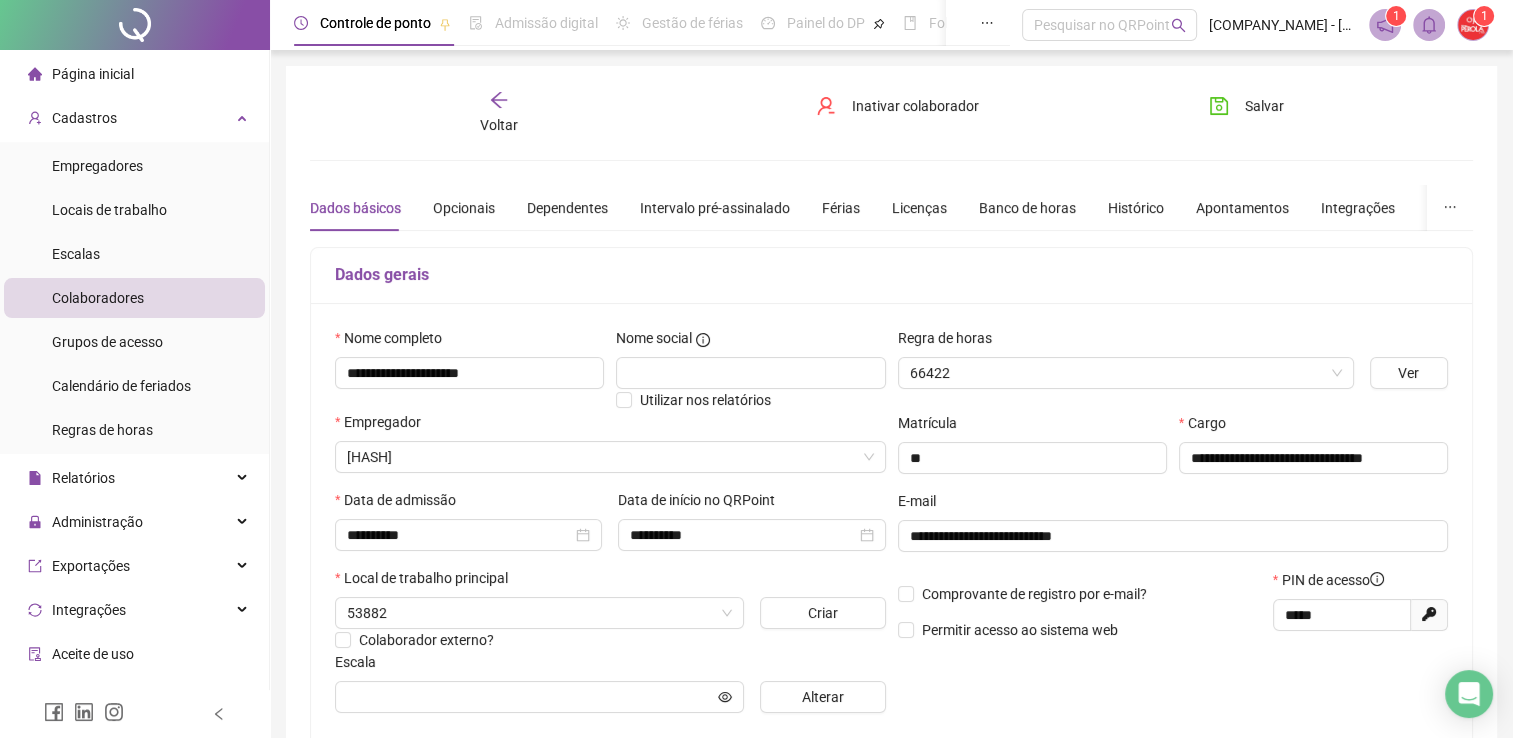 type on "**********" 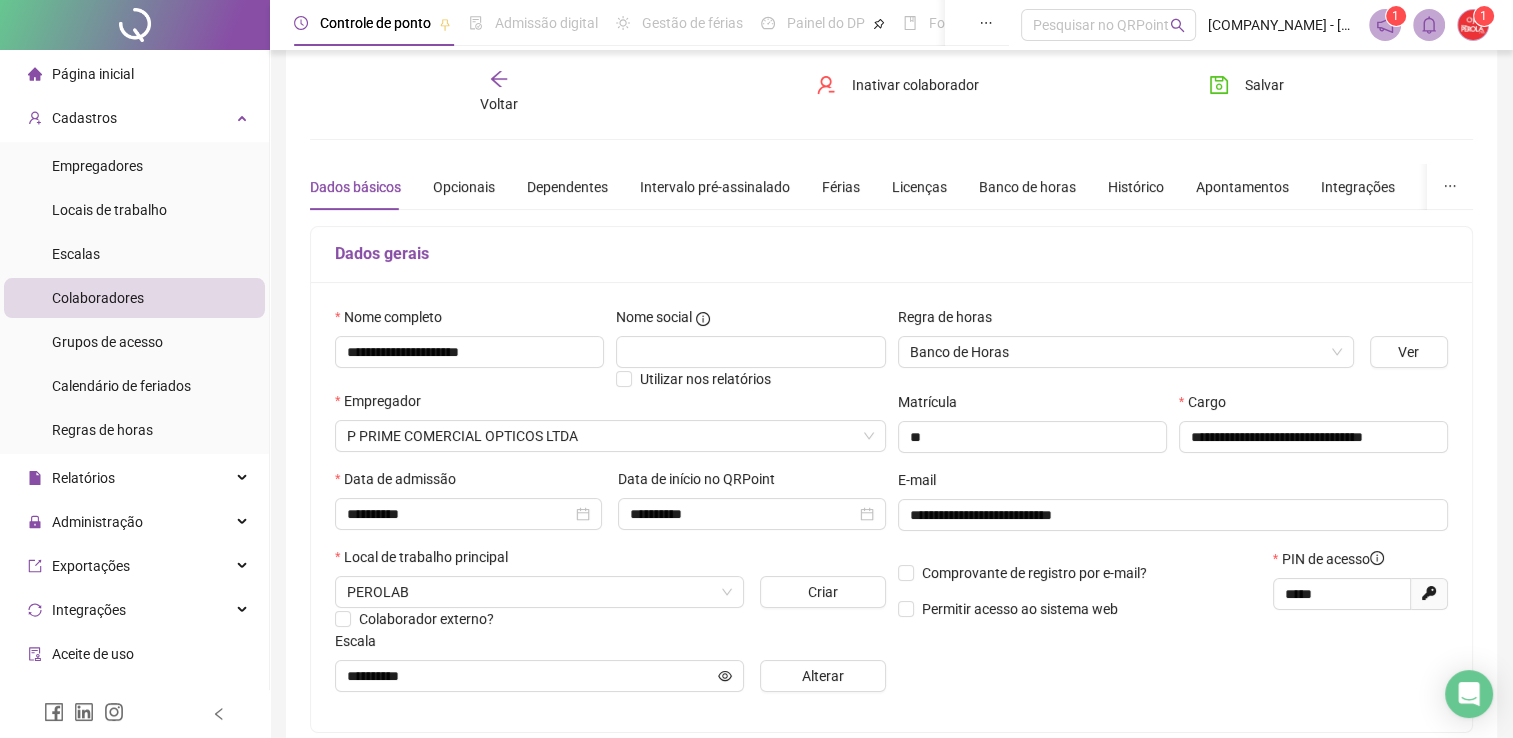 scroll, scrollTop: 0, scrollLeft: 0, axis: both 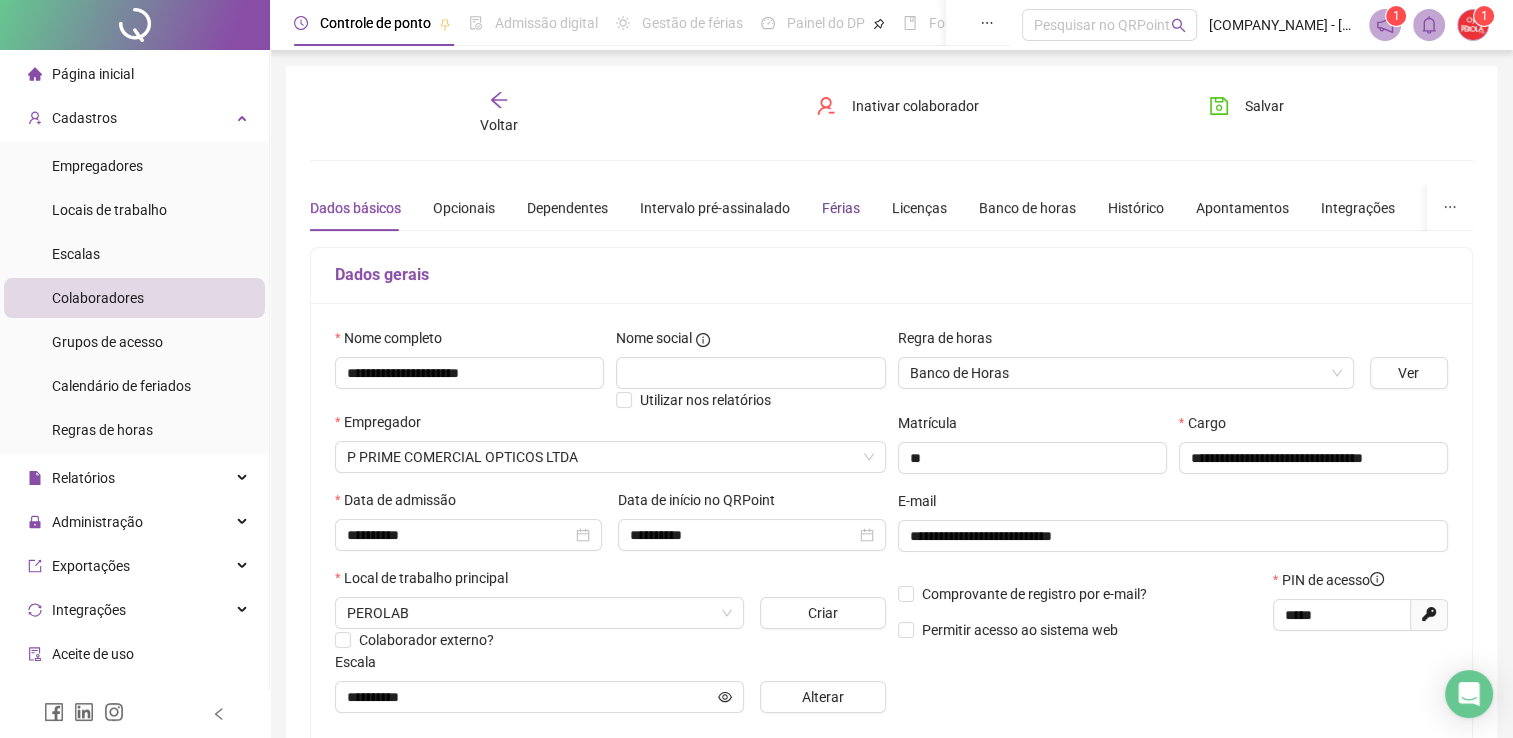 click on "Férias" at bounding box center (841, 208) 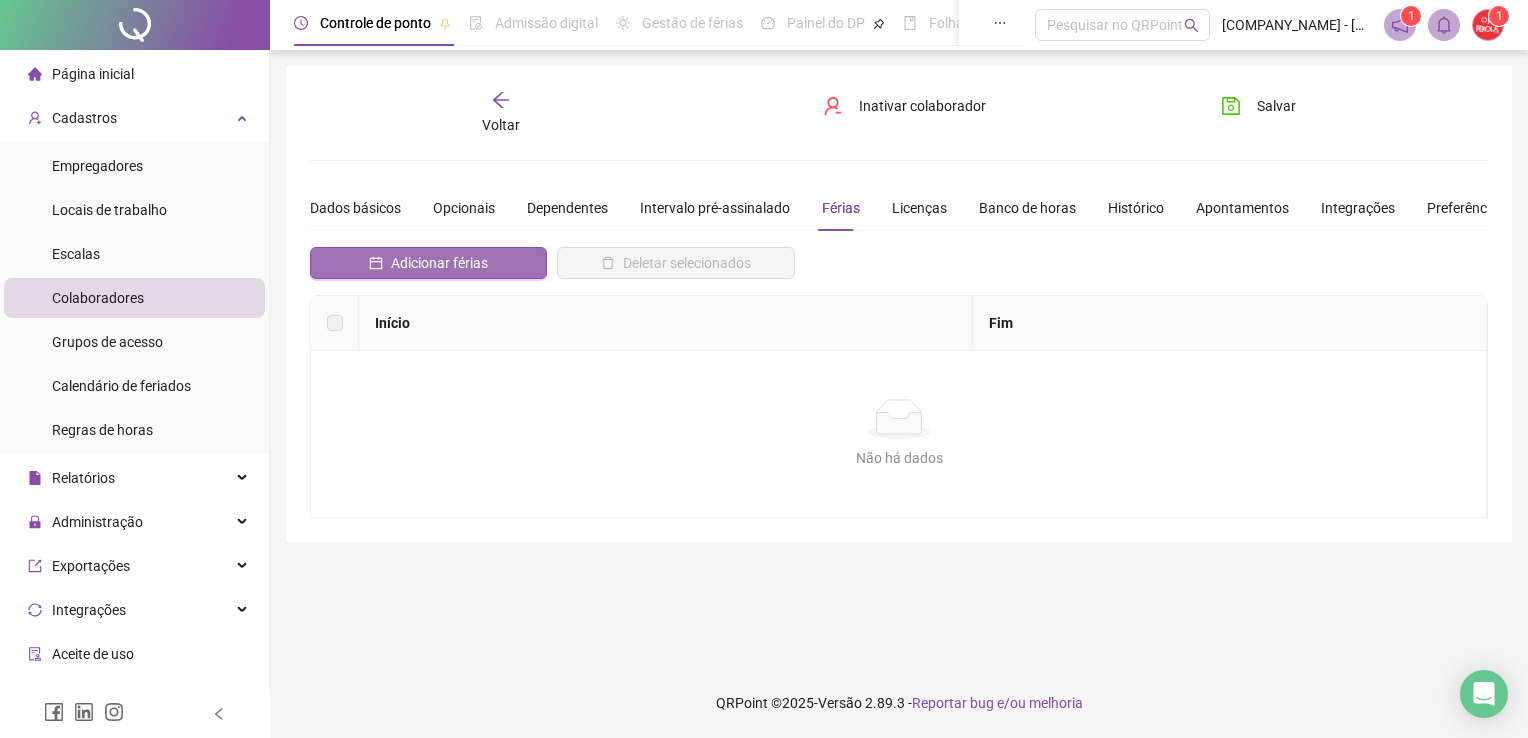 click on "Adicionar férias" at bounding box center [439, 263] 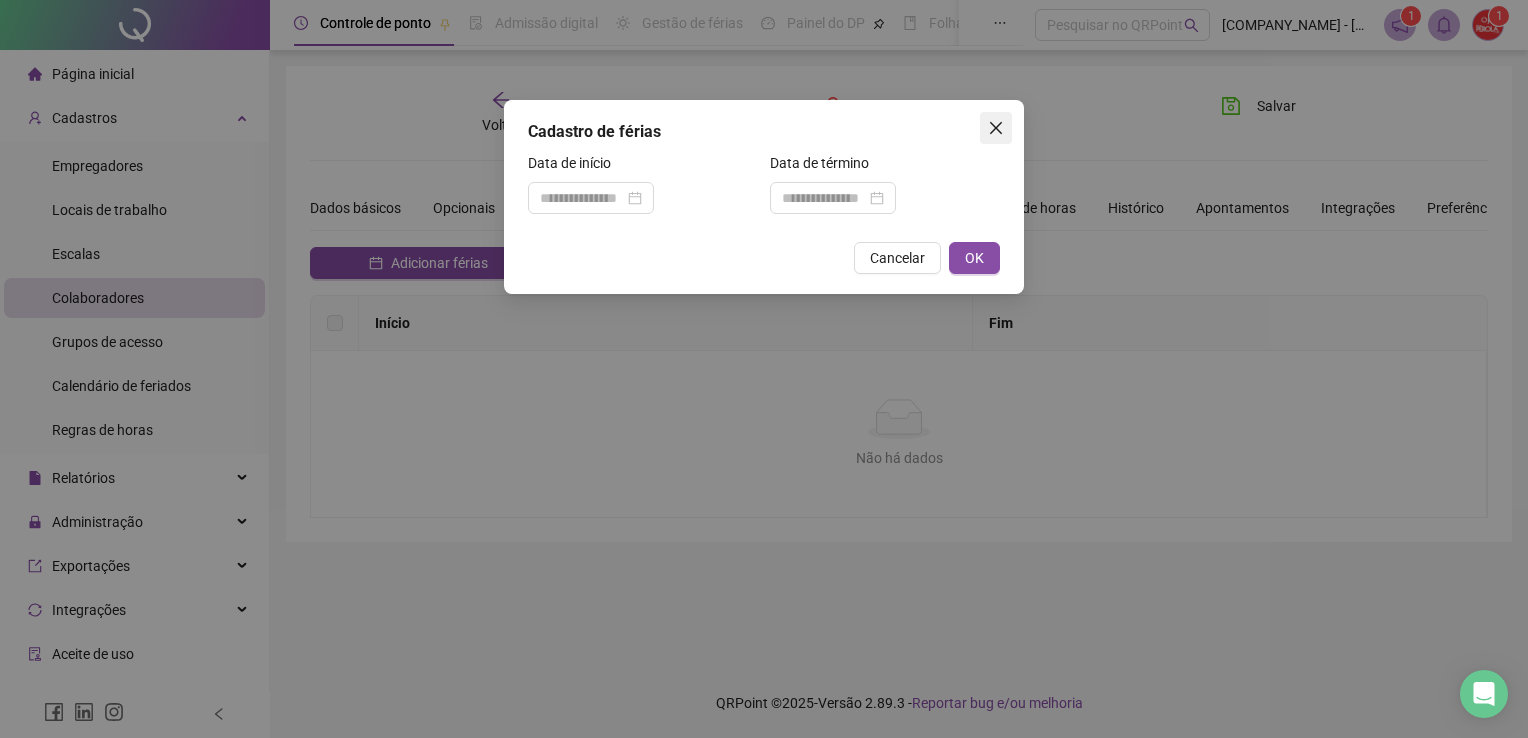 click 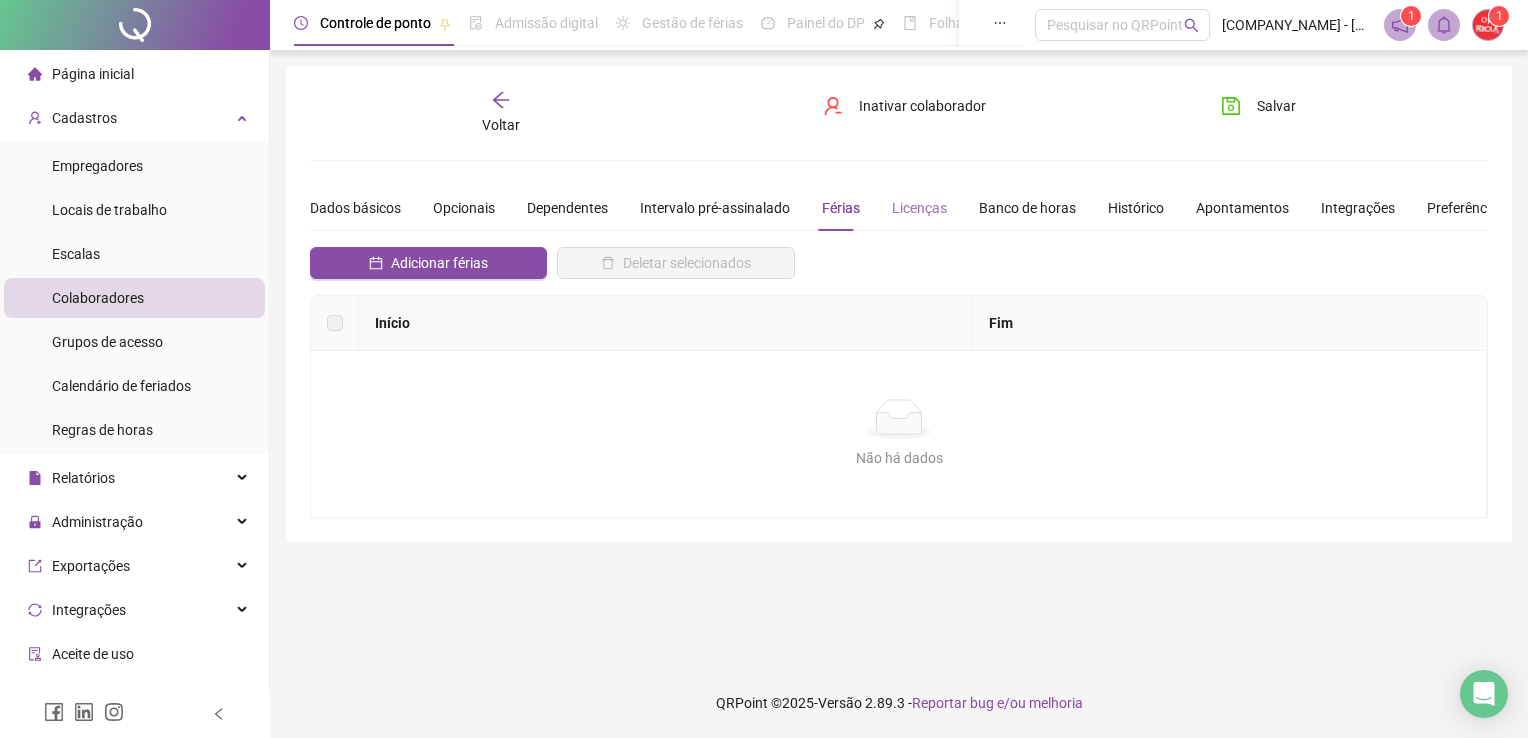 click on "Licenças" at bounding box center (919, 208) 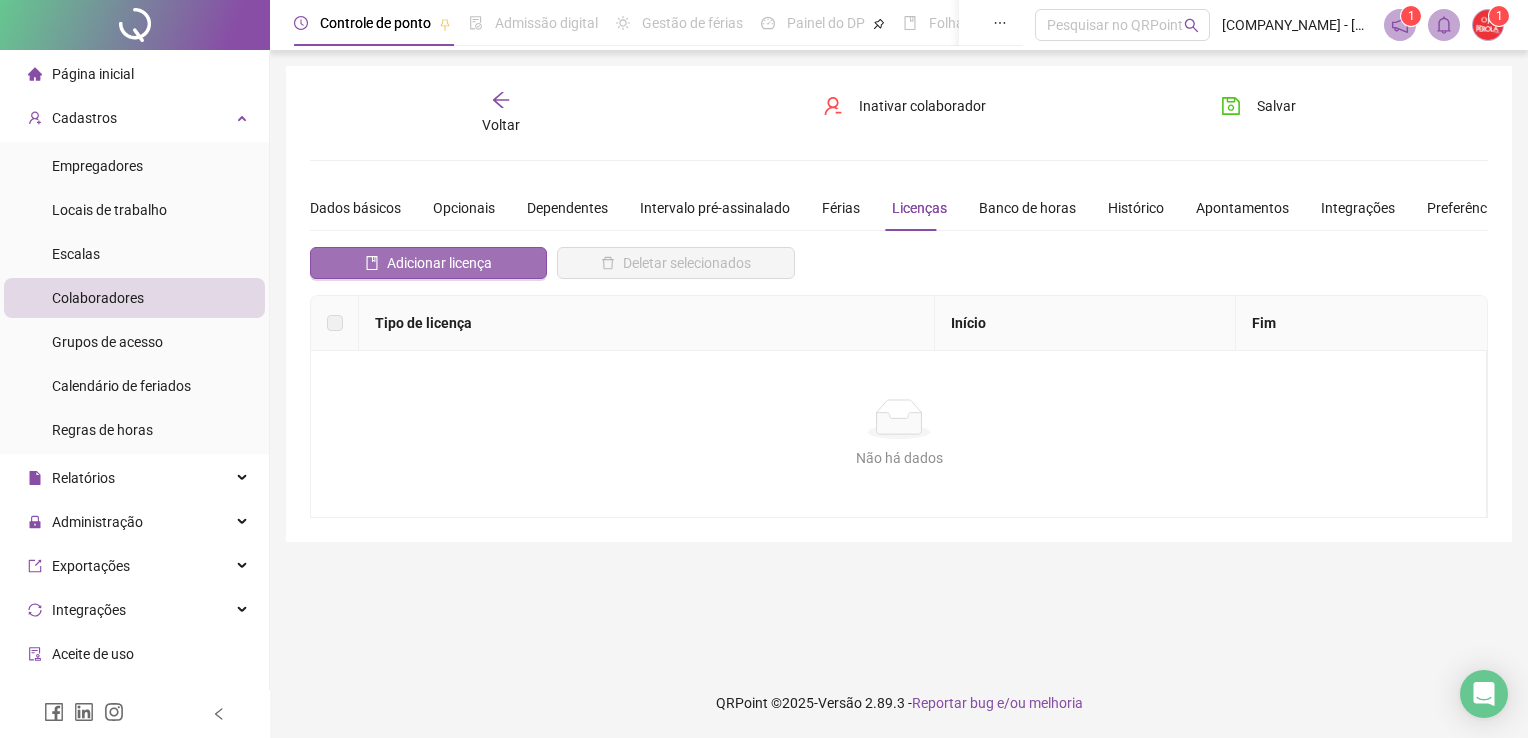 click on "Adicionar licença" at bounding box center [439, 263] 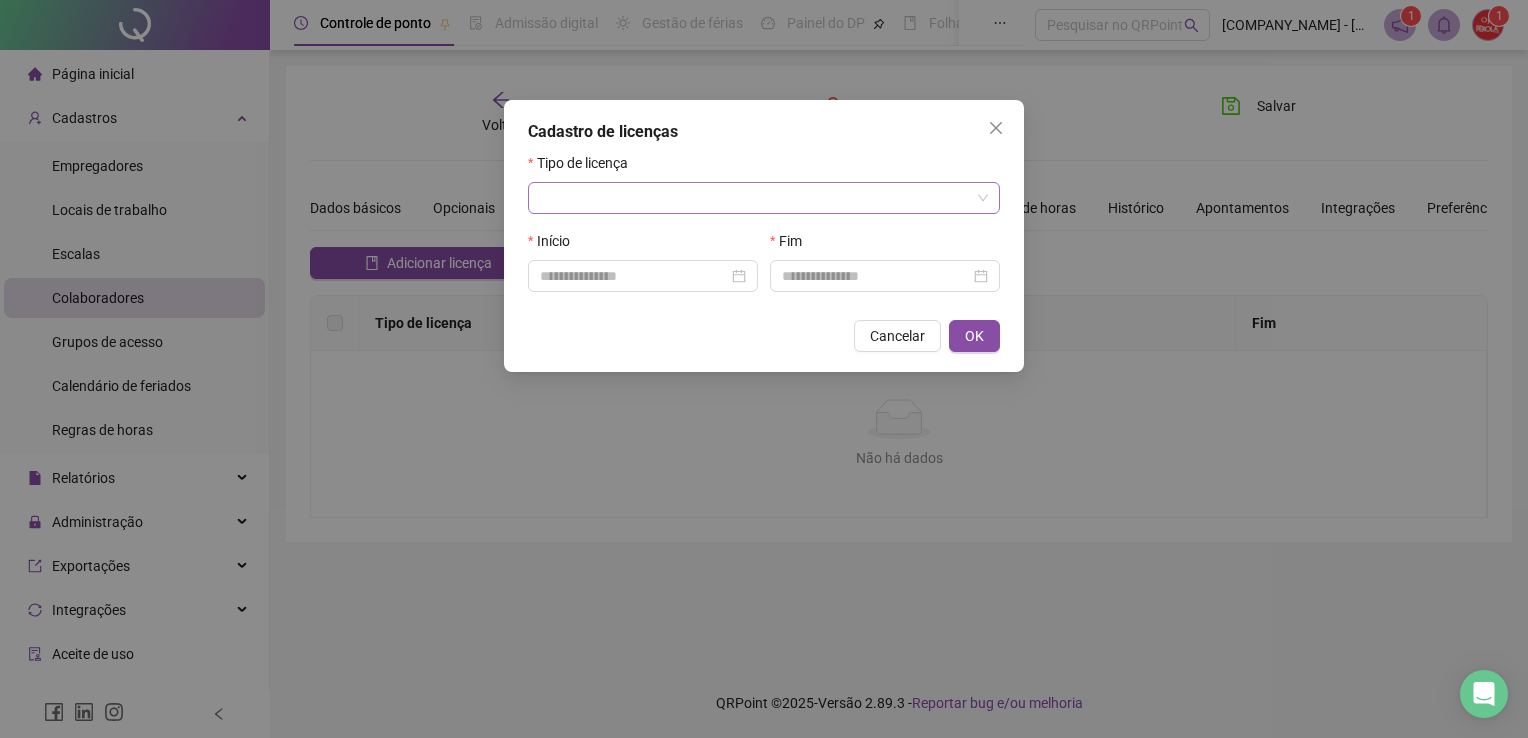 click at bounding box center (755, 198) 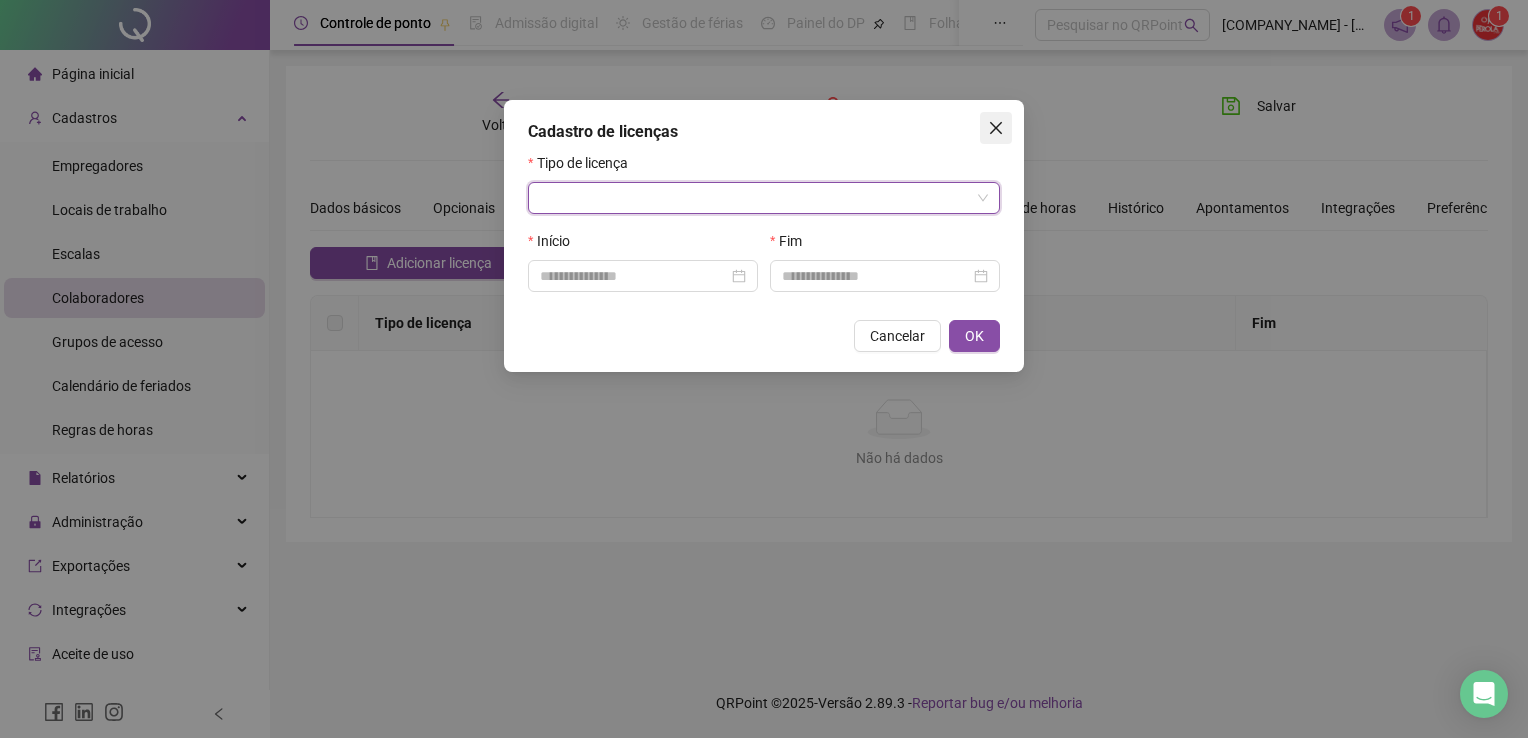 click 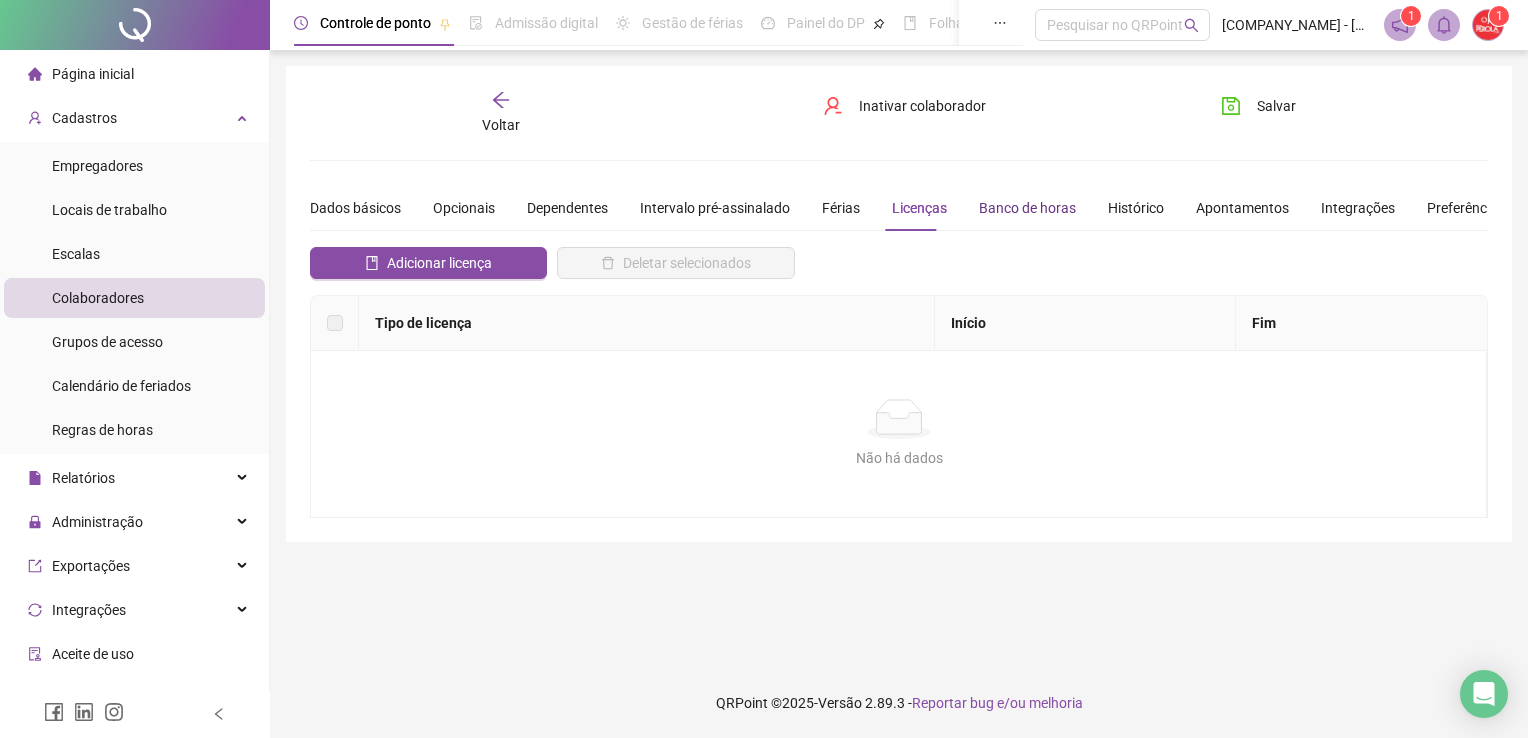 click on "Banco de horas" at bounding box center [1027, 208] 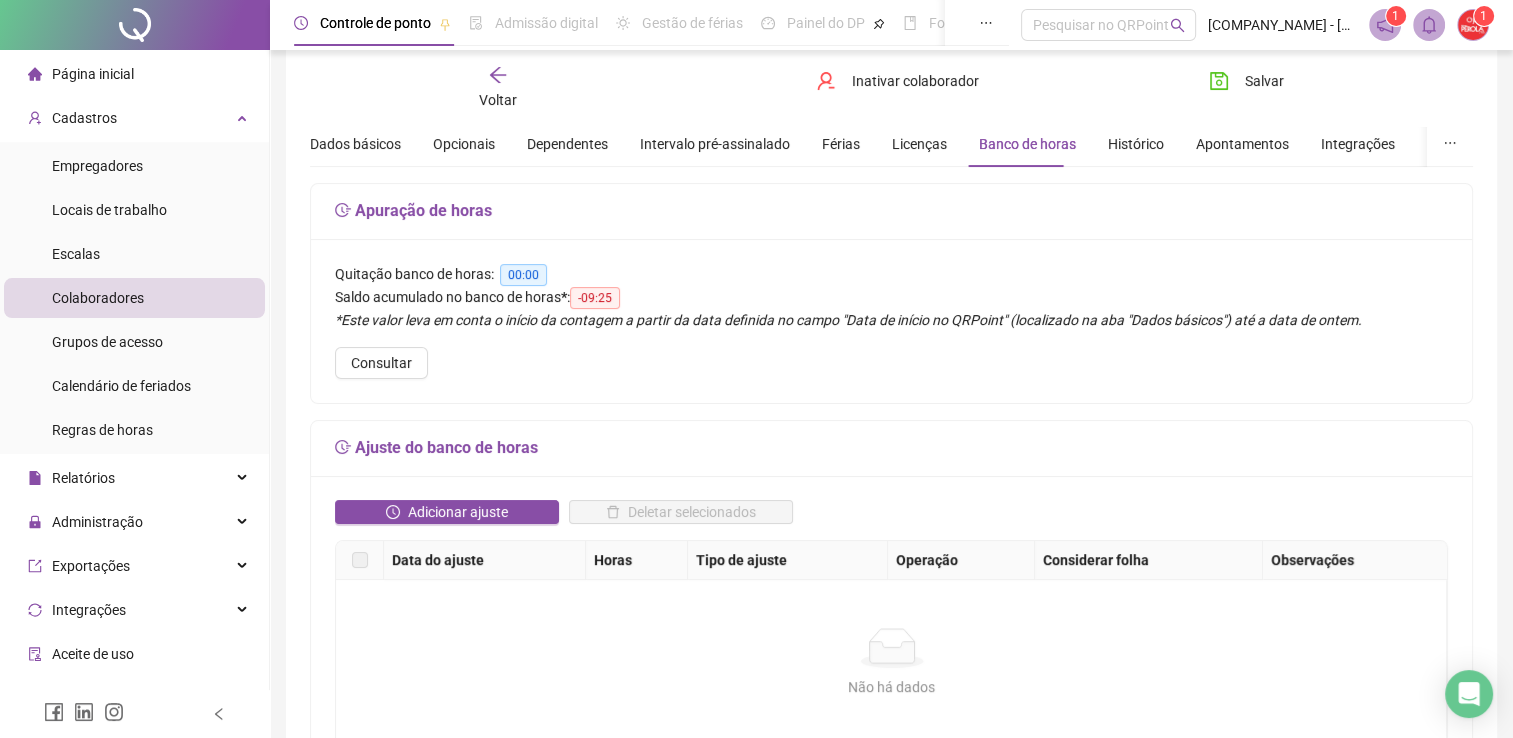 scroll, scrollTop: 0, scrollLeft: 0, axis: both 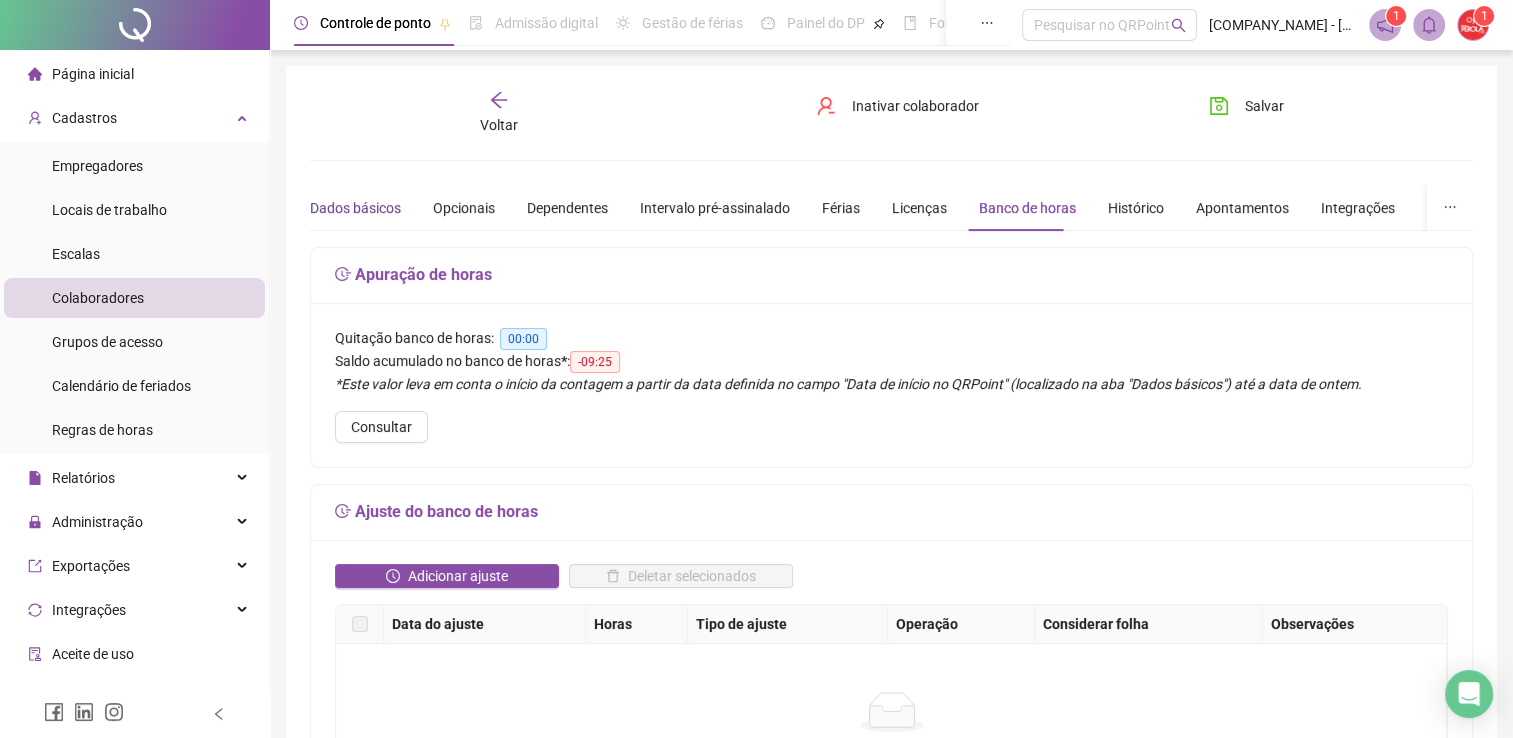 click on "Dados básicos" at bounding box center [355, 208] 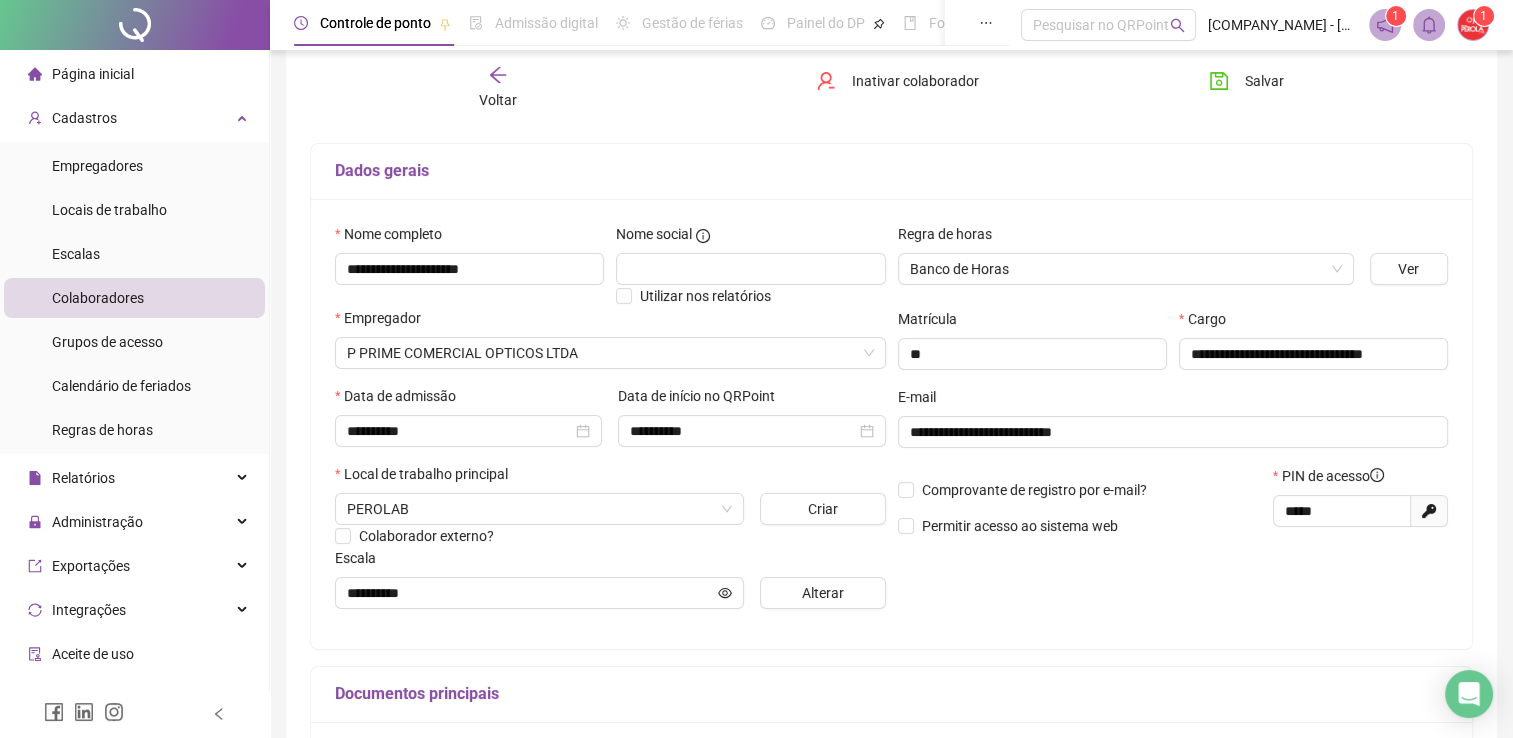 scroll, scrollTop: 177, scrollLeft: 0, axis: vertical 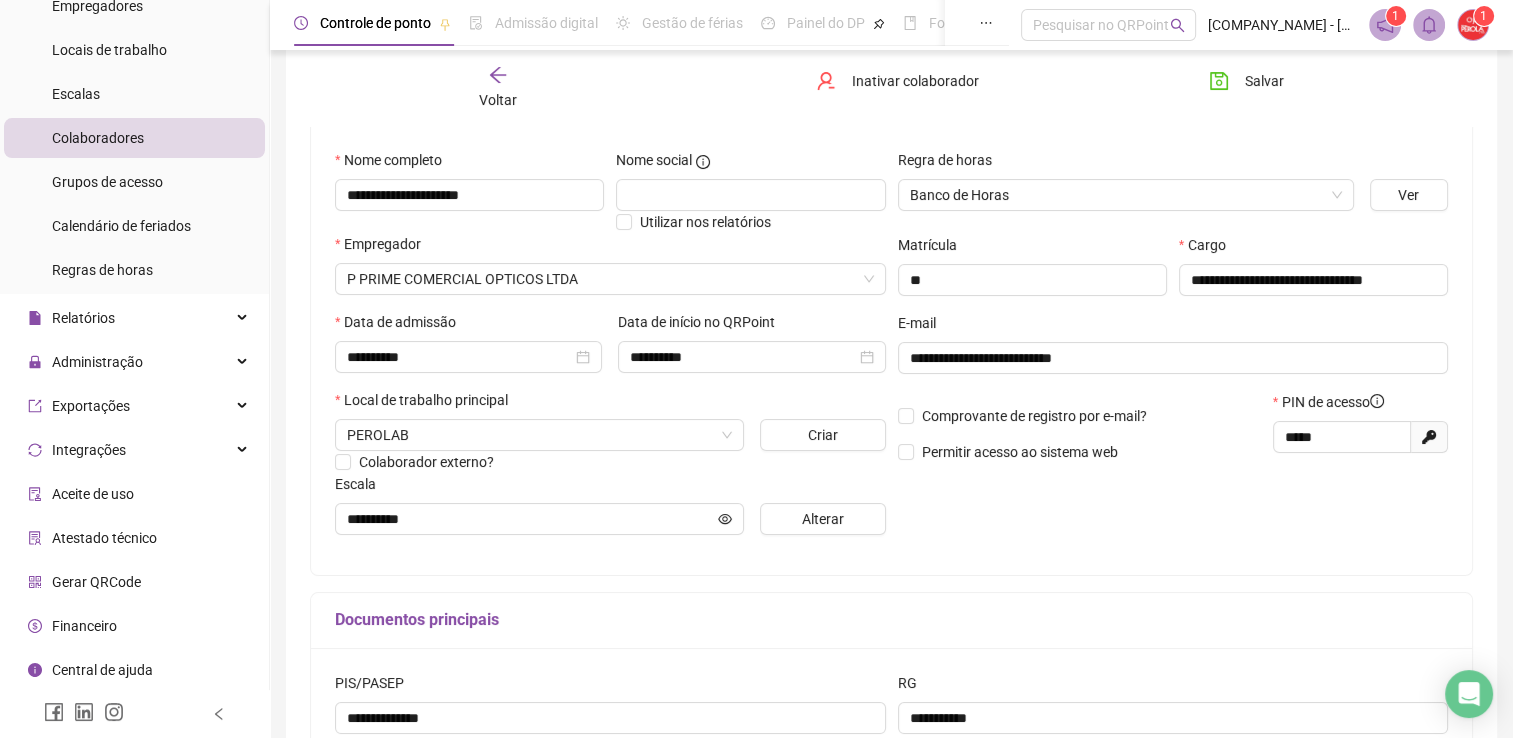 click on "Gerar QRCode" at bounding box center [96, 582] 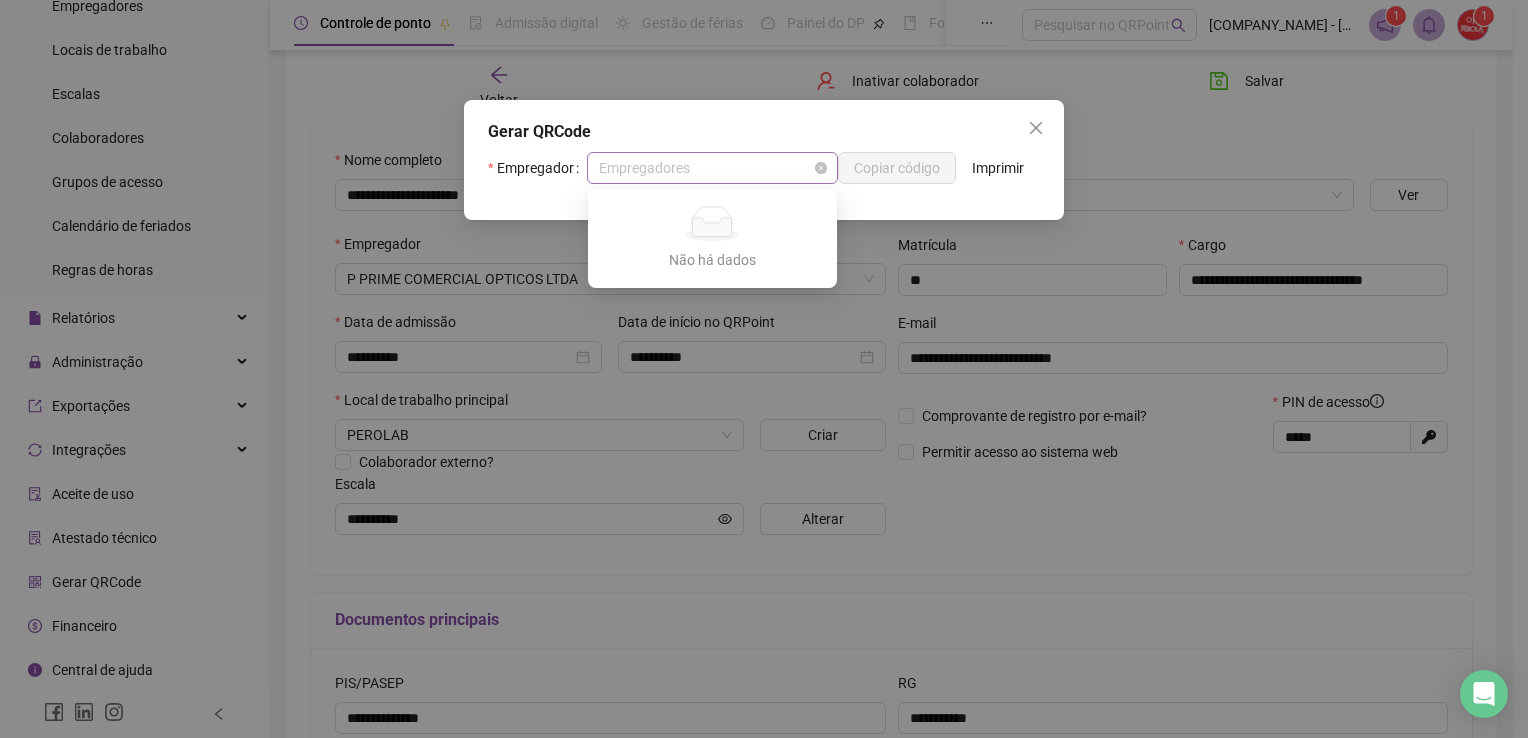 click on "Empregadores" at bounding box center [712, 168] 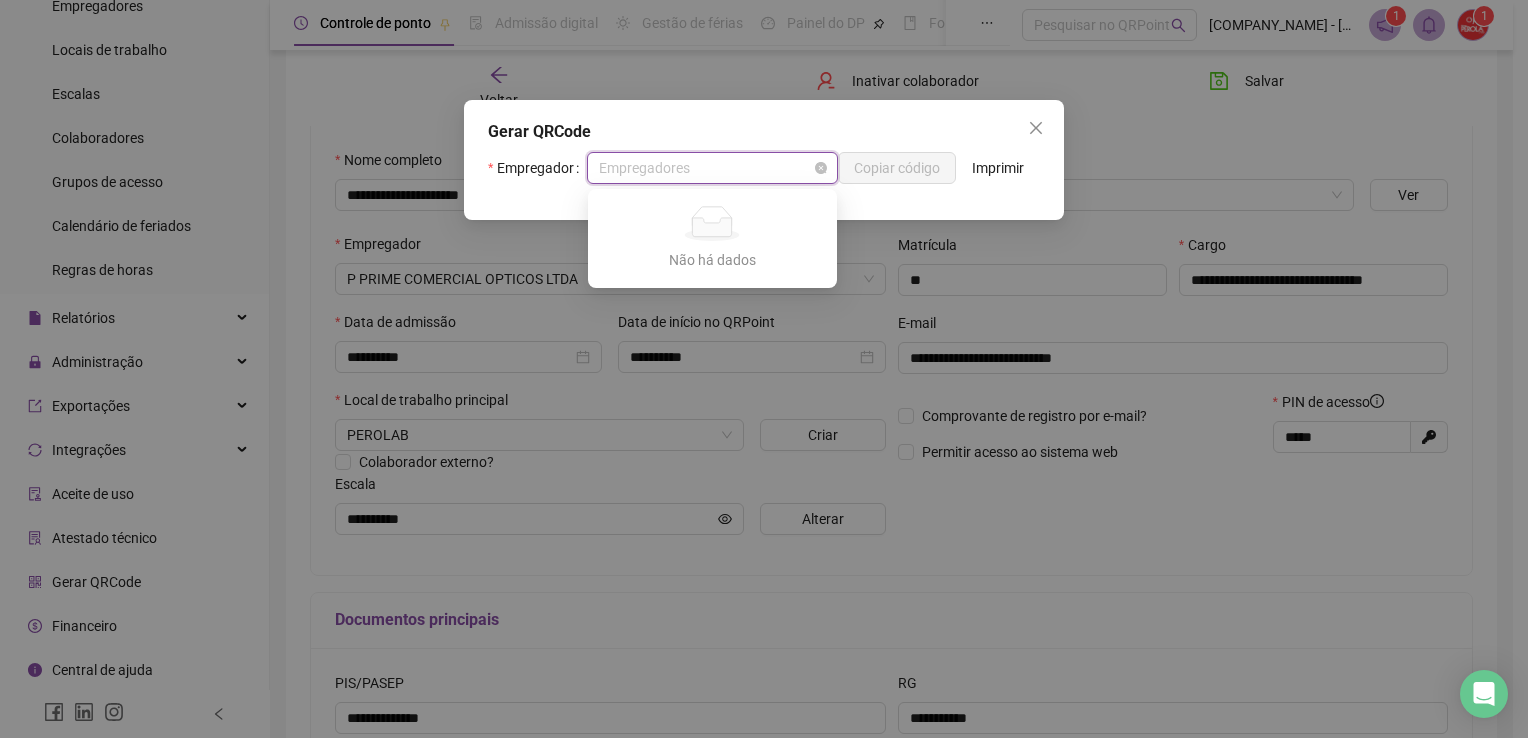 click on "Empregadores" at bounding box center [712, 168] 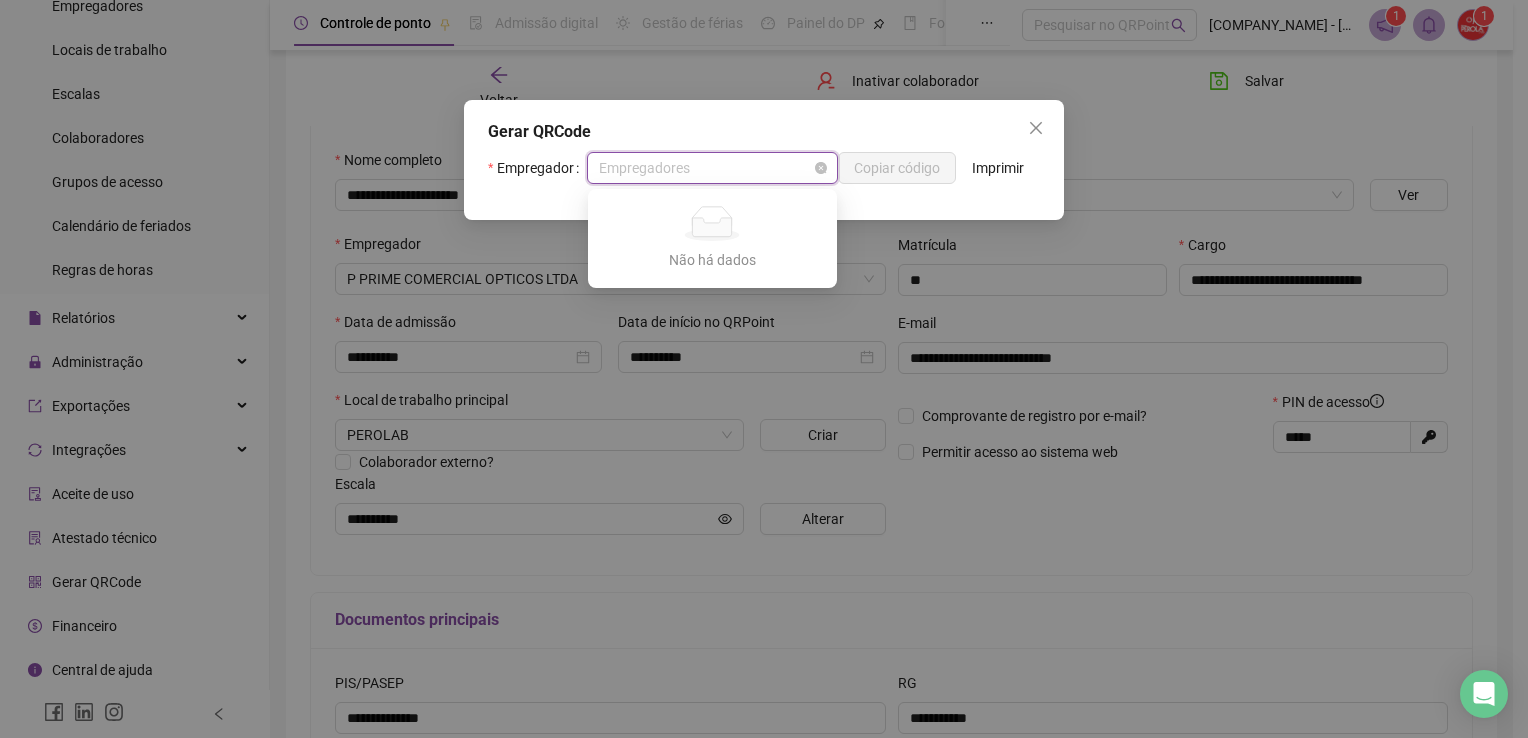 click on "Empregadores" at bounding box center [712, 168] 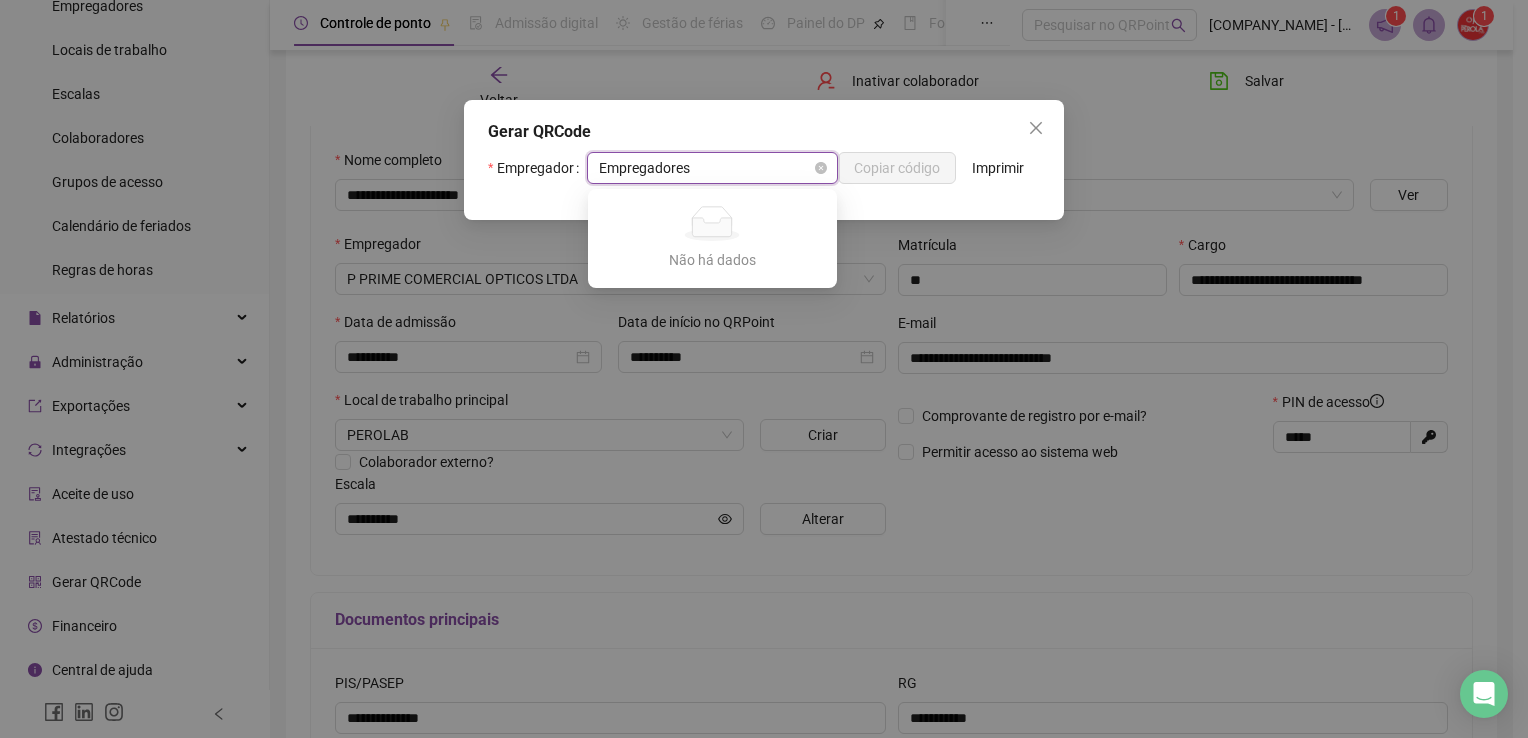 click on "Empregadores" at bounding box center [712, 168] 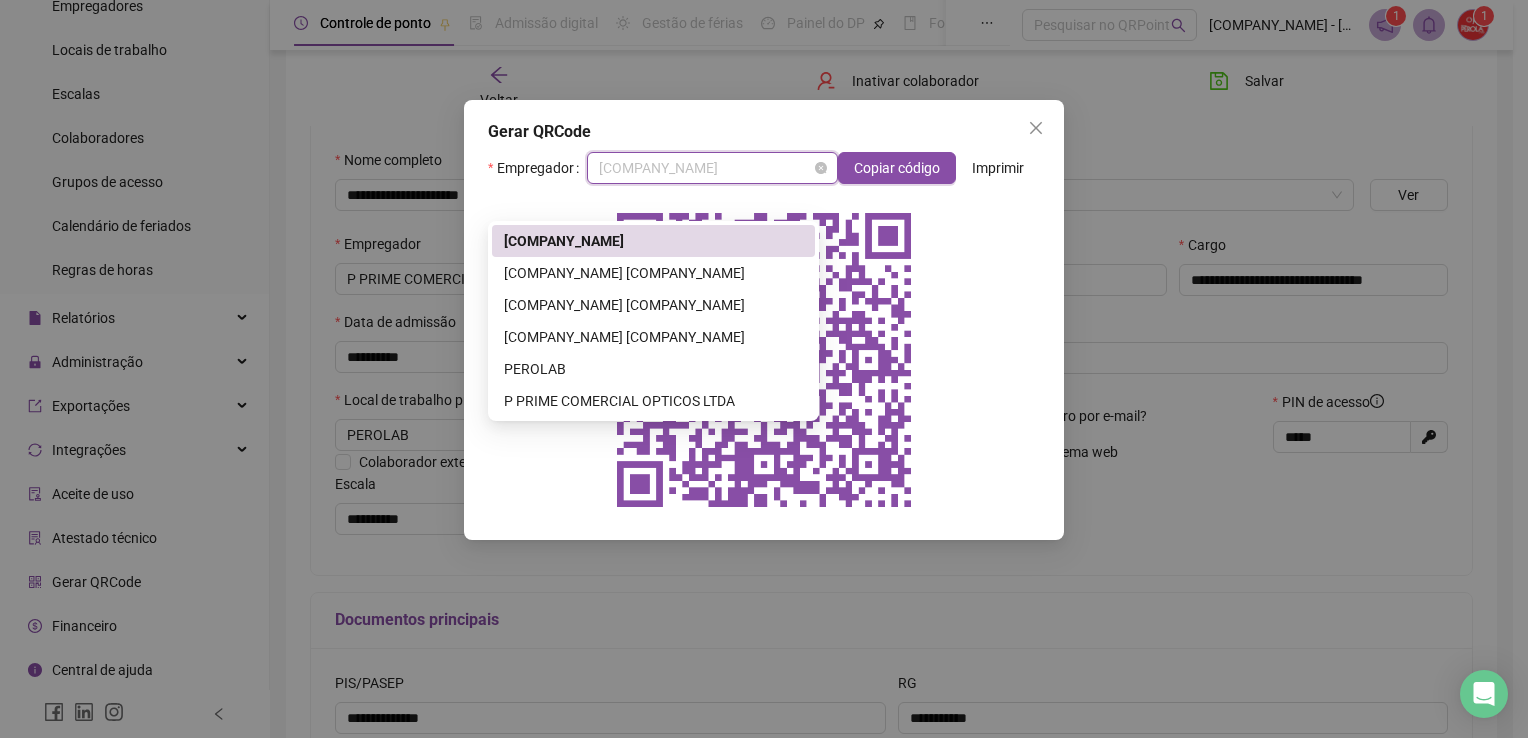 click on "[COMPANY_NAME]" at bounding box center [712, 168] 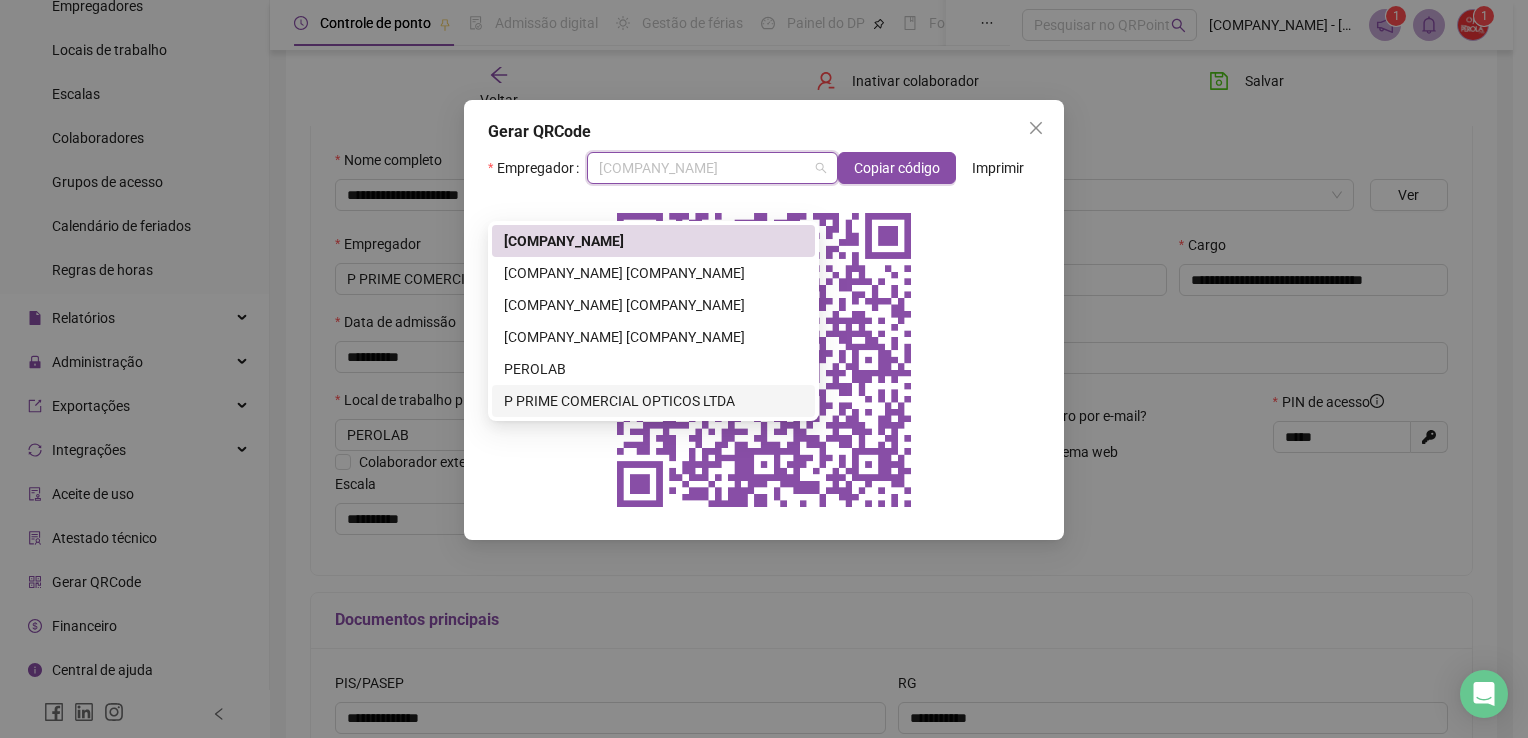 click on "P PRIME COMERCIAL OPTICOS LTDA" at bounding box center [653, 401] 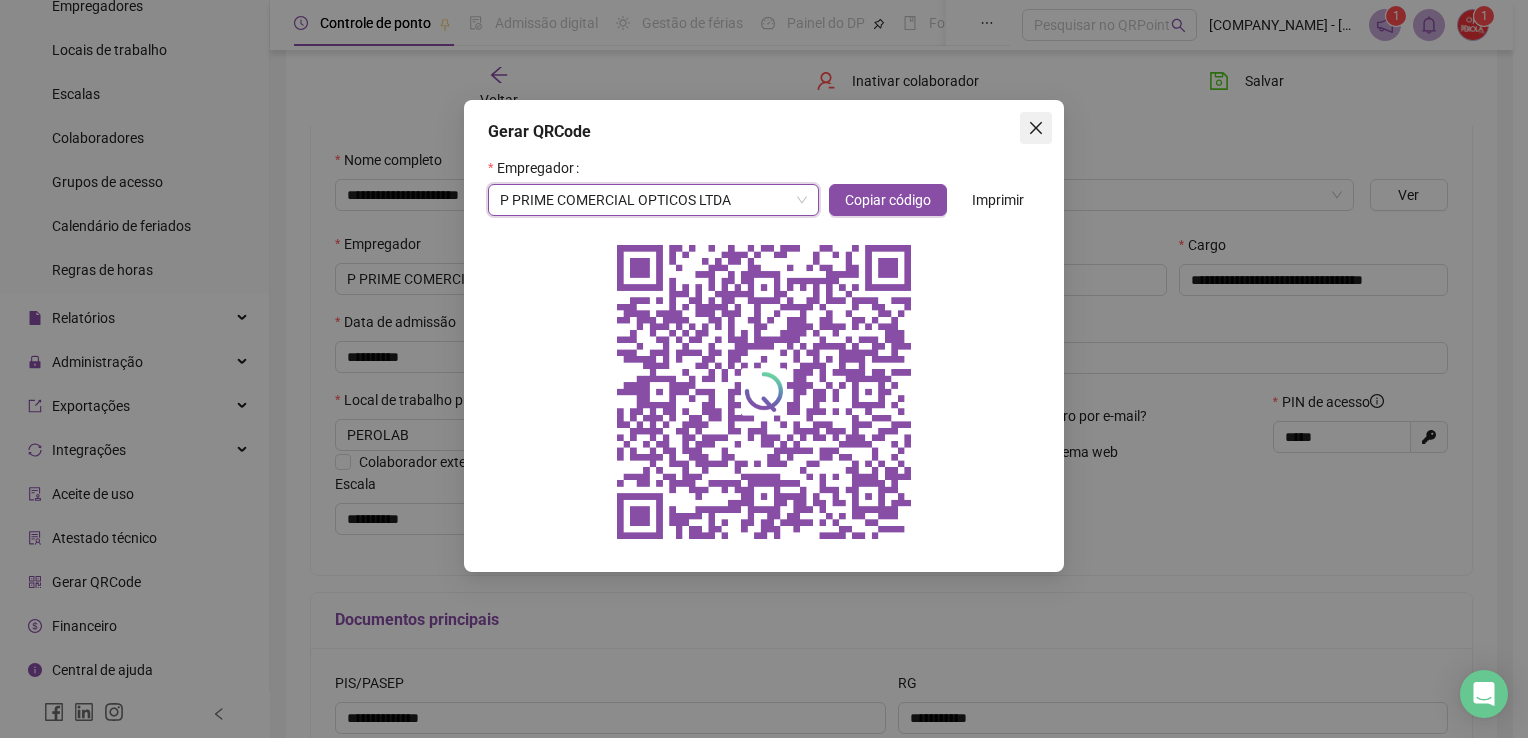 click 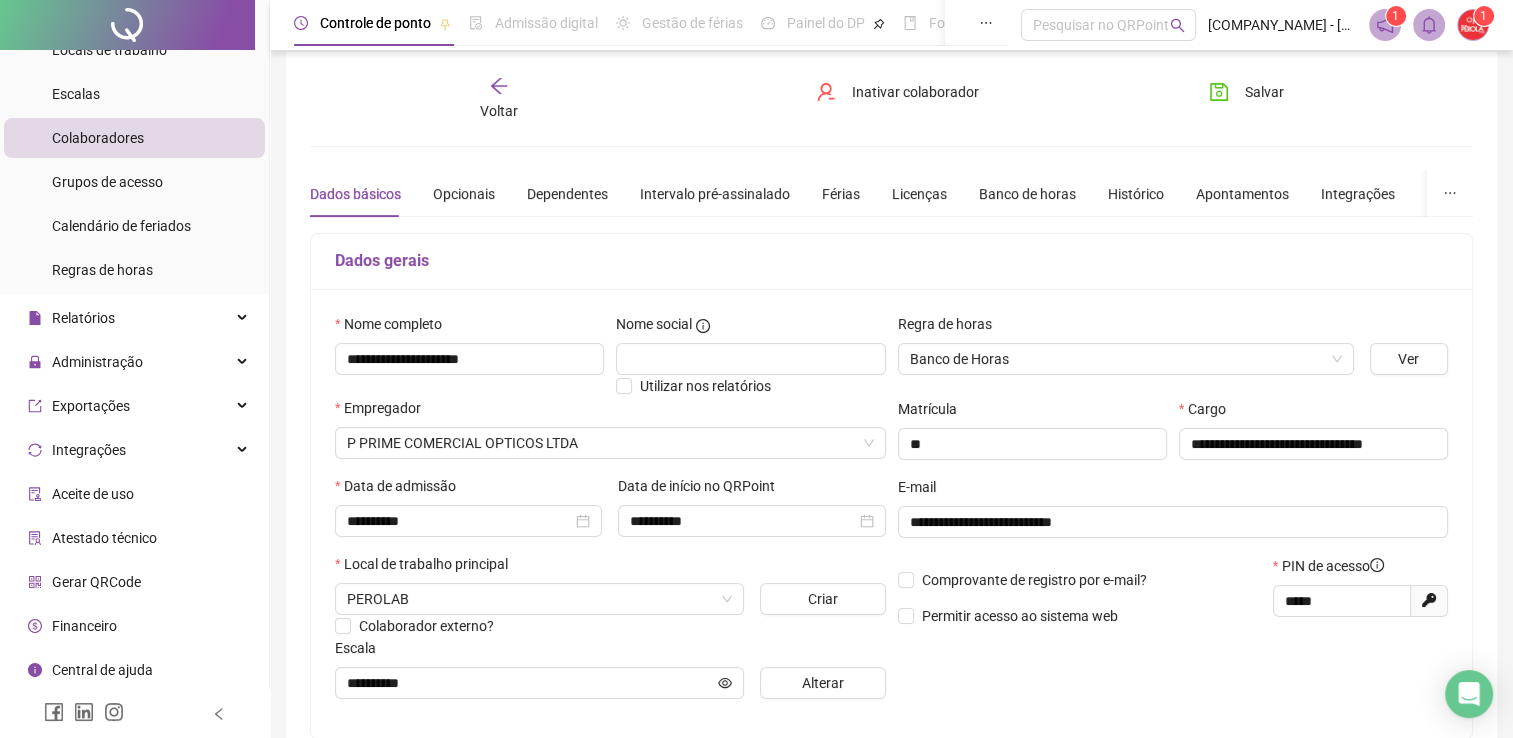 scroll, scrollTop: 4, scrollLeft: 0, axis: vertical 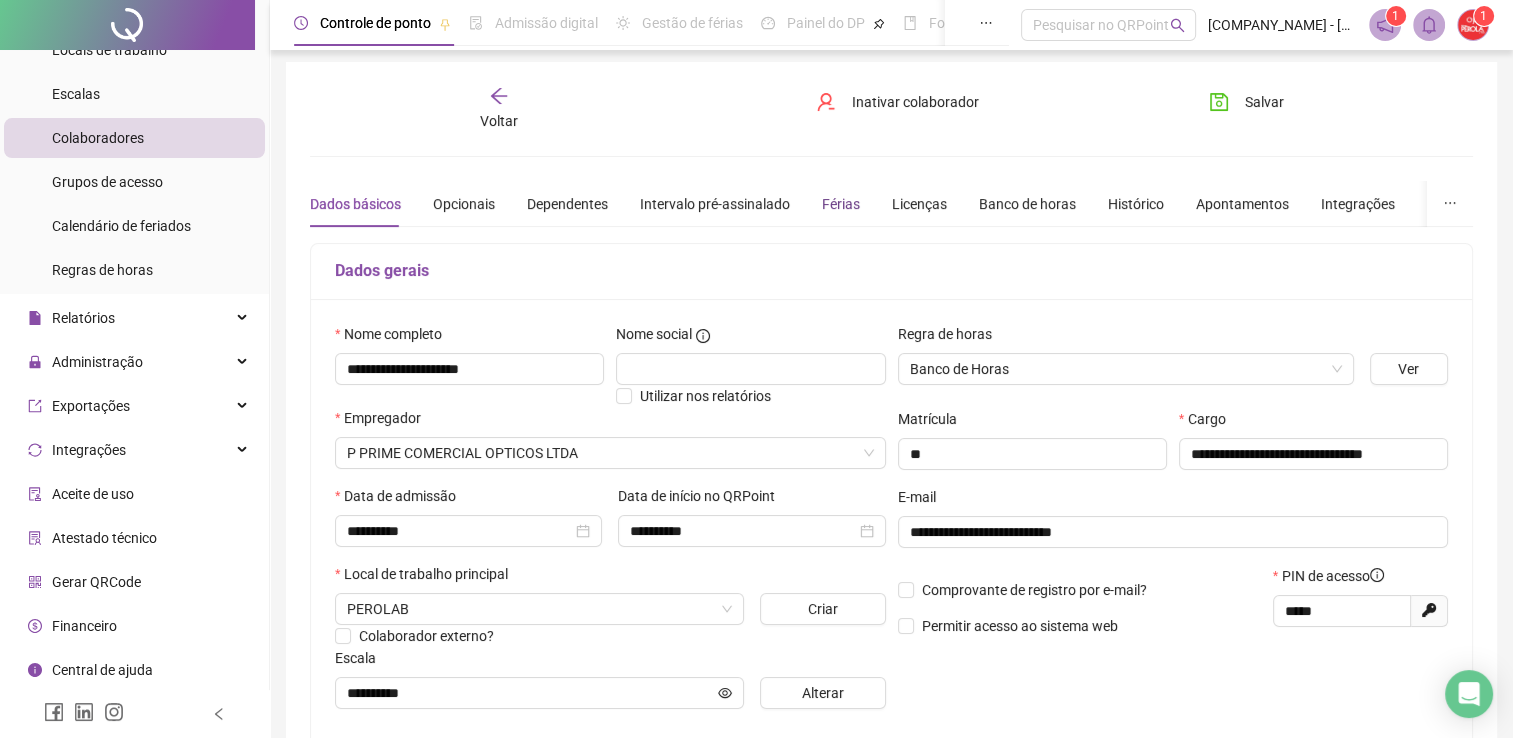 click on "Férias" at bounding box center [841, 204] 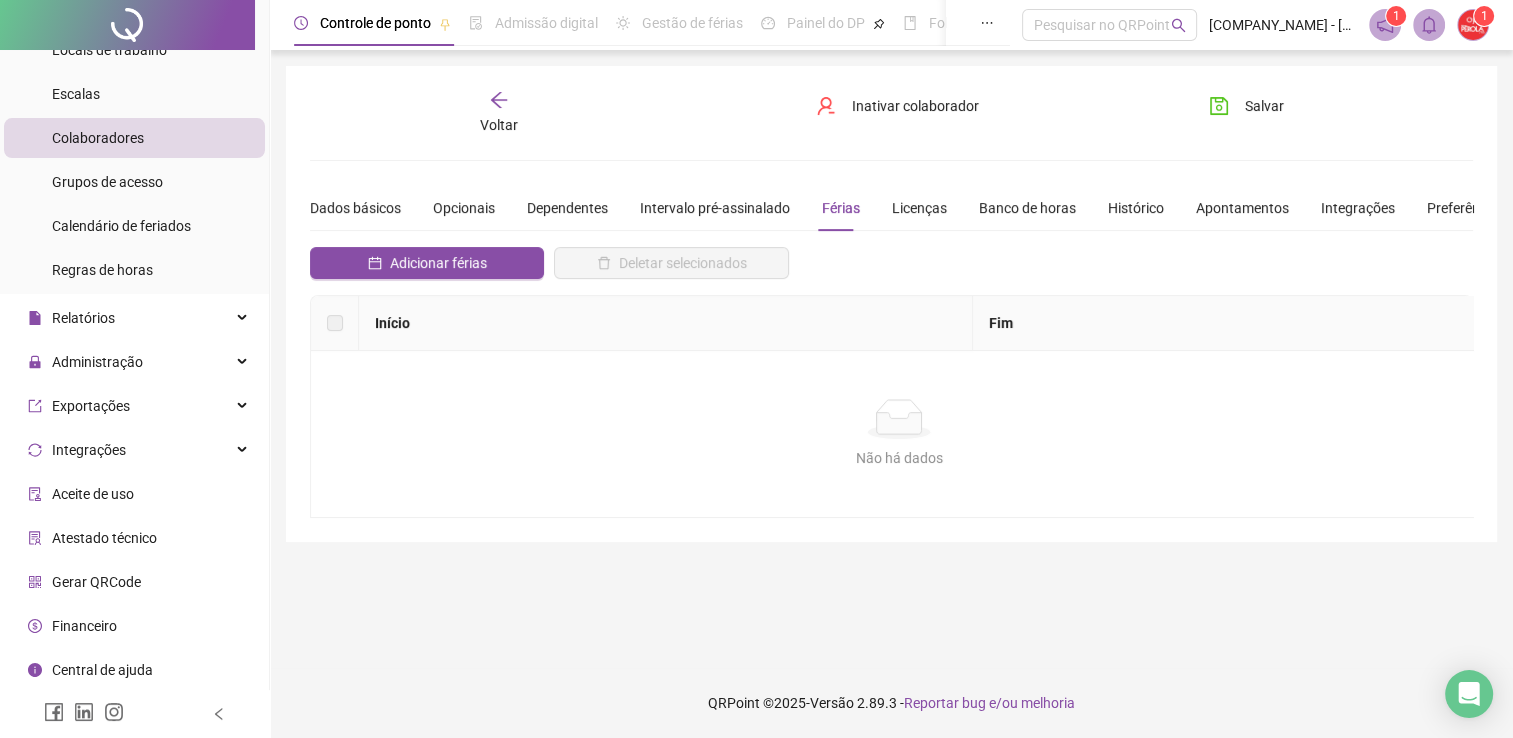 scroll, scrollTop: 0, scrollLeft: 0, axis: both 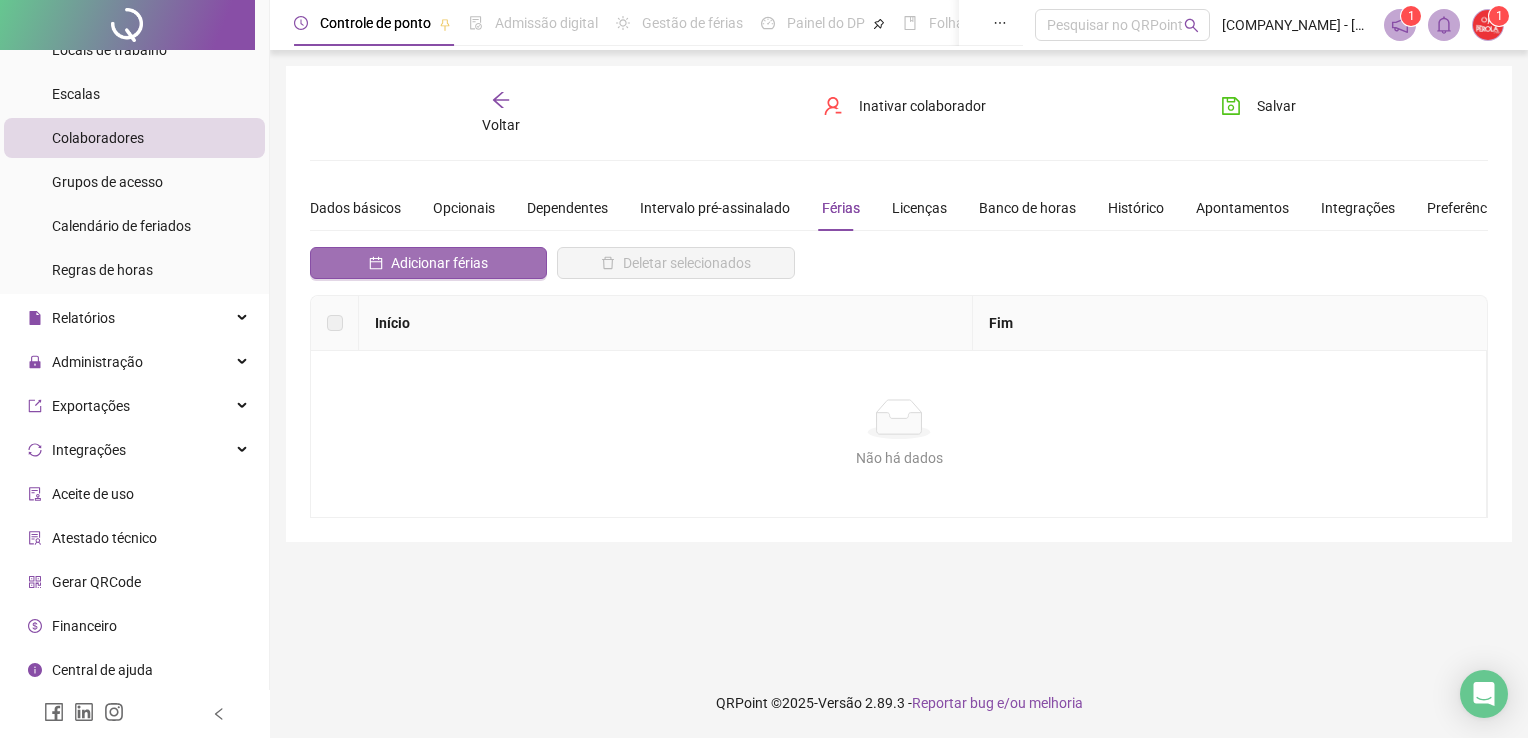 click on "Adicionar férias" at bounding box center [439, 263] 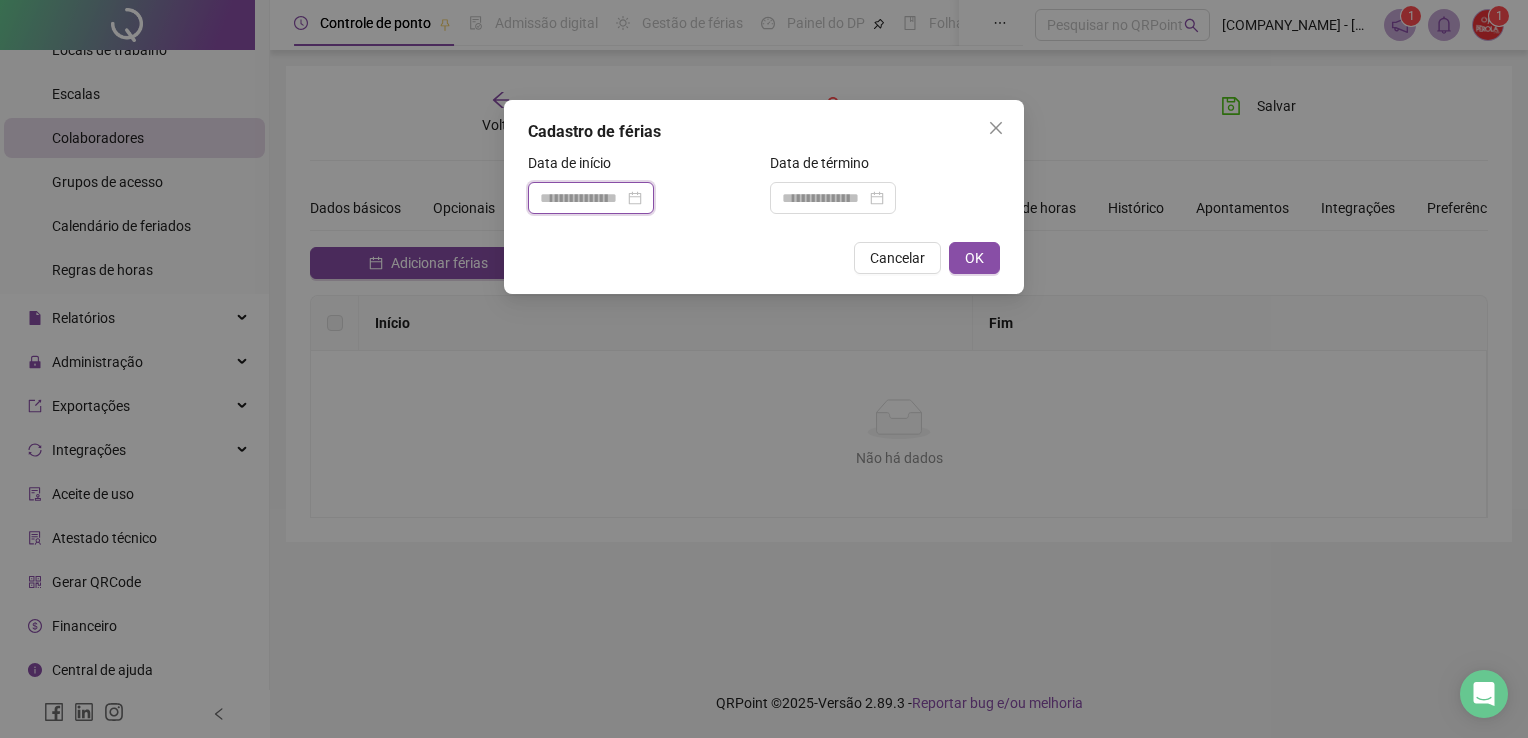 click at bounding box center [582, 198] 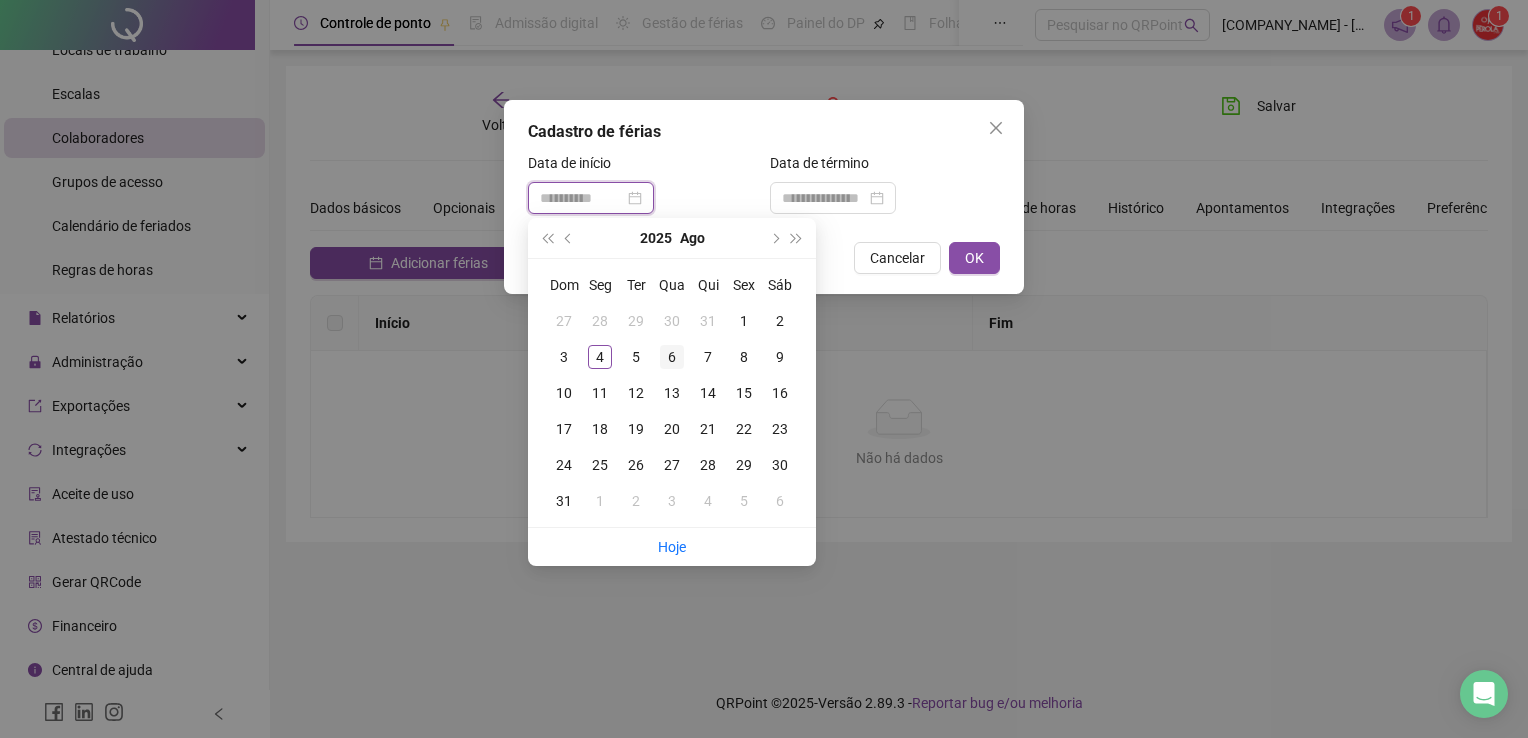 type on "**********" 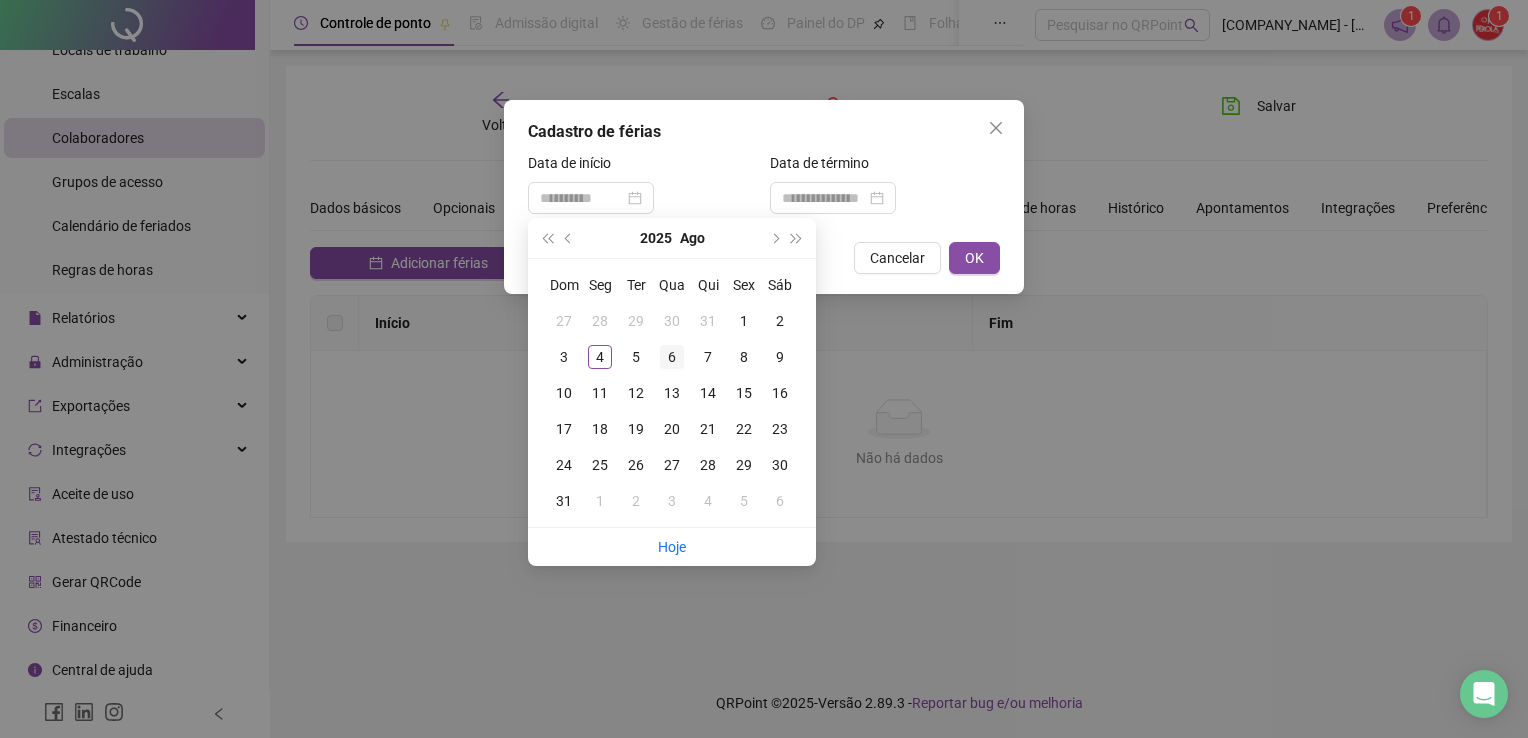 click on "6" at bounding box center [672, 357] 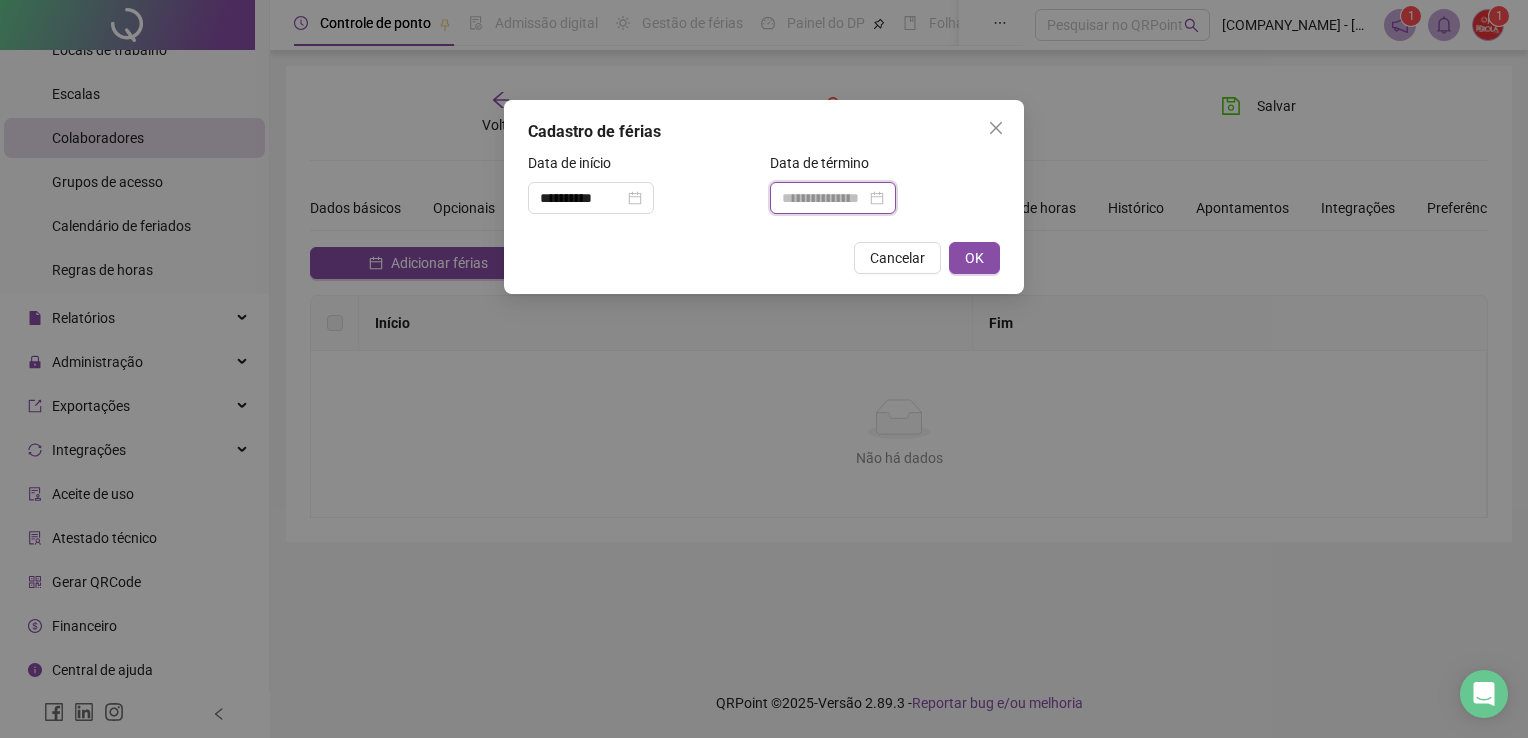 click at bounding box center (824, 198) 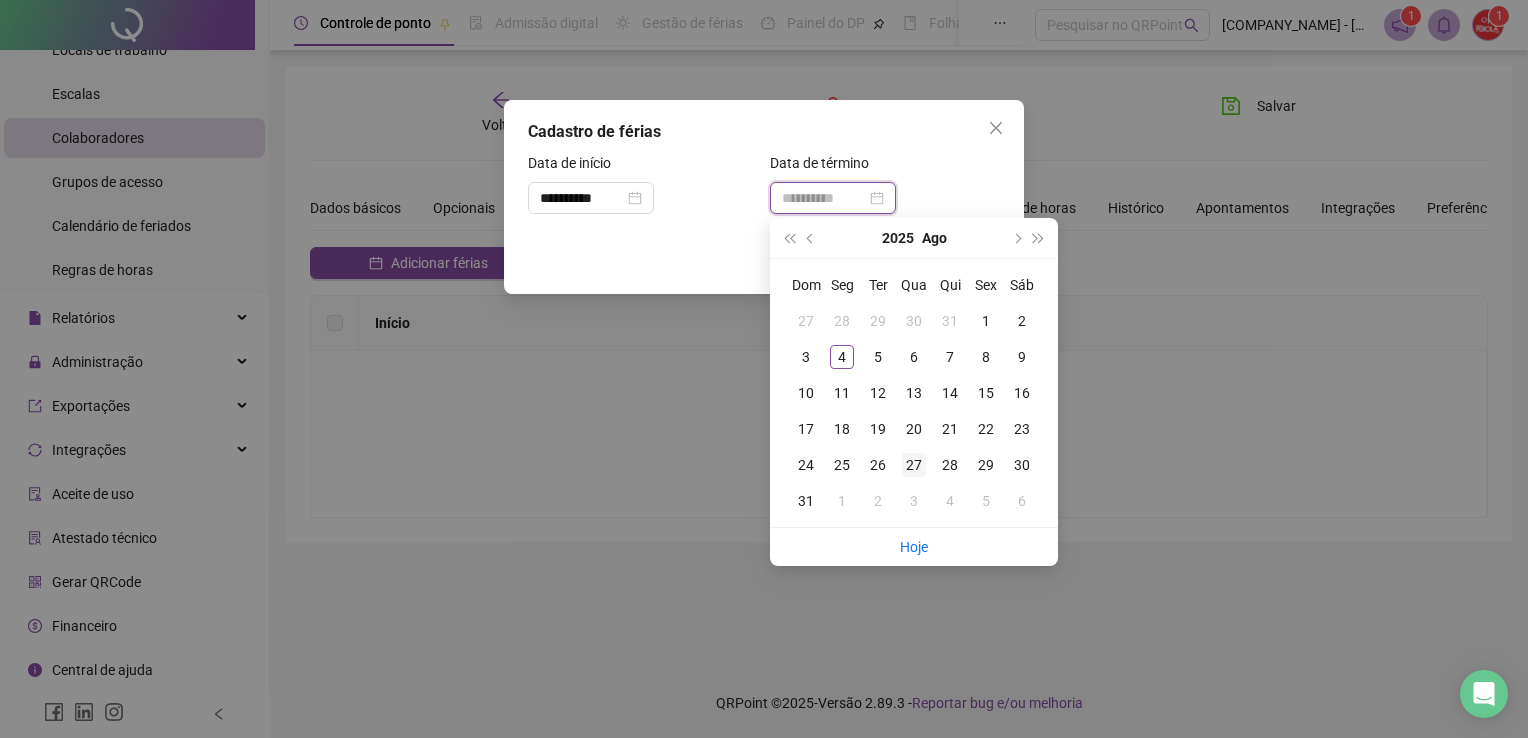 type on "**********" 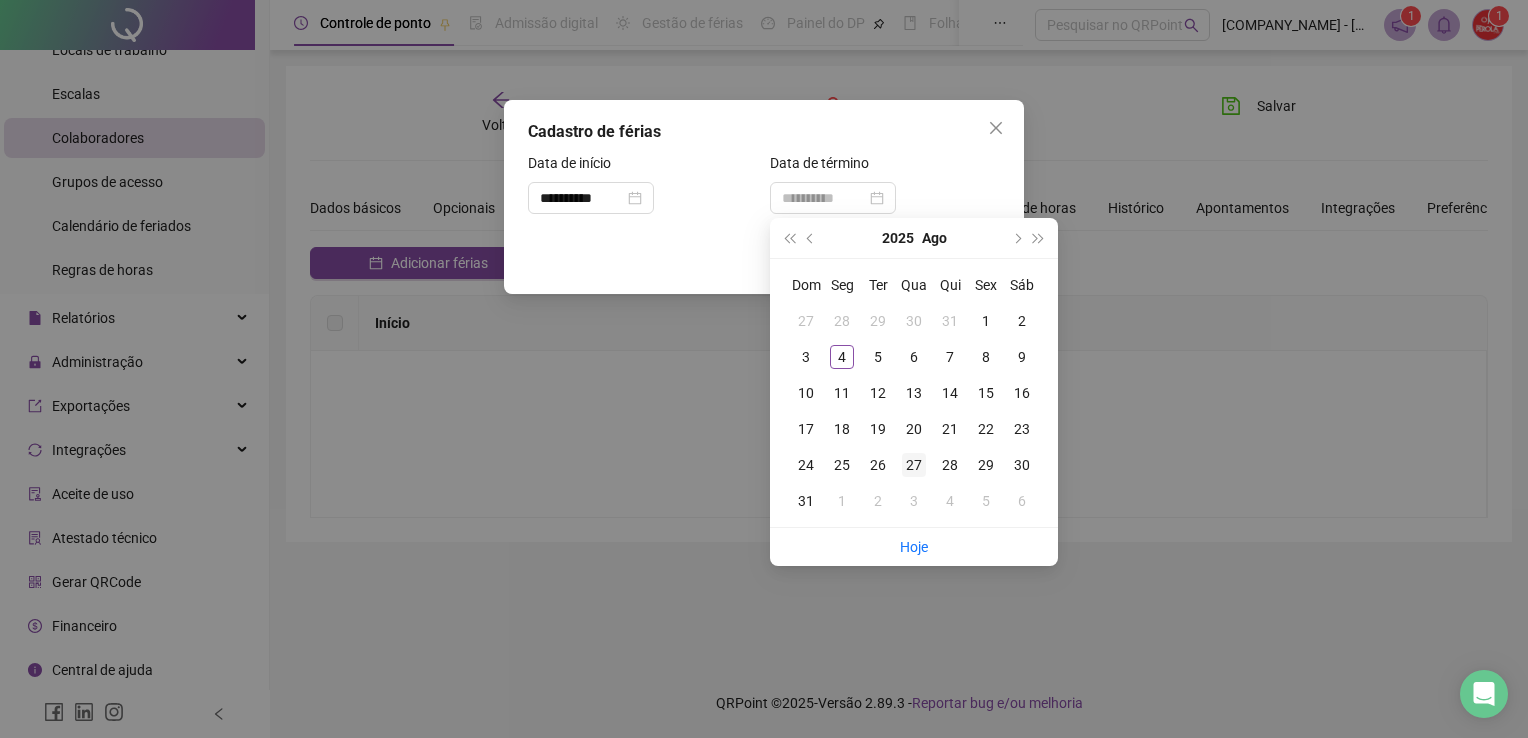 click on "27" at bounding box center [914, 465] 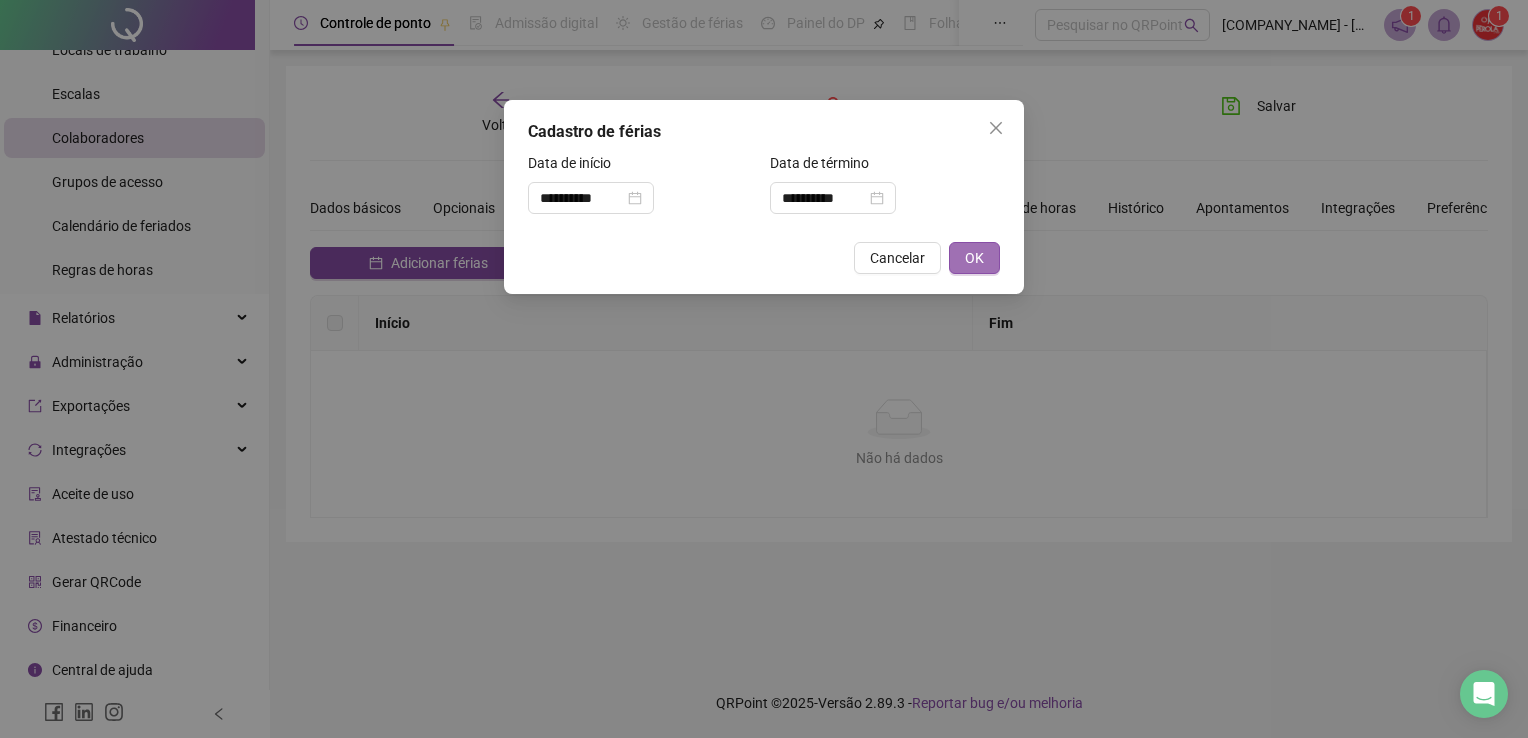 click on "OK" at bounding box center (974, 258) 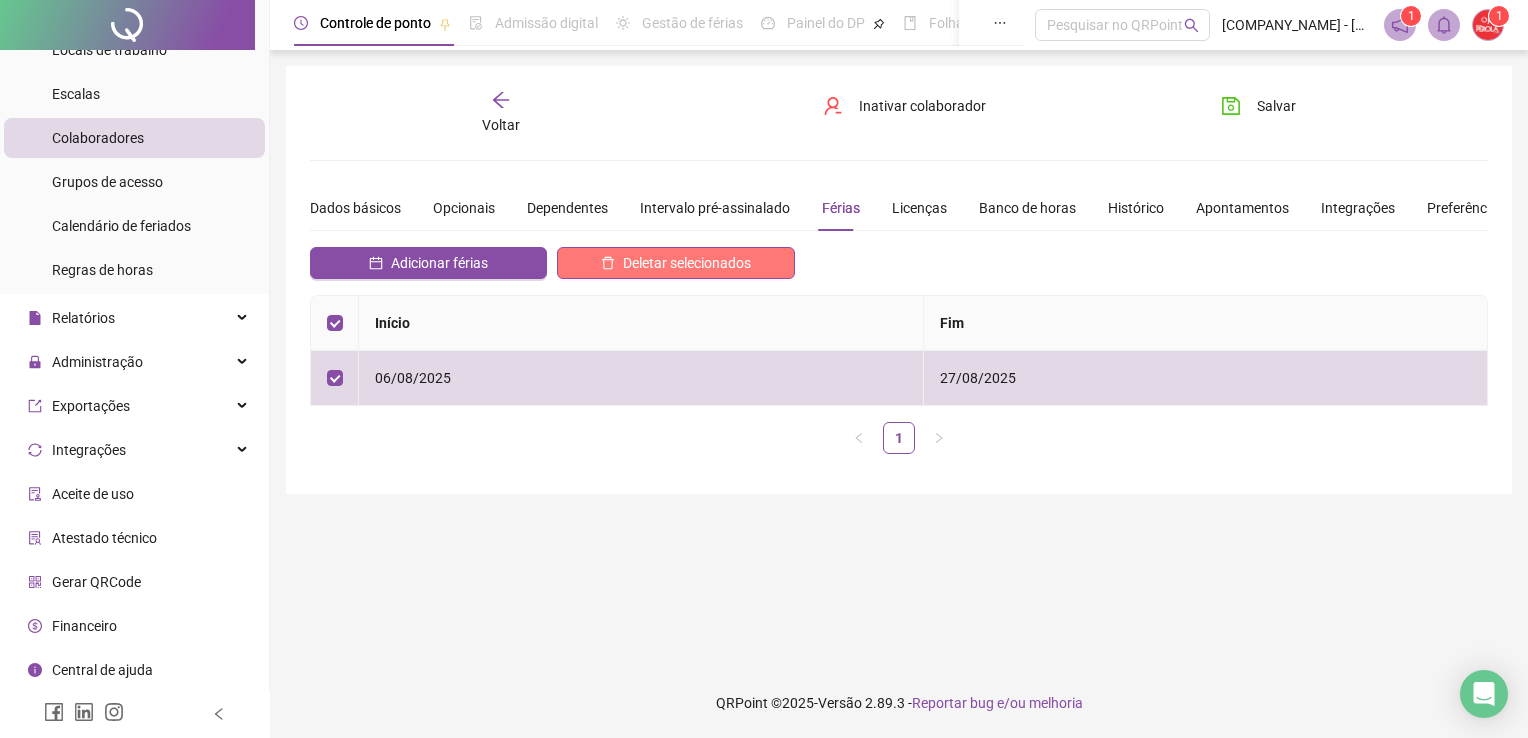 click on "Deletar selecionados" at bounding box center (687, 263) 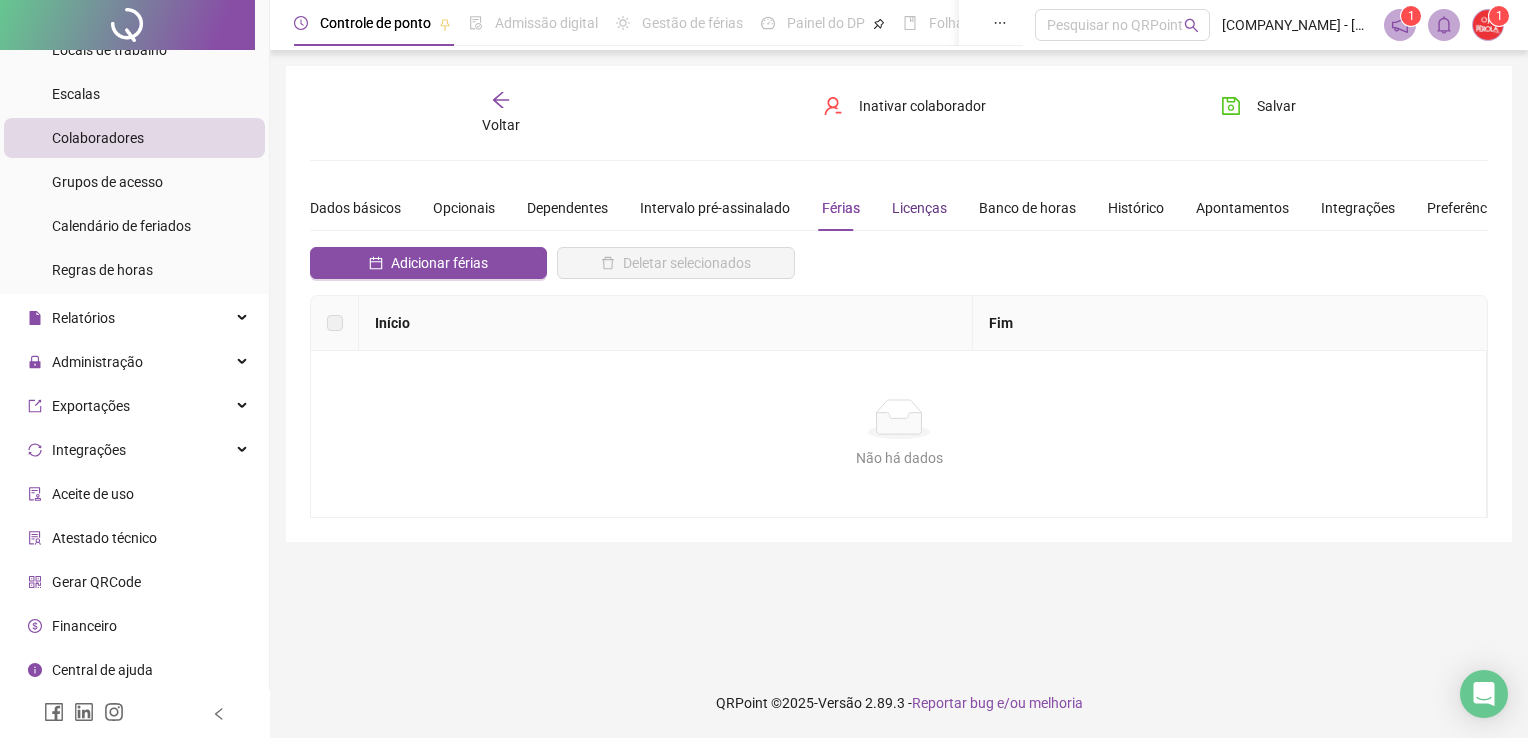 click on "Licenças" at bounding box center (919, 208) 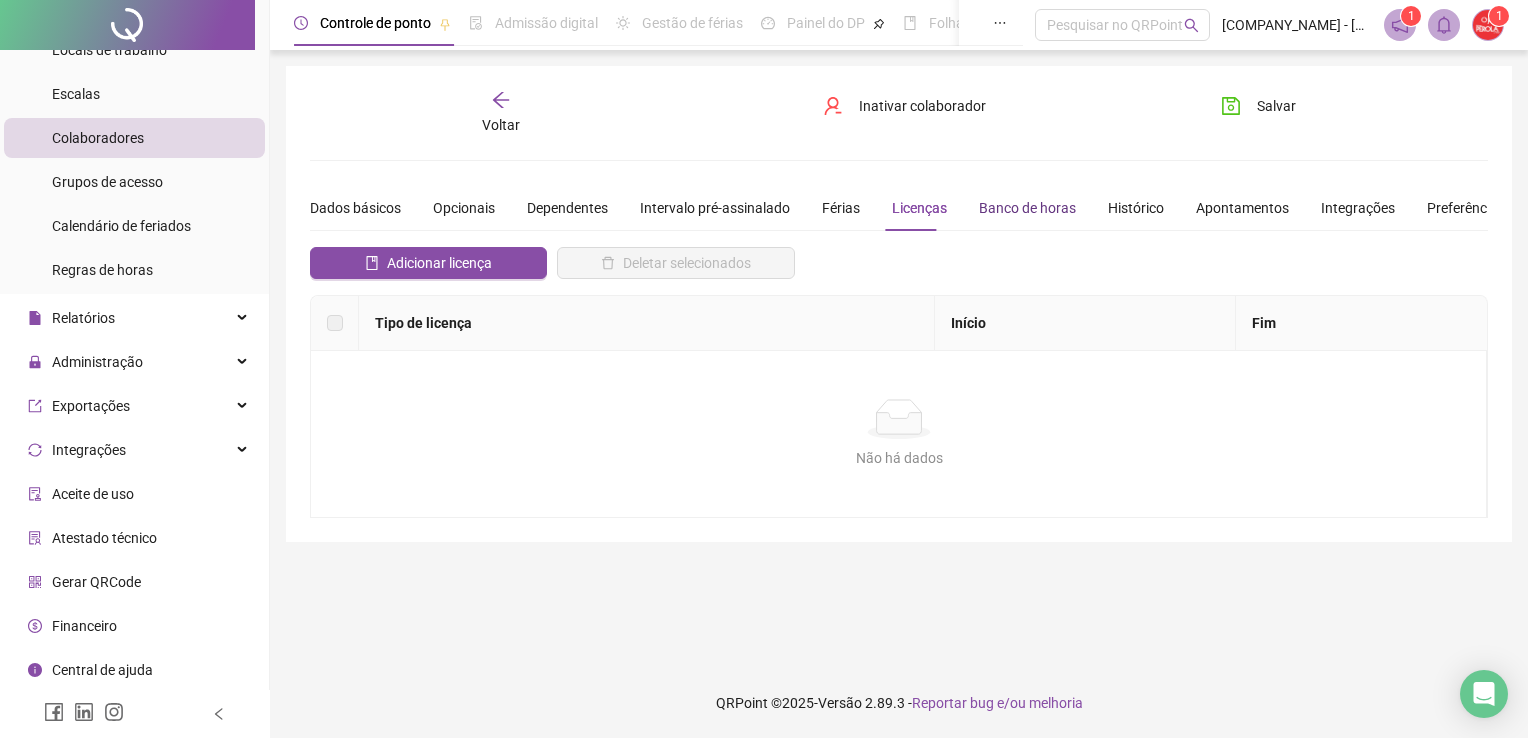 click on "Banco de horas" at bounding box center [1027, 208] 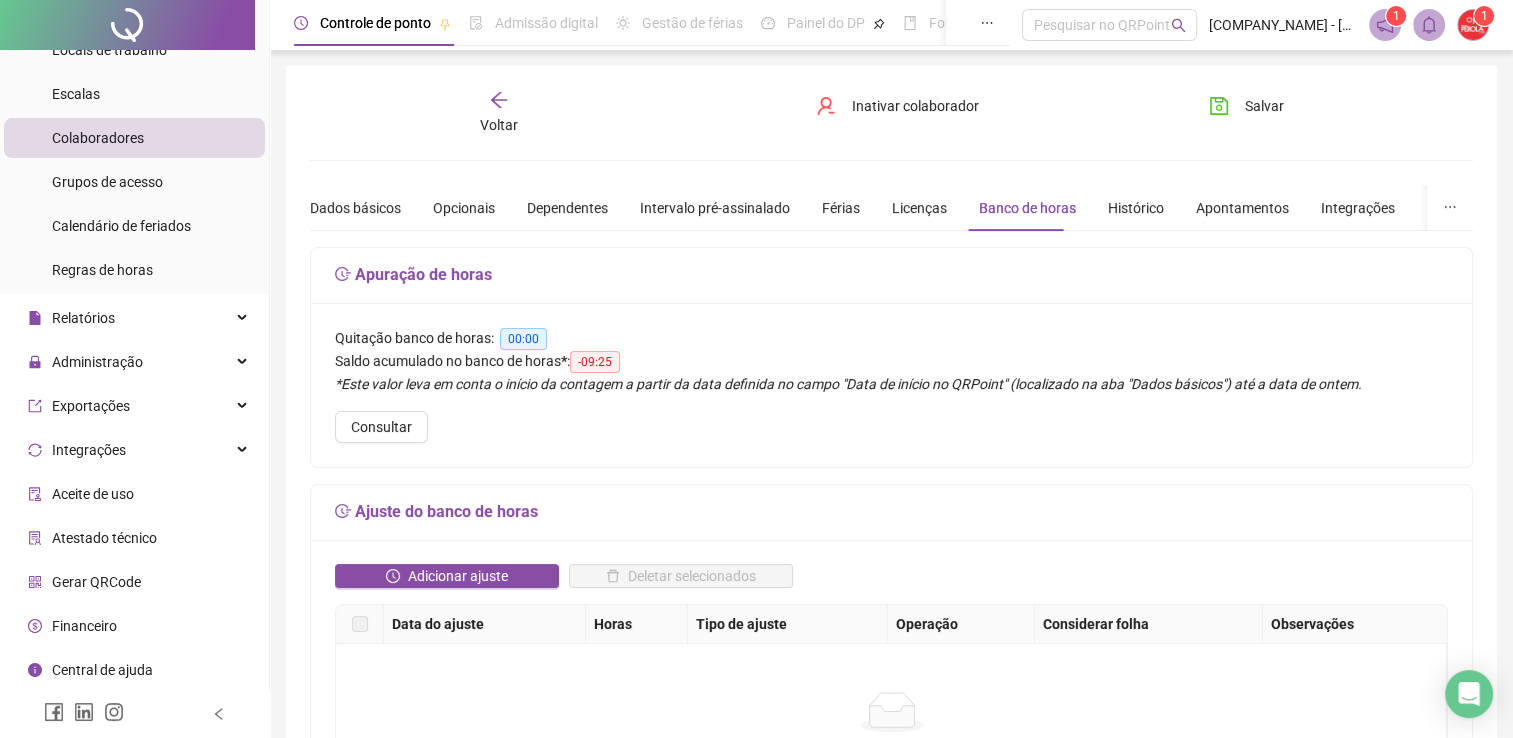 click 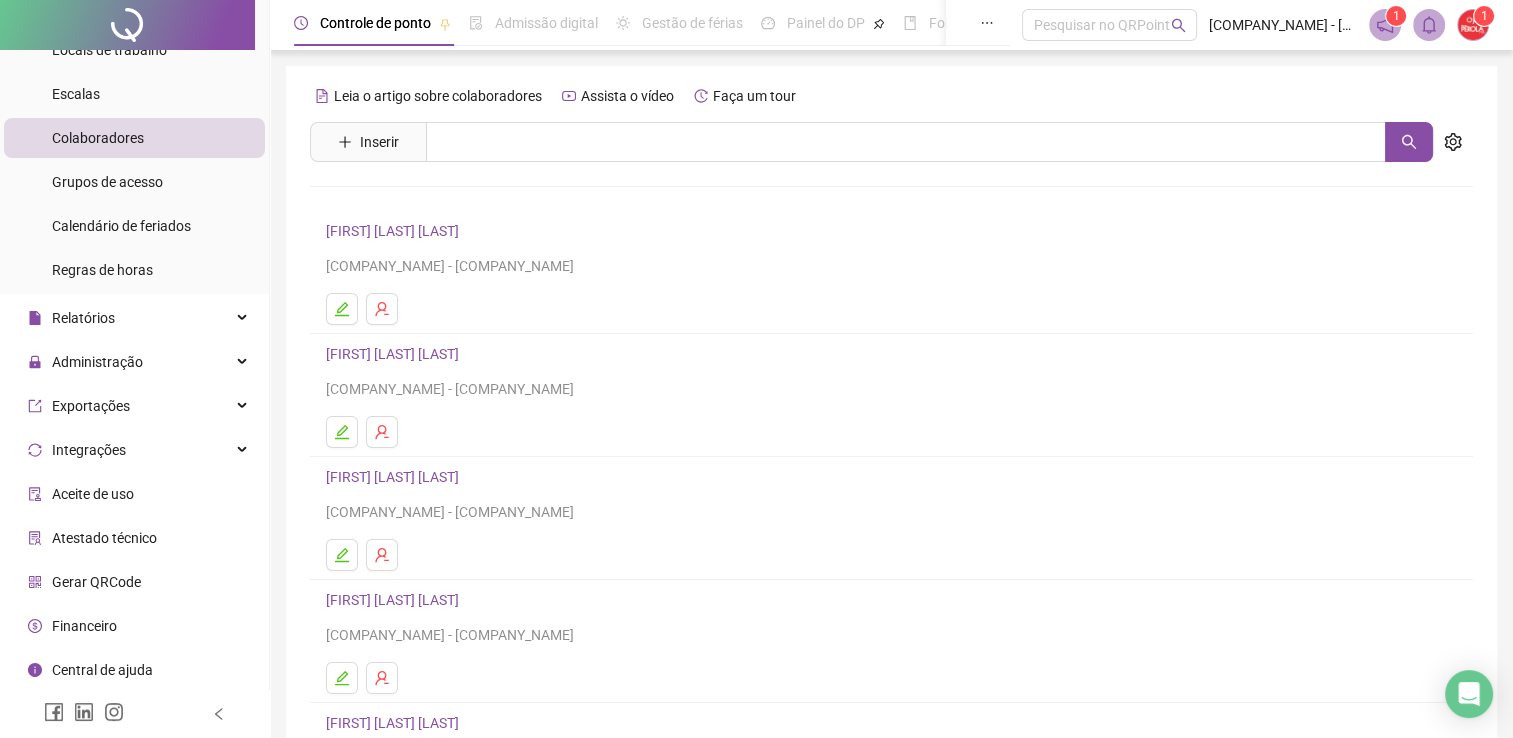 scroll, scrollTop: 0, scrollLeft: 0, axis: both 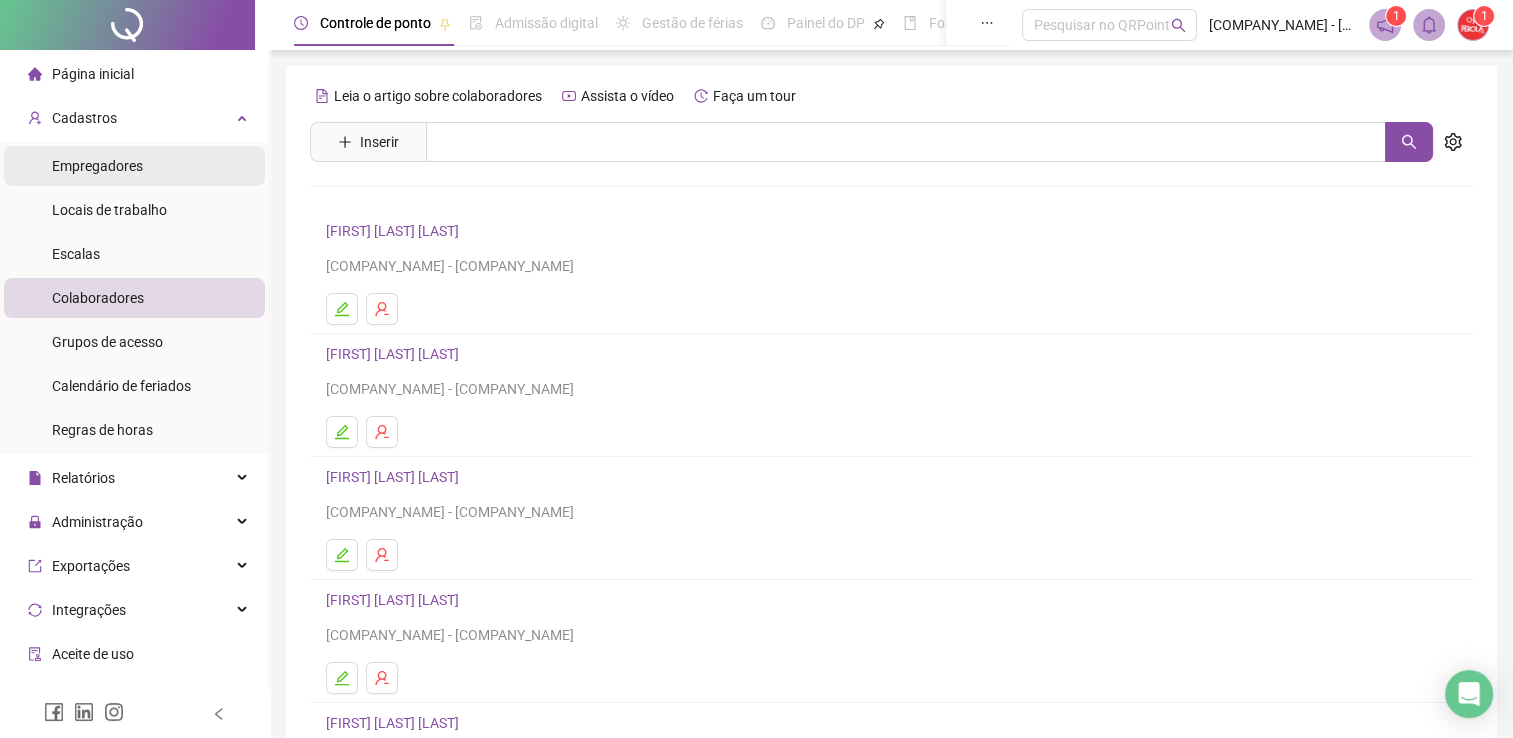 click on "Empregadores" at bounding box center [97, 166] 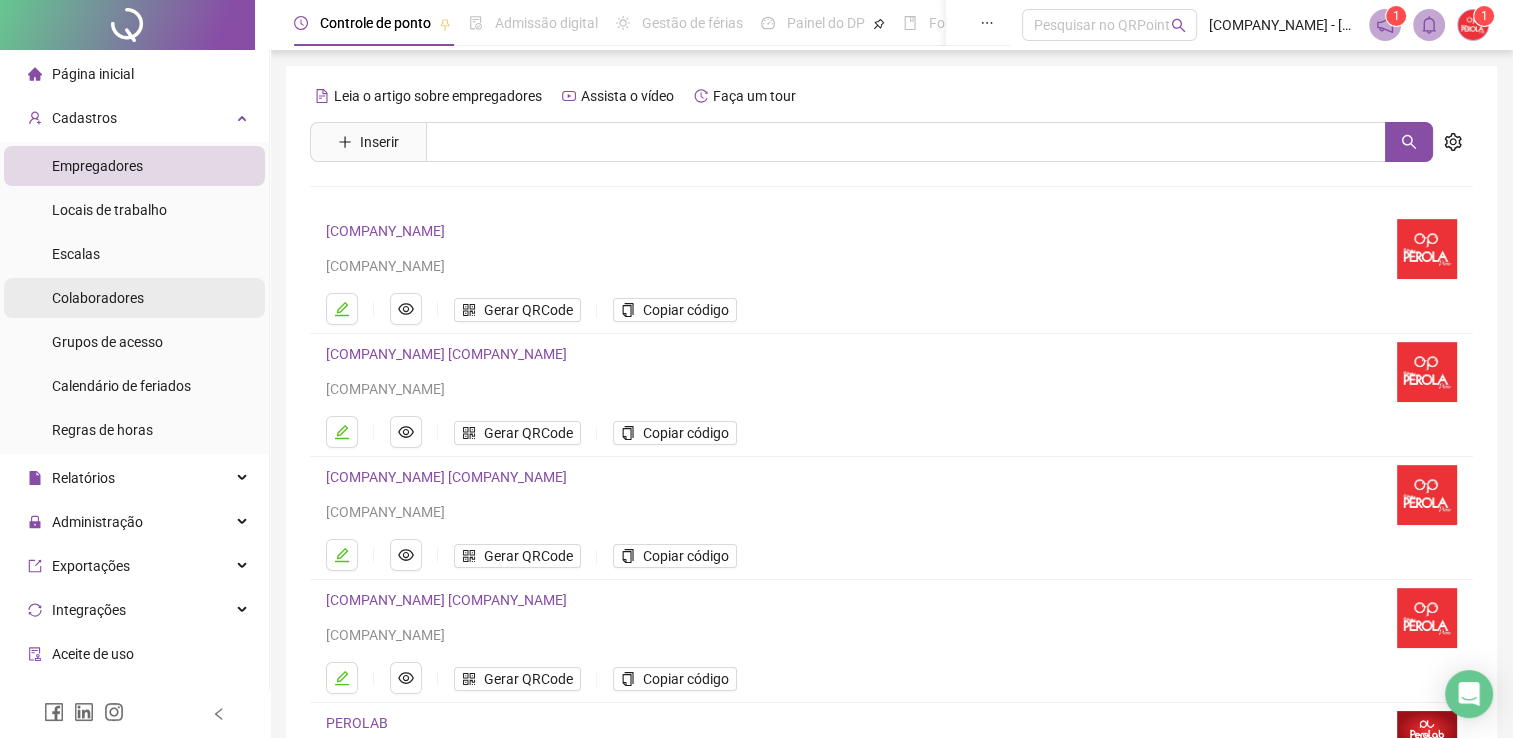 click on "Colaboradores" at bounding box center [98, 298] 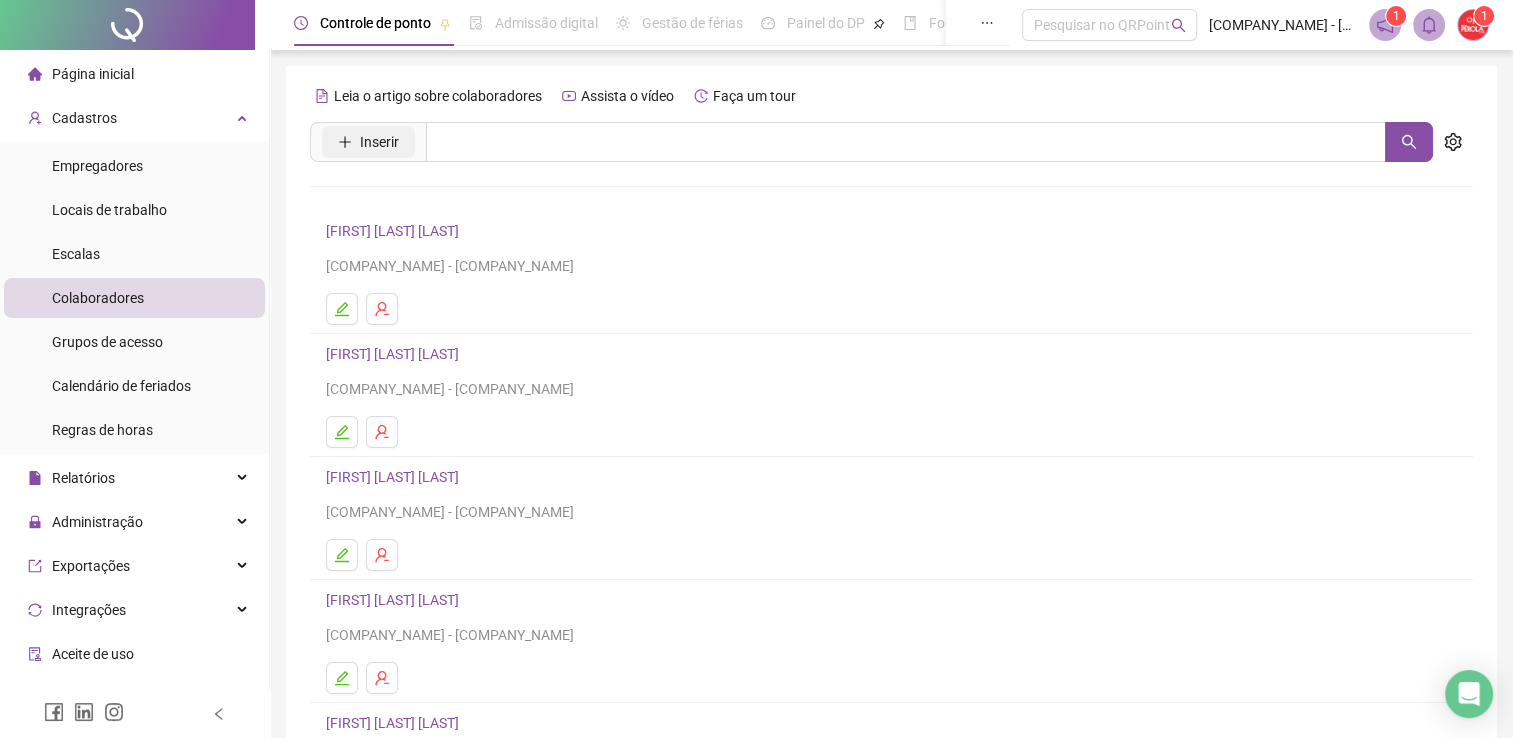 click on "Inserir" at bounding box center [379, 142] 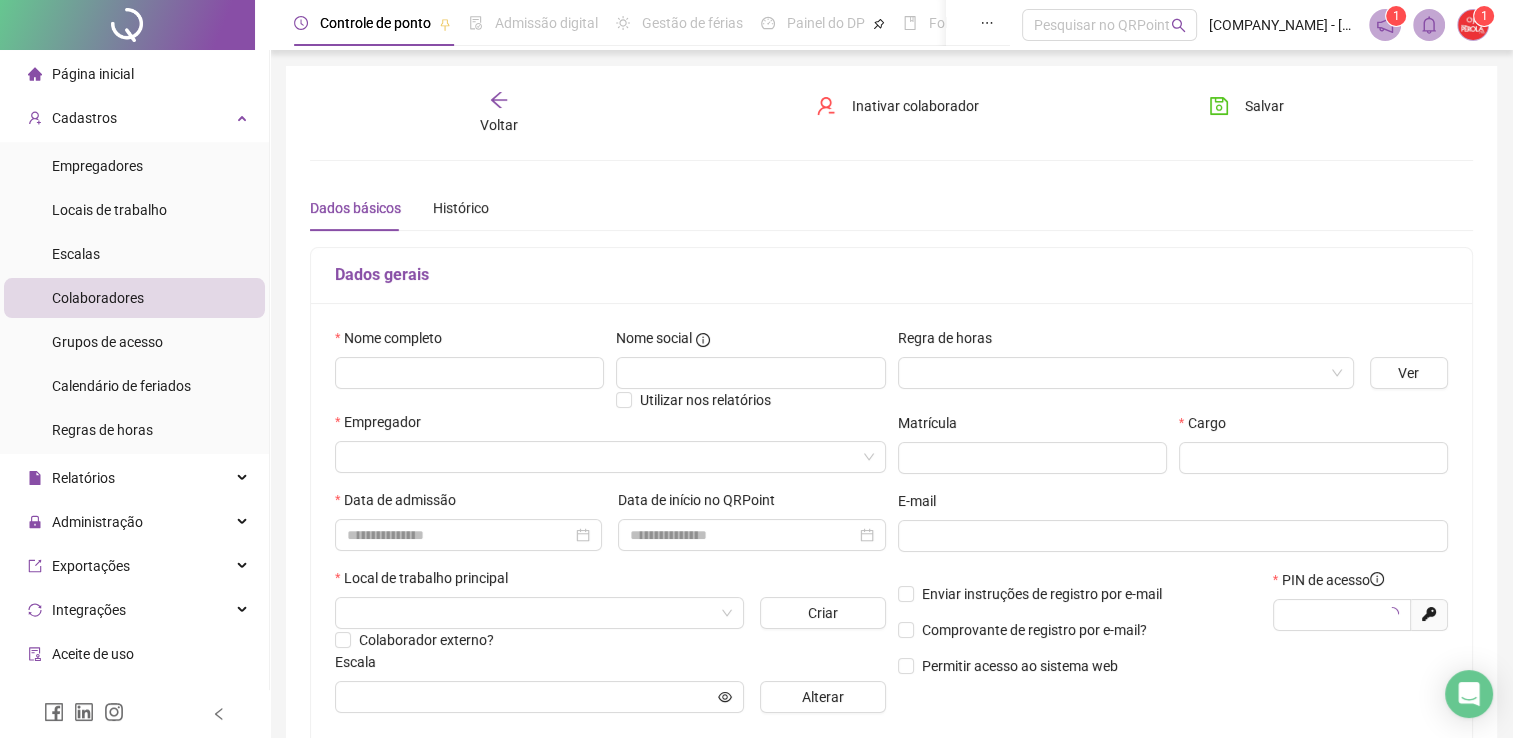 type on "*****" 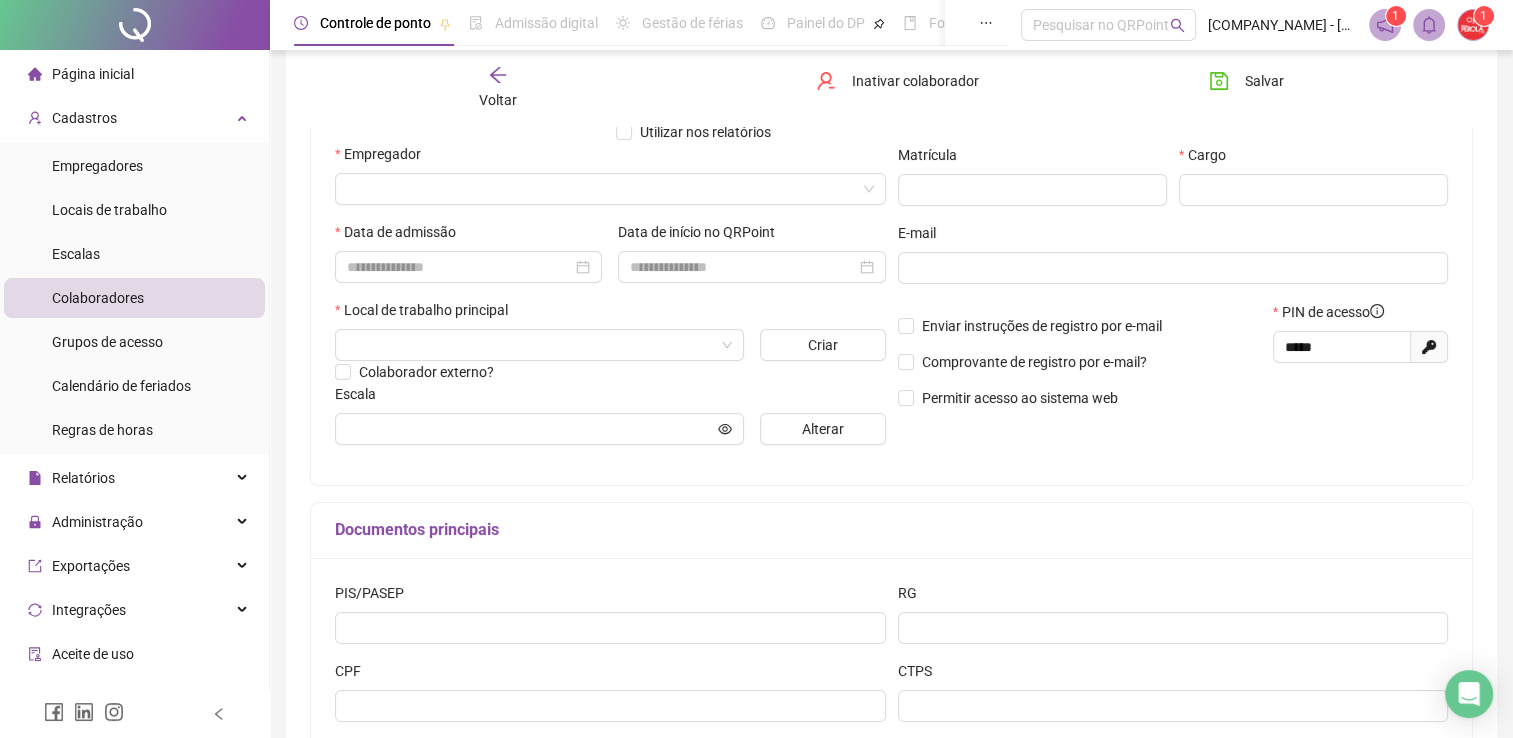 scroll, scrollTop: 268, scrollLeft: 0, axis: vertical 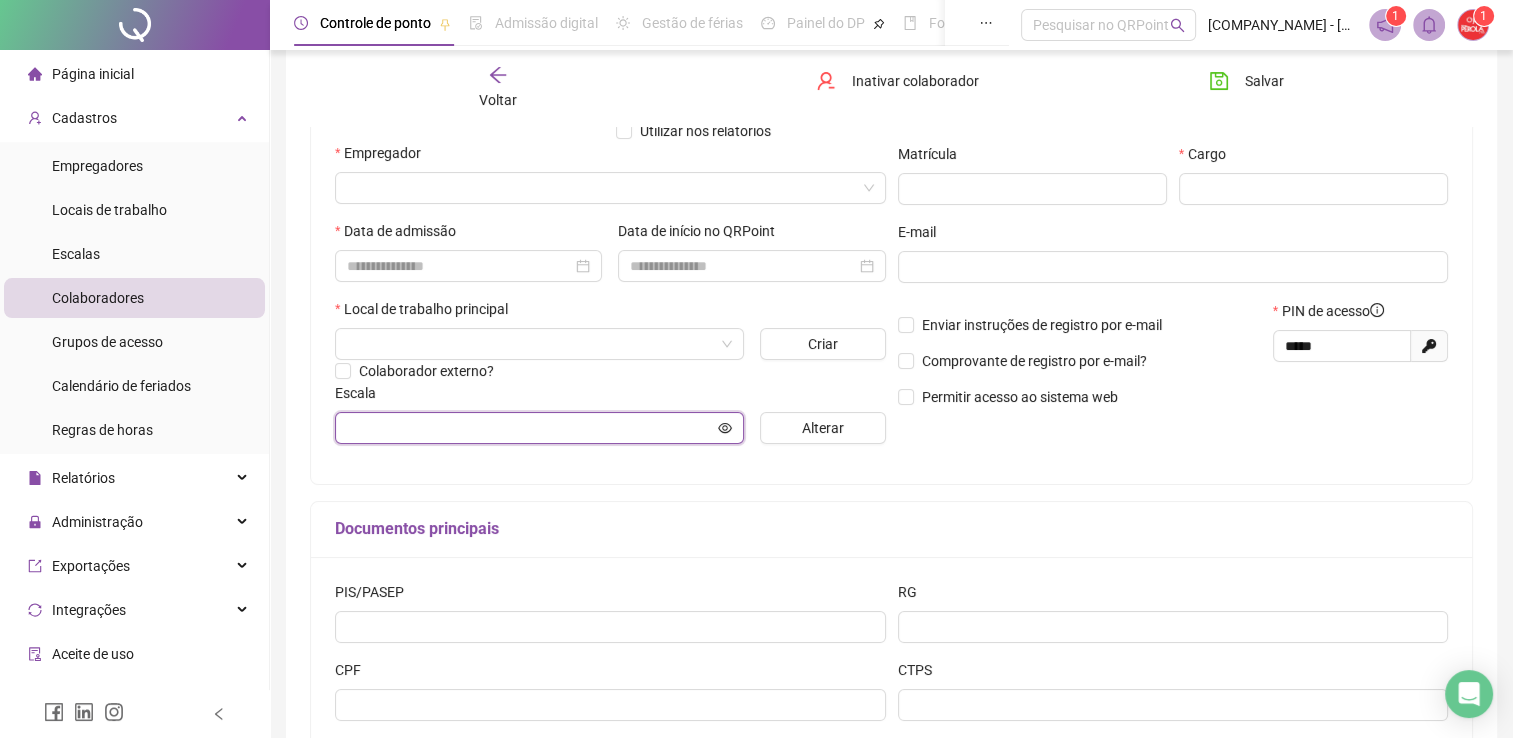 click 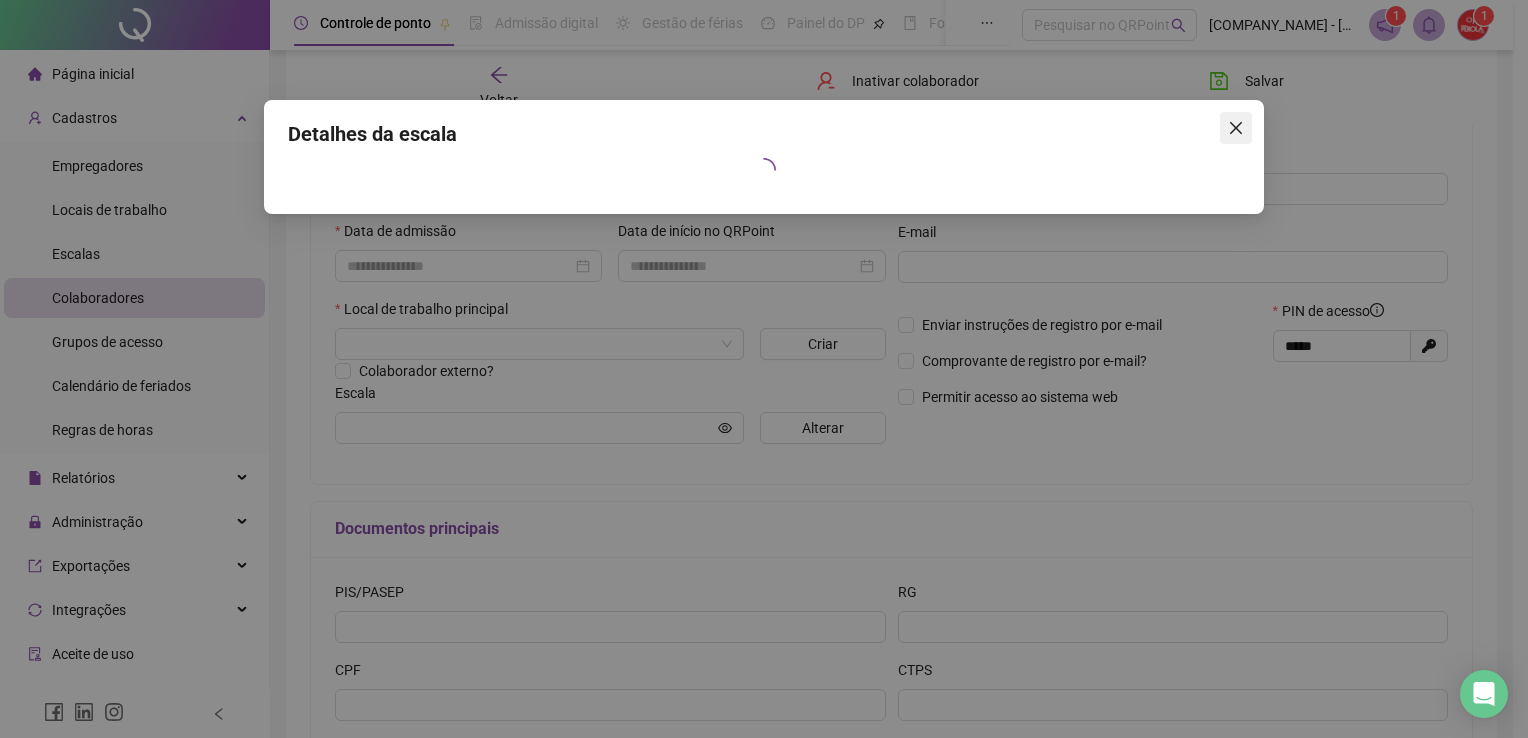 click 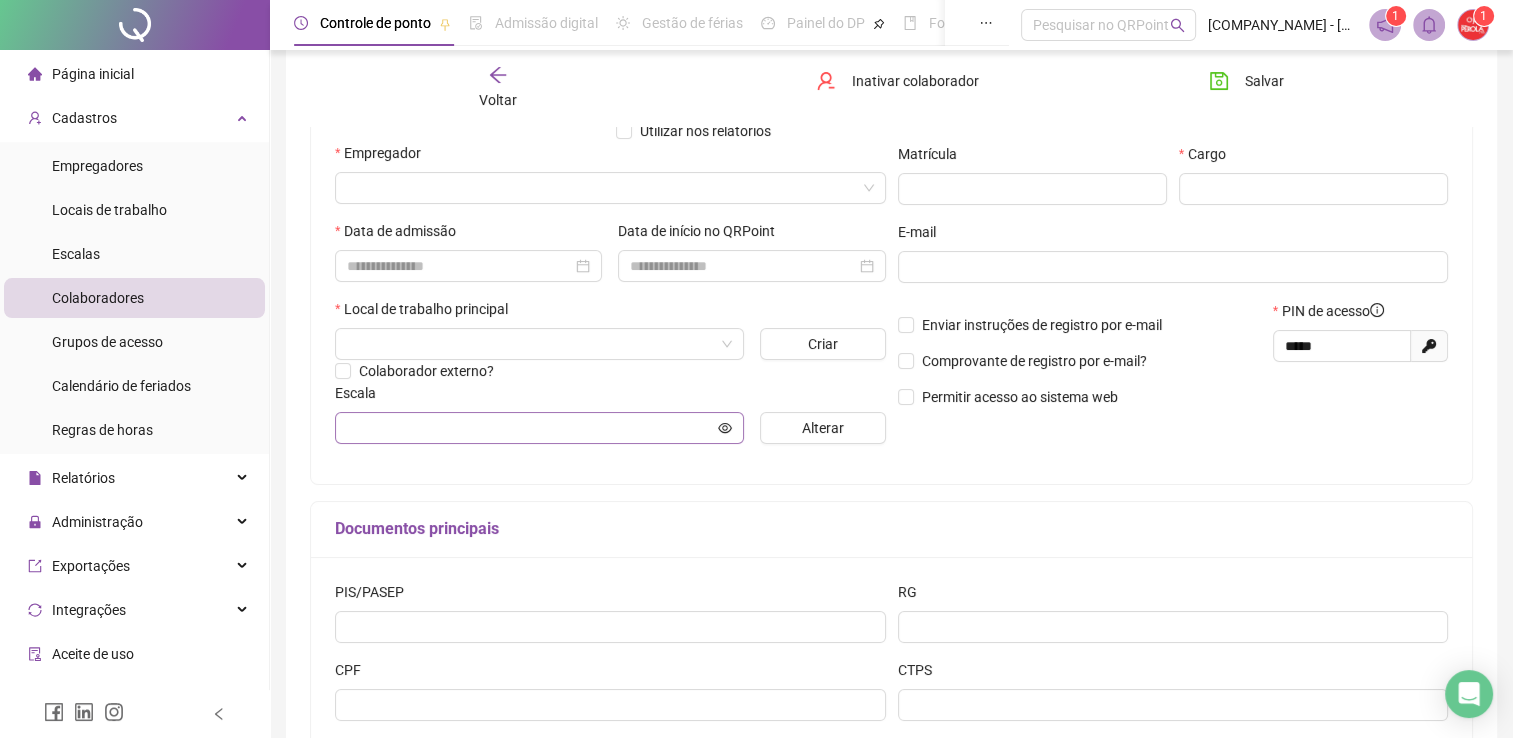 click at bounding box center [725, 428] 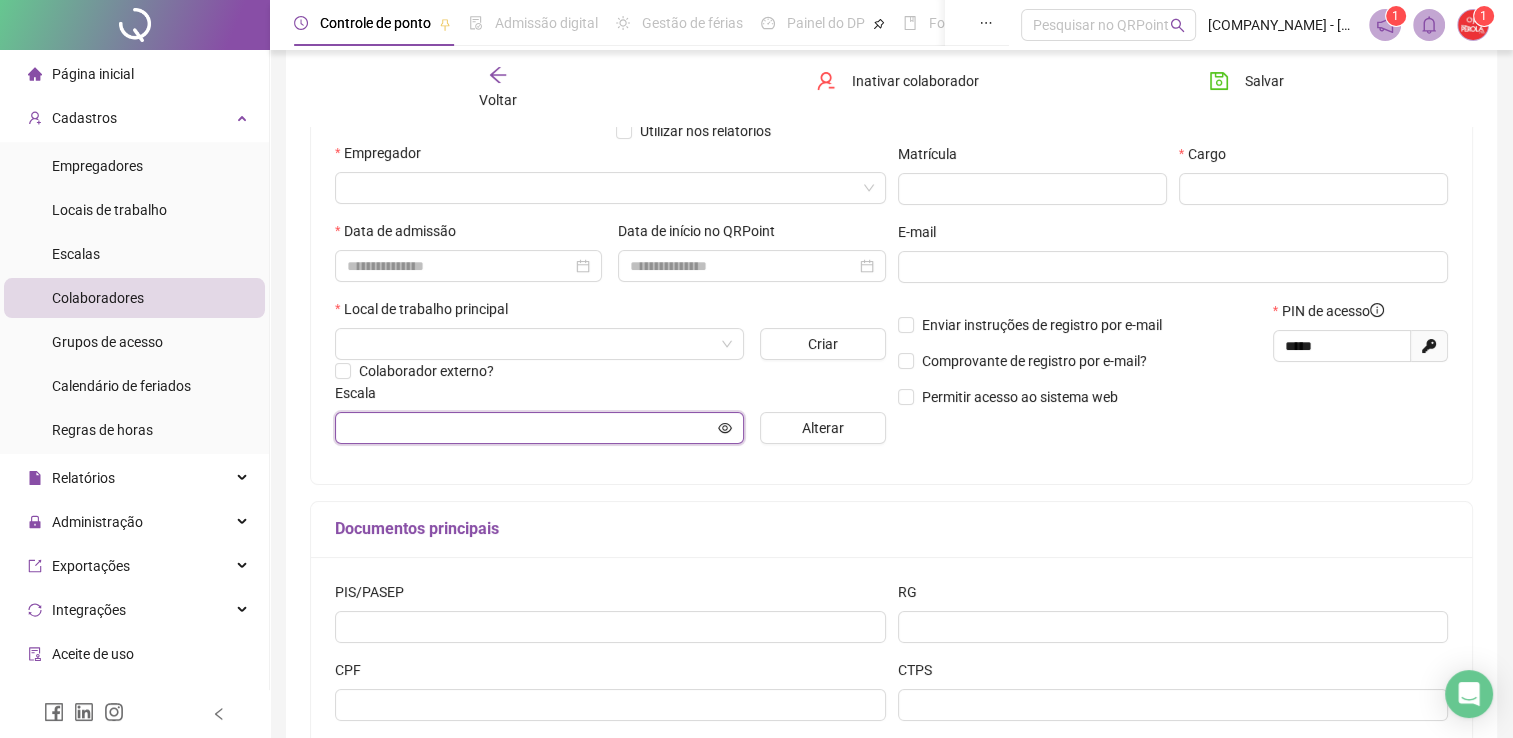click 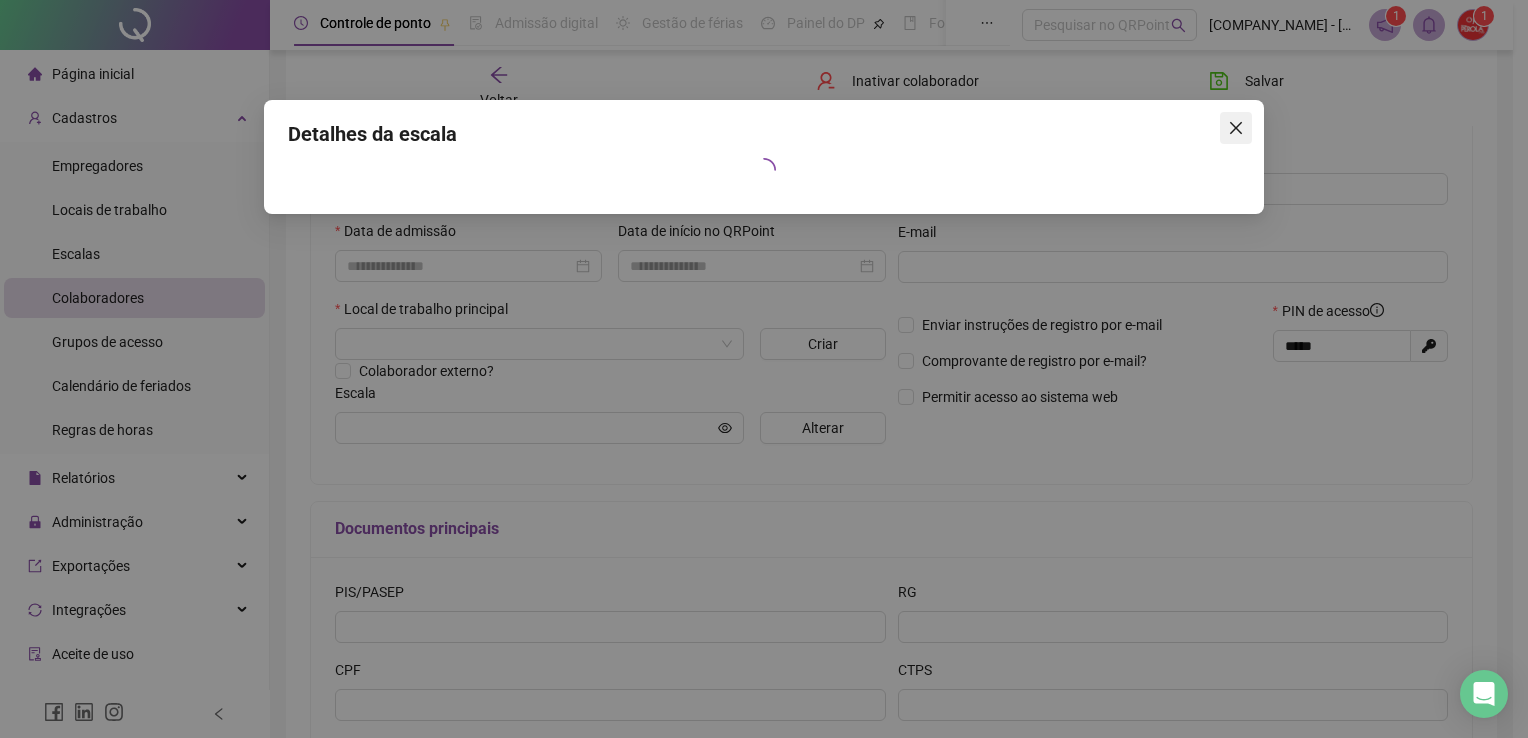 click 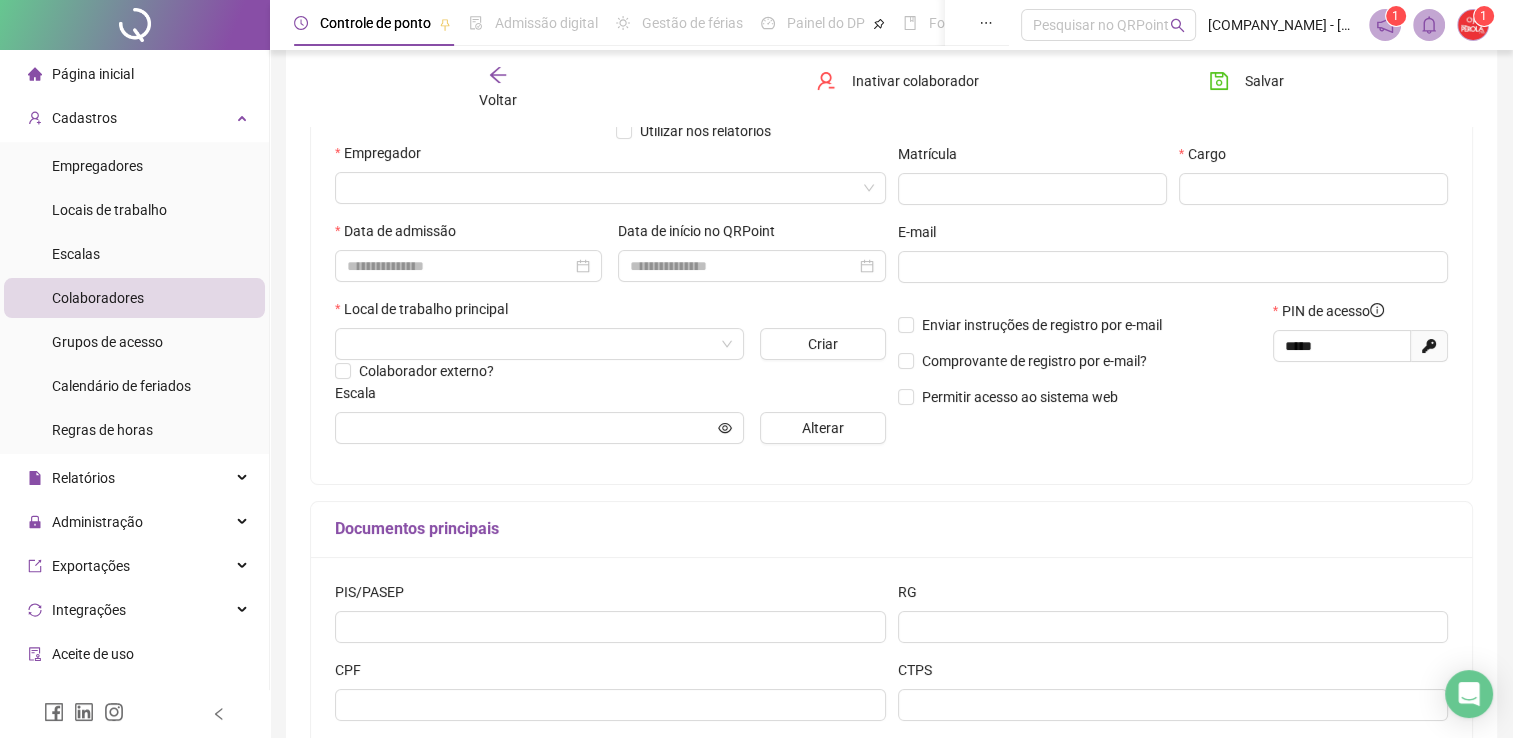 click on "Colaboradores" at bounding box center (134, 298) 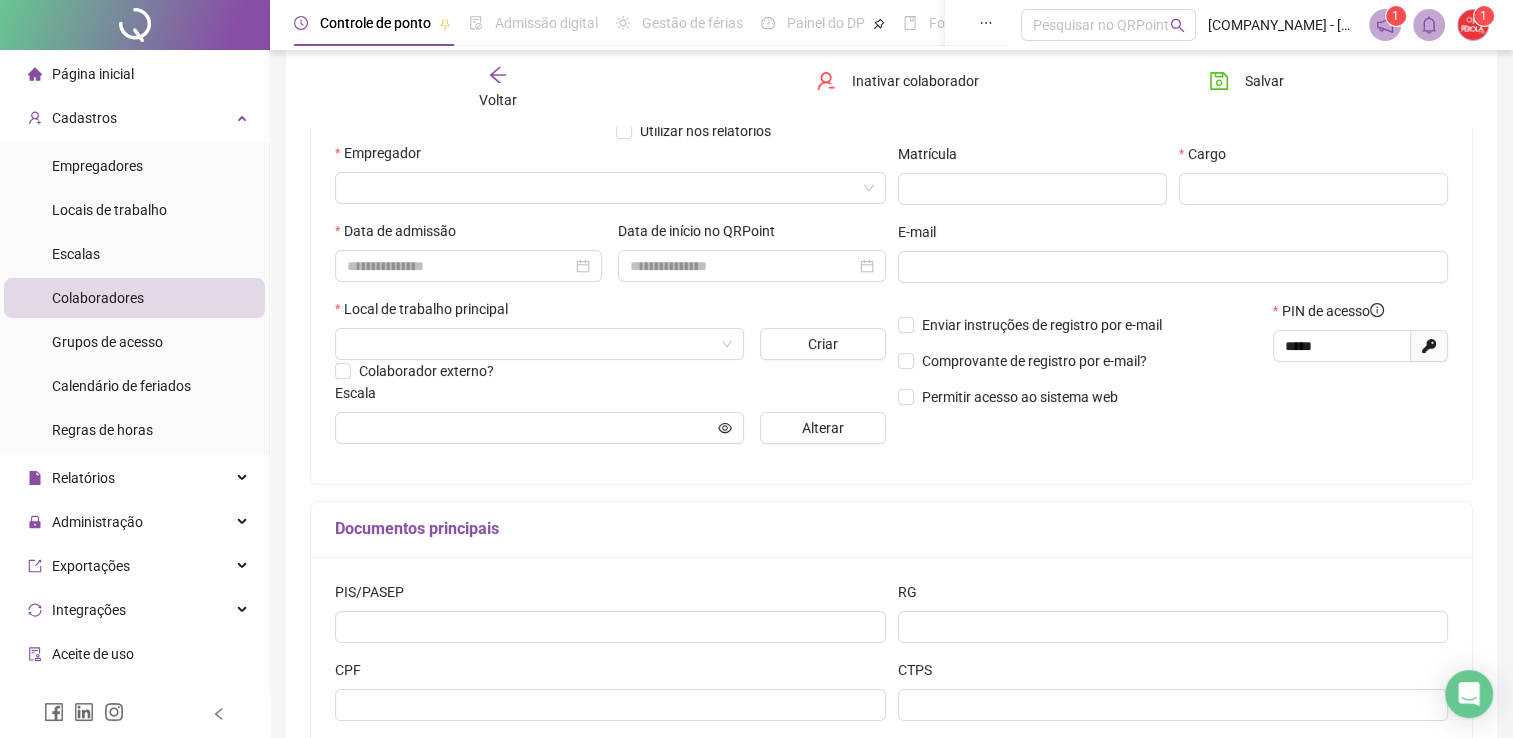click 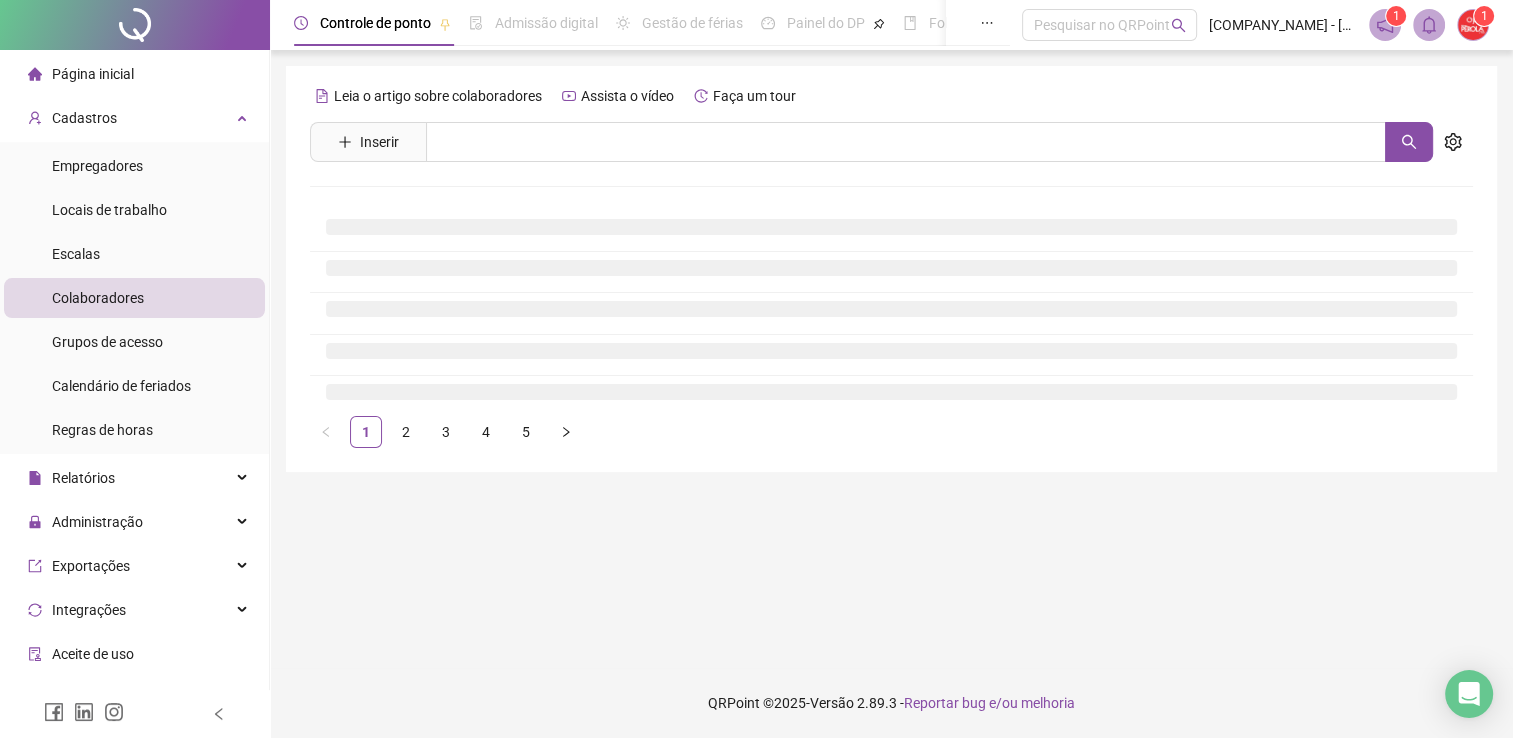 scroll, scrollTop: 0, scrollLeft: 0, axis: both 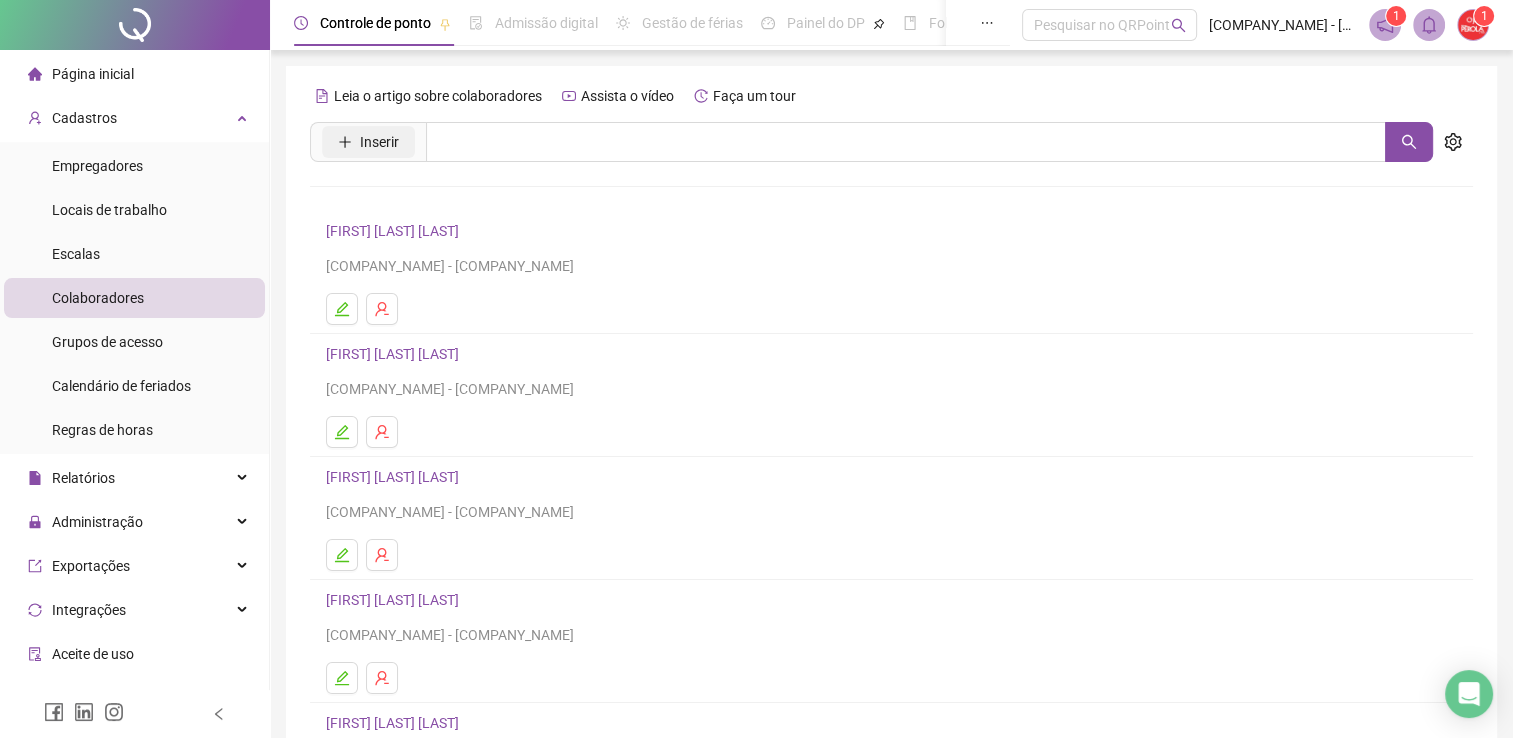 click on "Inserir" at bounding box center [379, 142] 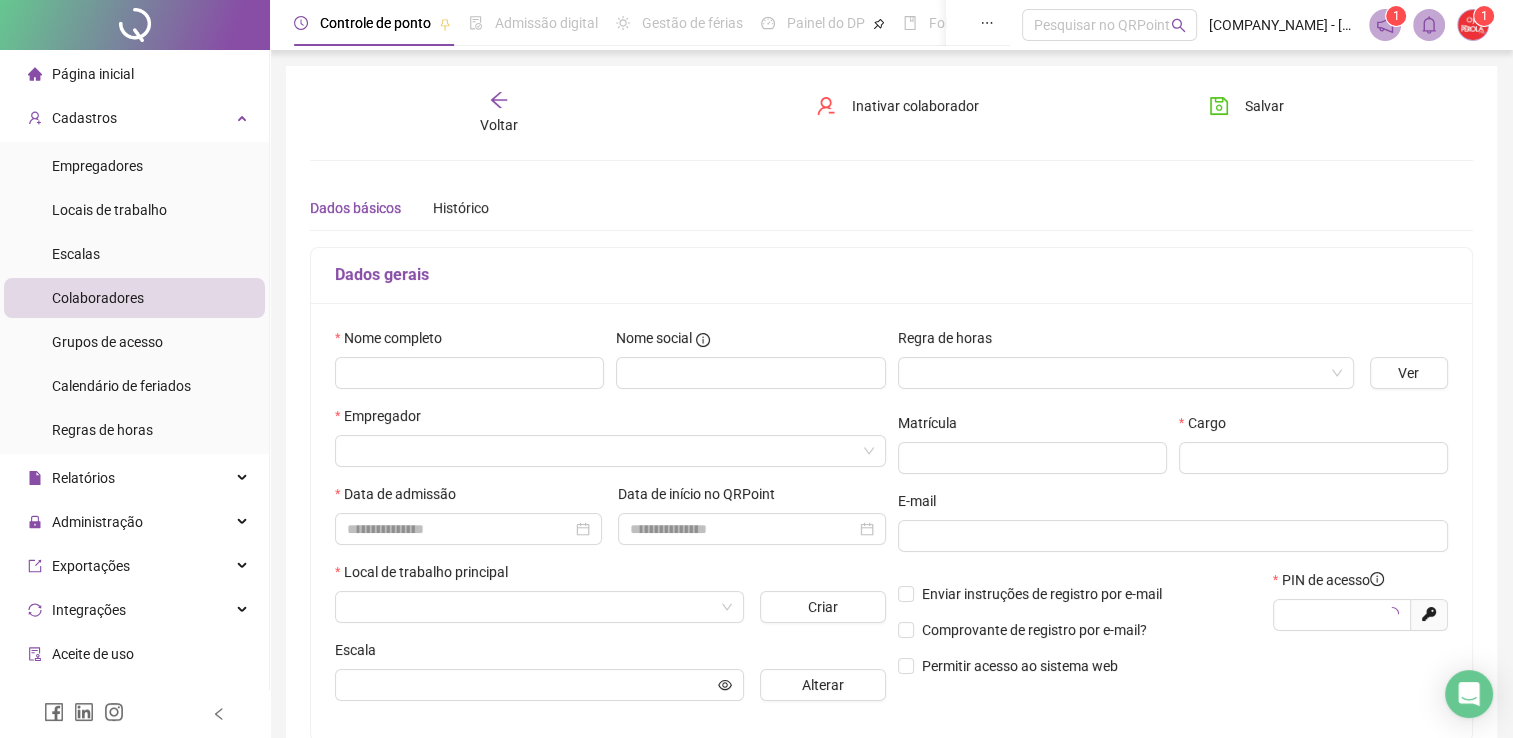 type on "*****" 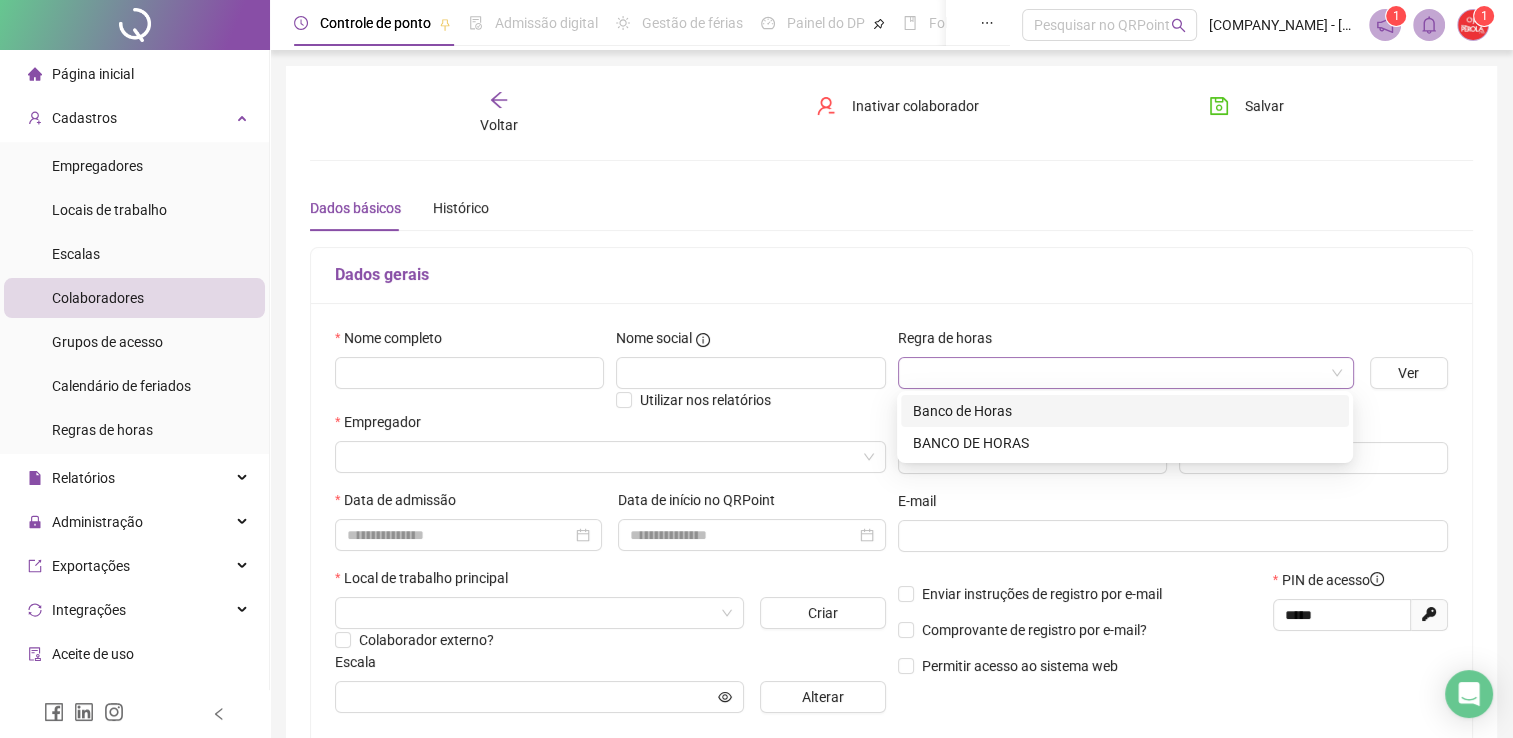 click at bounding box center (1126, 373) 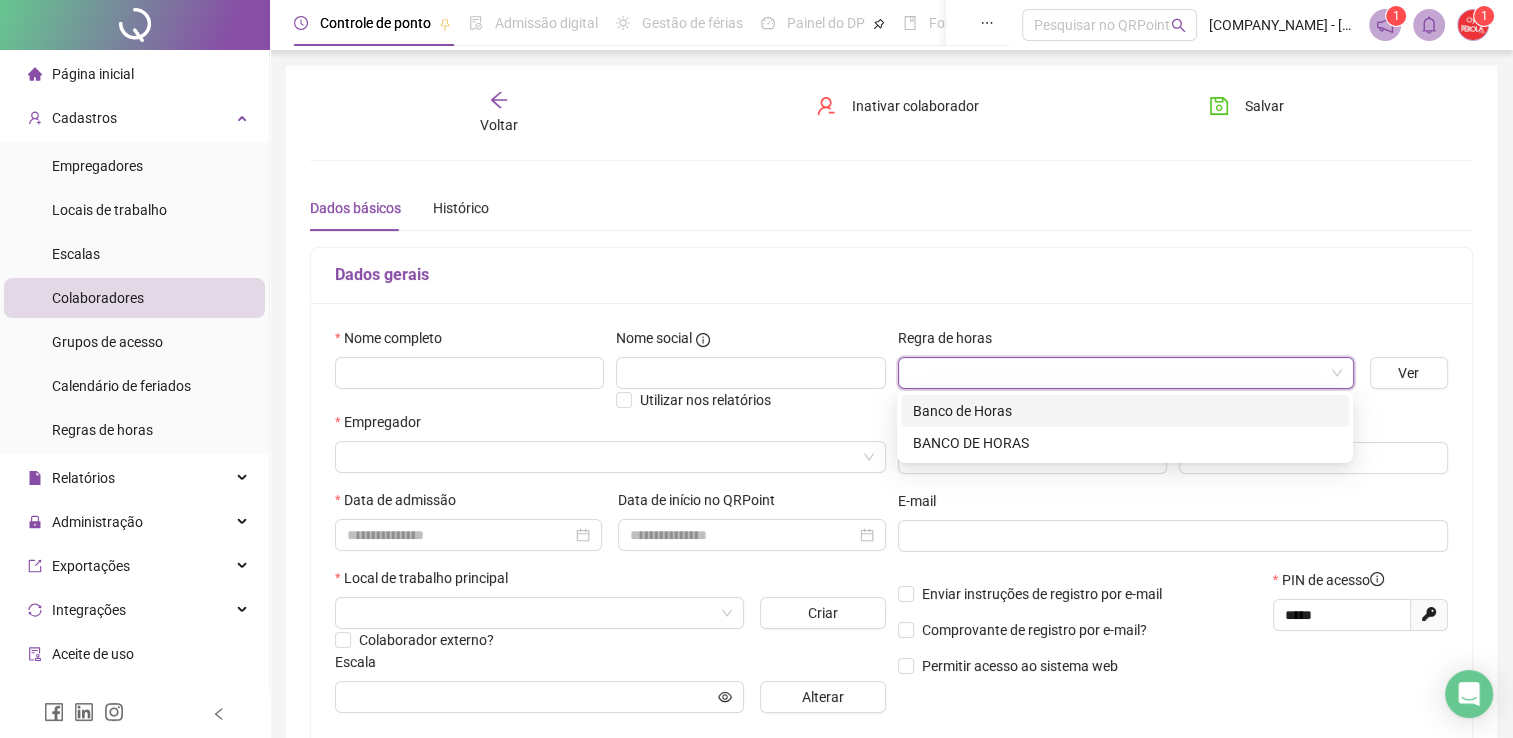 click on "Banco de Horas" at bounding box center [1125, 411] 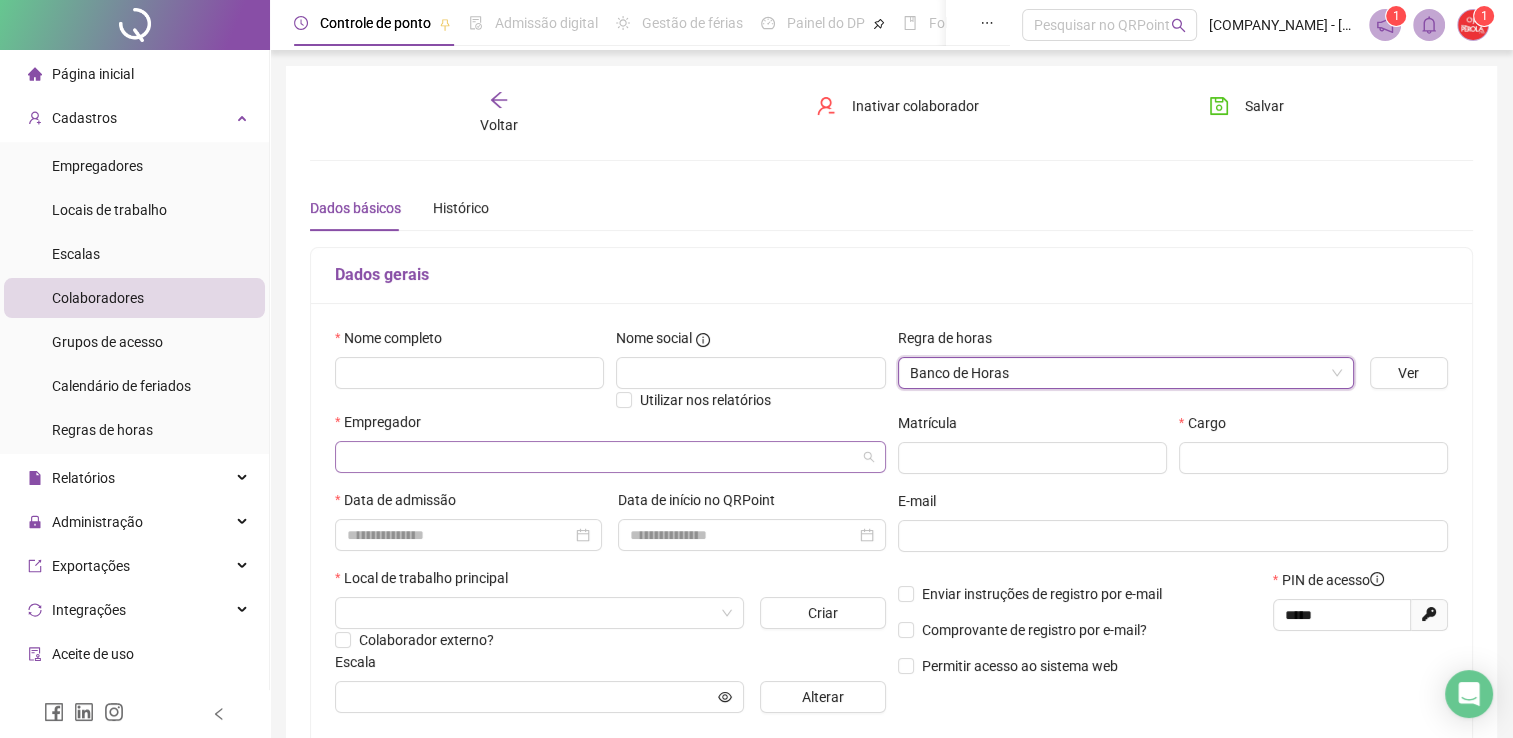 click at bounding box center (610, 457) 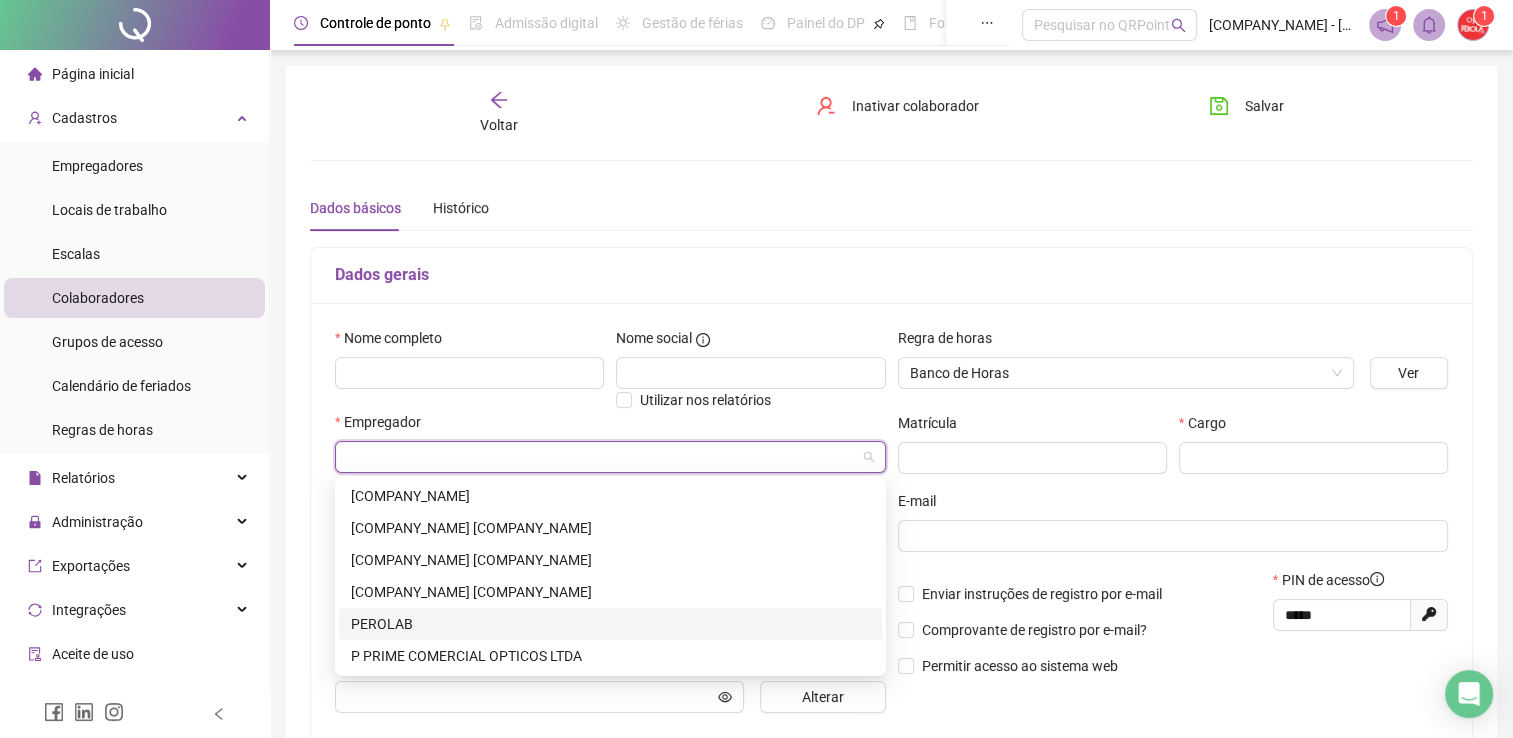 click on "PEROLAB" at bounding box center [610, 624] 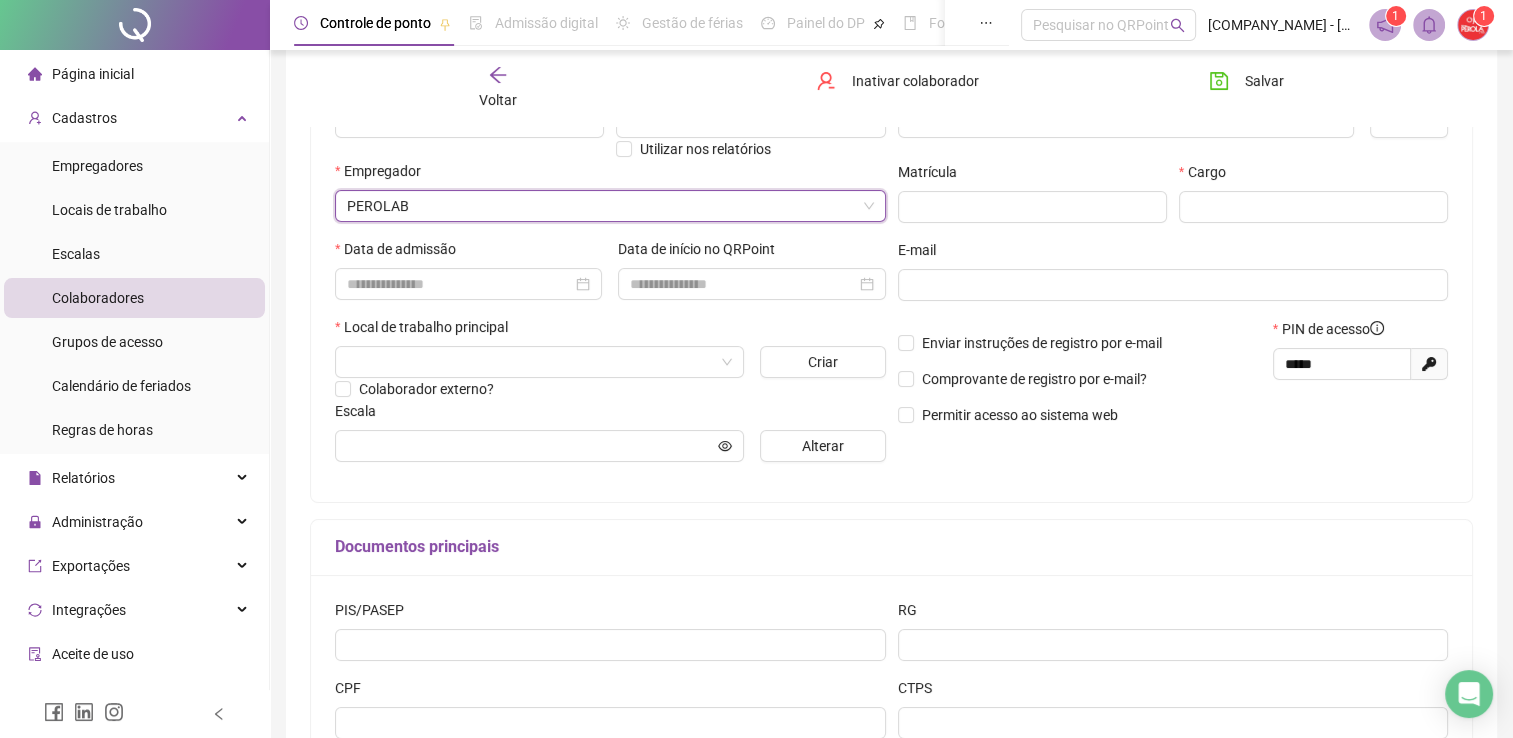 scroll, scrollTop: 272, scrollLeft: 0, axis: vertical 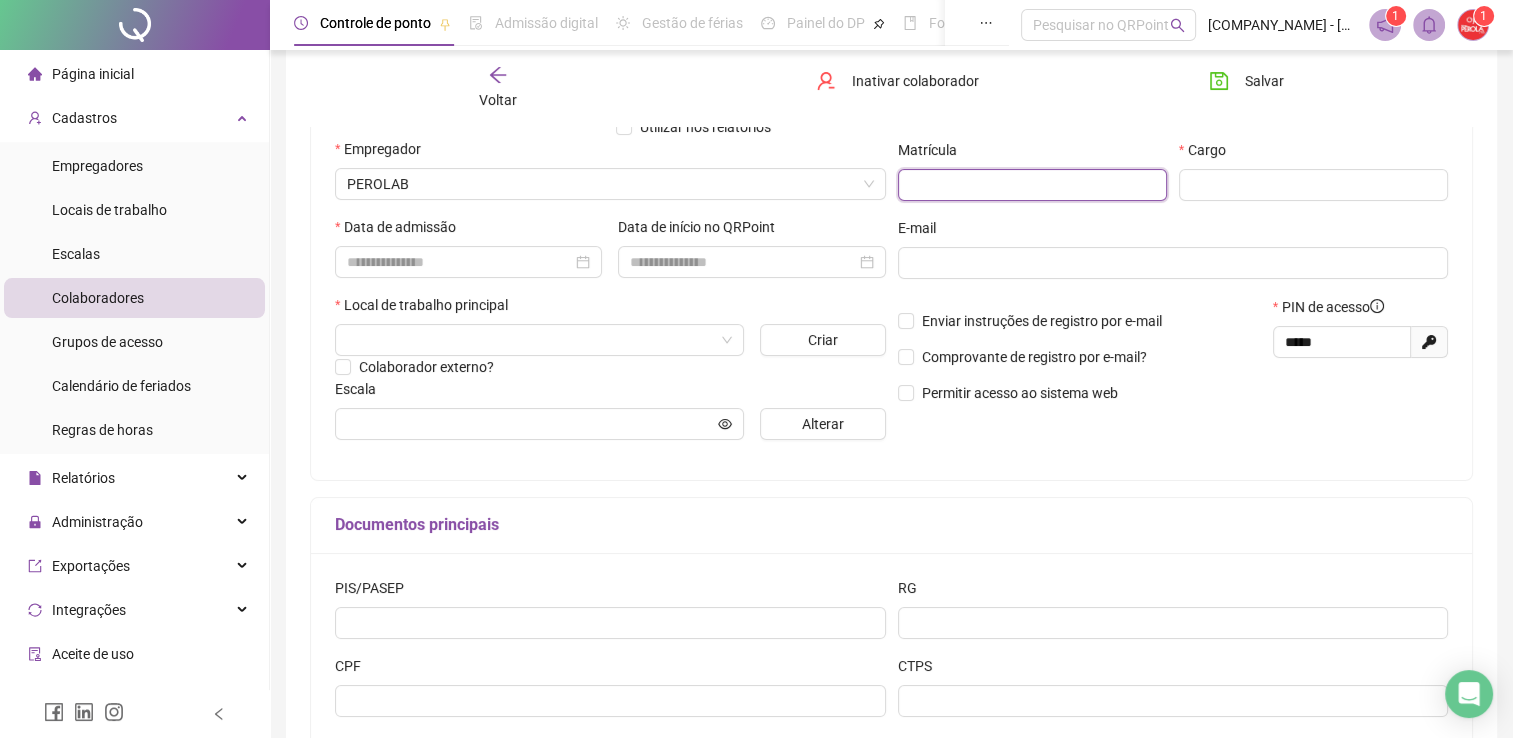 click at bounding box center [1032, 185] 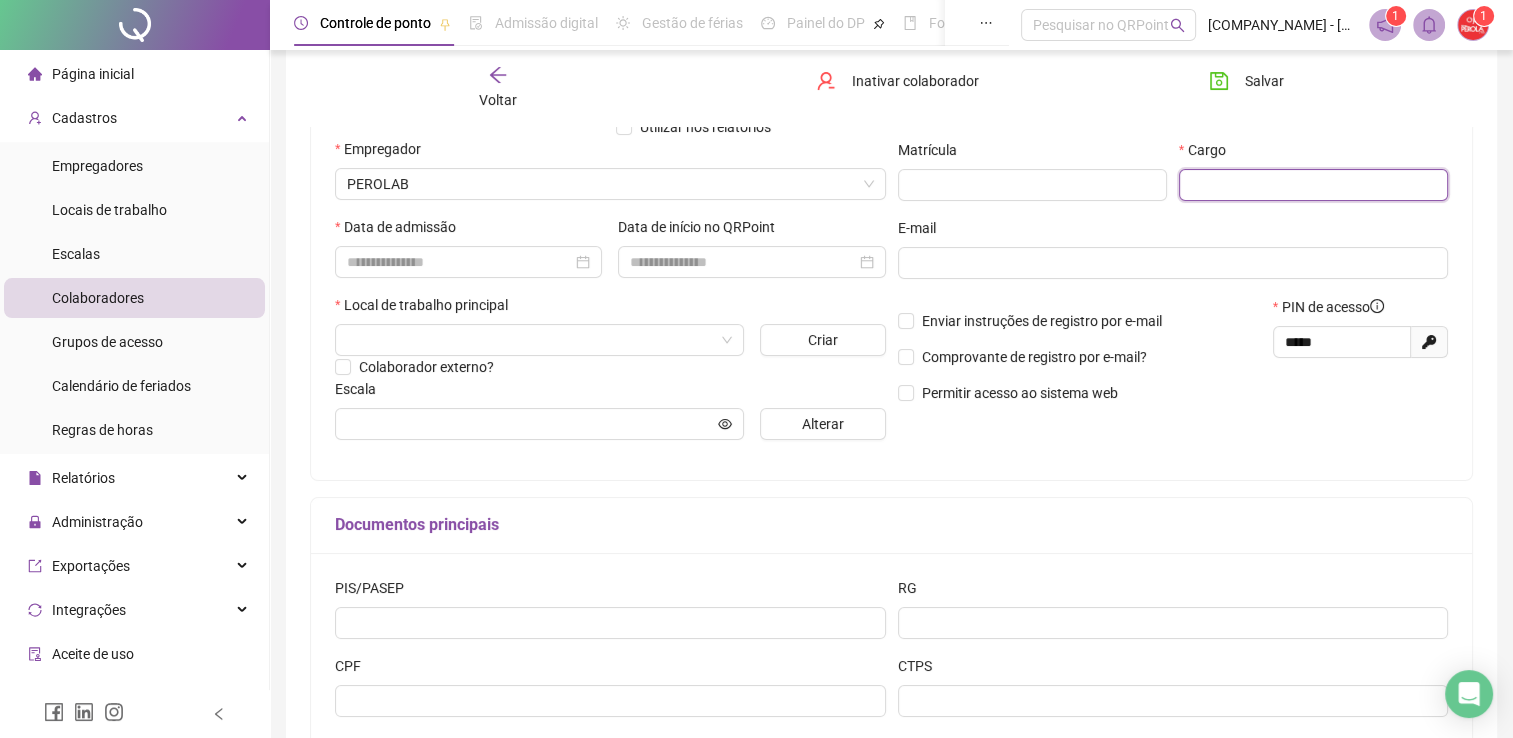 click at bounding box center (1313, 185) 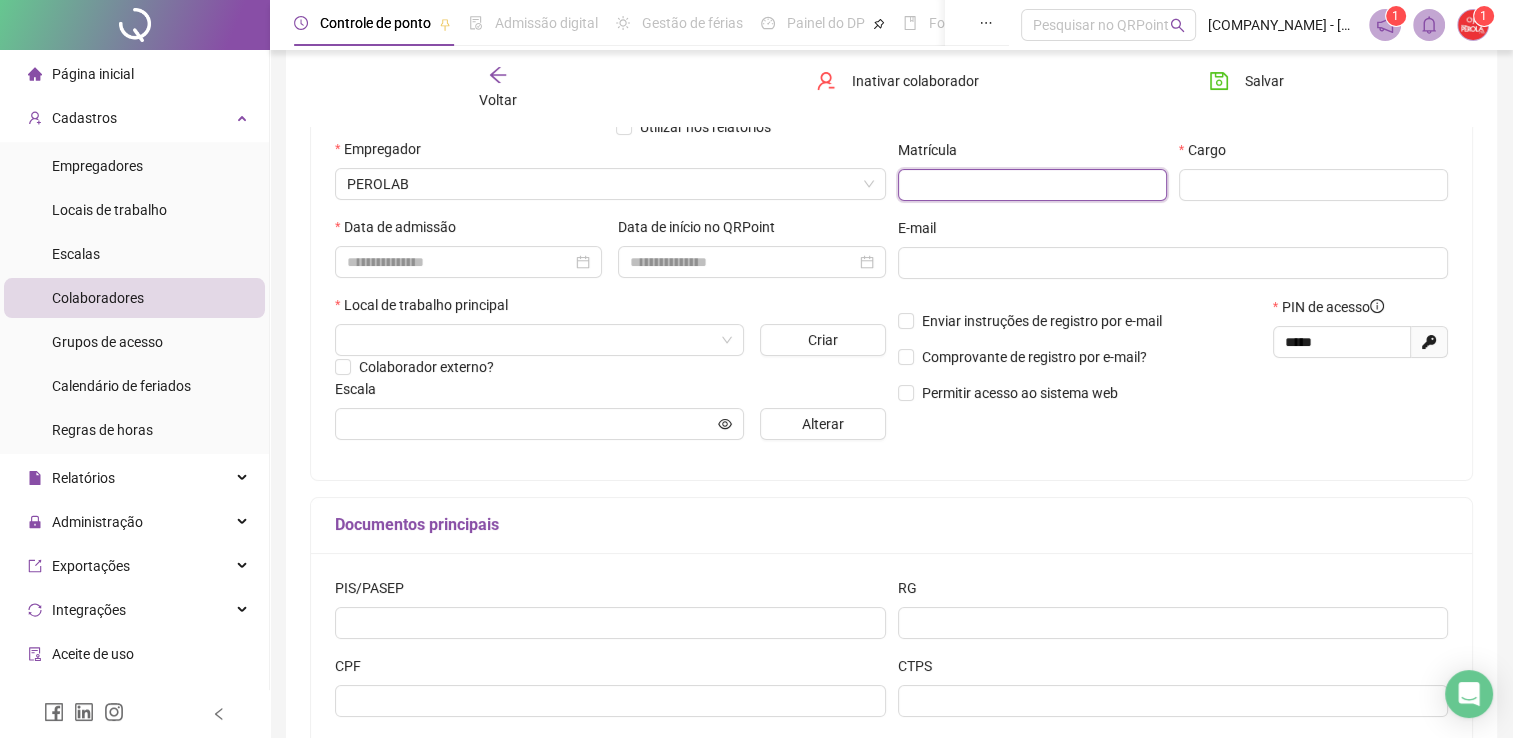 click at bounding box center (1032, 185) 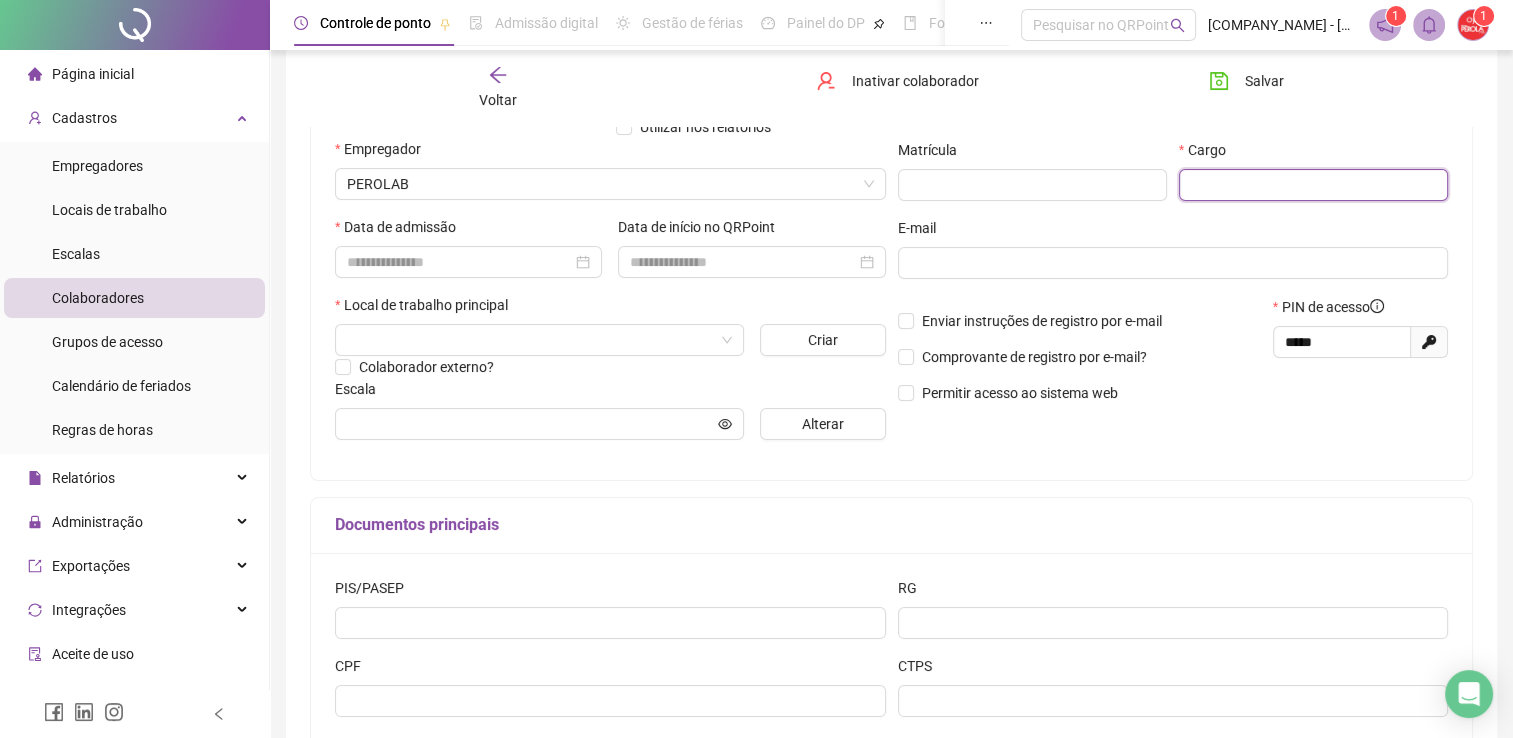 click at bounding box center [1313, 185] 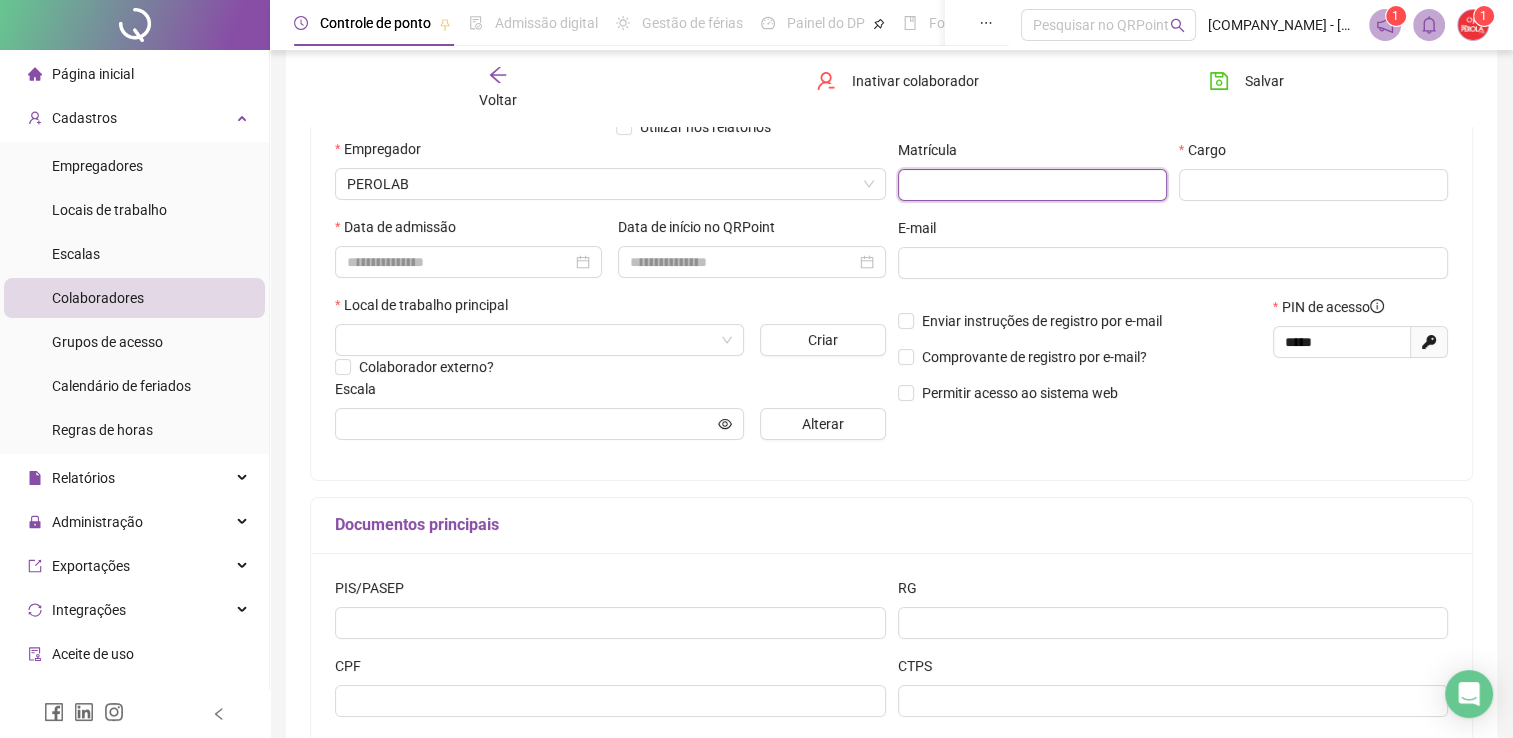 click at bounding box center [1032, 185] 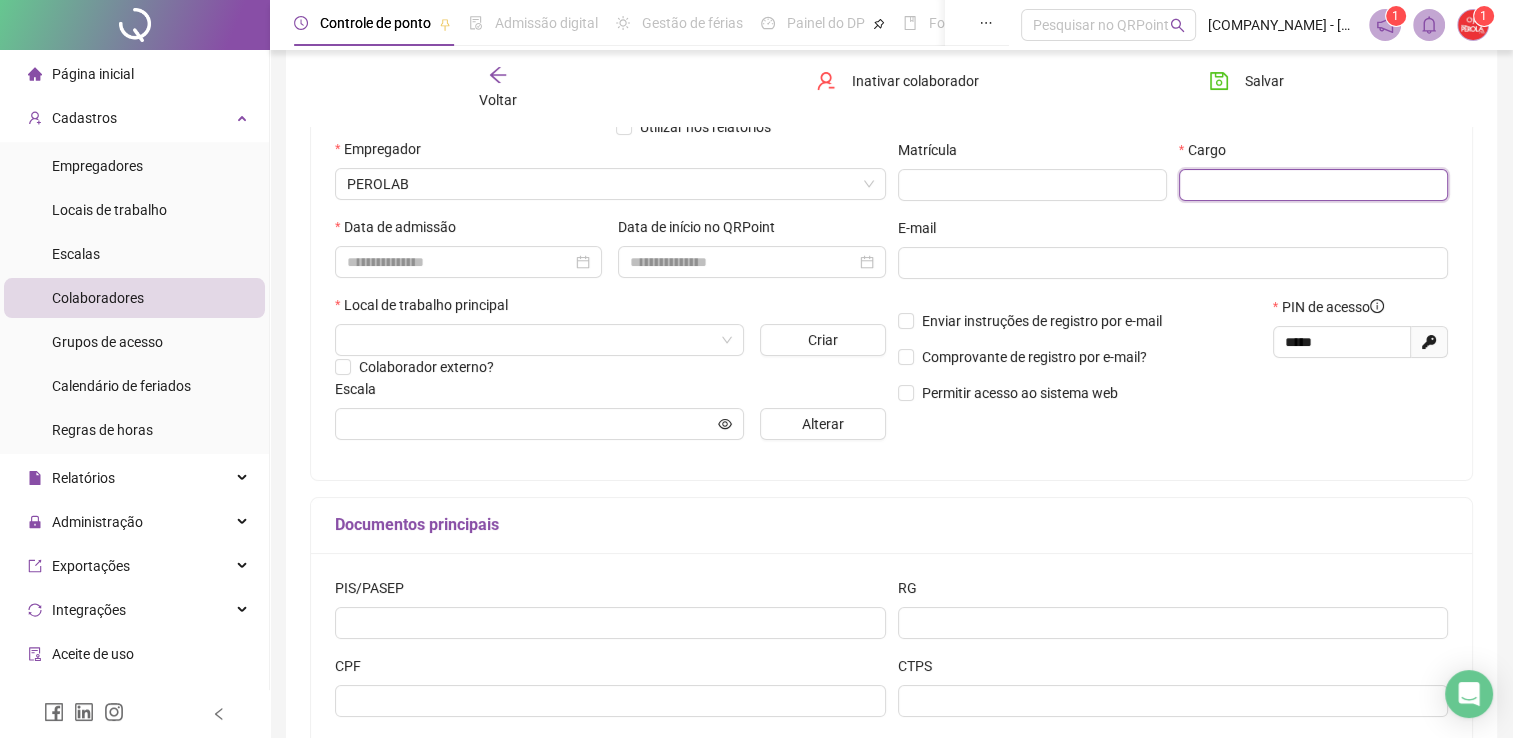 click at bounding box center (1313, 185) 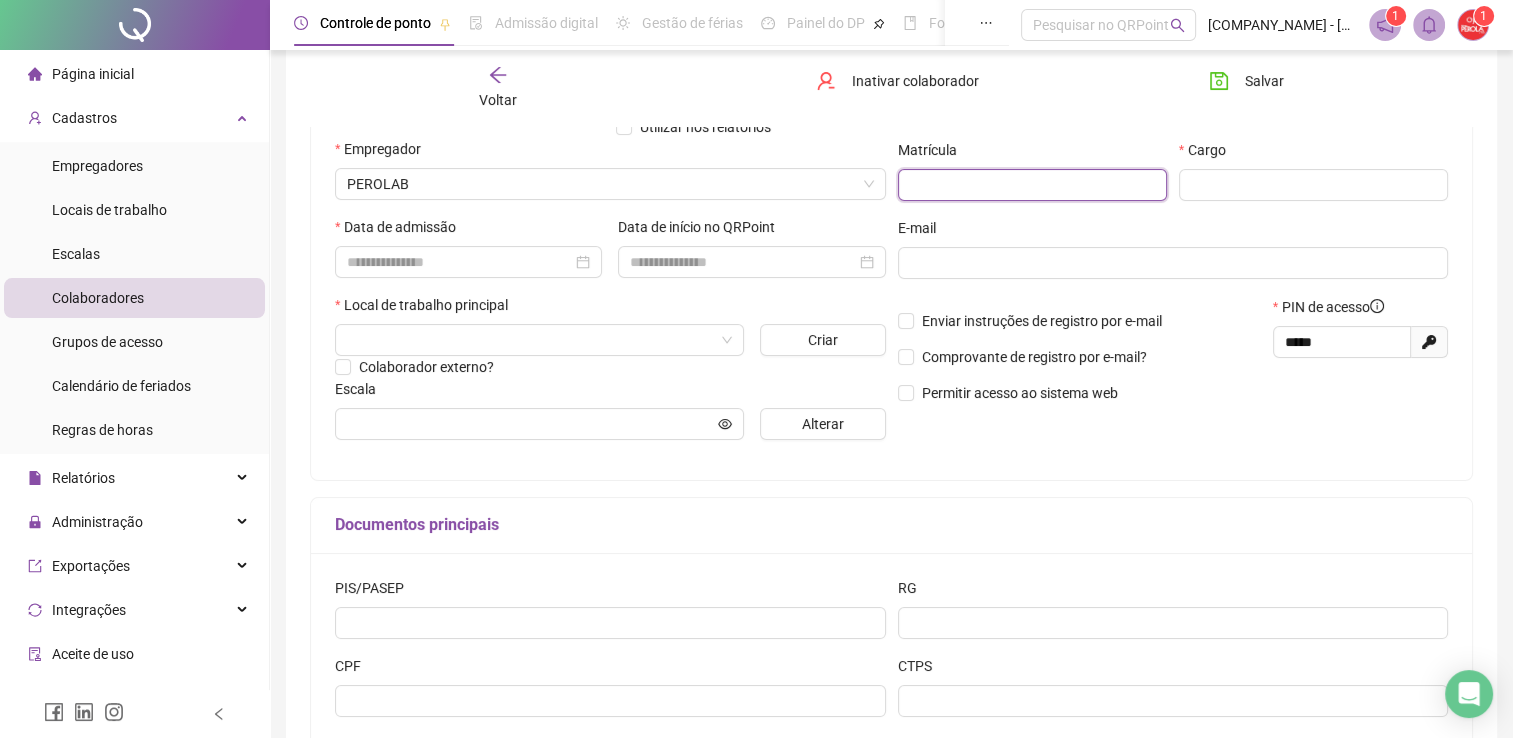 click at bounding box center (1032, 185) 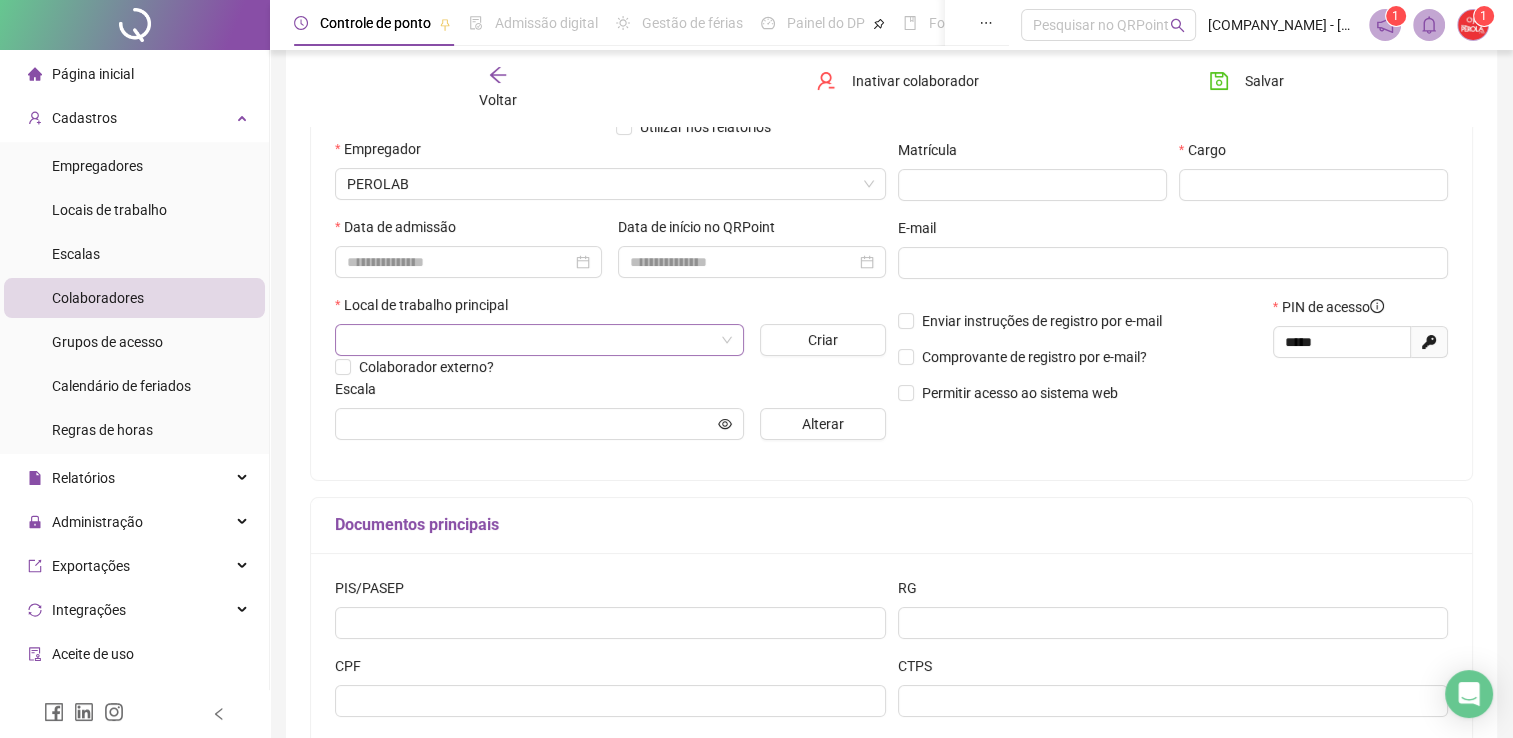 click at bounding box center (530, 340) 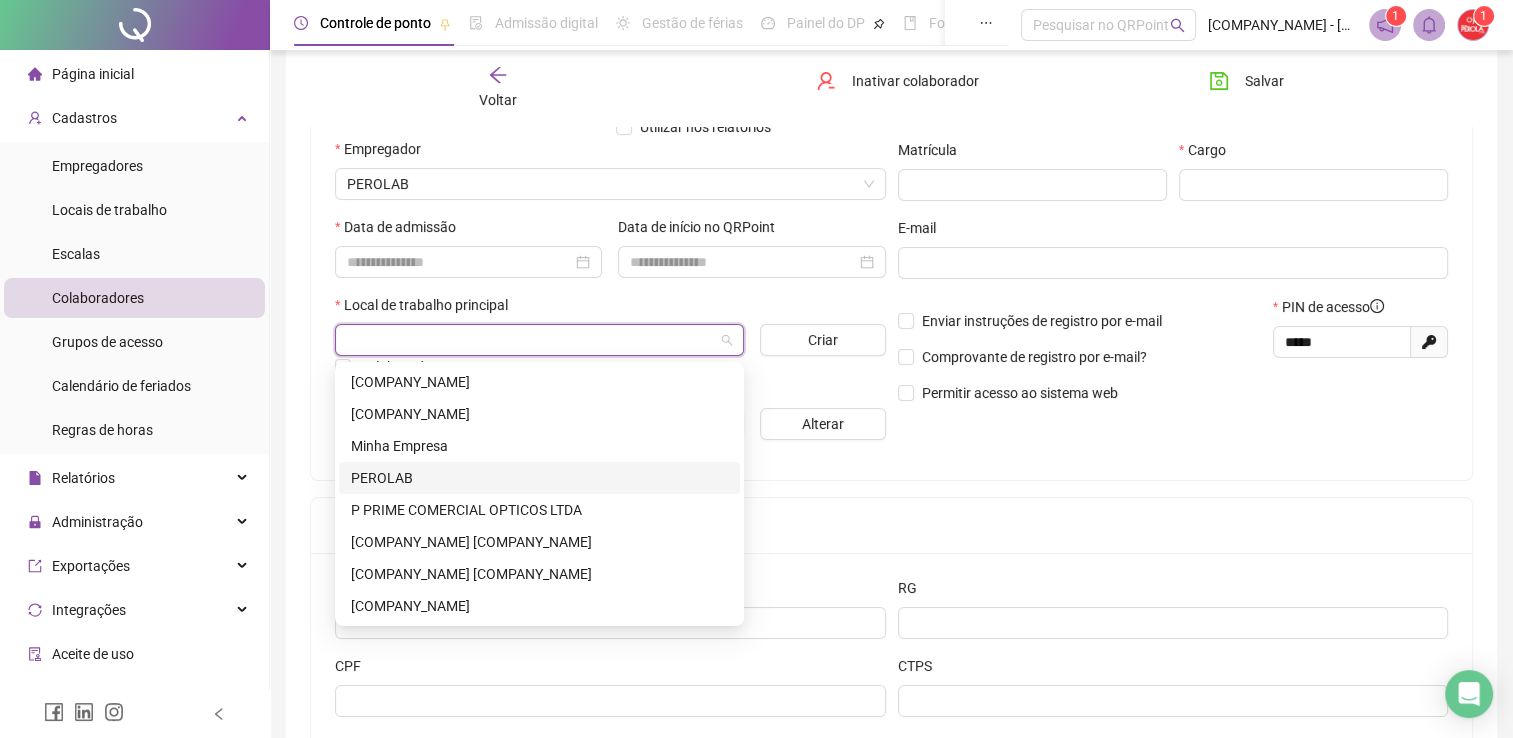click on "PEROLAB" at bounding box center [539, 478] 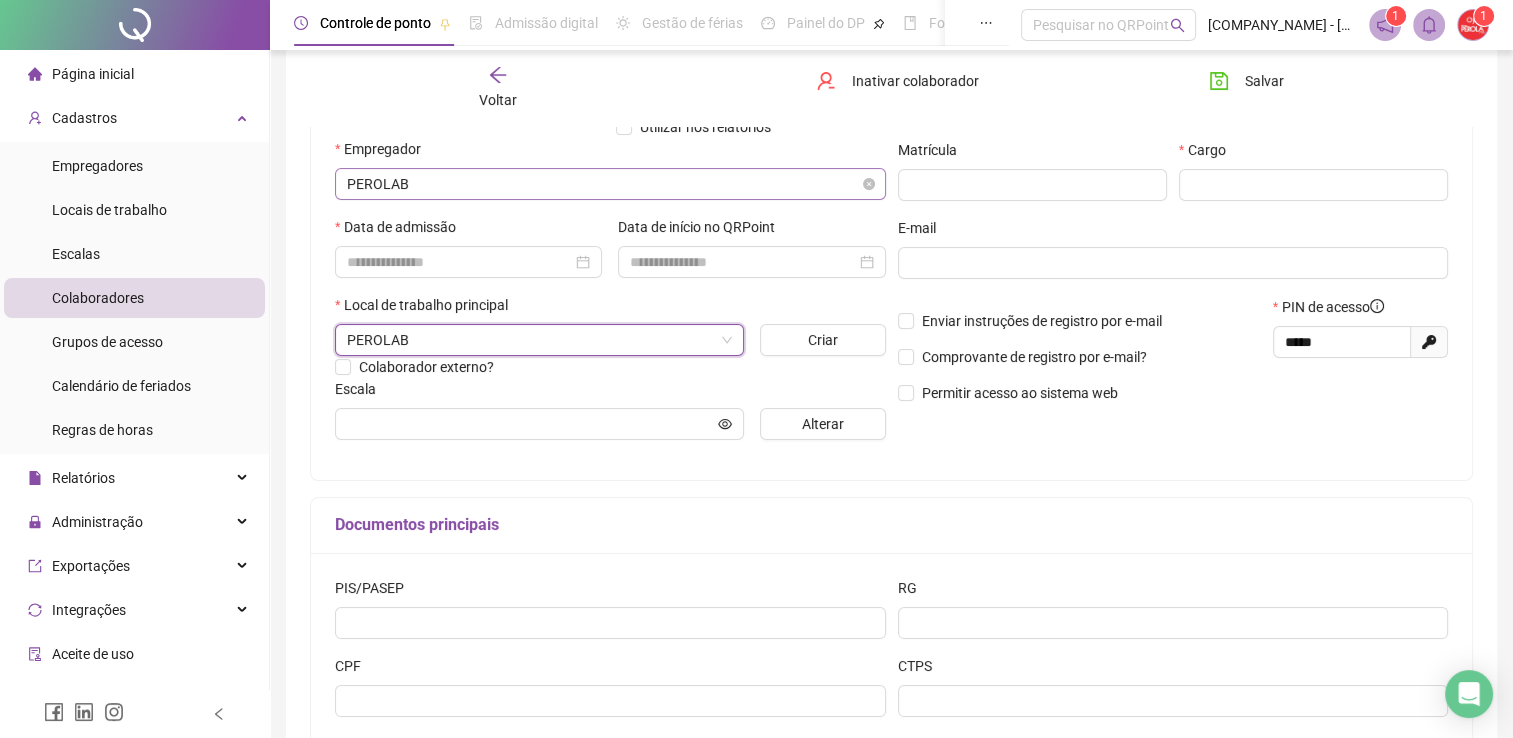 click on "PEROLAB" at bounding box center [610, 184] 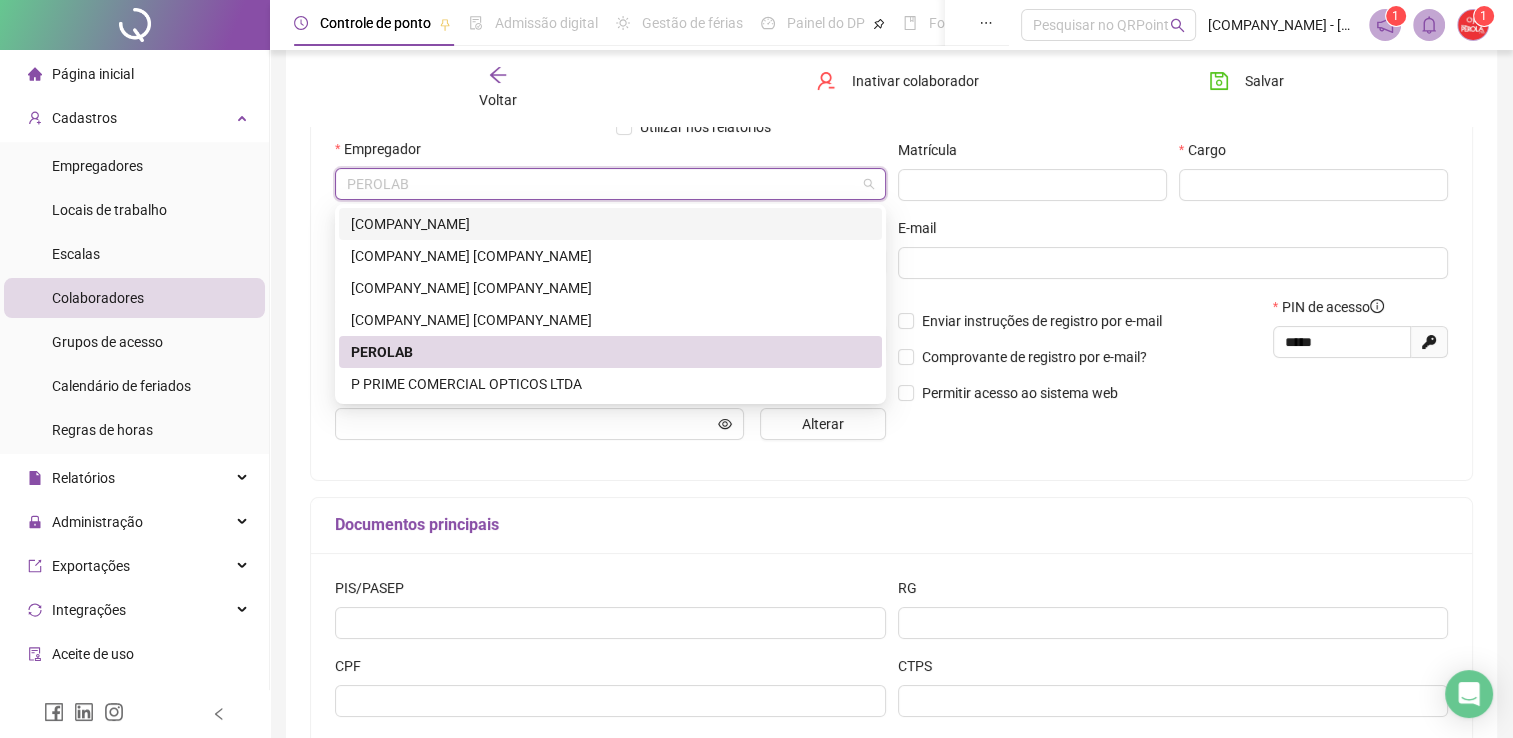 click on "[COMPANY_NAME]" at bounding box center (610, 224) 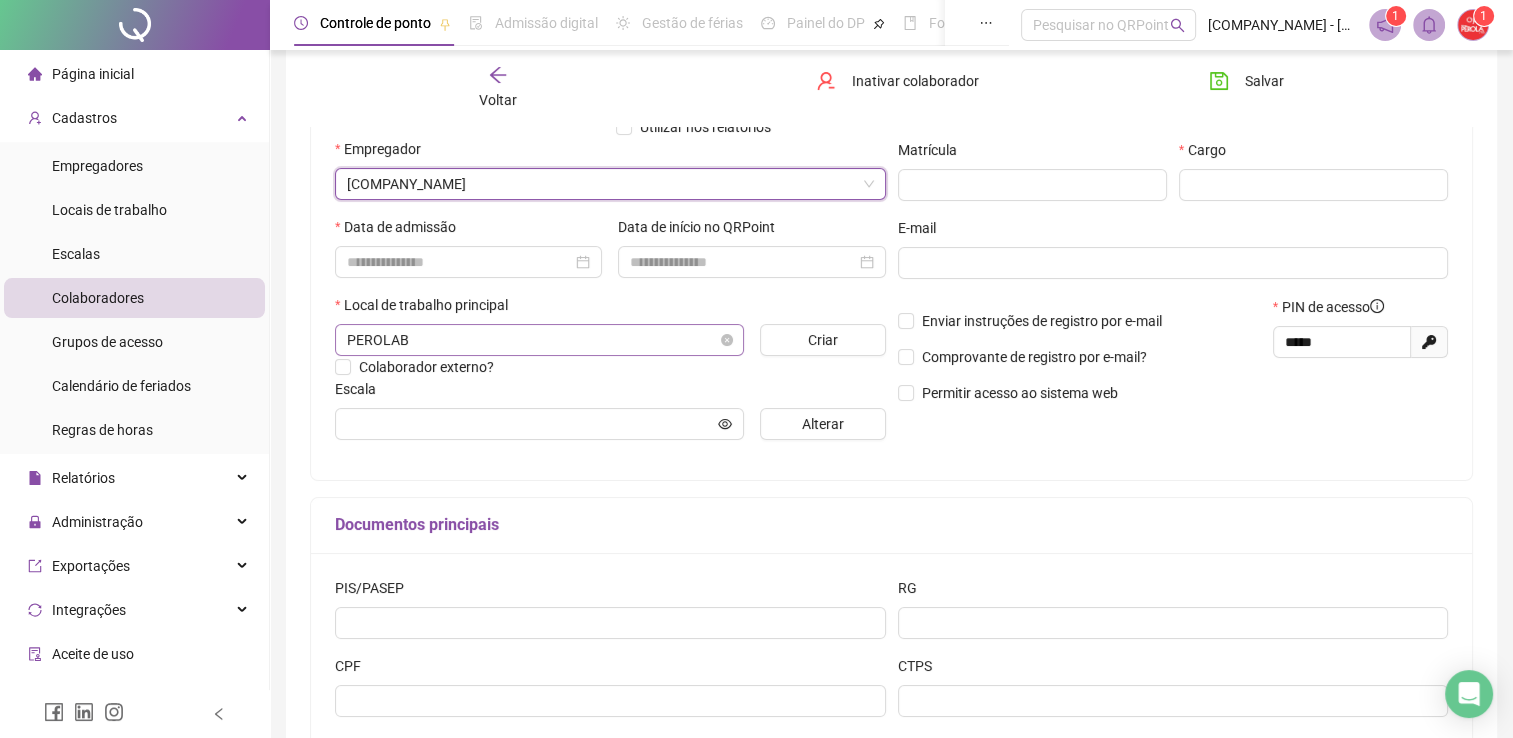 click on "PEROLAB" at bounding box center (539, 340) 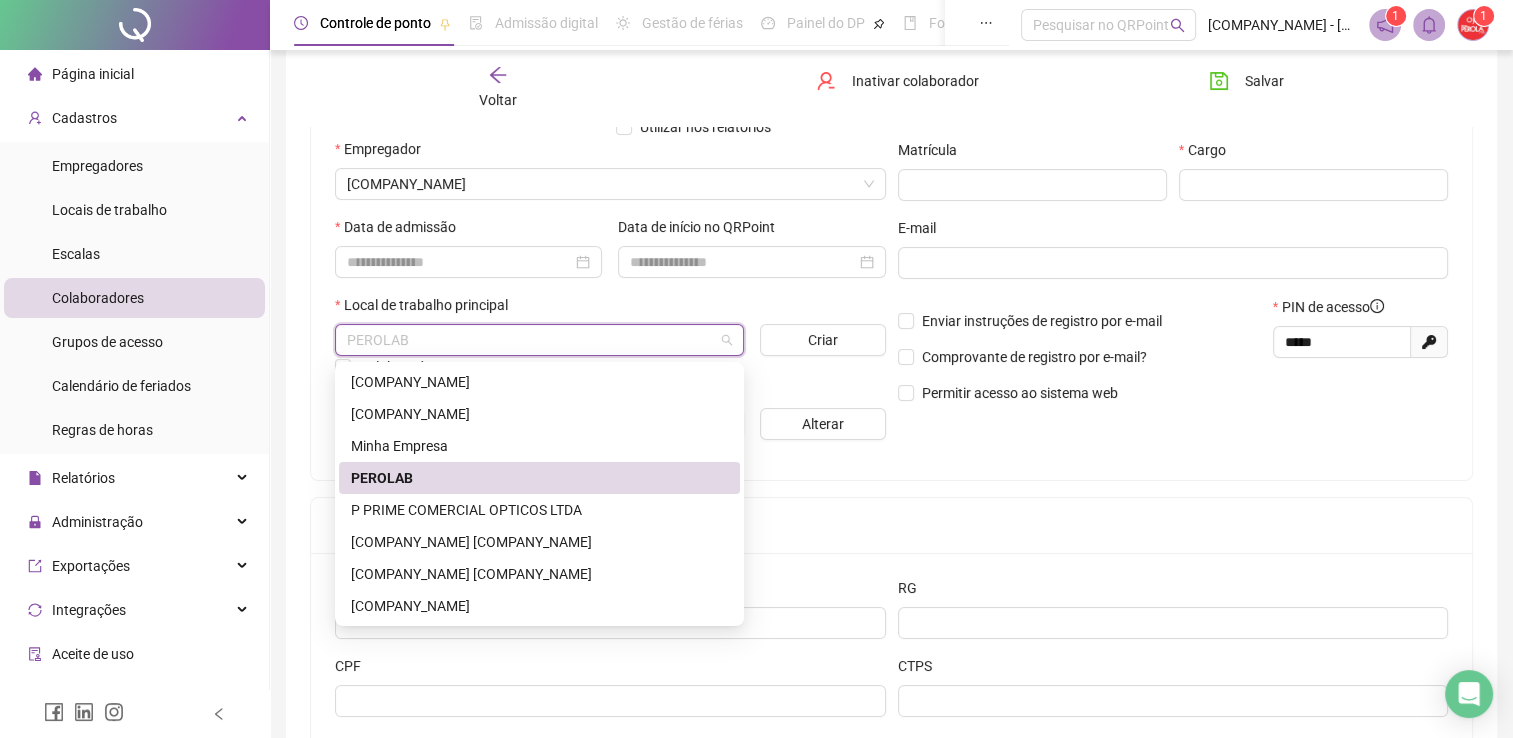 click on "PEROLAB" at bounding box center (539, 478) 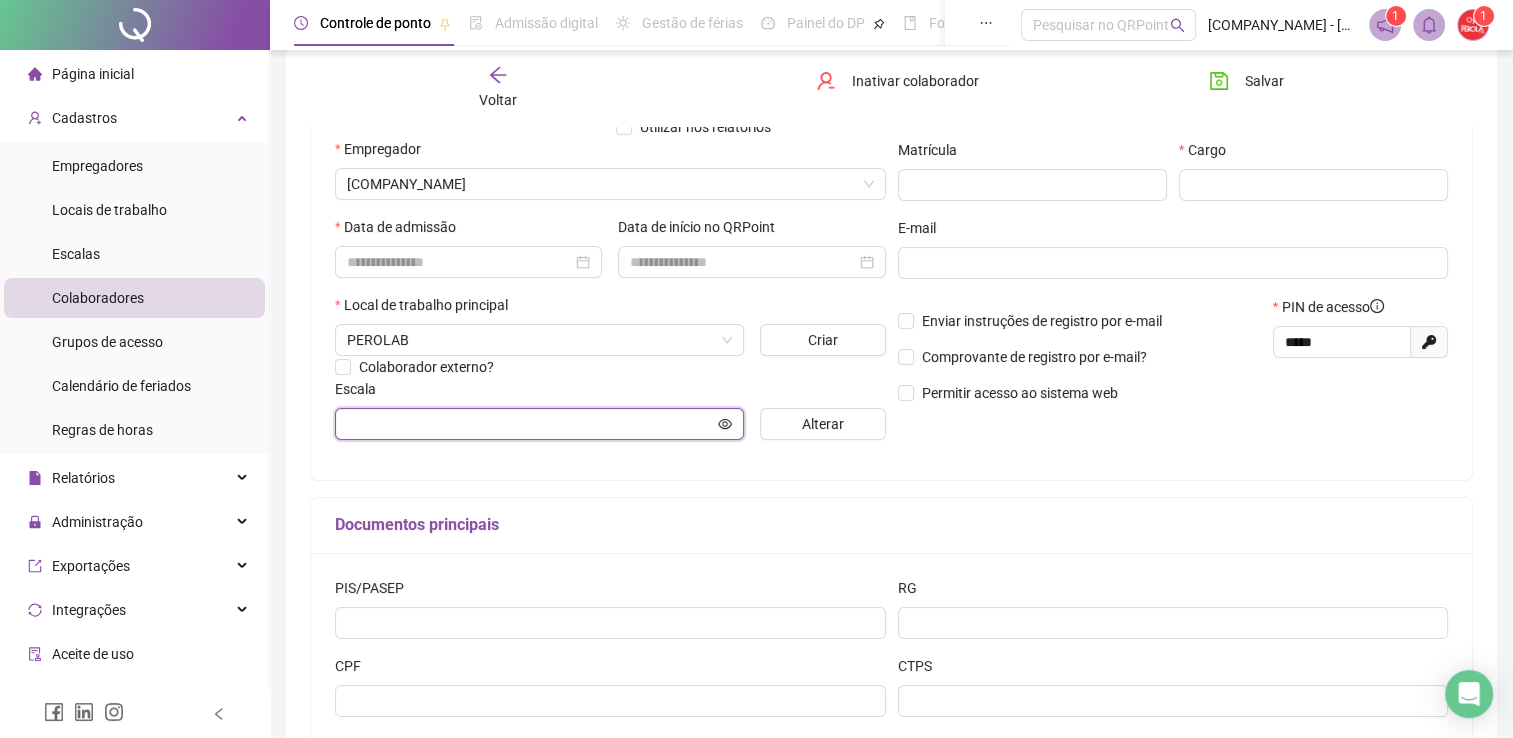 click at bounding box center [530, 424] 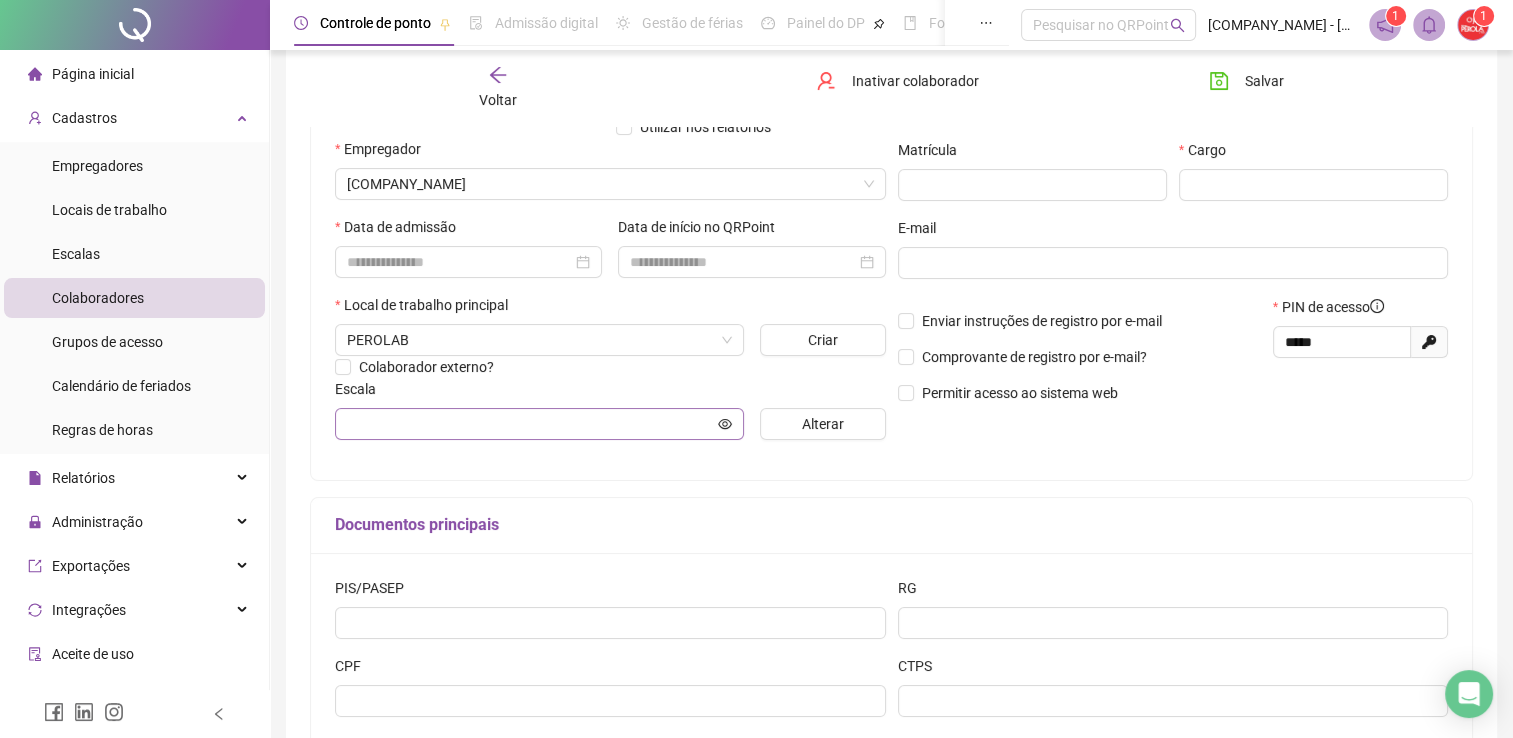click at bounding box center (539, 424) 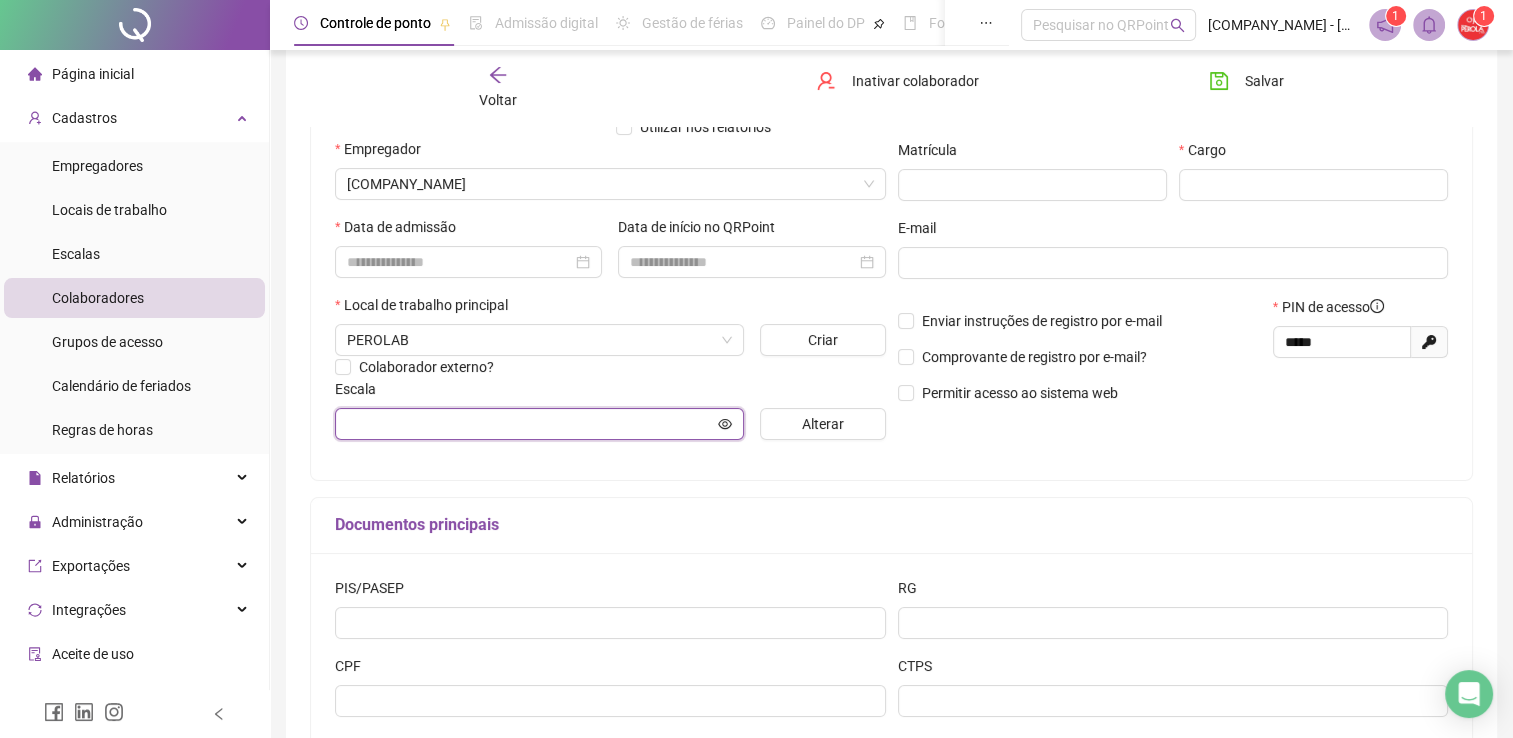 click 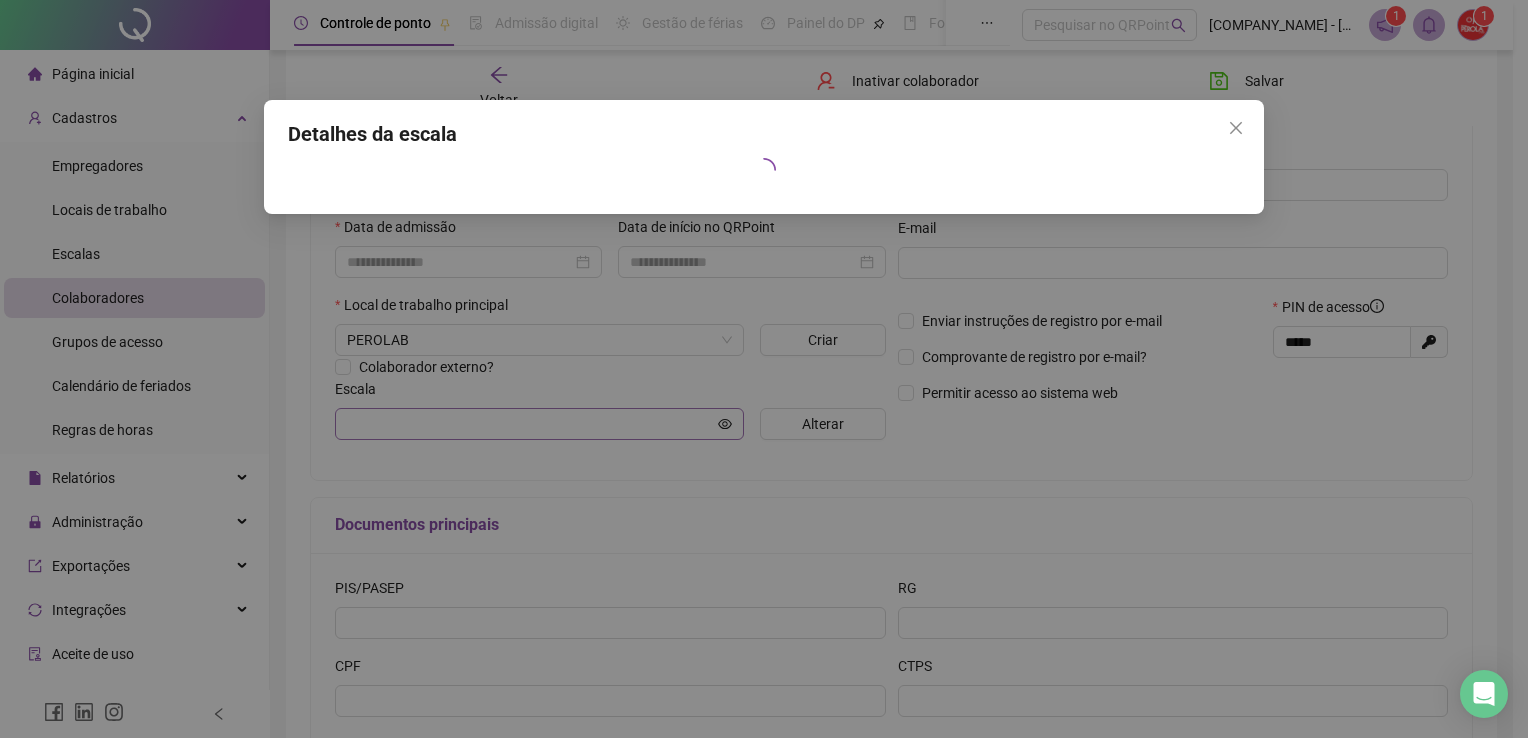 click on "Detalhes da escala" at bounding box center (764, 369) 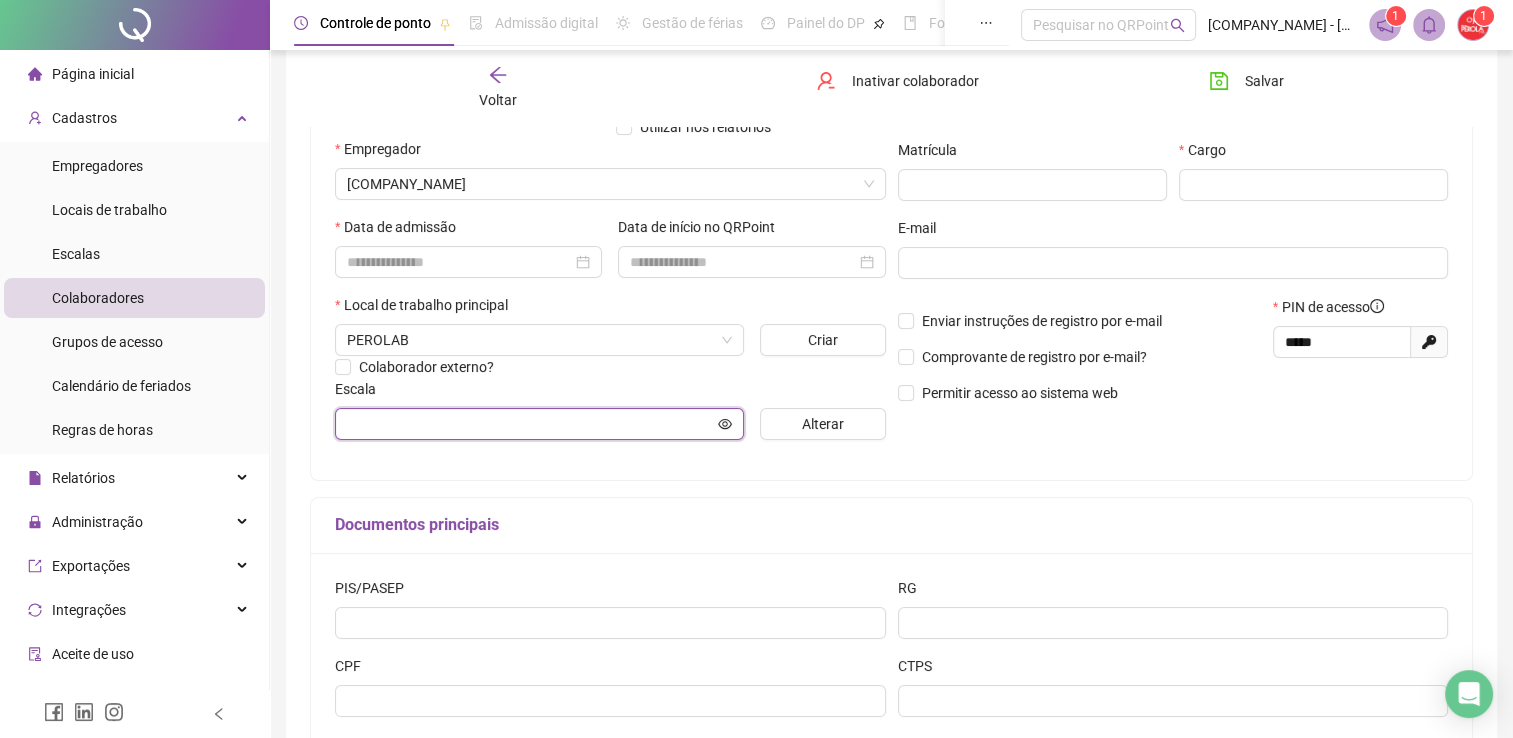 scroll, scrollTop: 402, scrollLeft: 0, axis: vertical 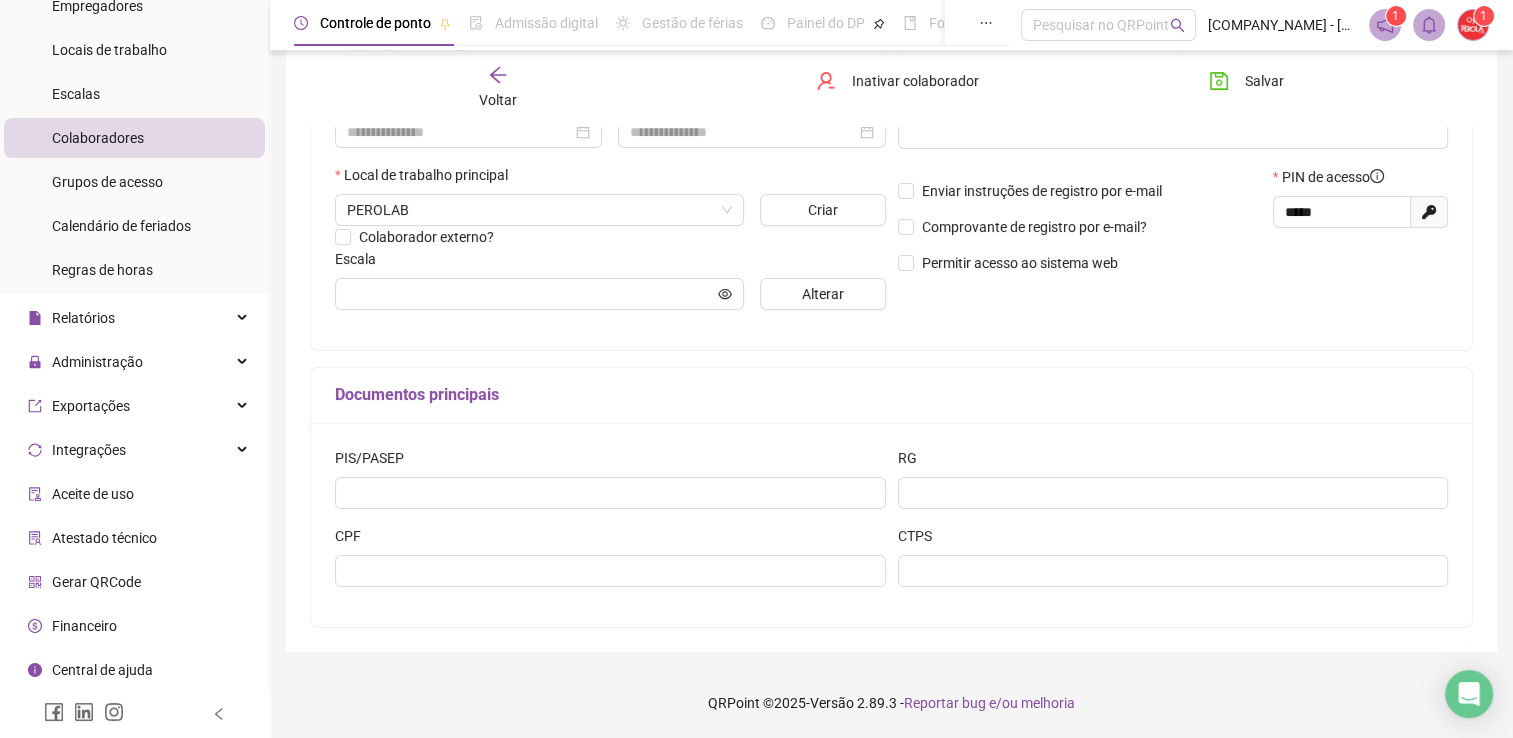 click on "Gerar QRCode" at bounding box center [84, 582] 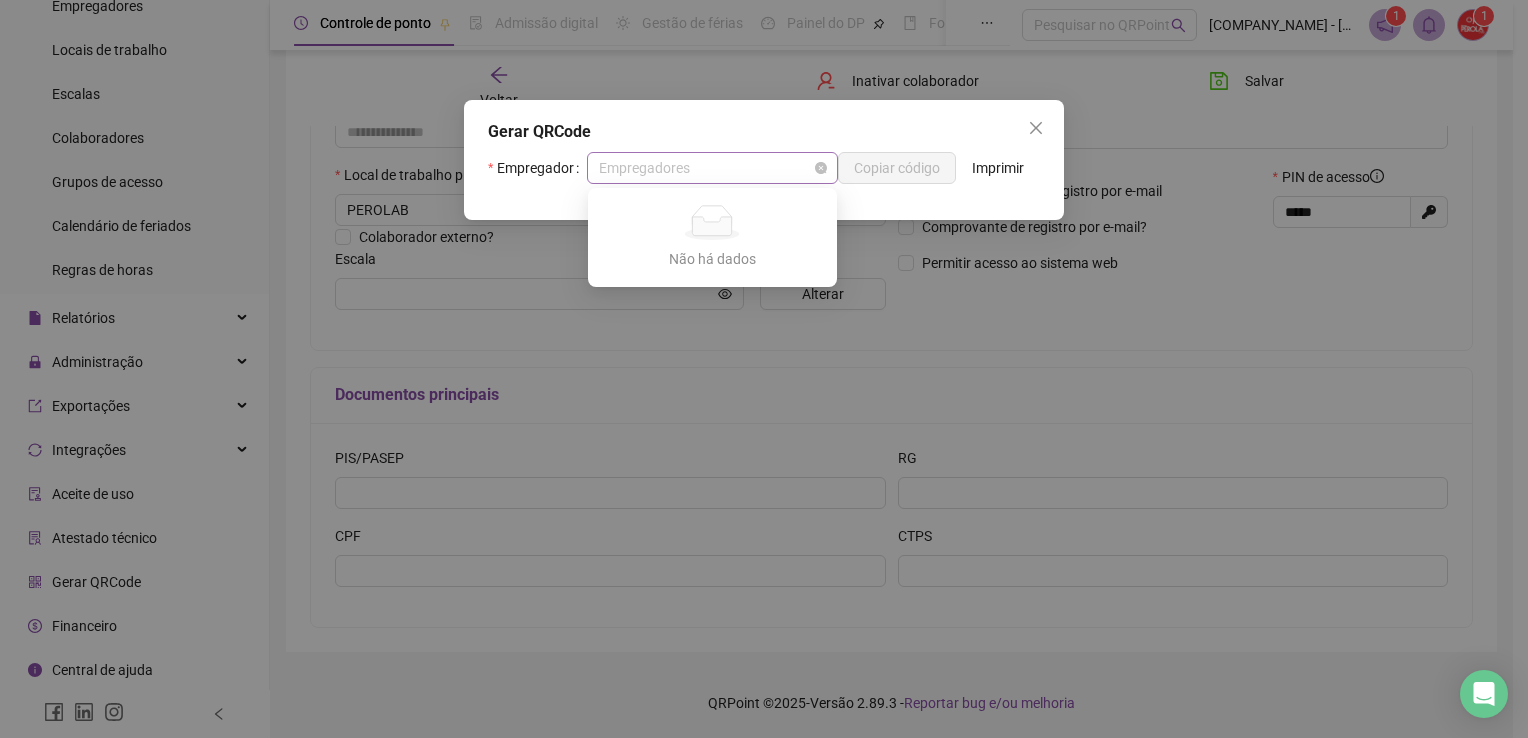 click on "Empregadores" at bounding box center [712, 168] 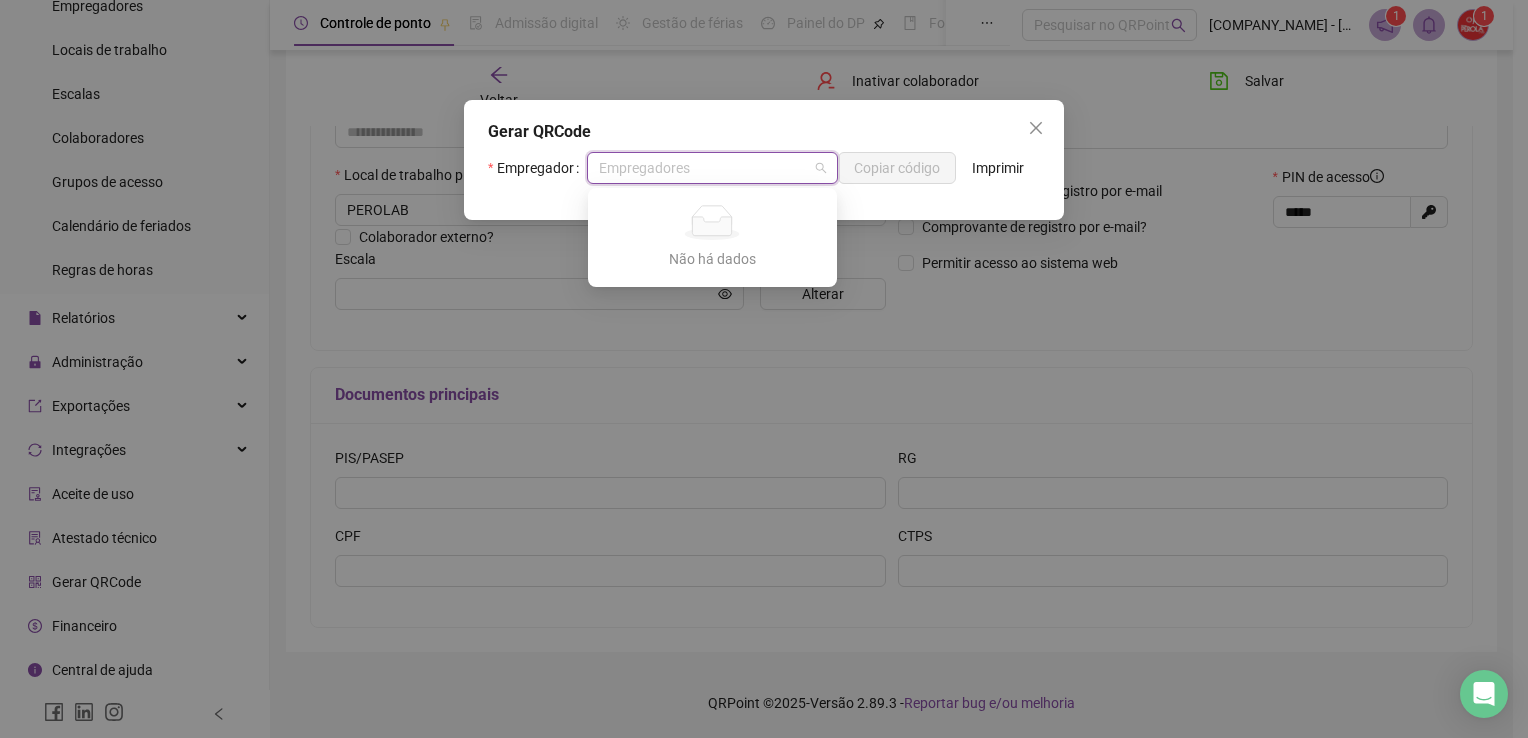 click on "Gerar QRCode" at bounding box center (764, 132) 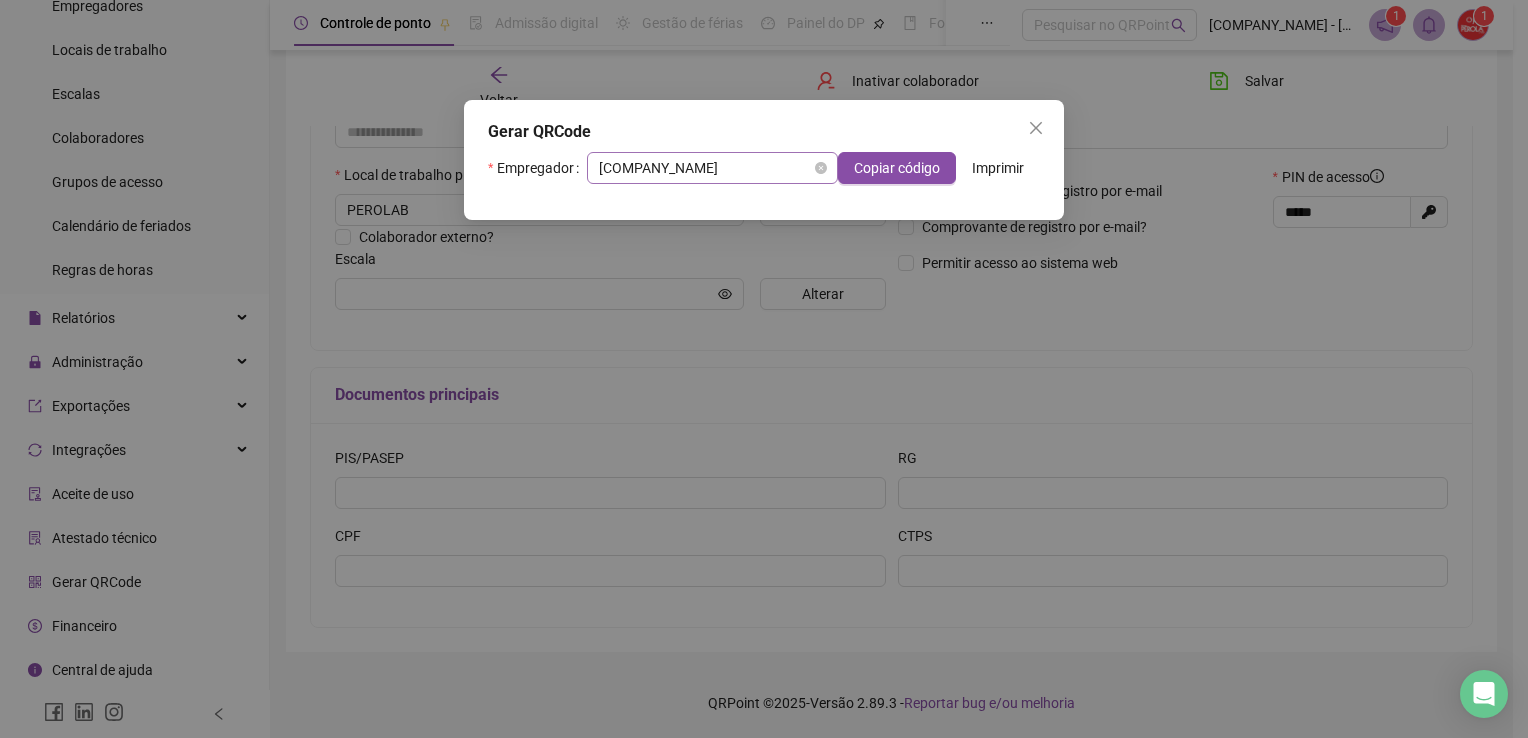 click on "[COMPANY_NAME]" at bounding box center [712, 168] 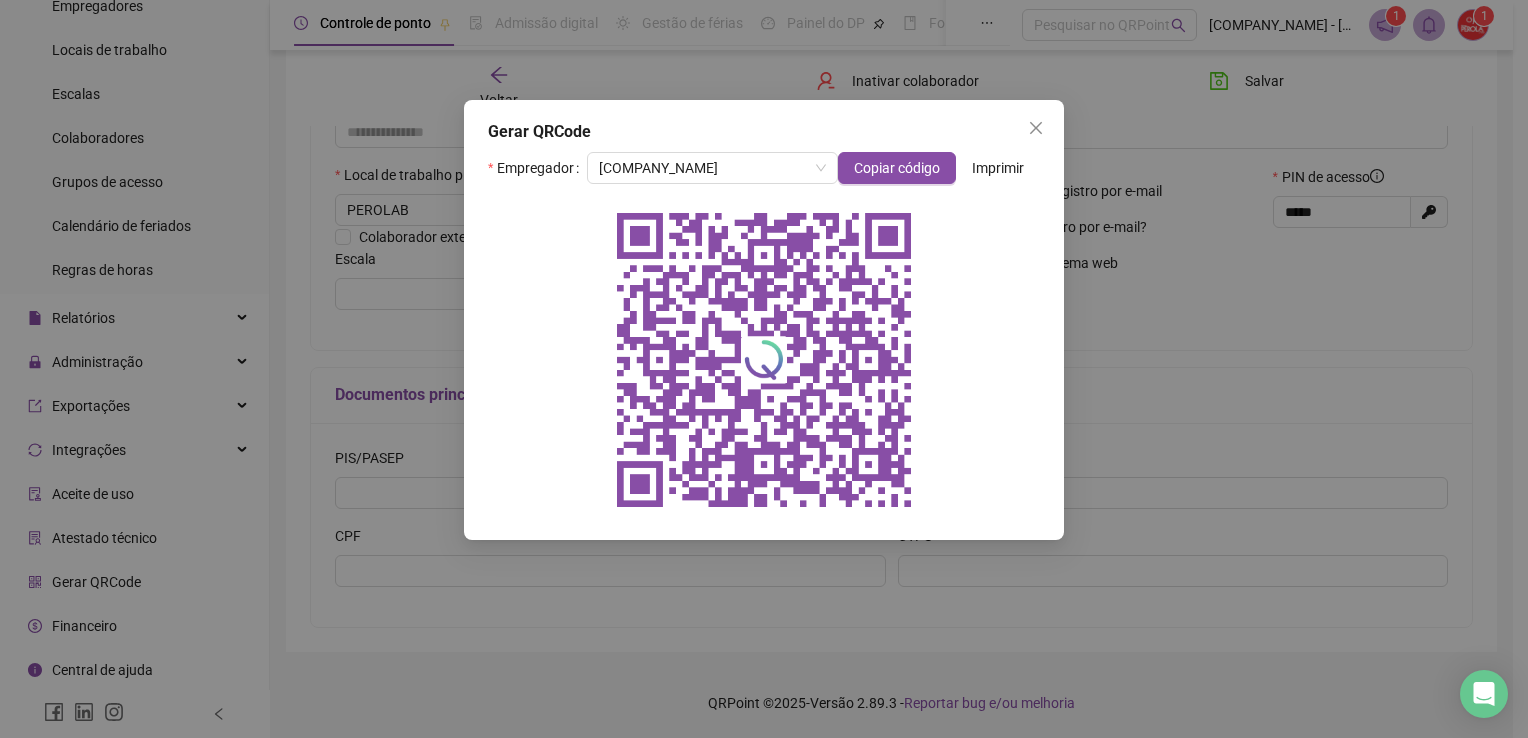 click at bounding box center [764, 360] 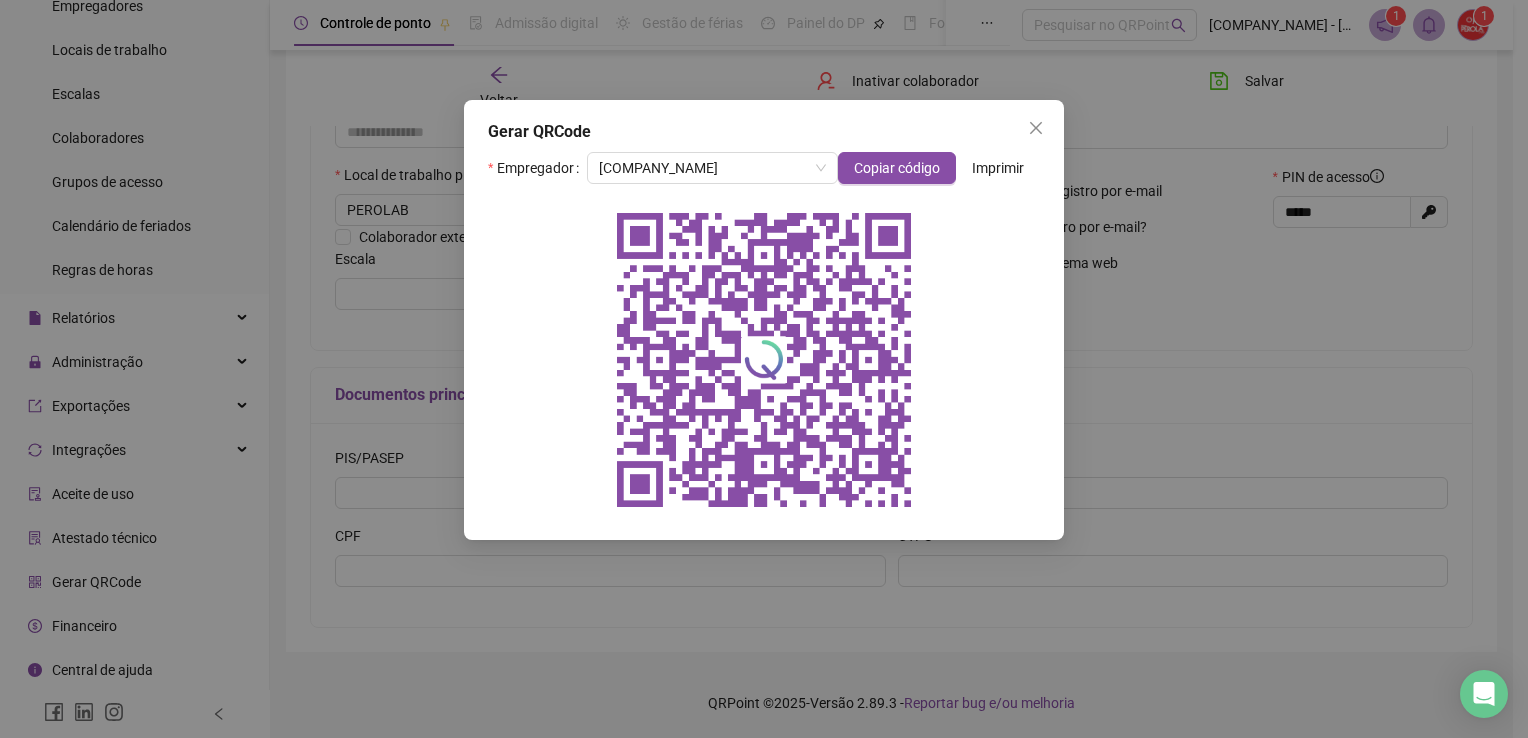 click at bounding box center (764, 360) 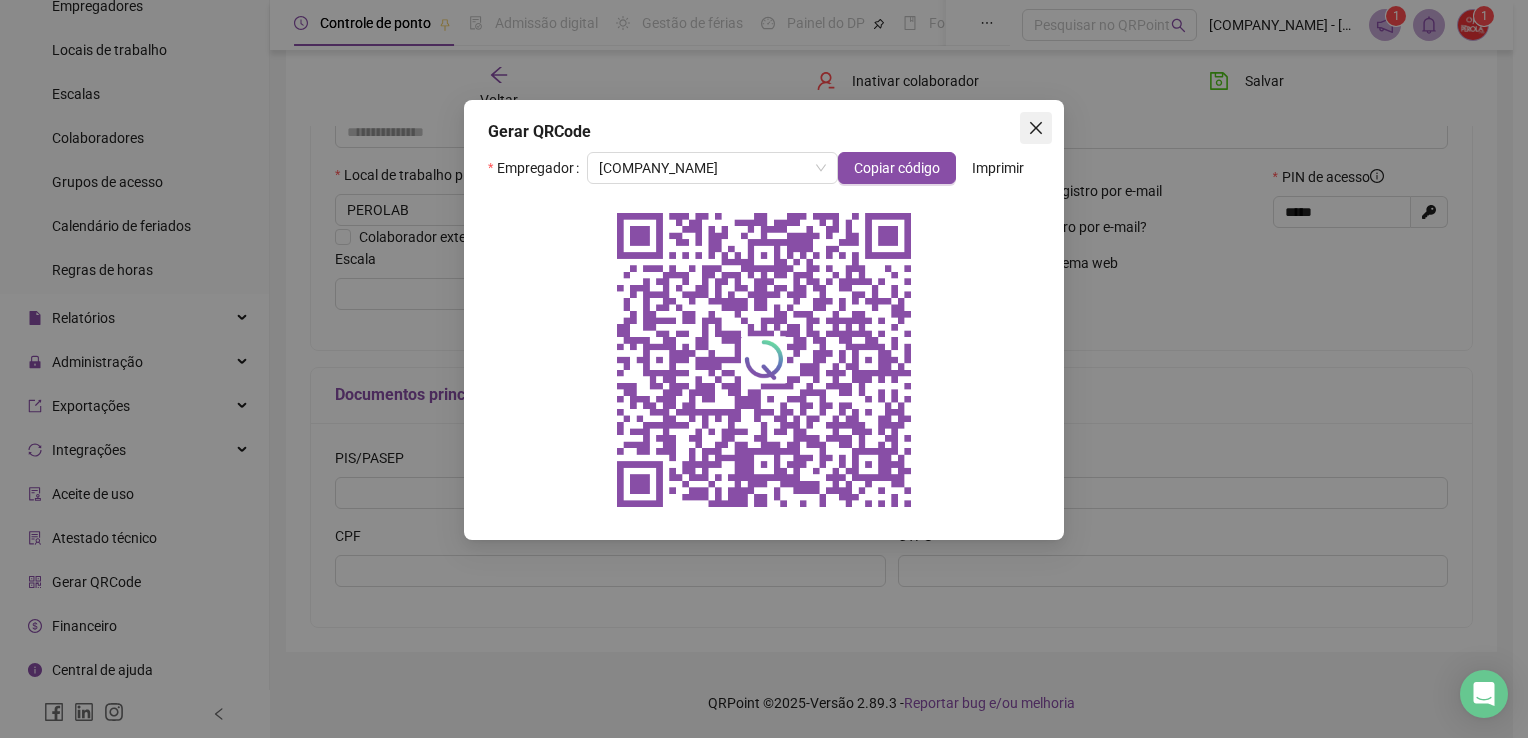 click 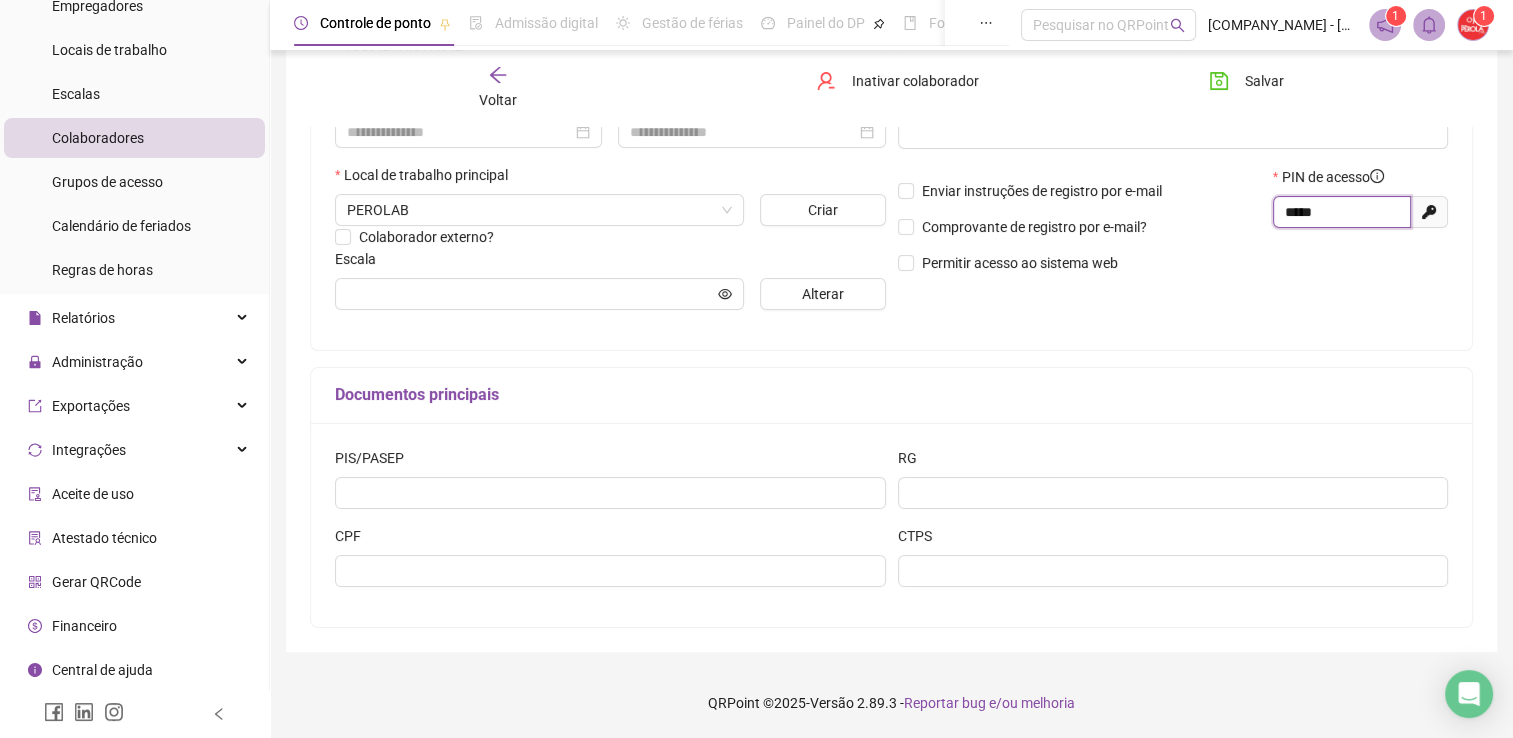 drag, startPoint x: 1338, startPoint y: 215, endPoint x: 1257, endPoint y: 229, distance: 82.20097 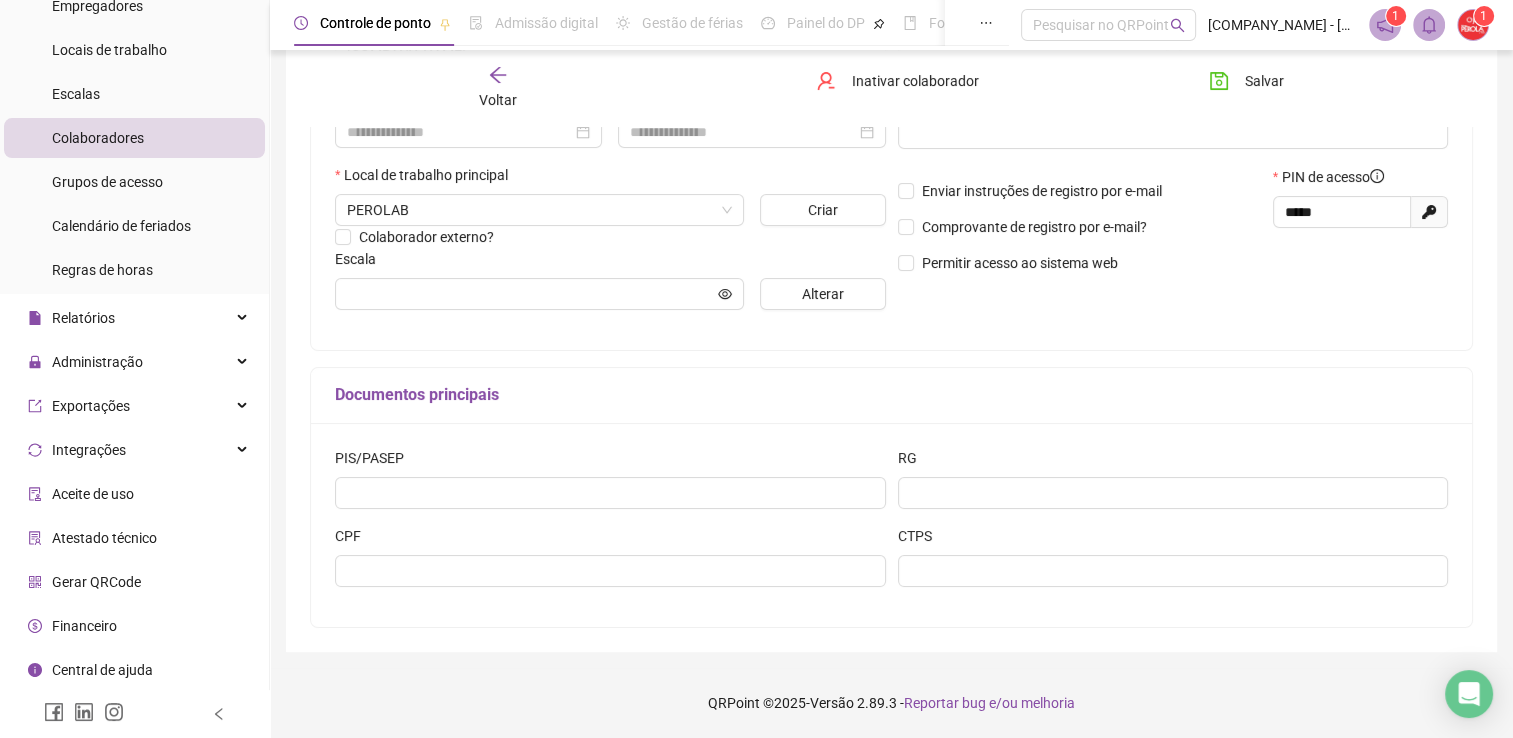 click on "Comprovante de registro por e-mail?" at bounding box center (1079, 227) 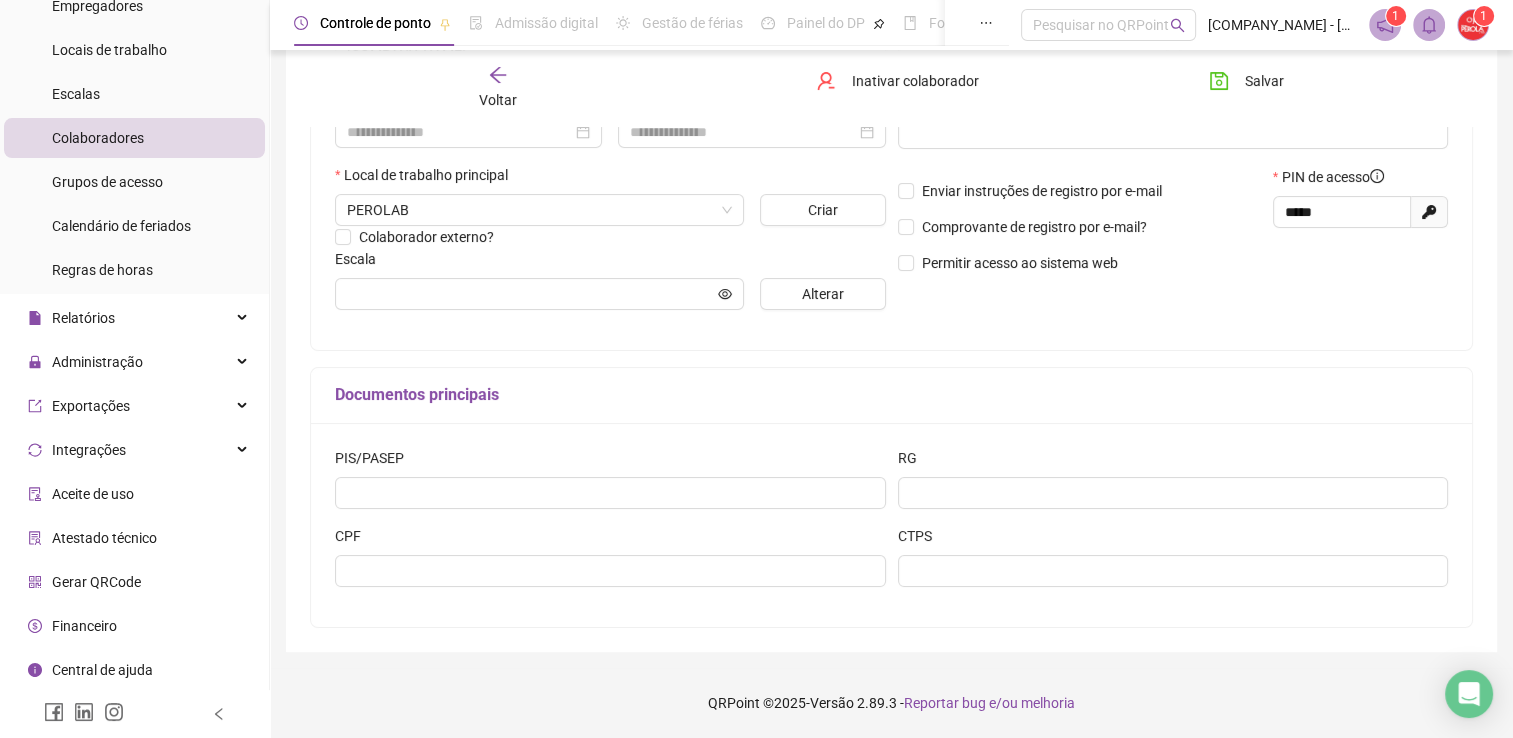 click on "Comprovante de registro por e-mail?" at bounding box center [1079, 227] 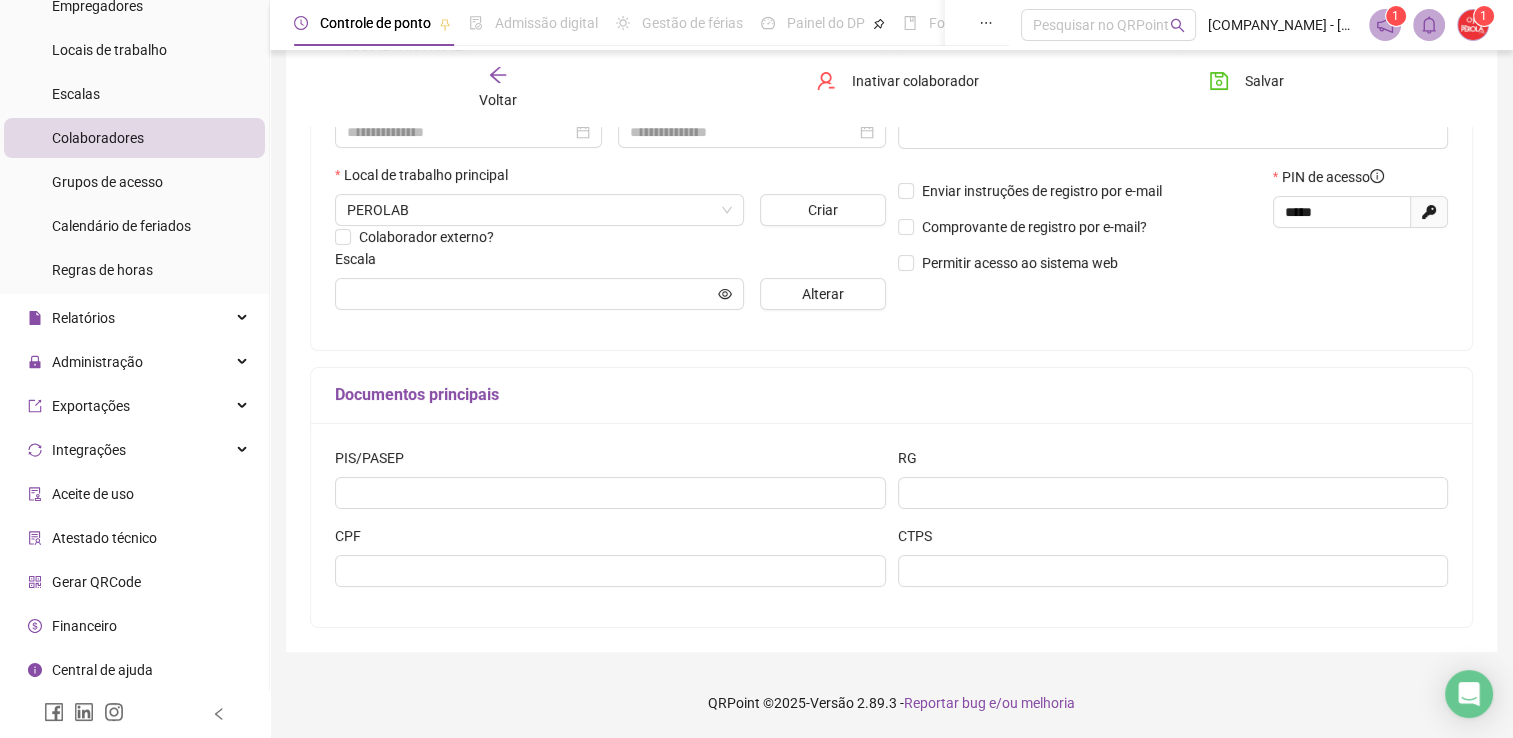 scroll, scrollTop: 0, scrollLeft: 0, axis: both 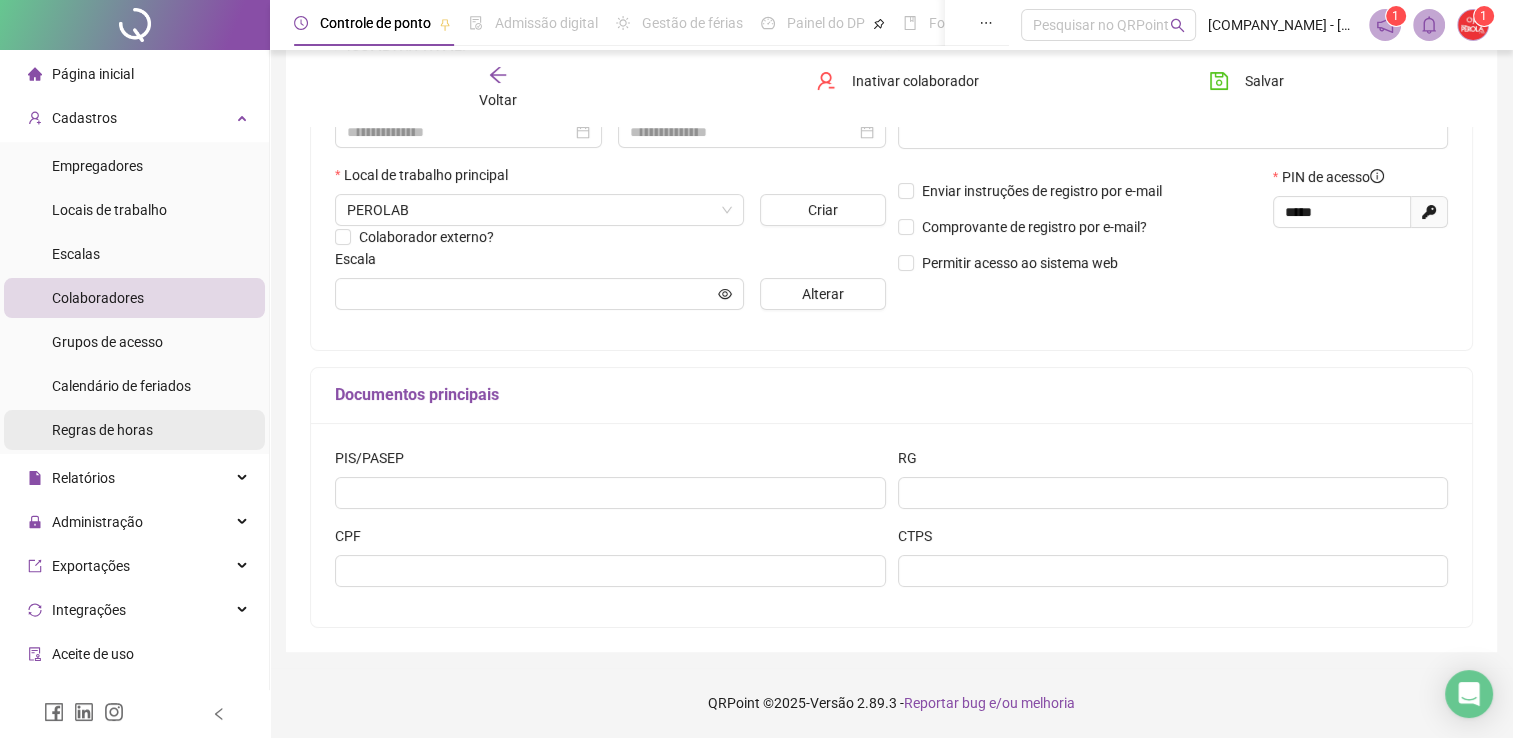 click on "Regras de horas" at bounding box center [134, 430] 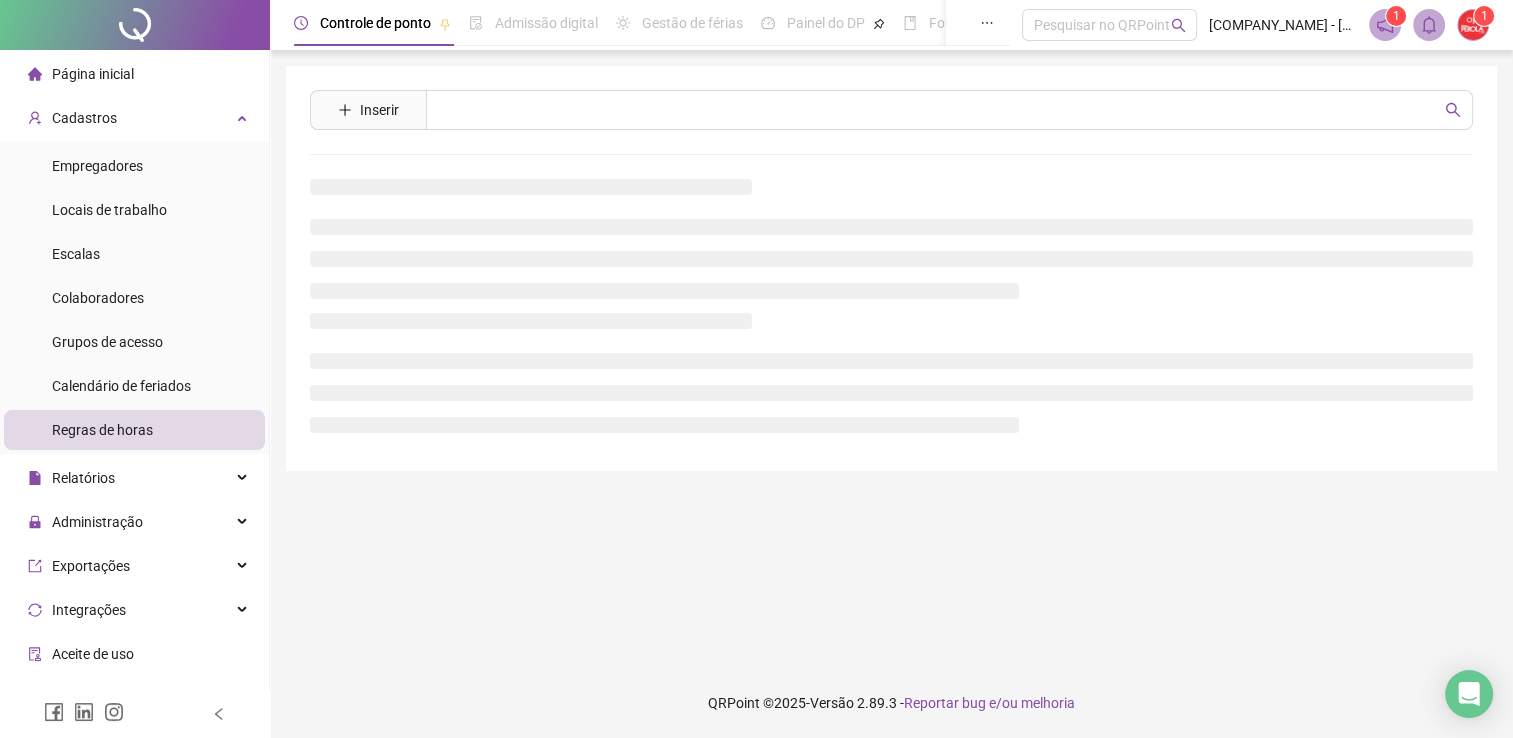 scroll, scrollTop: 0, scrollLeft: 0, axis: both 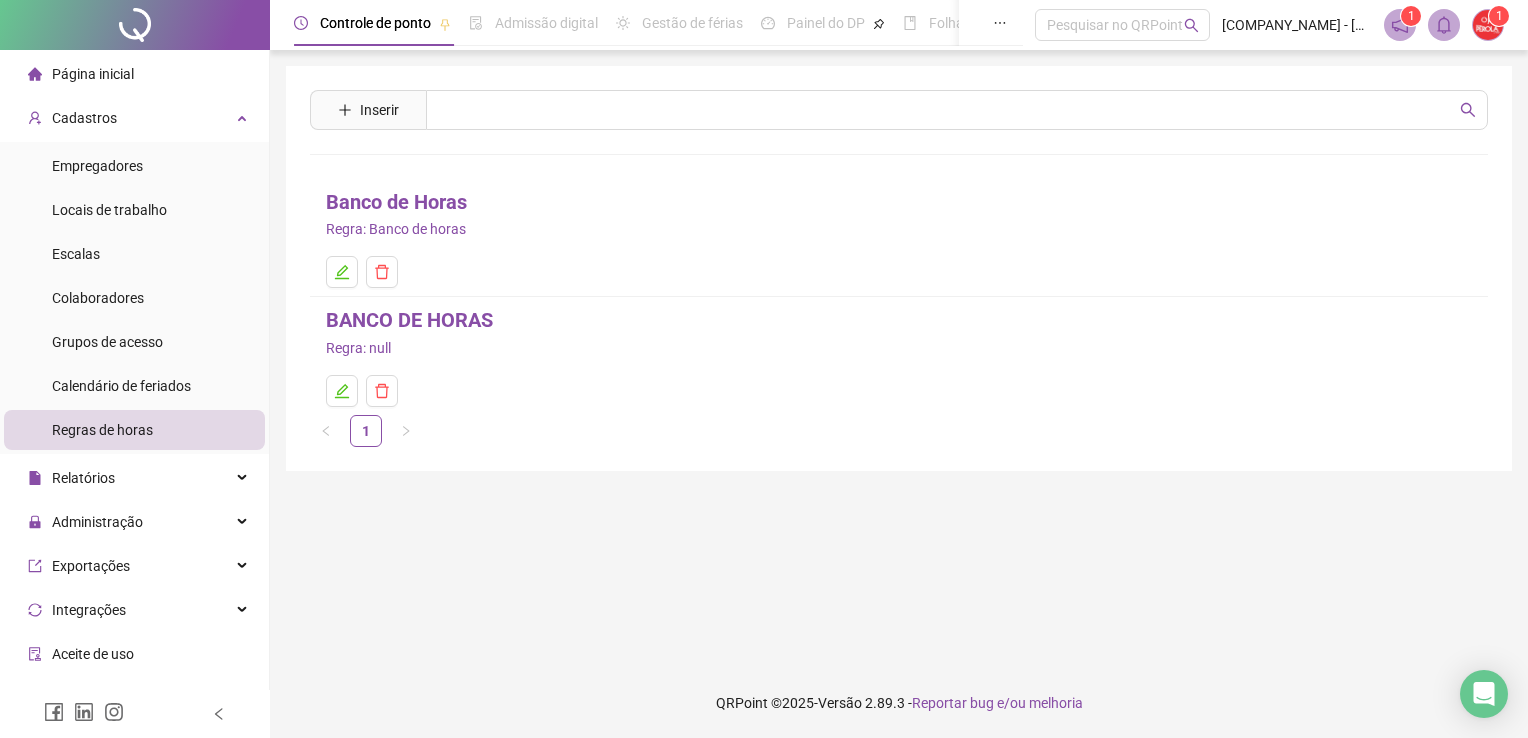 click on "Regras de horas" at bounding box center (134, 430) 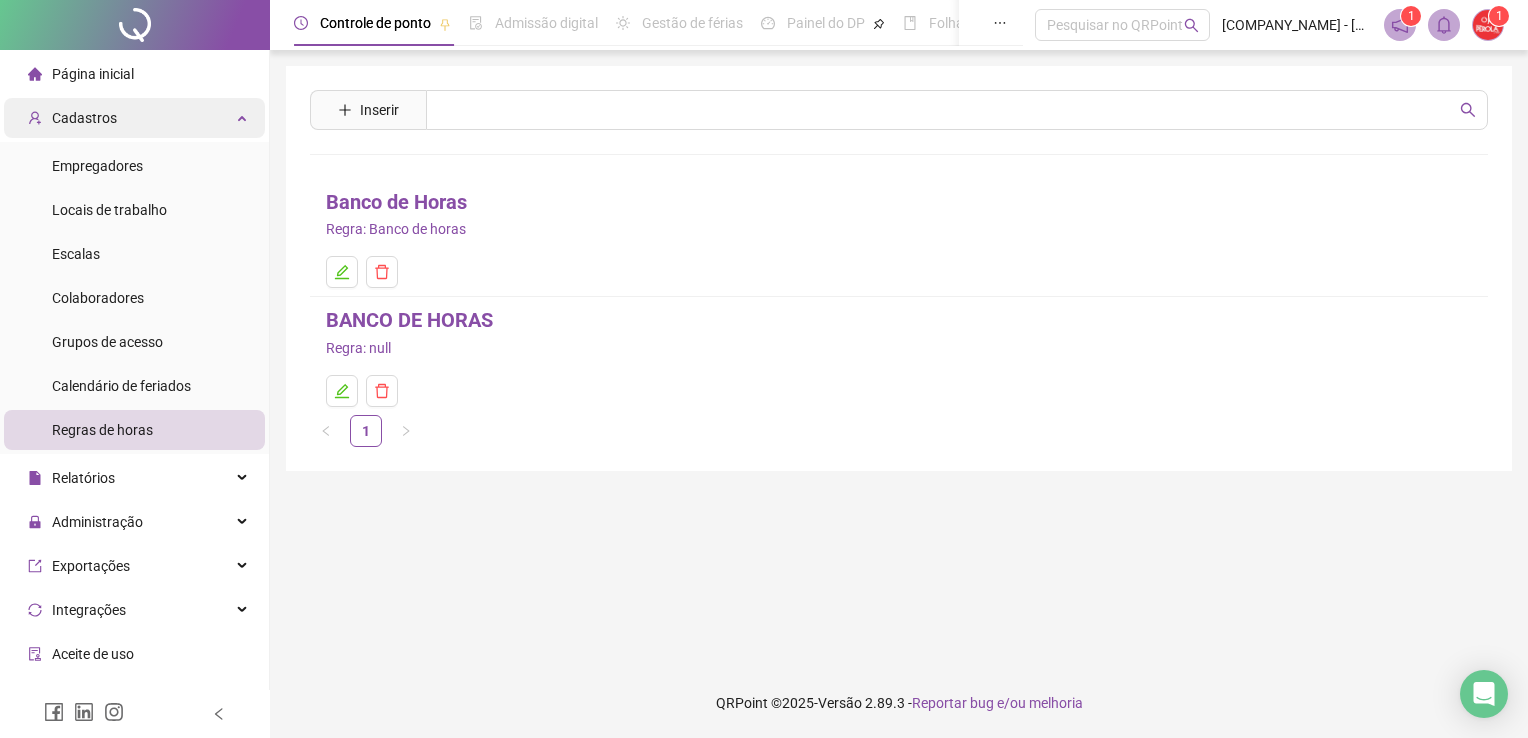 click on "Cadastros" at bounding box center (134, 118) 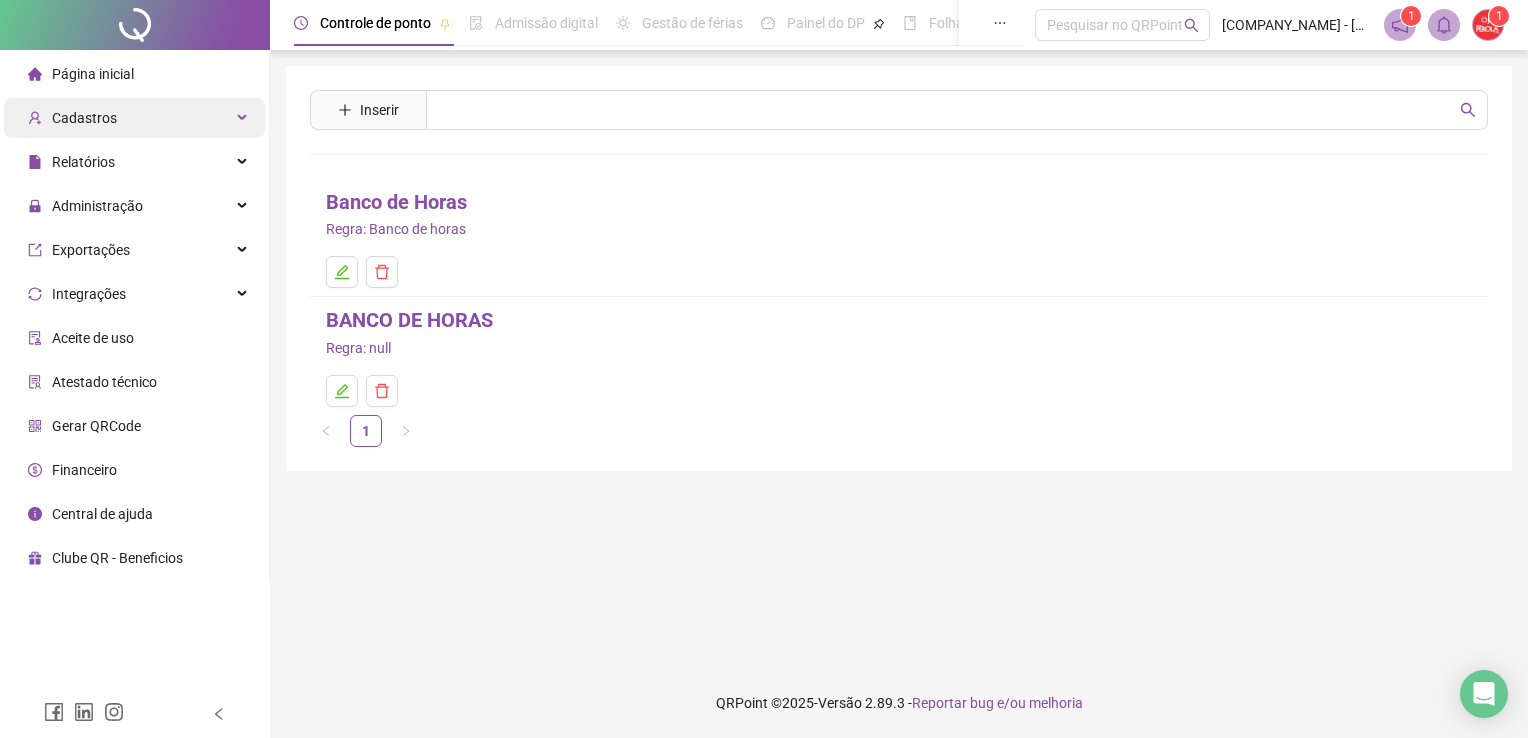 click on "Cadastros" at bounding box center [134, 118] 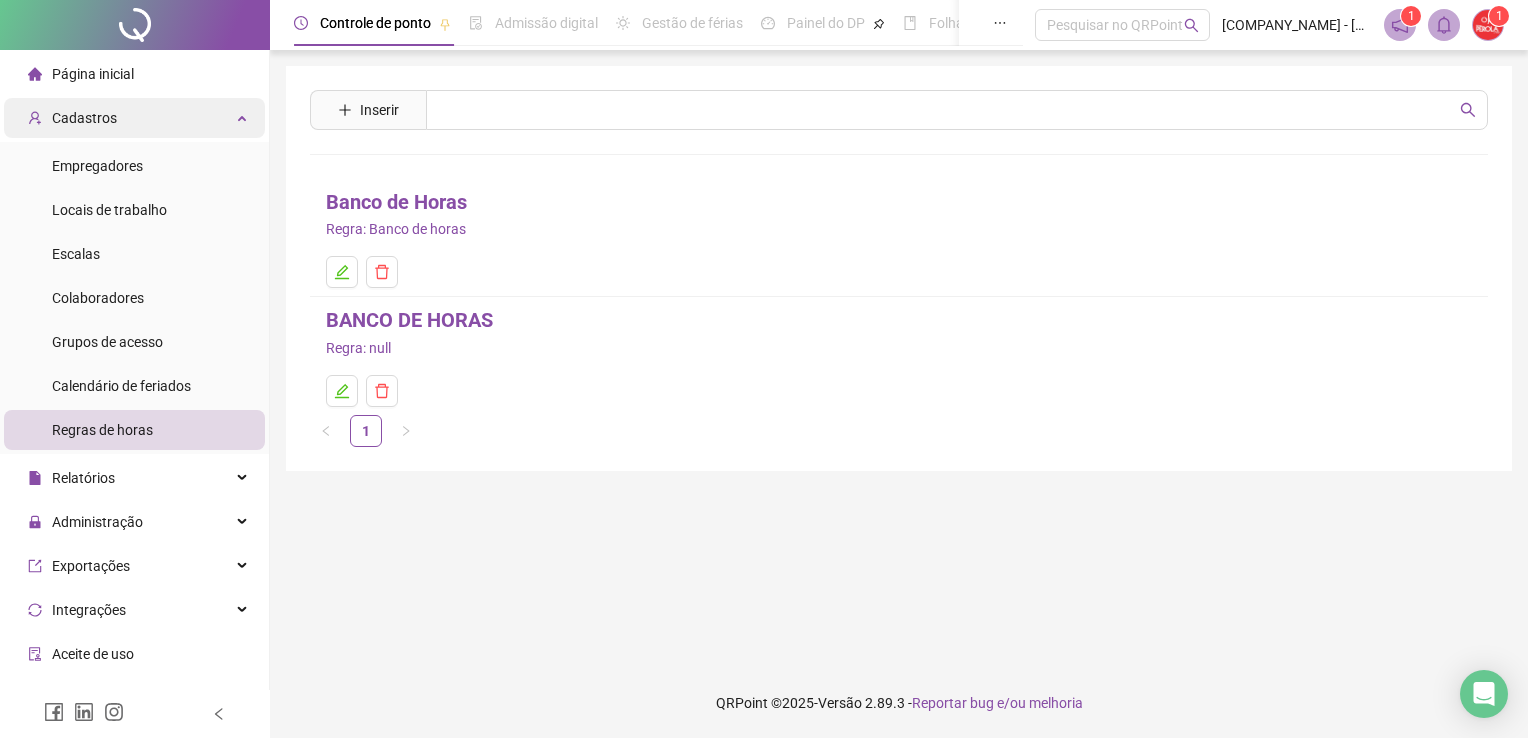 click on "Cadastros" at bounding box center [134, 118] 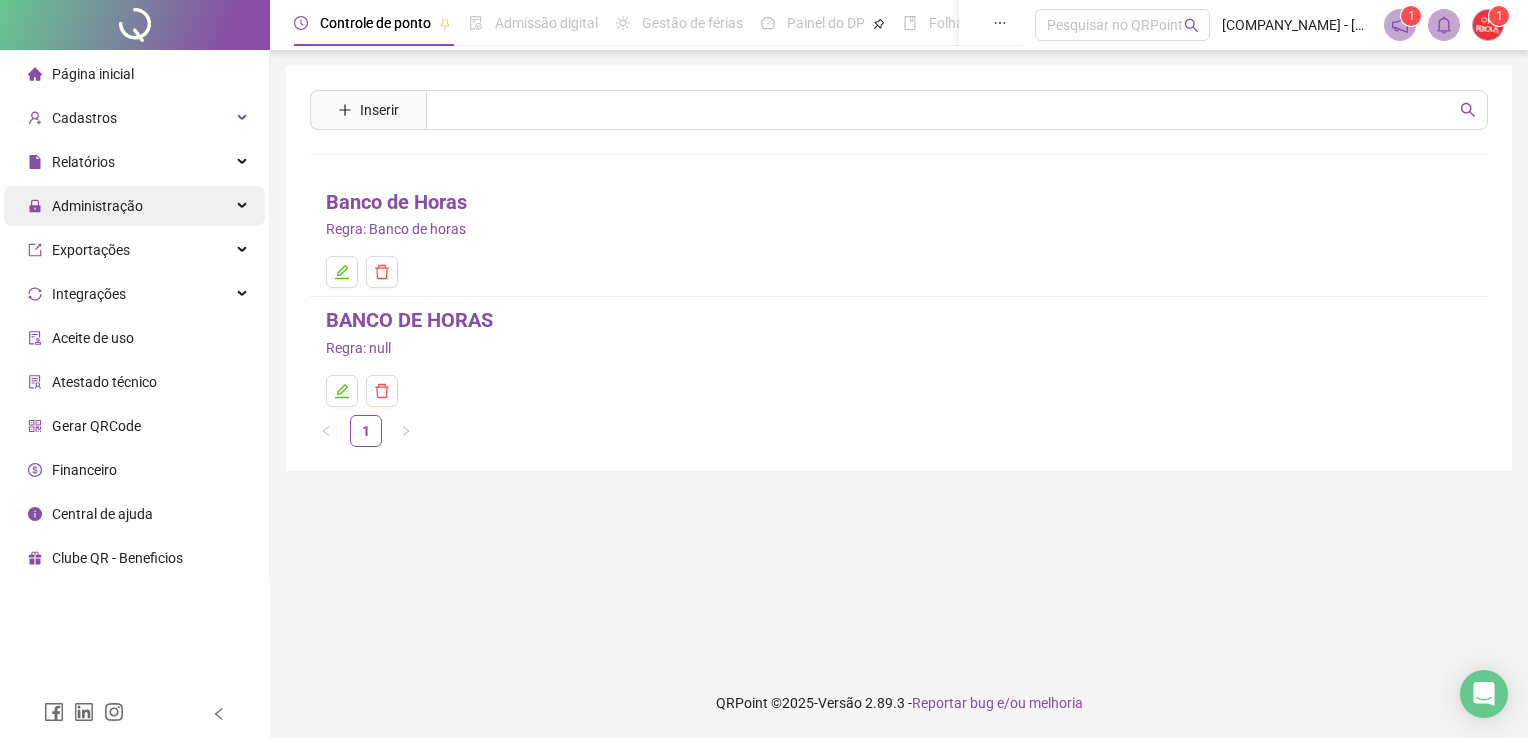 click on "Administração" at bounding box center (134, 206) 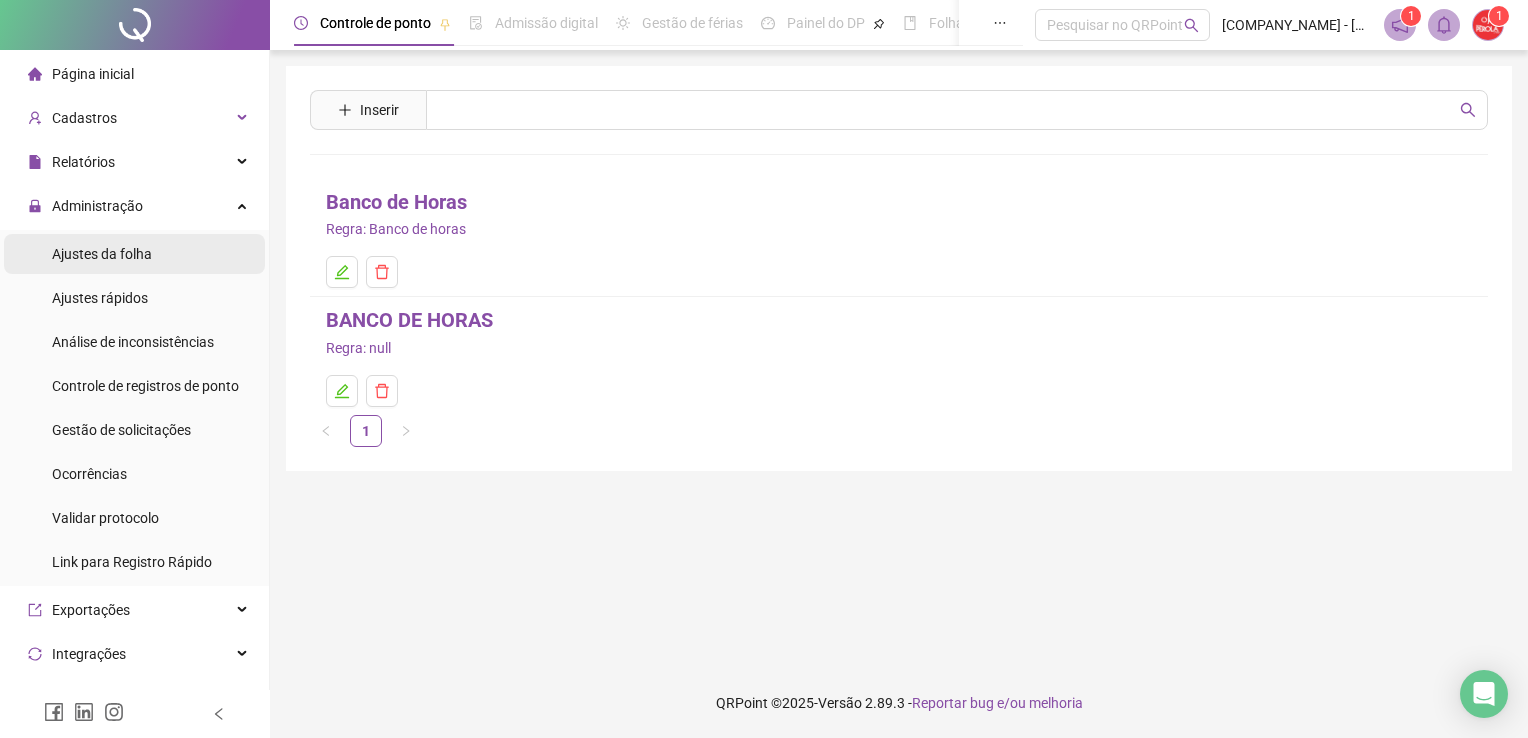 click on "Ajustes da folha" at bounding box center (102, 254) 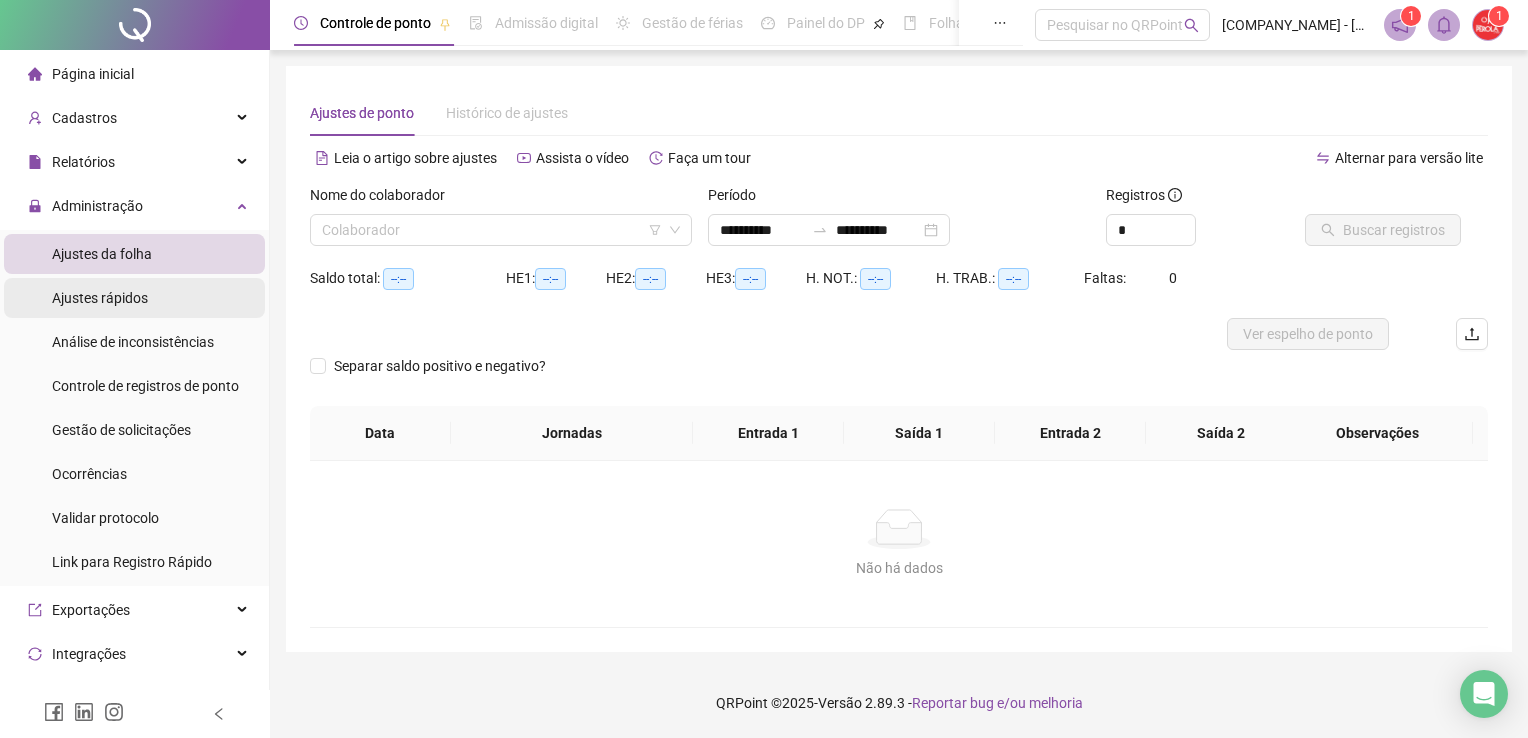 click on "Ajustes rápidos" at bounding box center [100, 298] 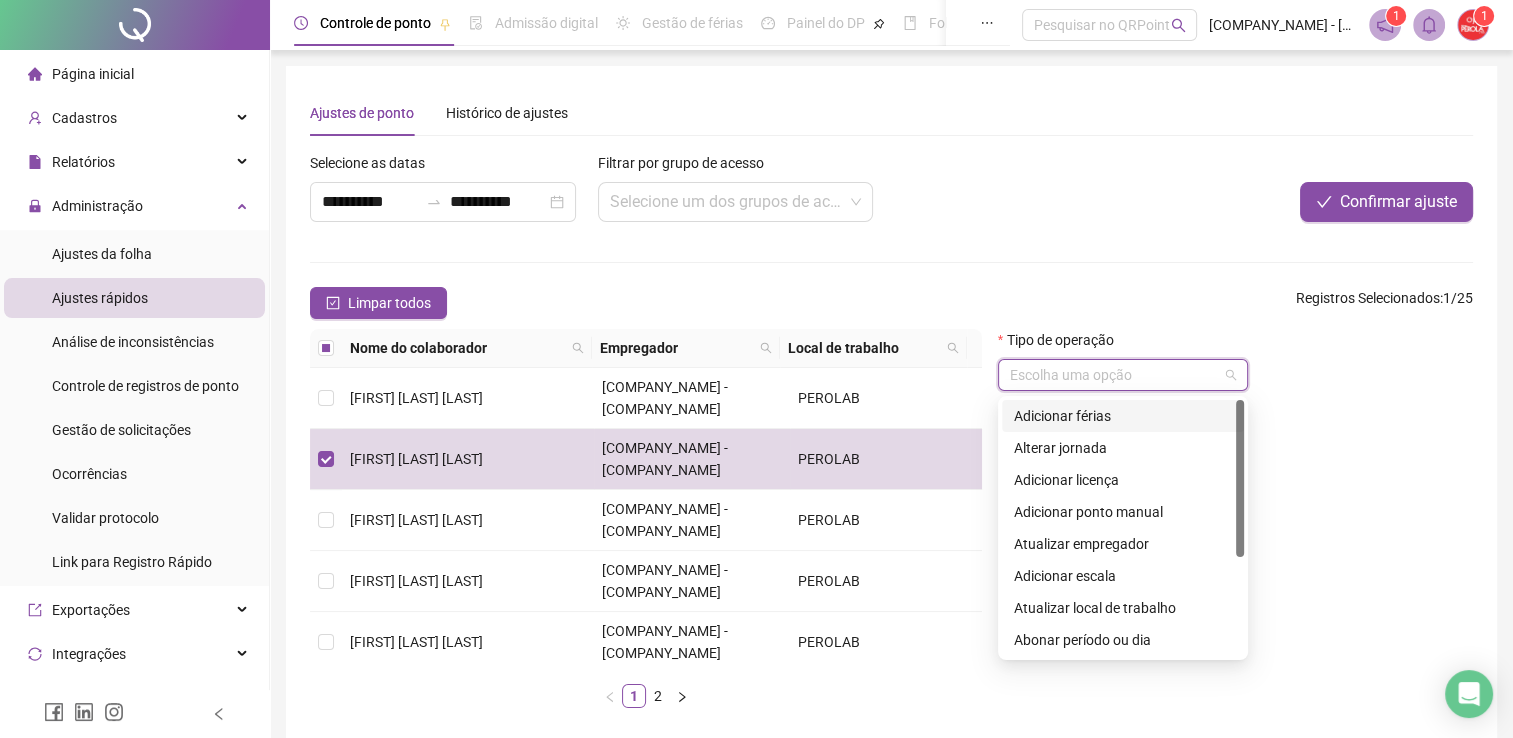 click at bounding box center [1114, 375] 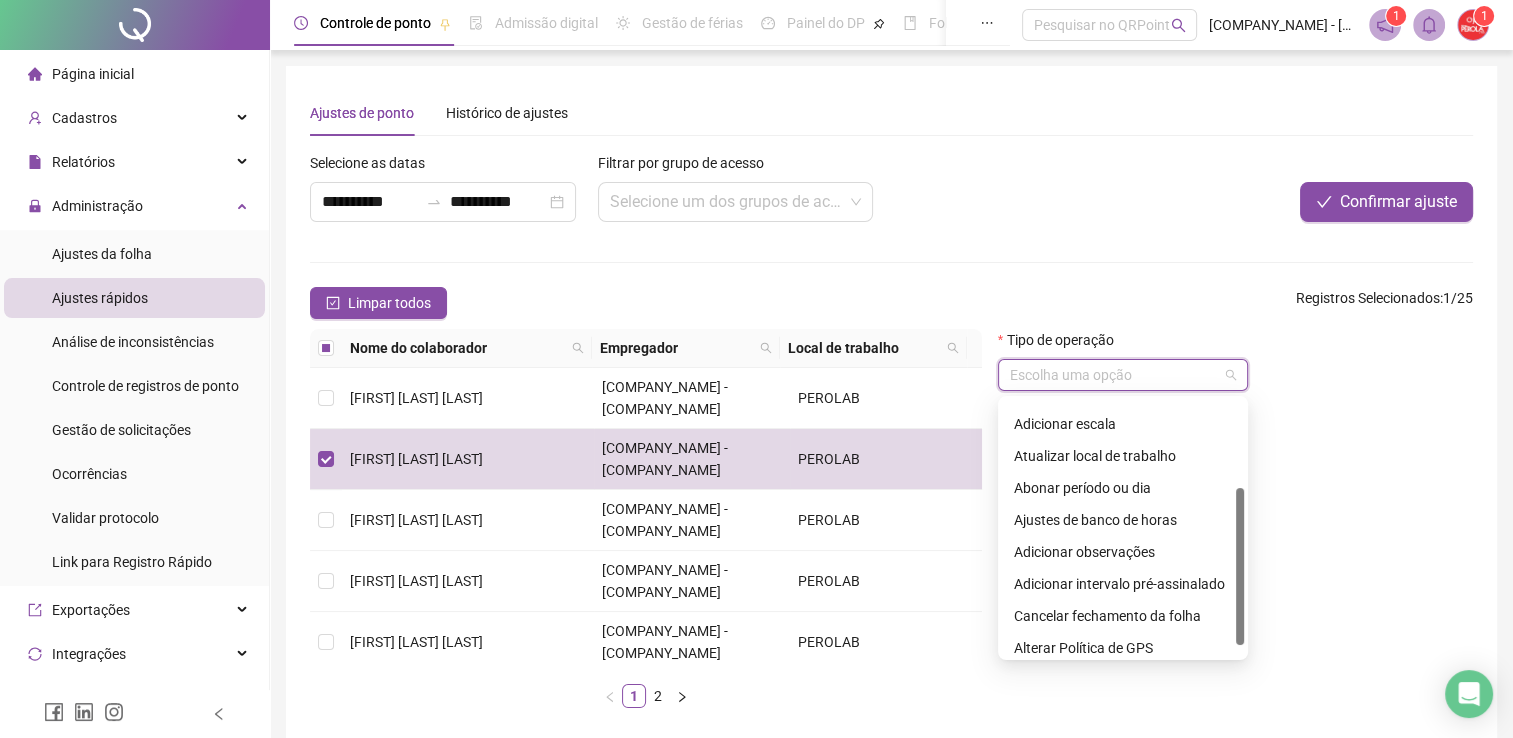 scroll, scrollTop: 160, scrollLeft: 0, axis: vertical 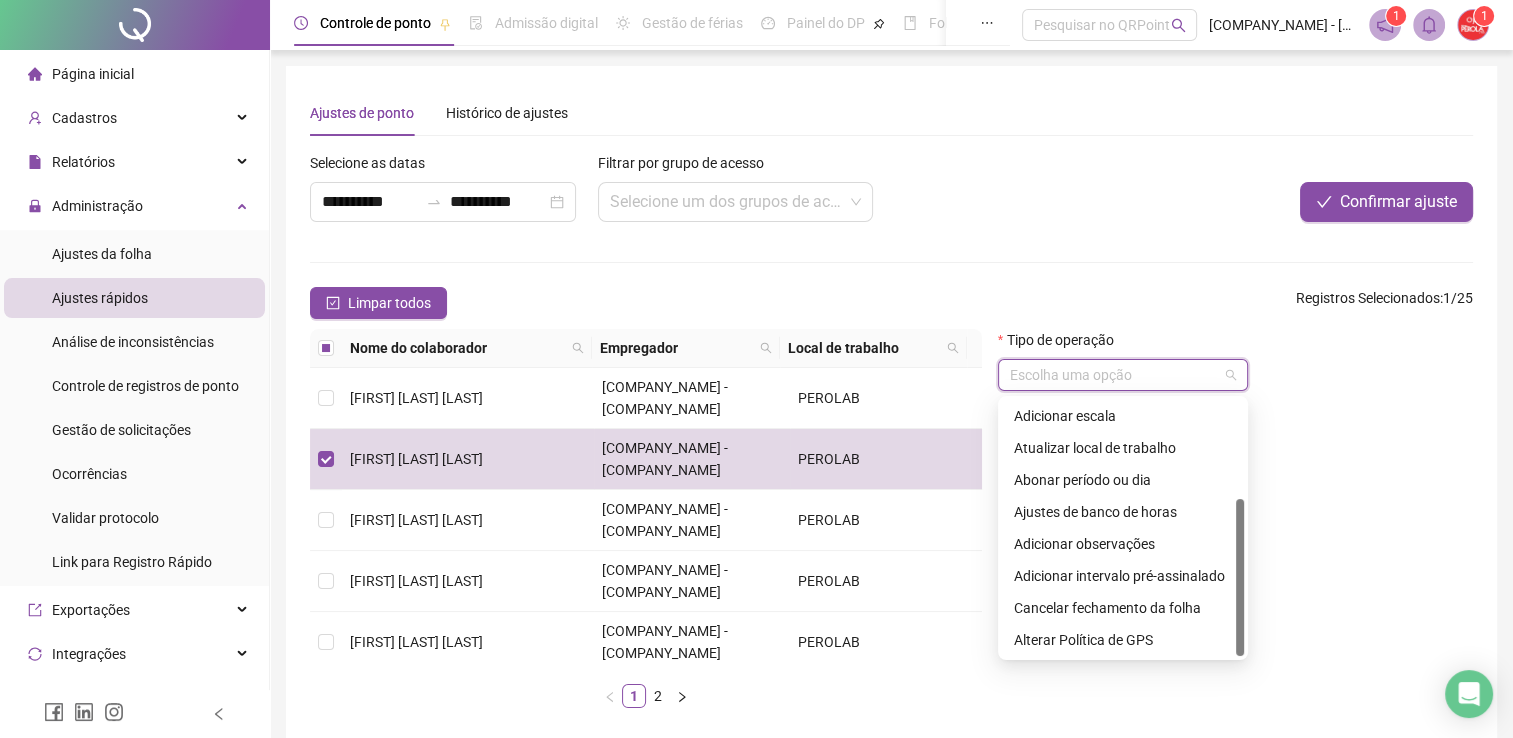 drag, startPoint x: 1240, startPoint y: 446, endPoint x: 1241, endPoint y: 571, distance: 125.004 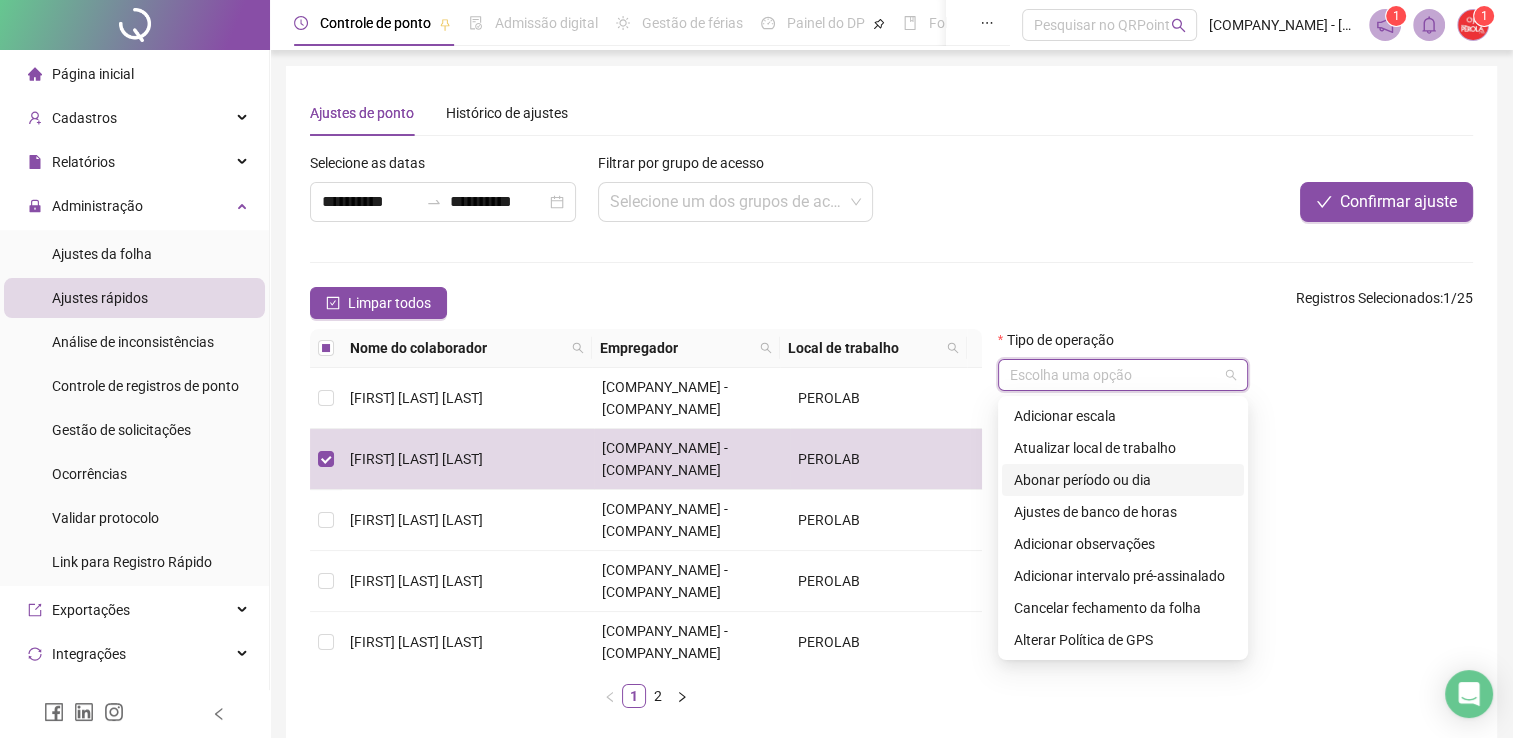 click on "Abonar período ou dia" at bounding box center [1123, 480] 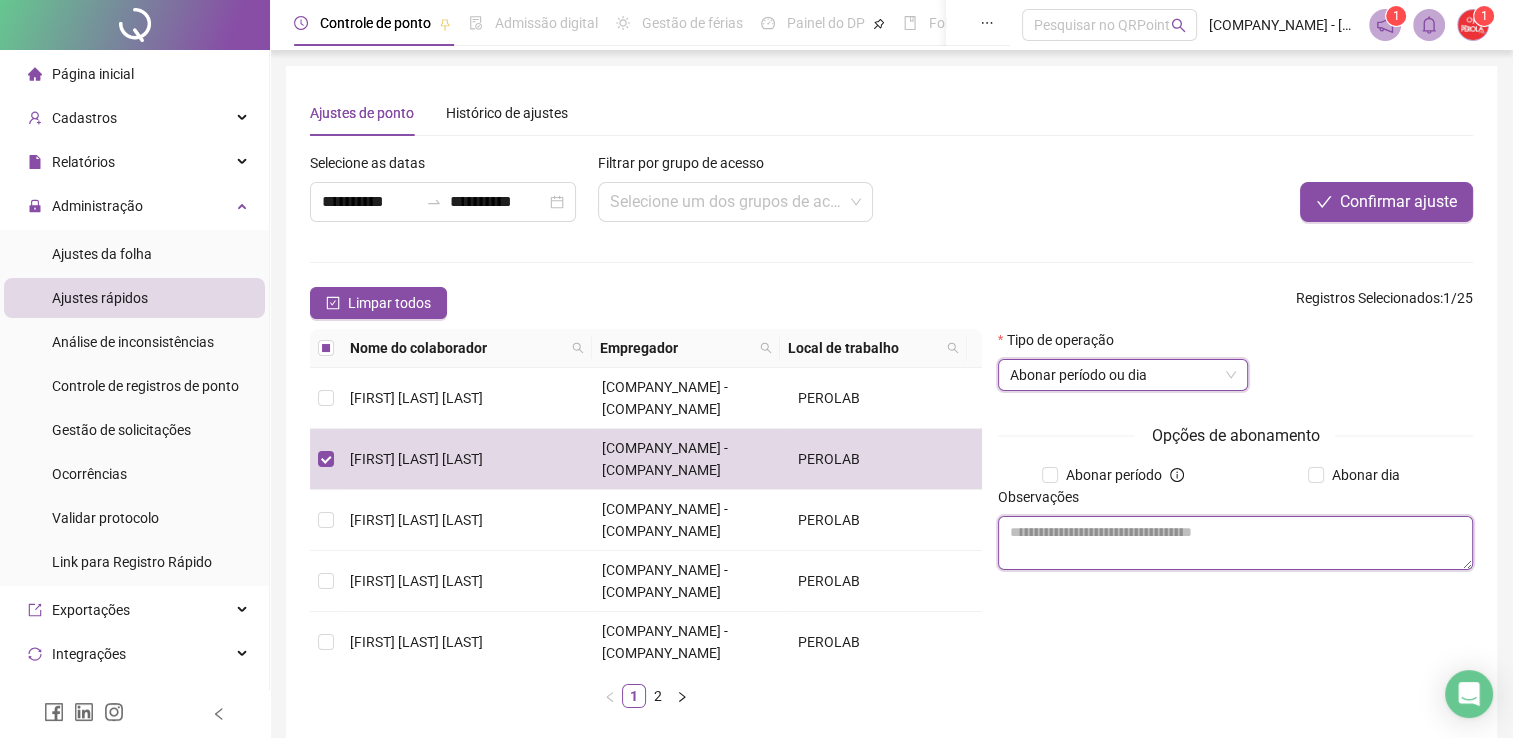 click at bounding box center [1235, 543] 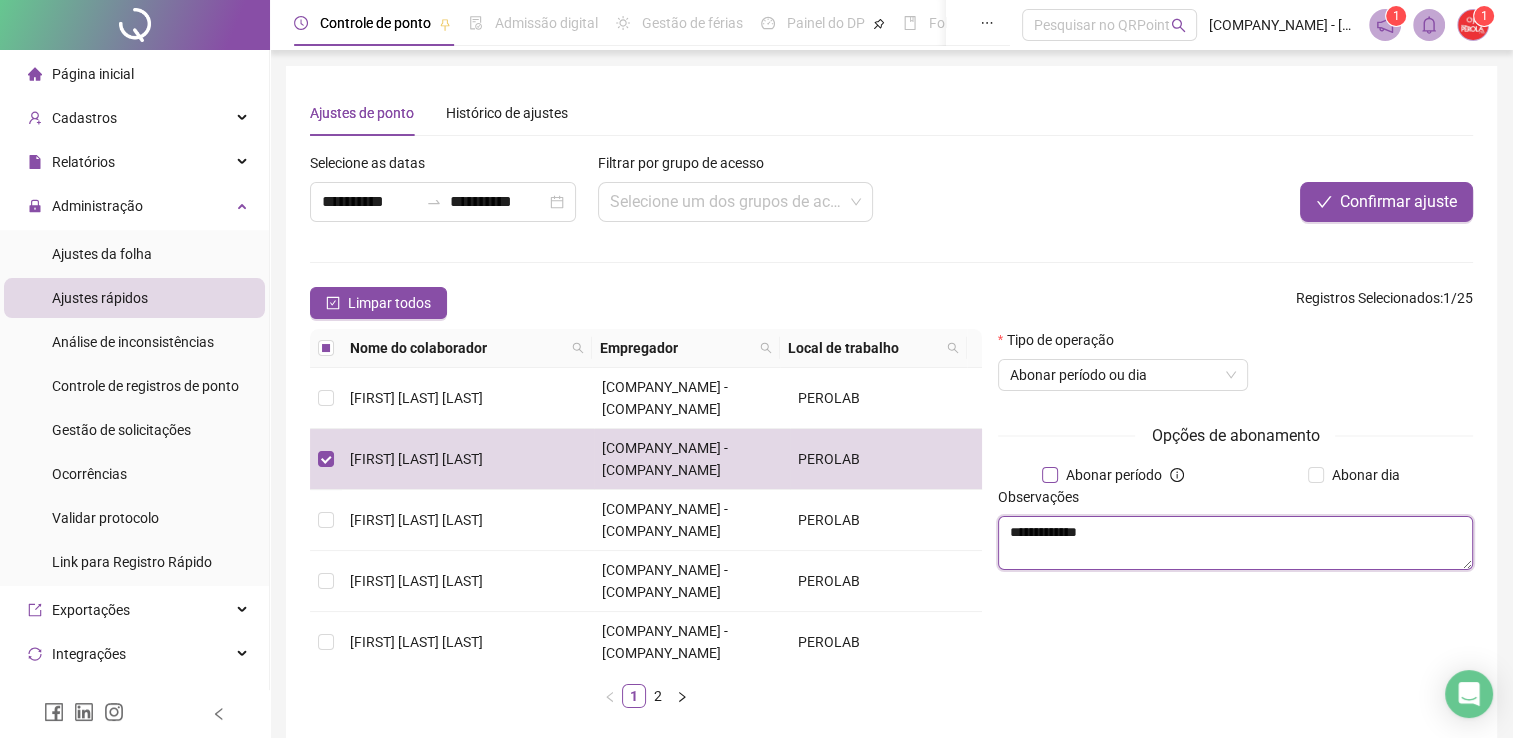 type on "**********" 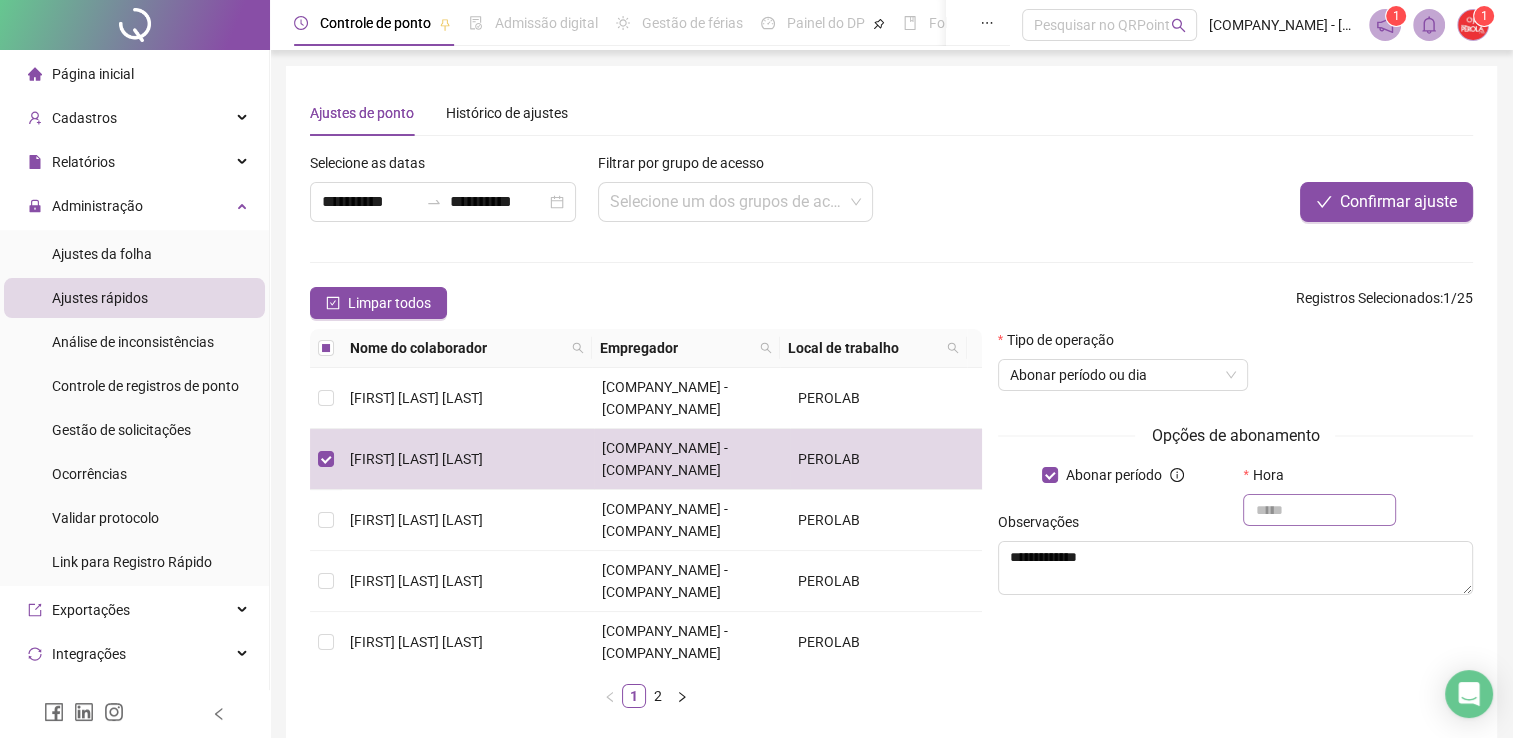 click at bounding box center [1319, 510] 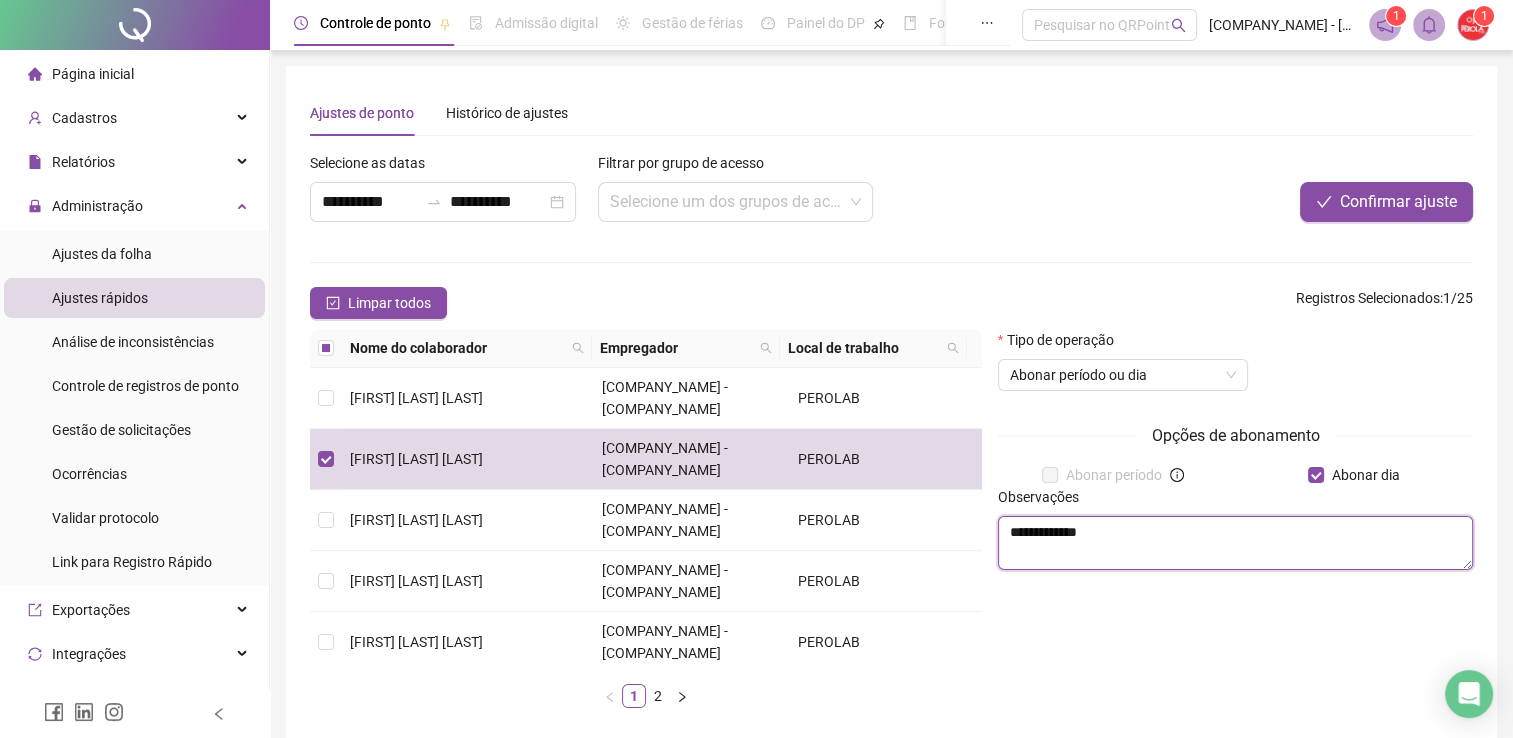 drag, startPoint x: 1114, startPoint y: 539, endPoint x: 975, endPoint y: 535, distance: 139.05754 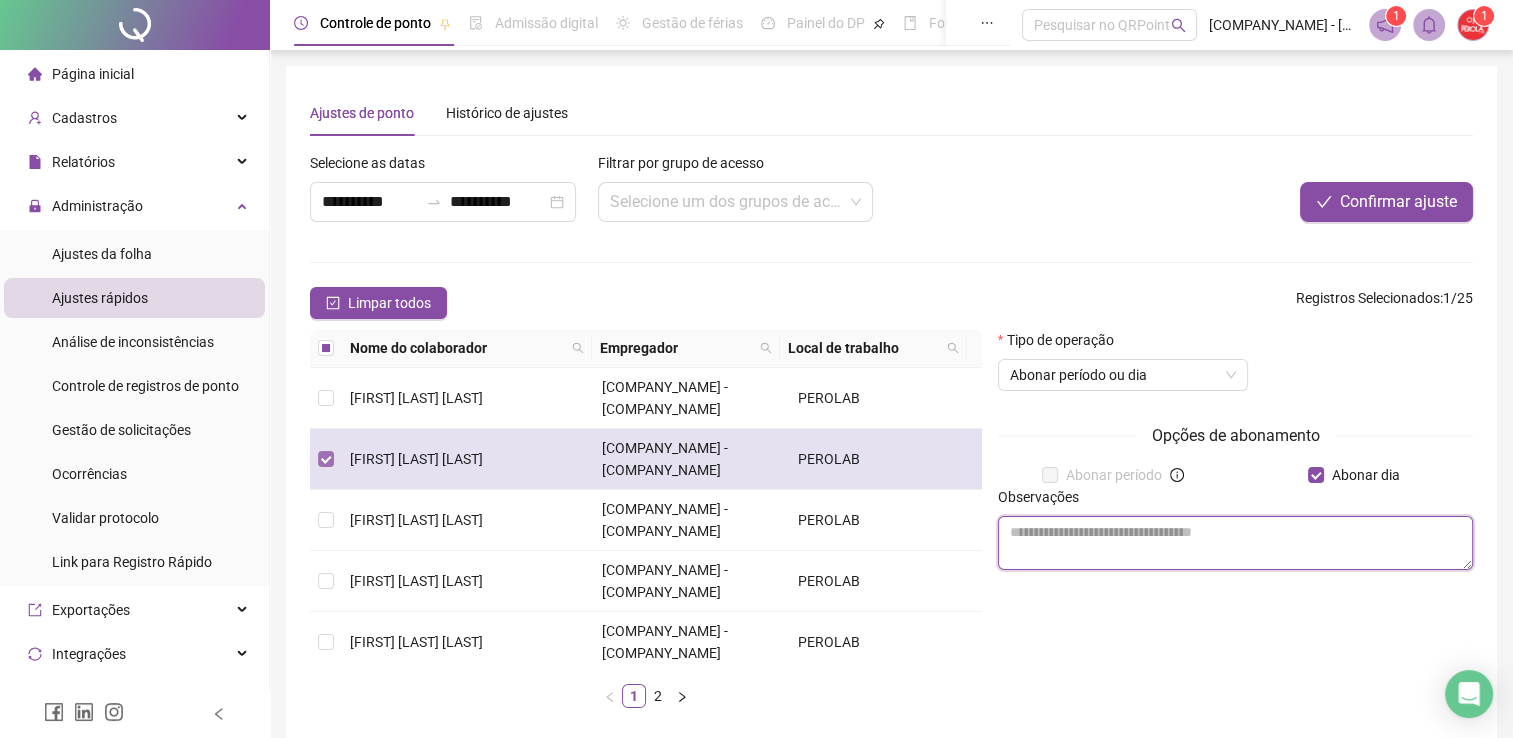 type 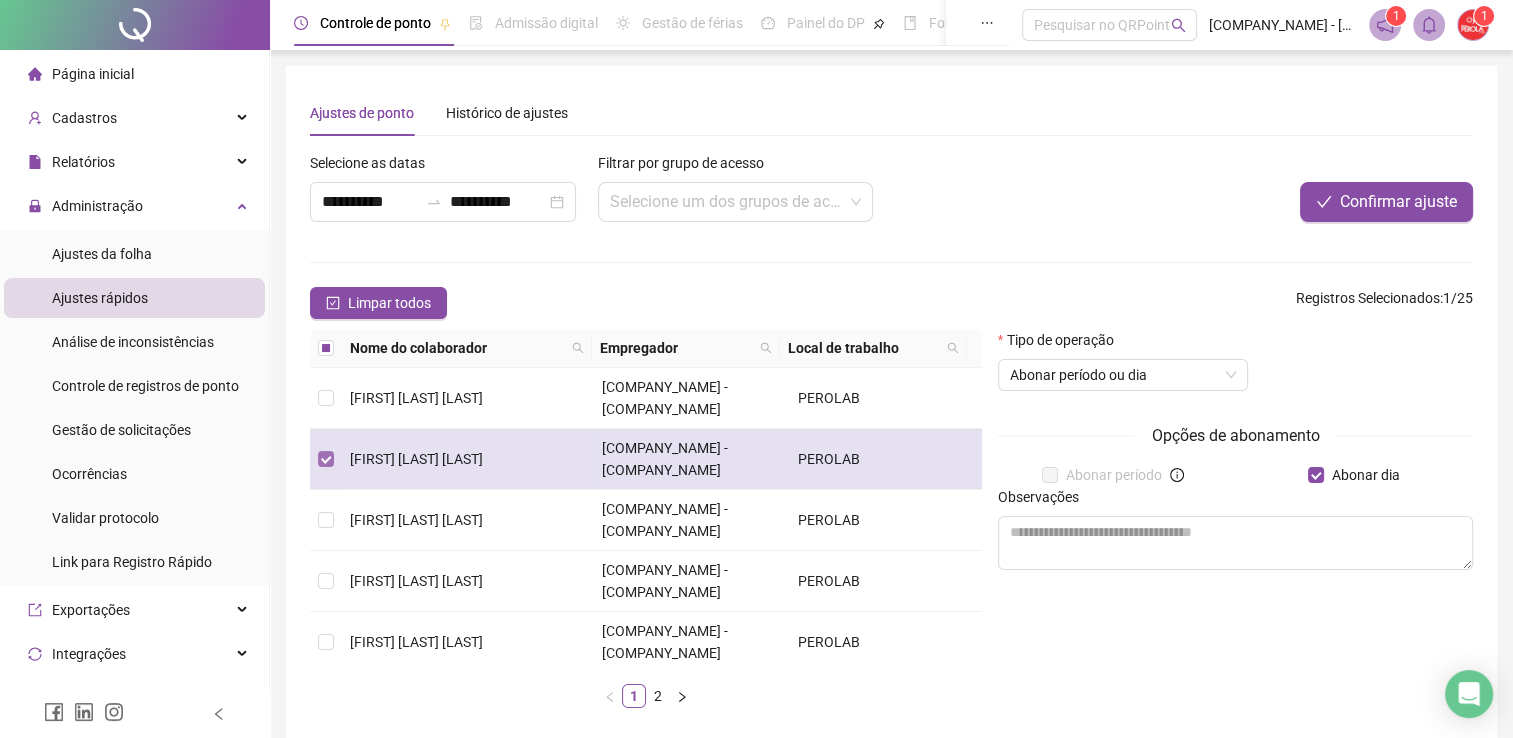 click at bounding box center [326, 459] 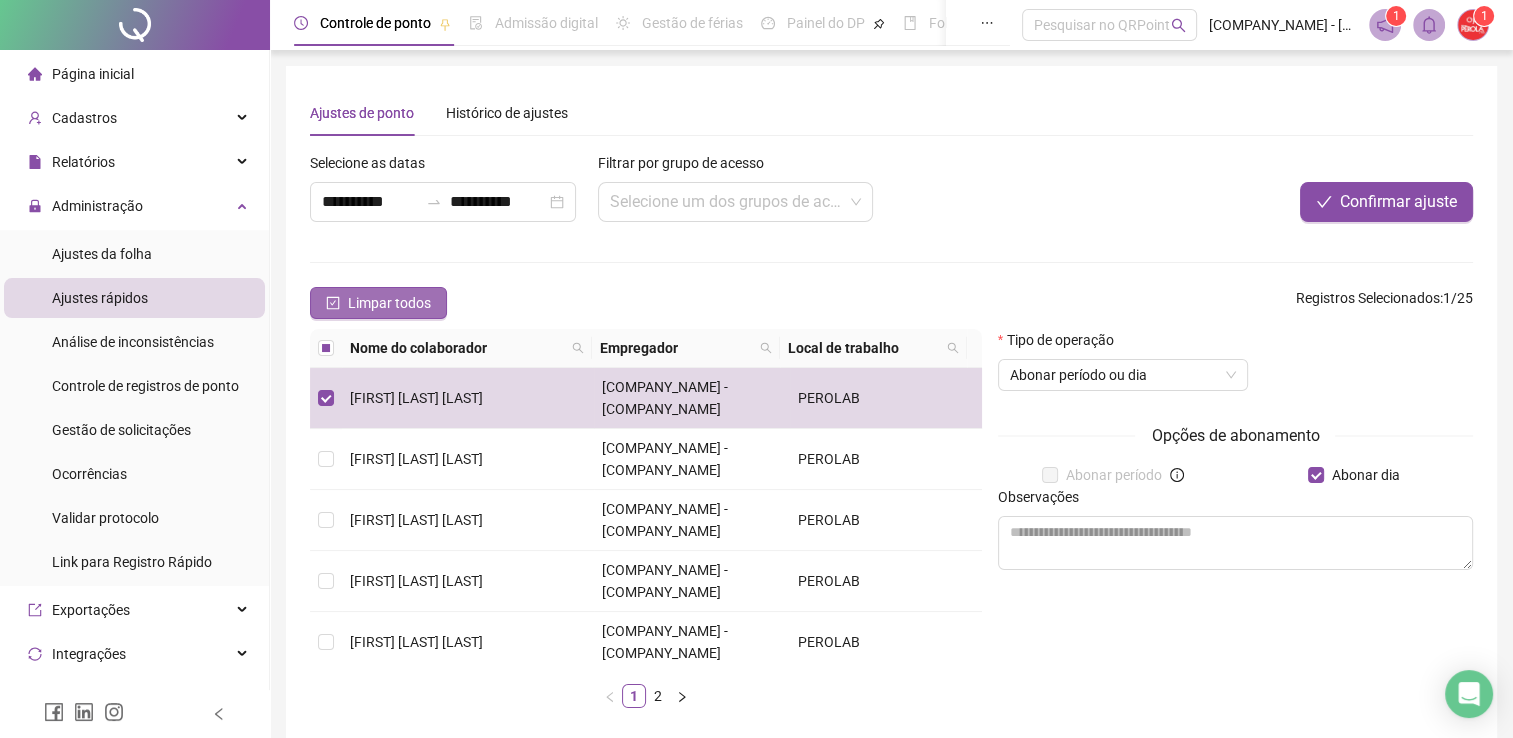 click on "Limpar todos" at bounding box center [389, 303] 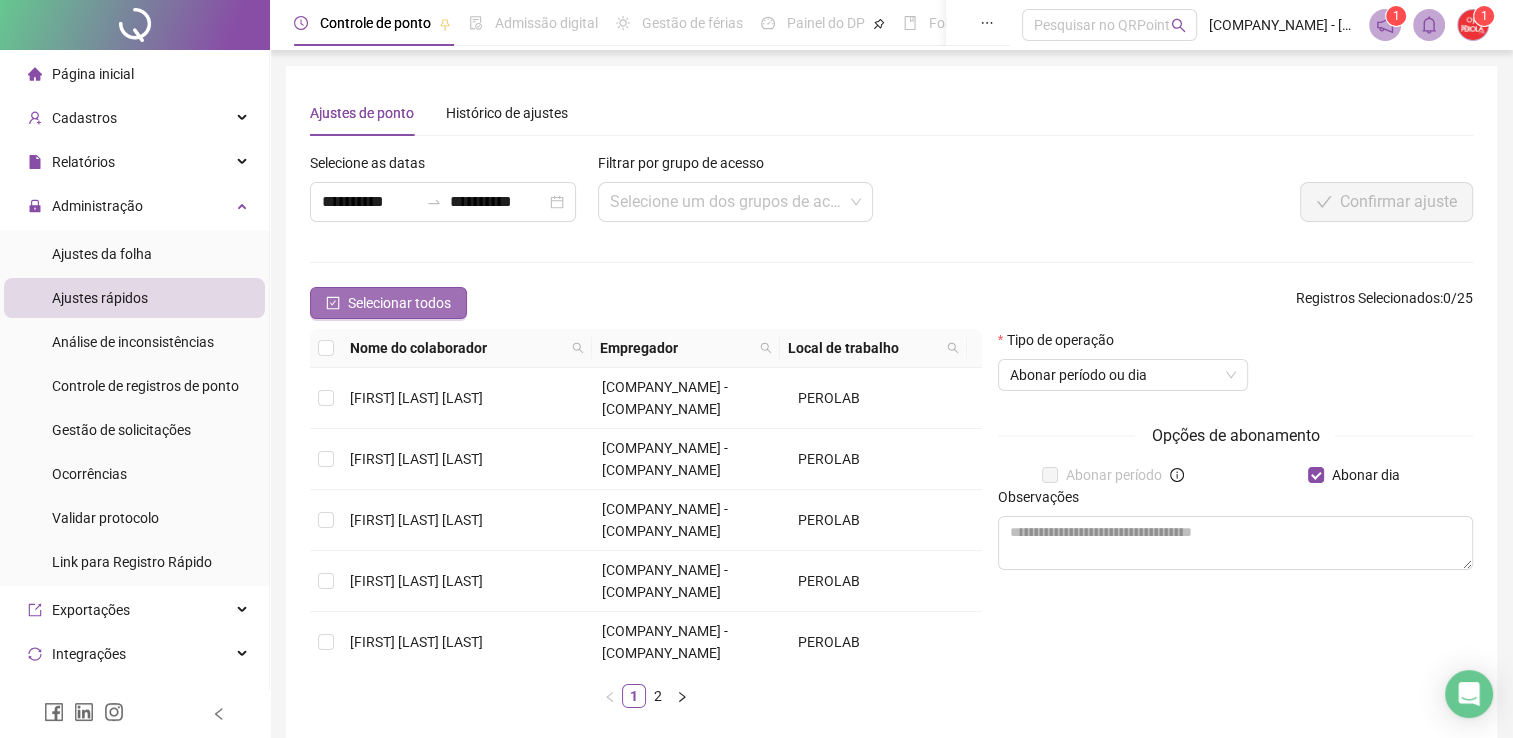 click on "Selecionar todos" at bounding box center (399, 303) 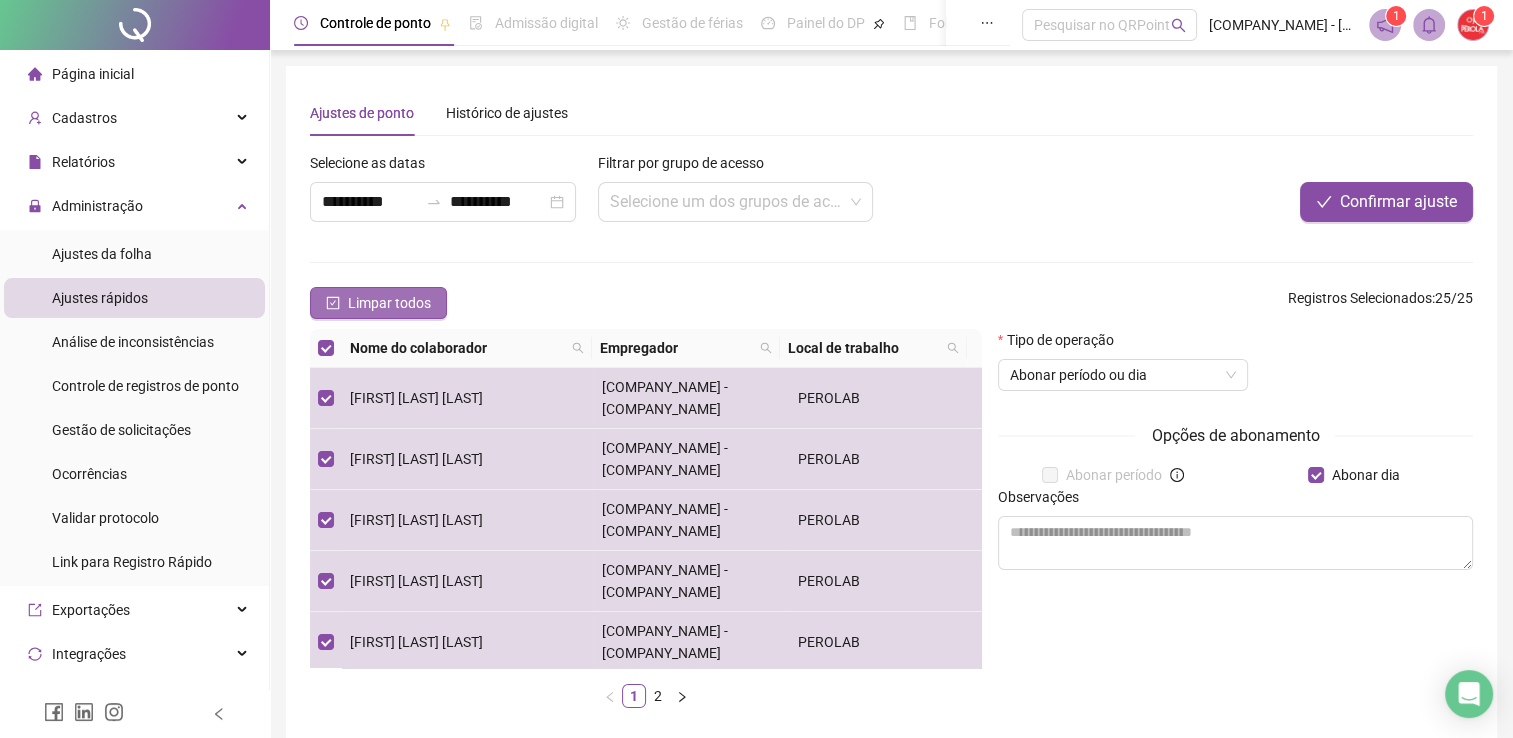 click on "Limpar todos" at bounding box center (389, 303) 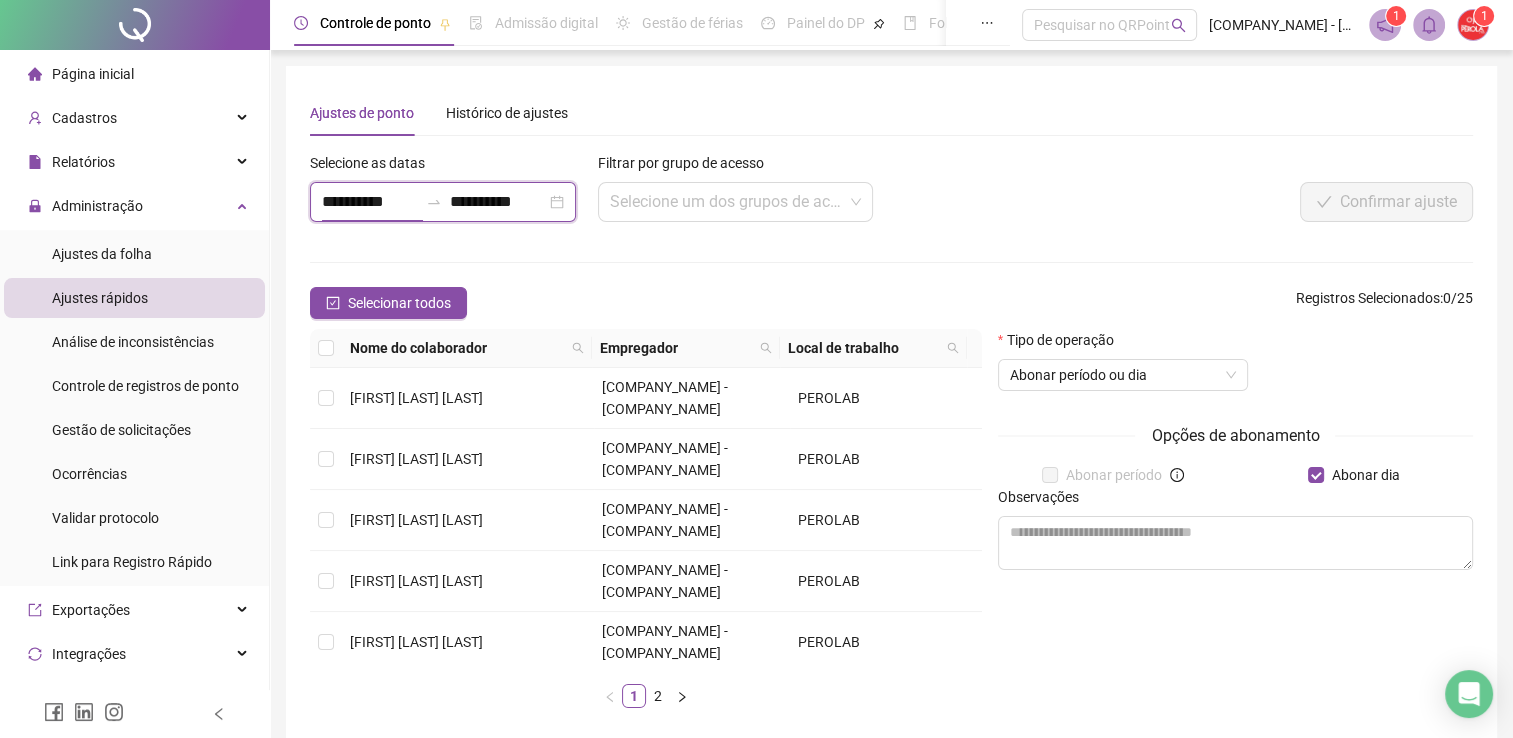 click on "**********" at bounding box center [370, 202] 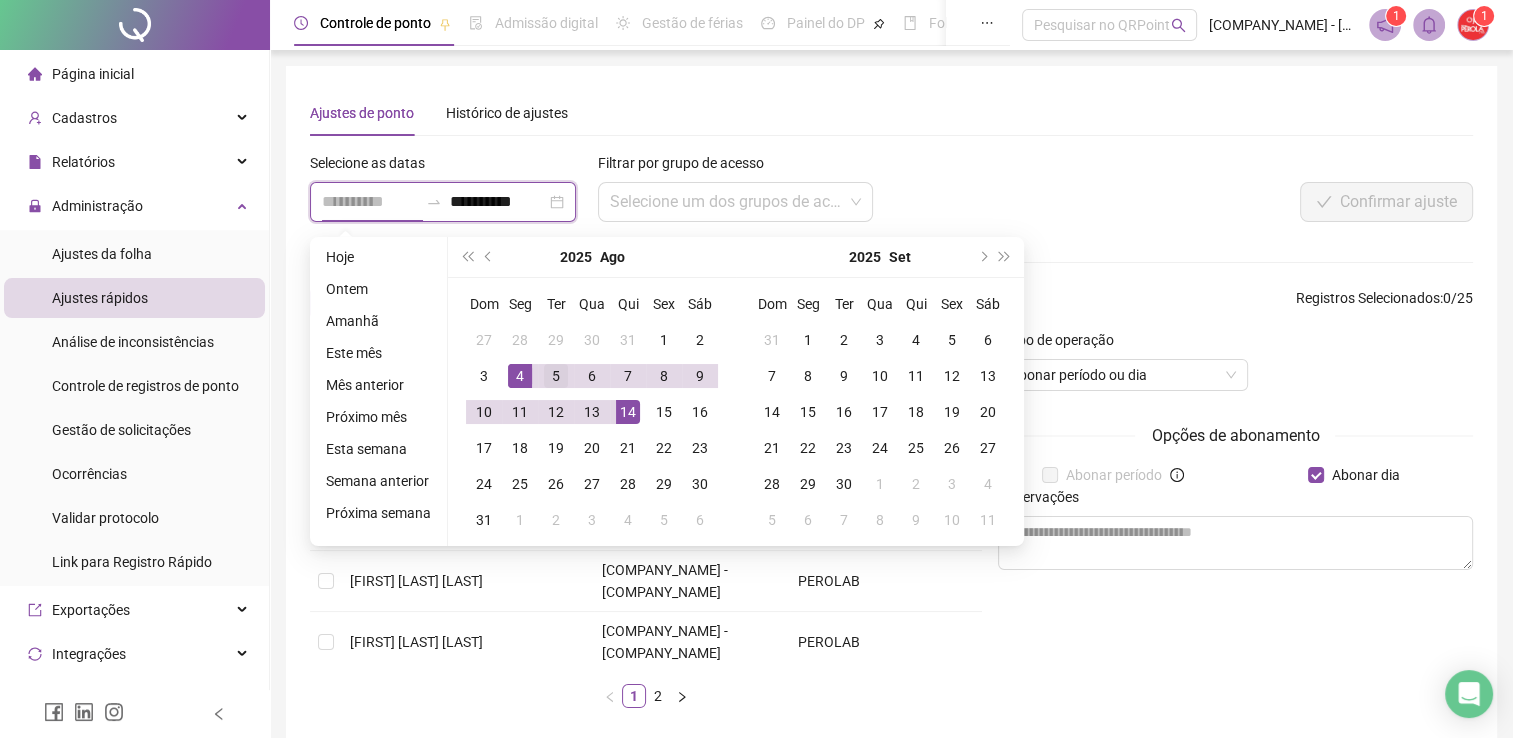 type on "**********" 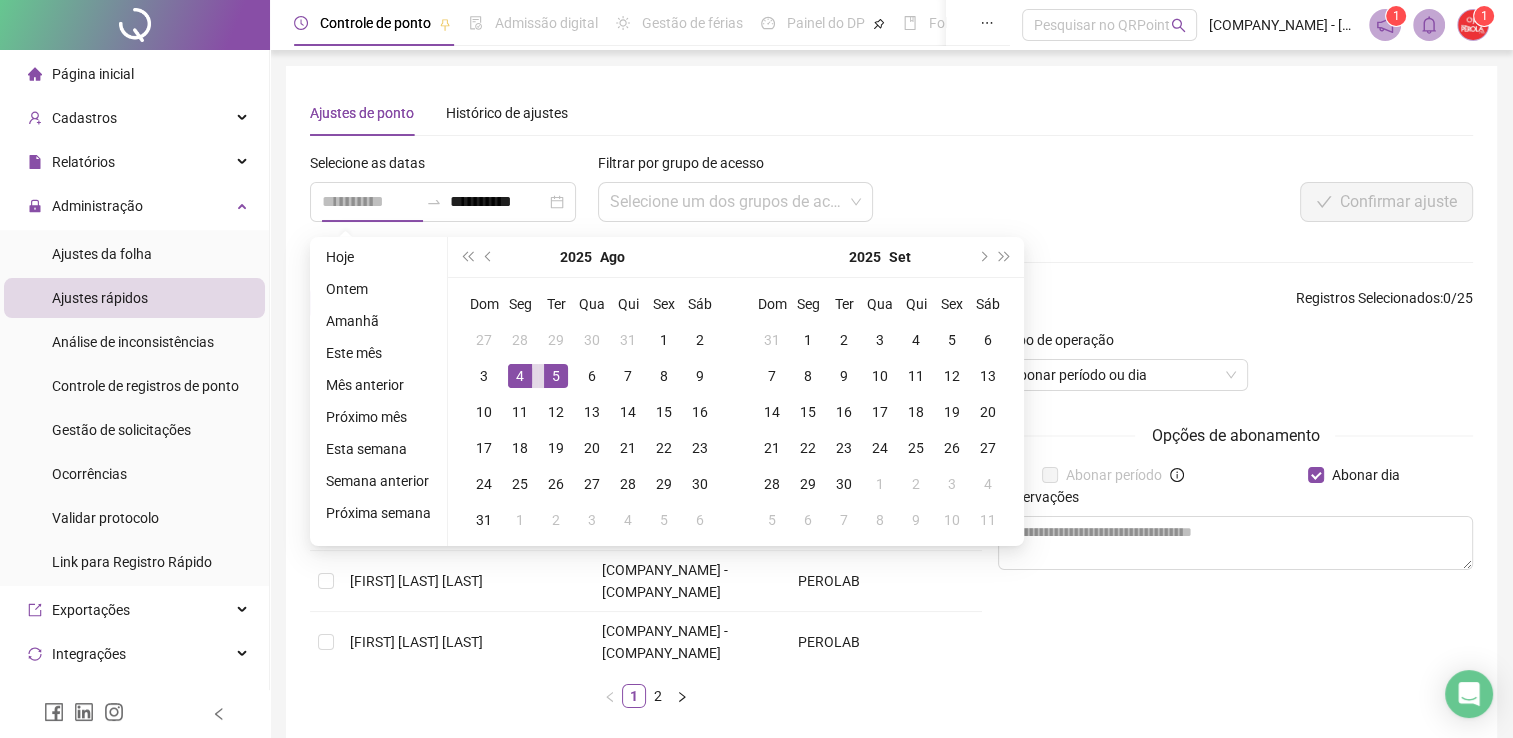 click on "5" at bounding box center (556, 376) 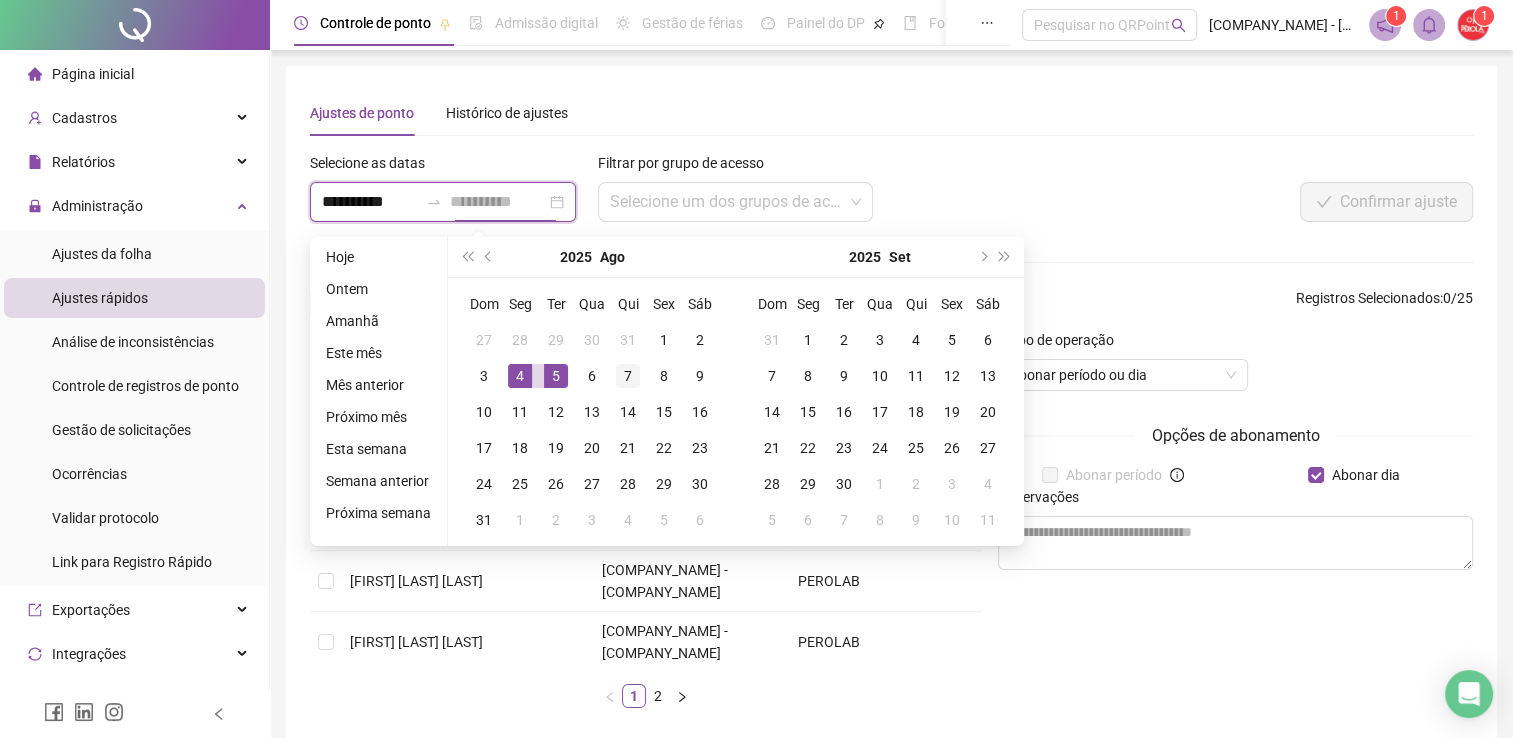 type on "**********" 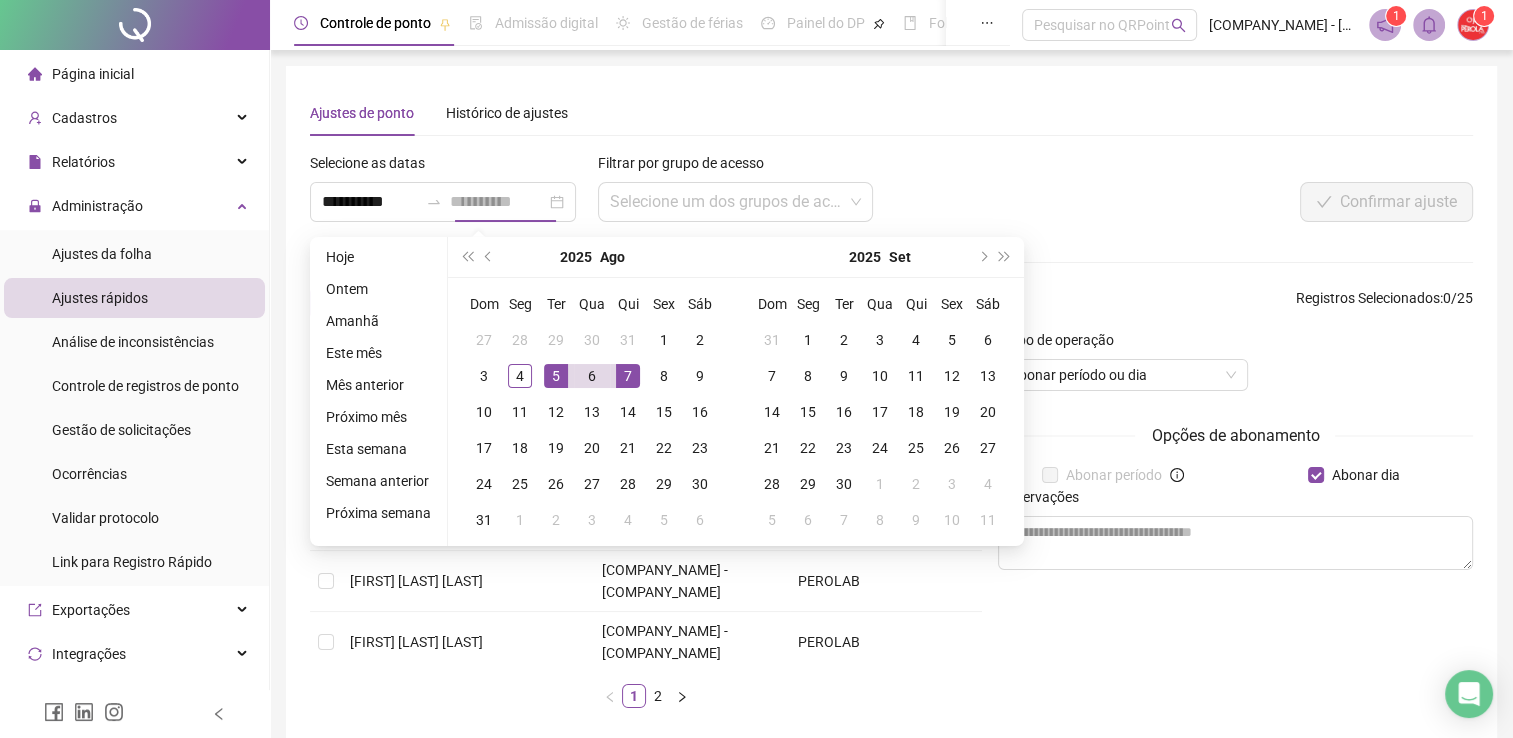 click on "7" at bounding box center (628, 376) 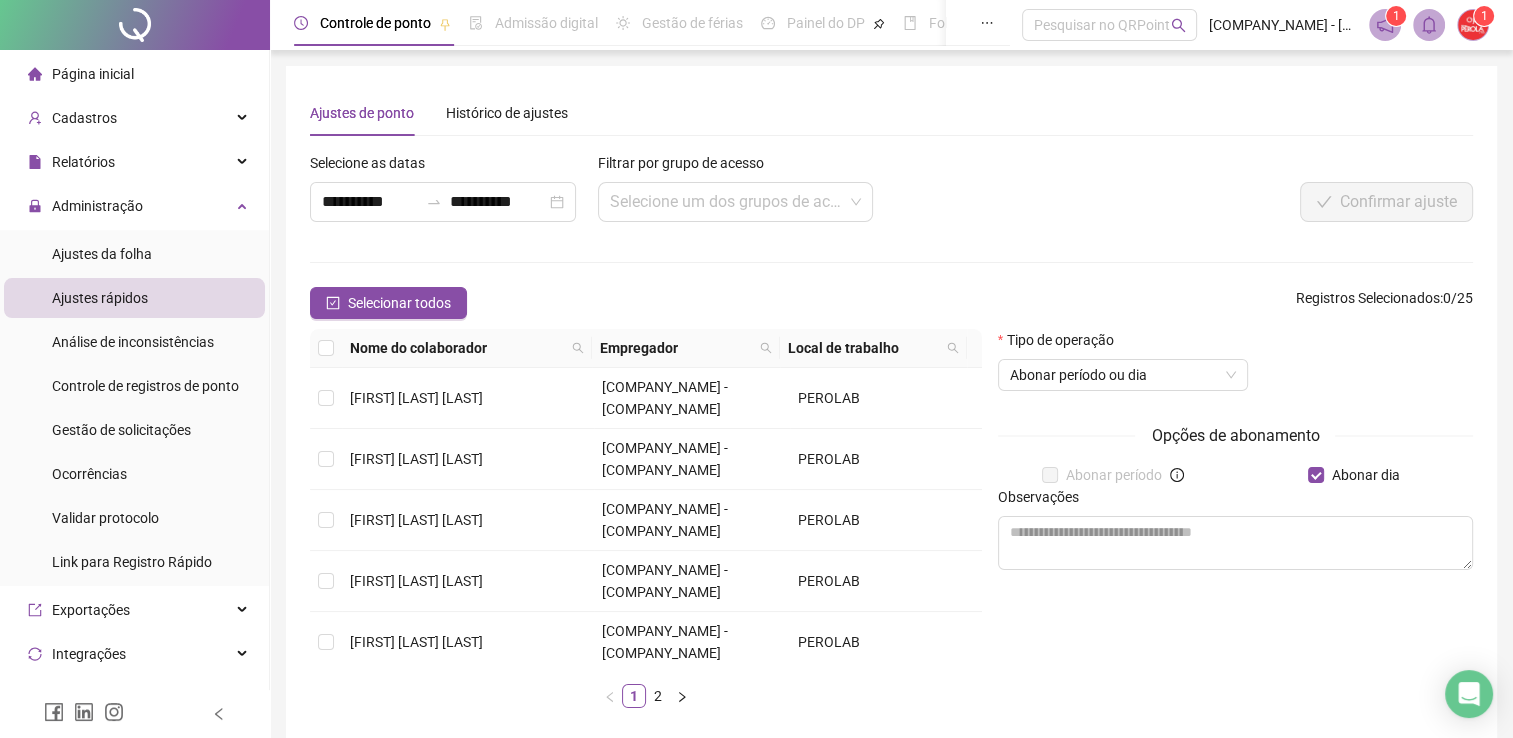 drag, startPoint x: 480, startPoint y: 287, endPoint x: 492, endPoint y: 265, distance: 25.059929 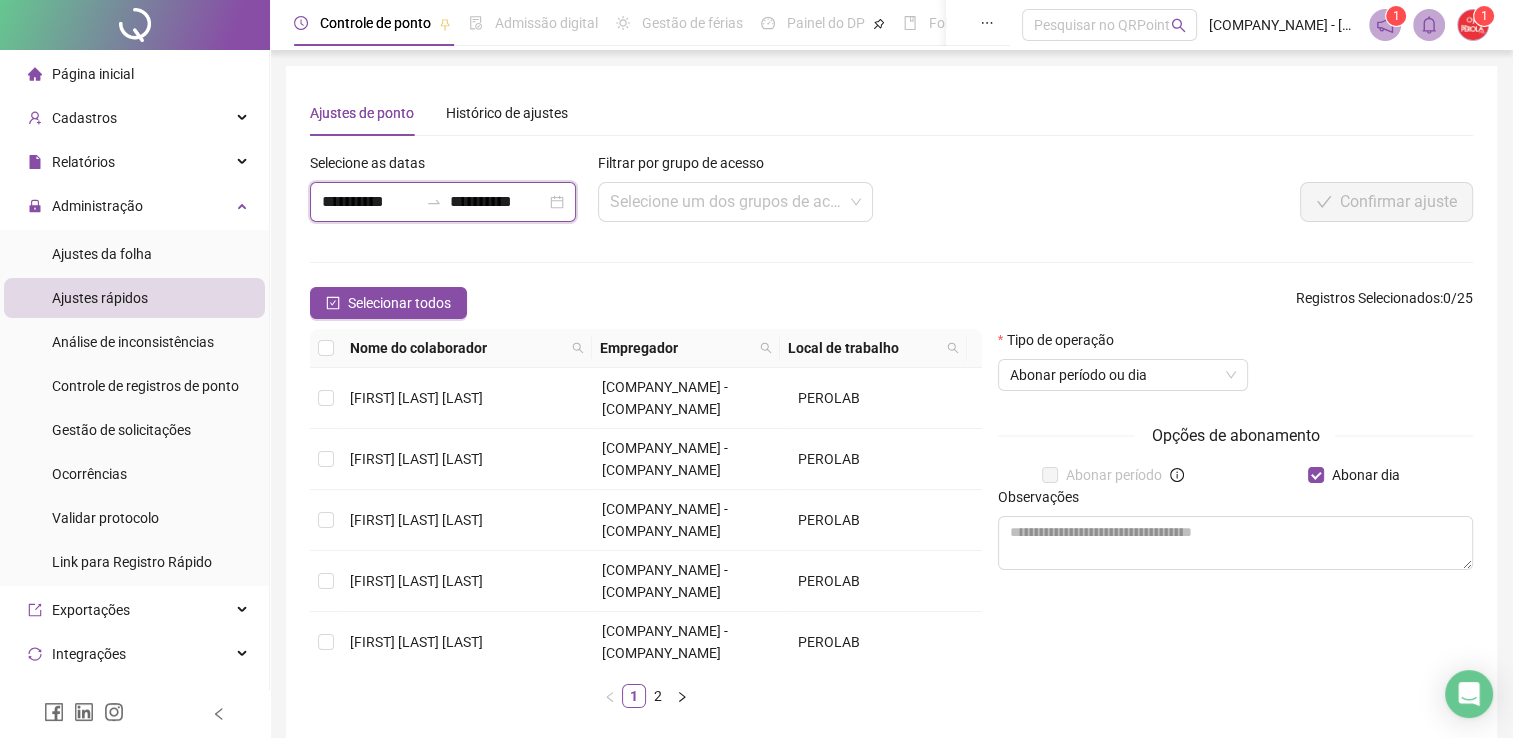 click on "**********" at bounding box center [498, 202] 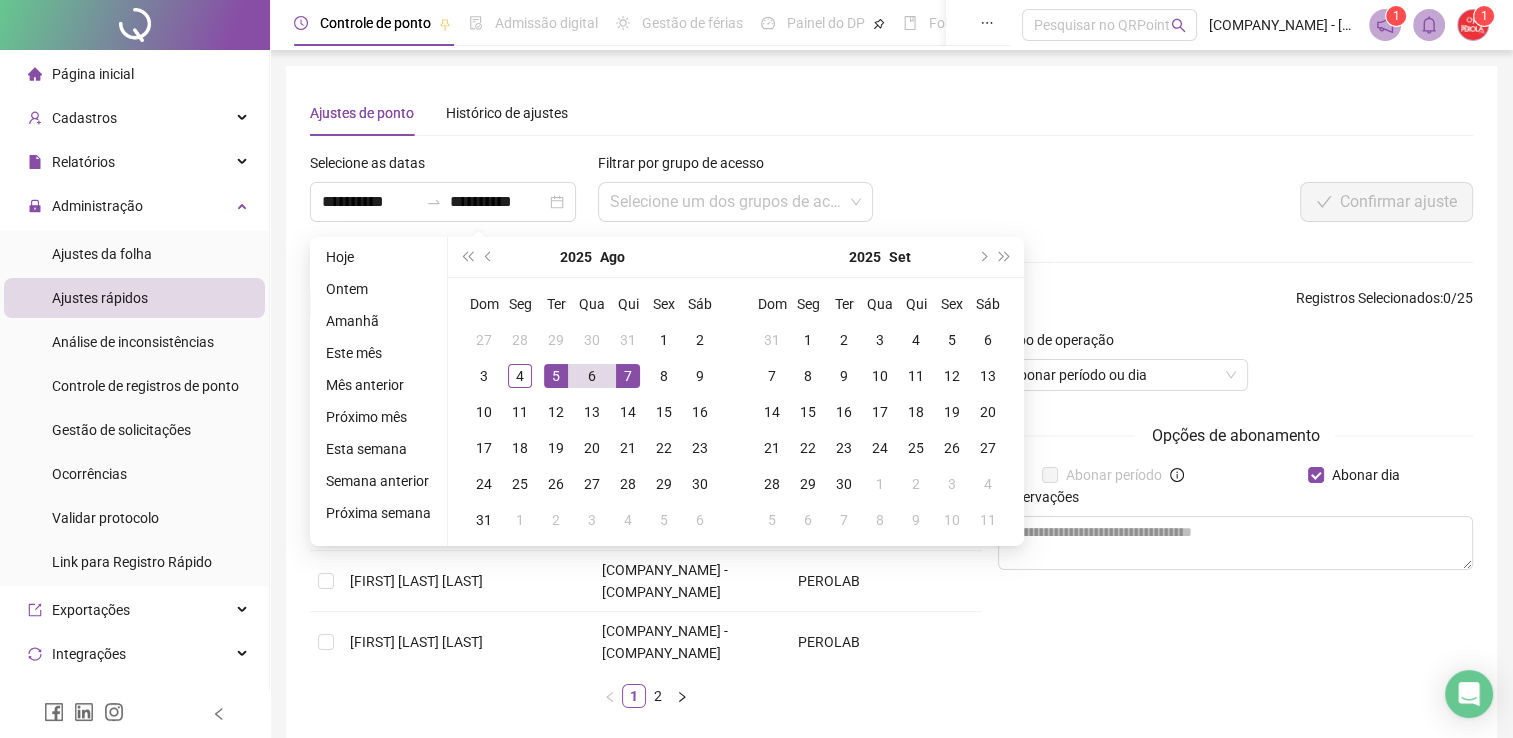 click on "**********" at bounding box center (891, 407) 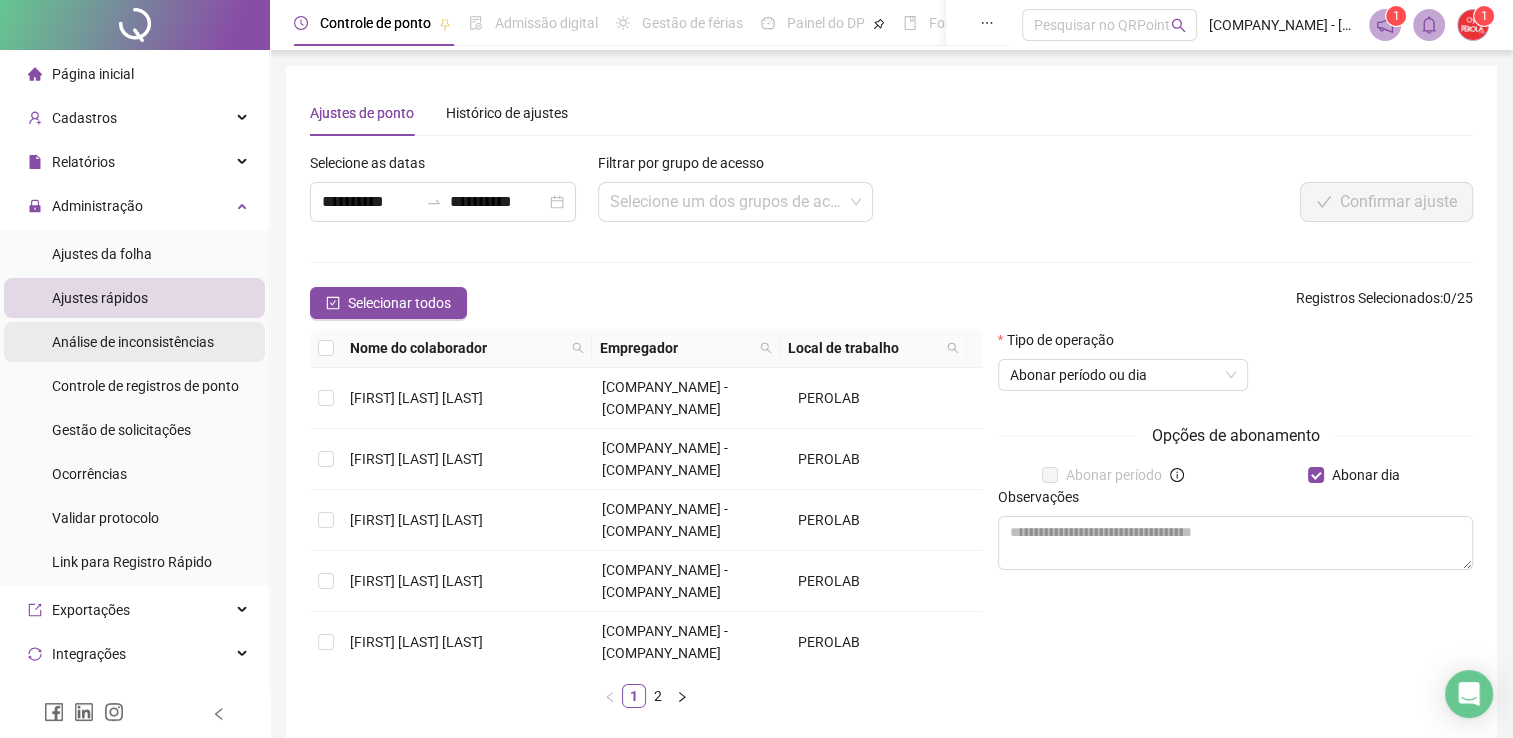 click on "Análise de inconsistências" at bounding box center [133, 342] 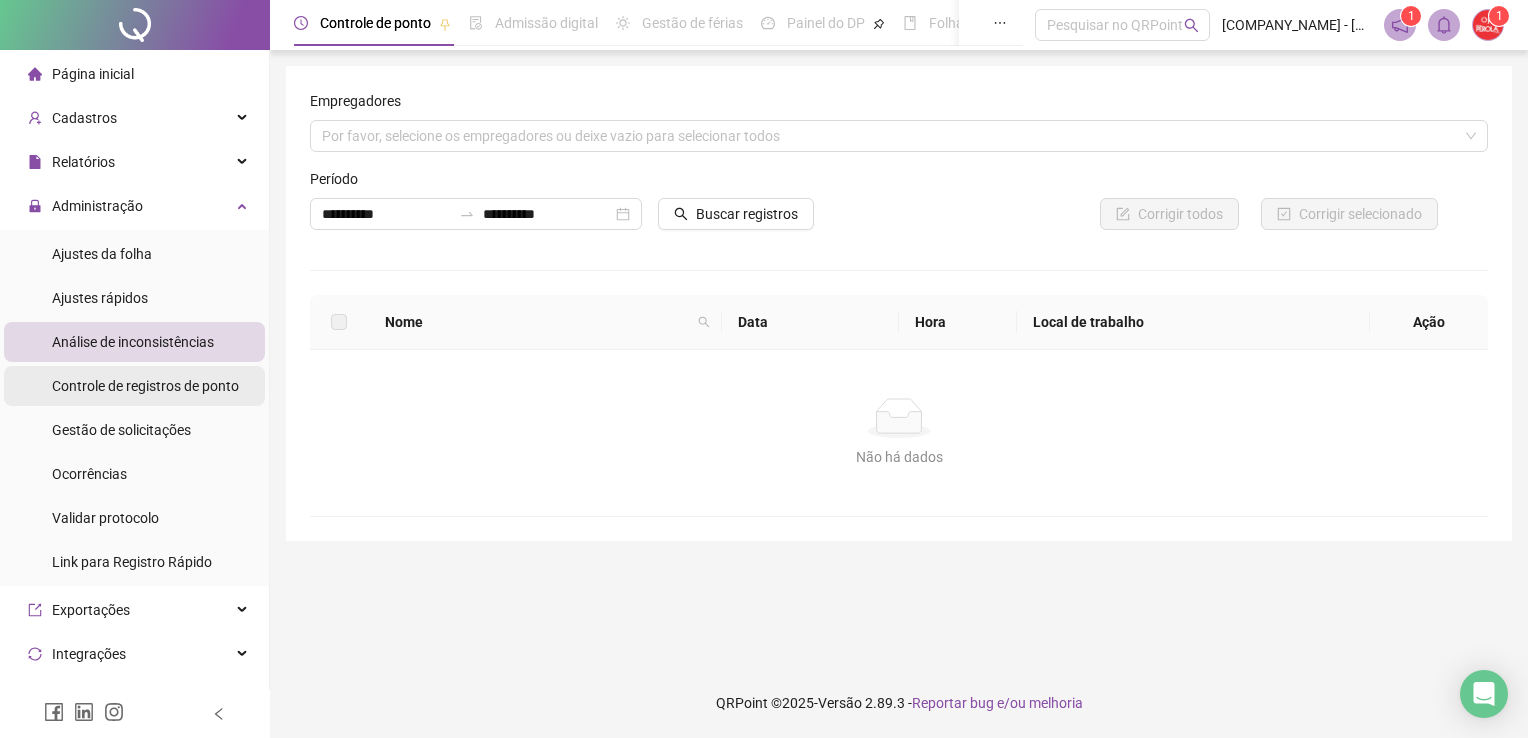 click on "Controle de registros de ponto" at bounding box center (145, 386) 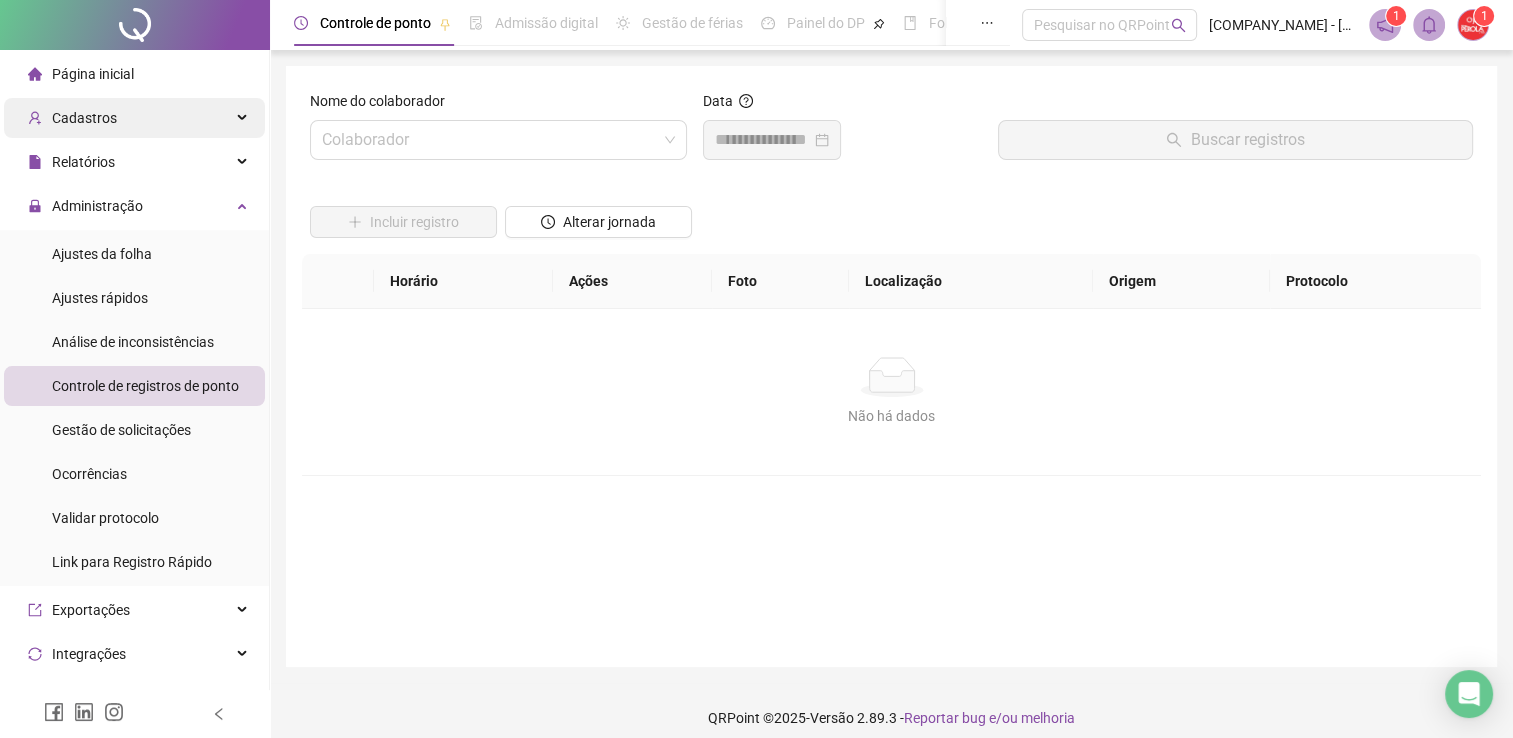 click on "Cadastros" at bounding box center (134, 118) 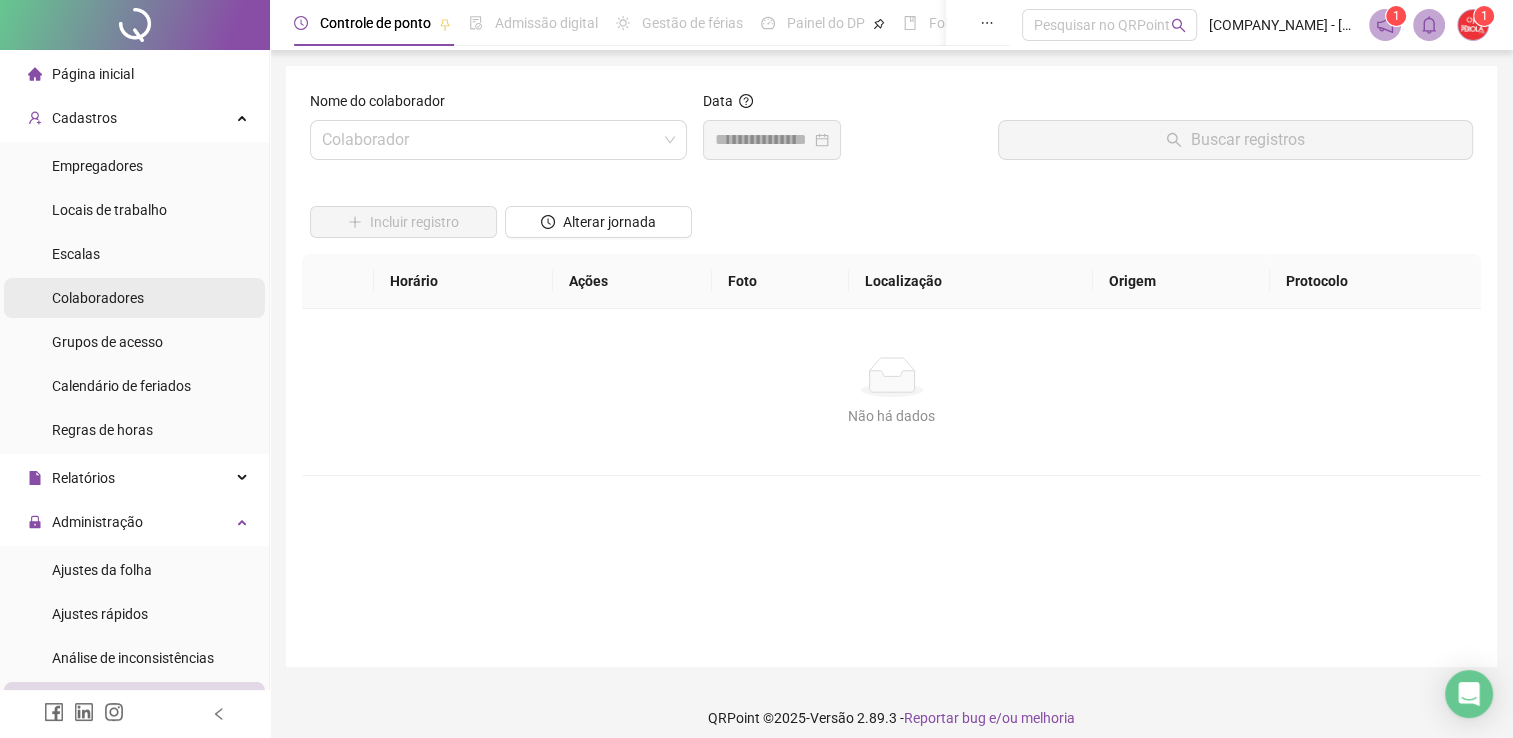 click on "Colaboradores" at bounding box center [134, 298] 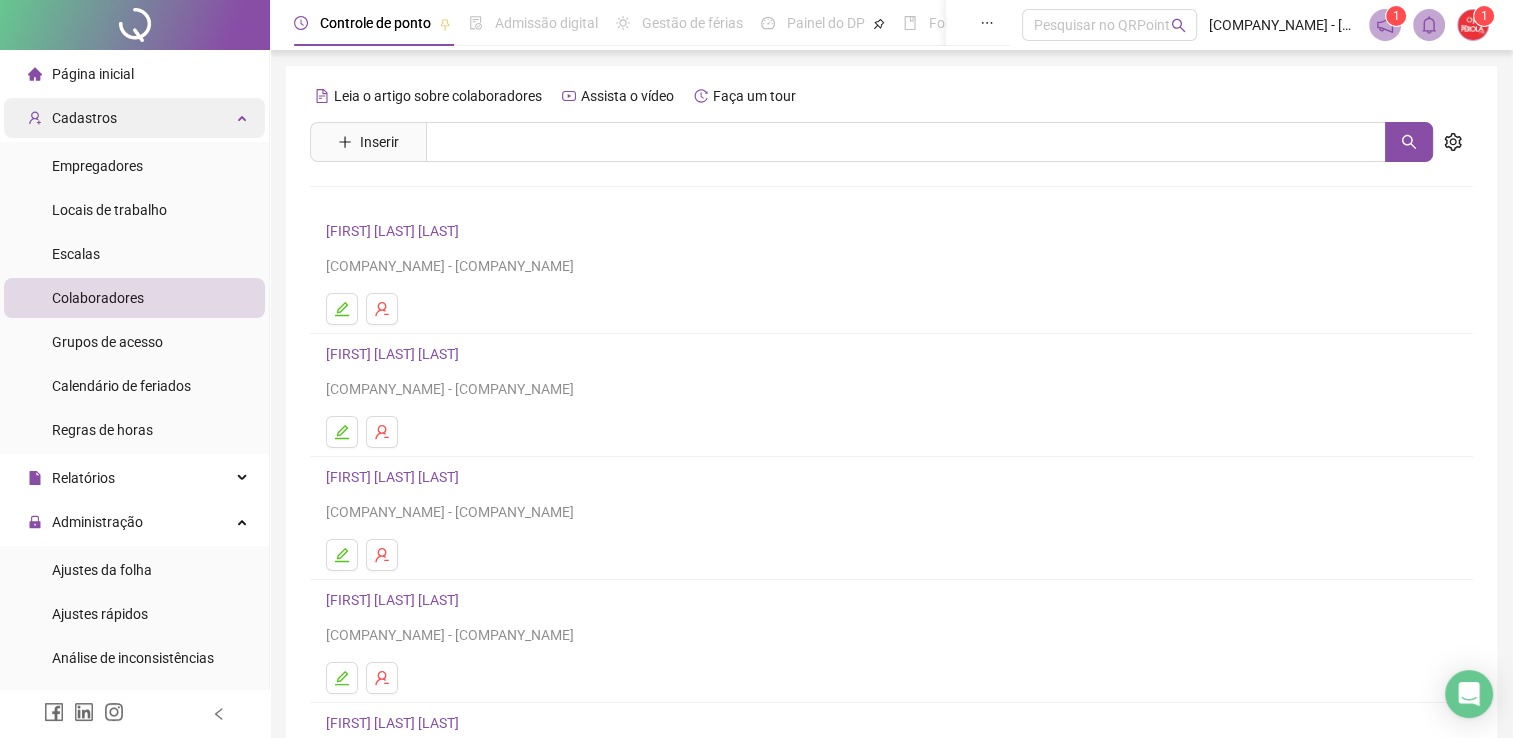 click on "Cadastros" at bounding box center [134, 118] 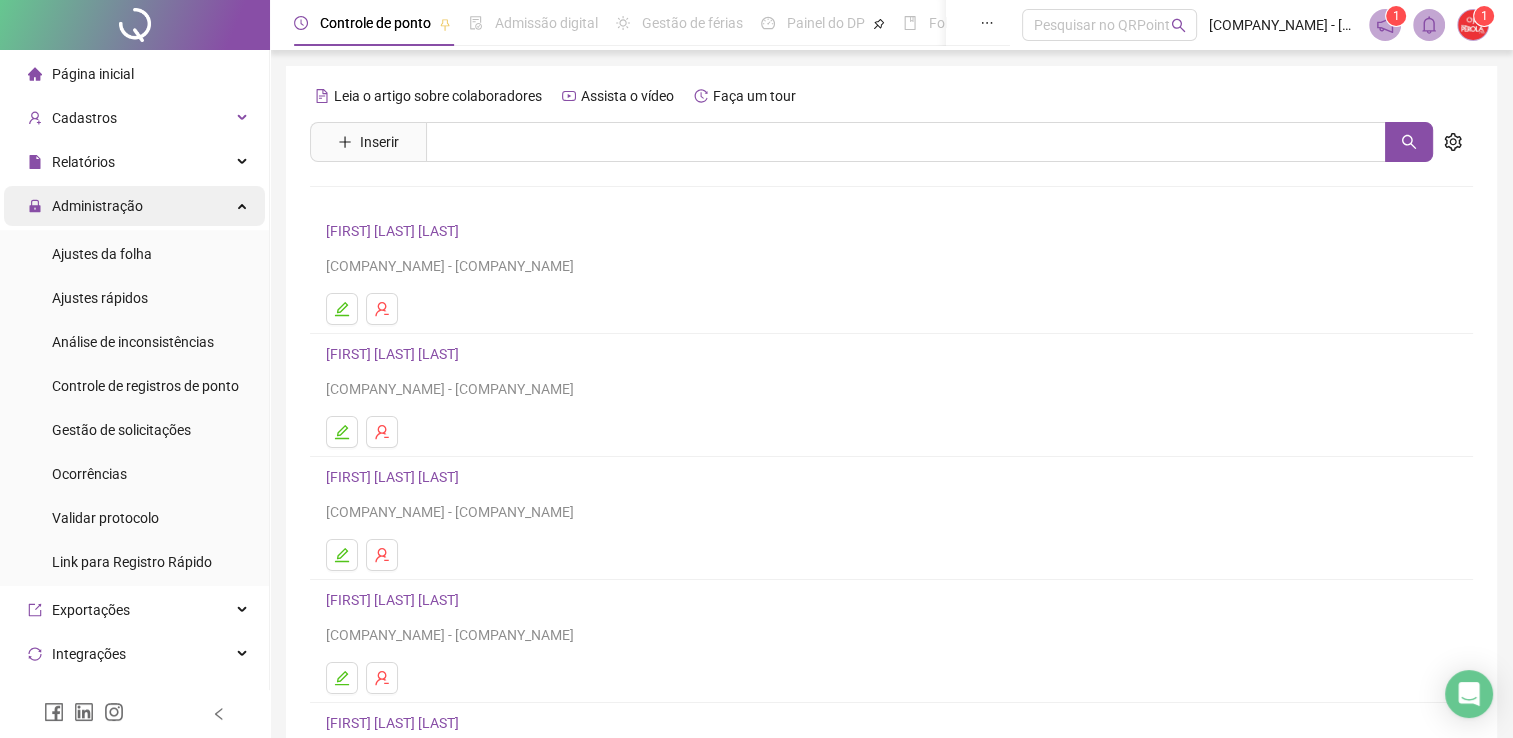 click on "Administração" at bounding box center (85, 206) 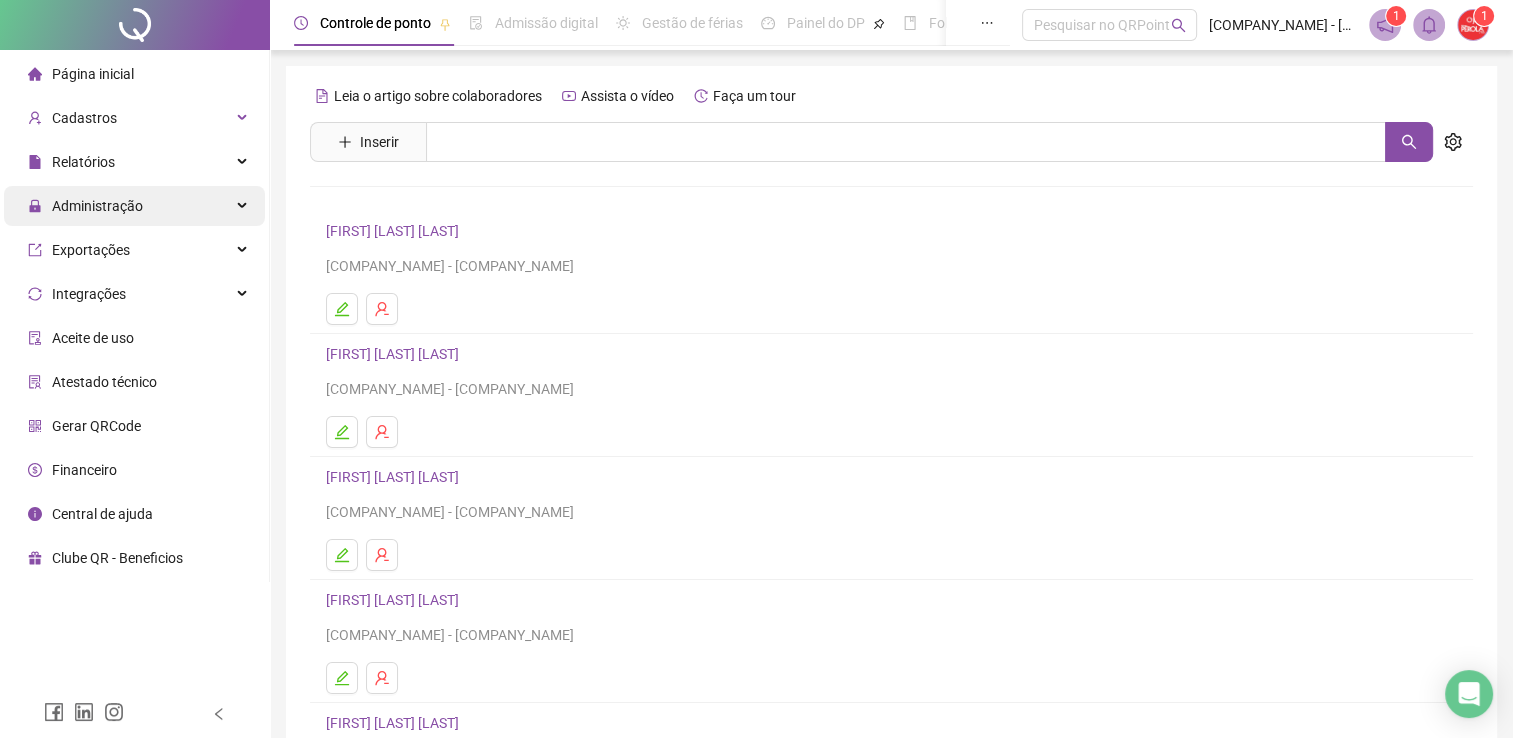 click on "Administração" at bounding box center [85, 206] 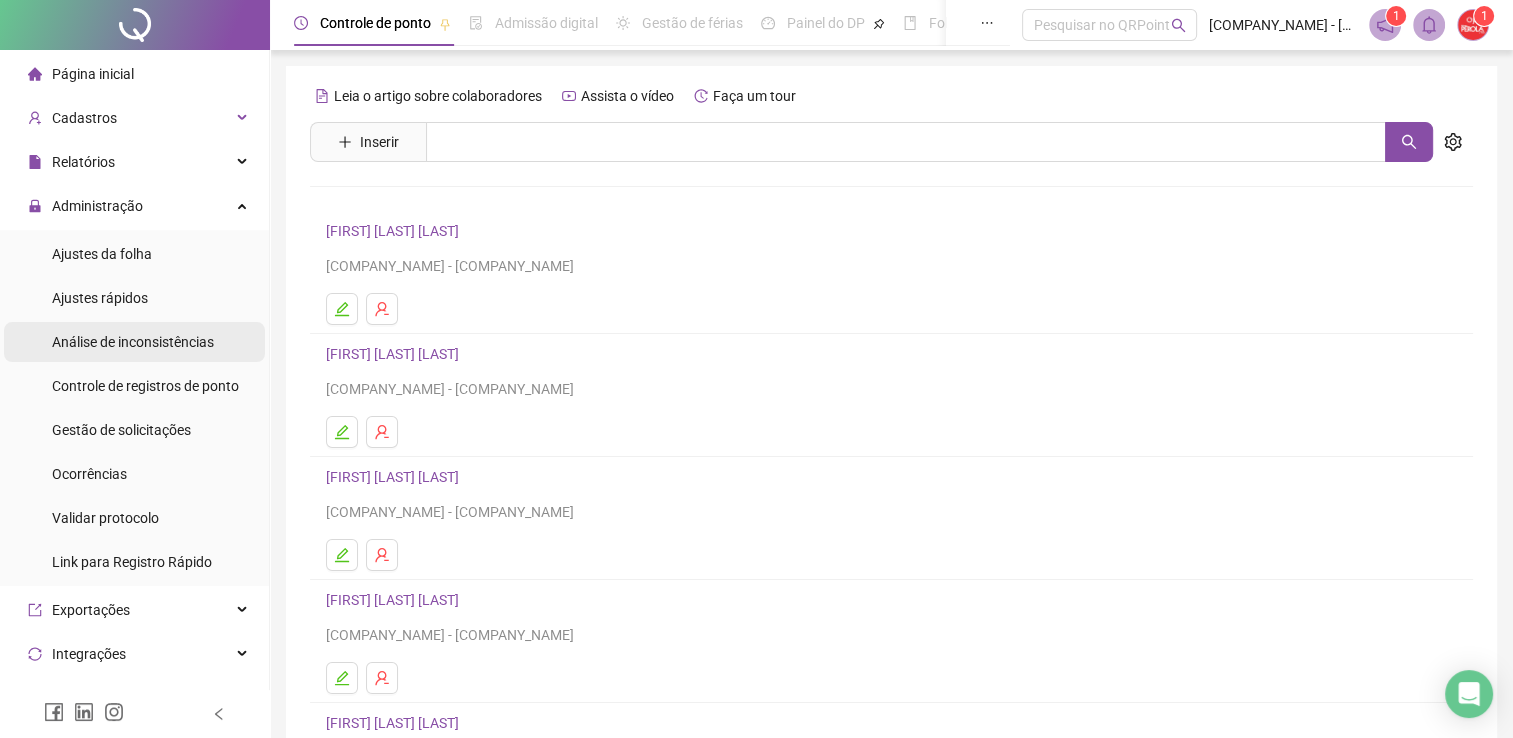 click on "Análise de inconsistências" at bounding box center [133, 342] 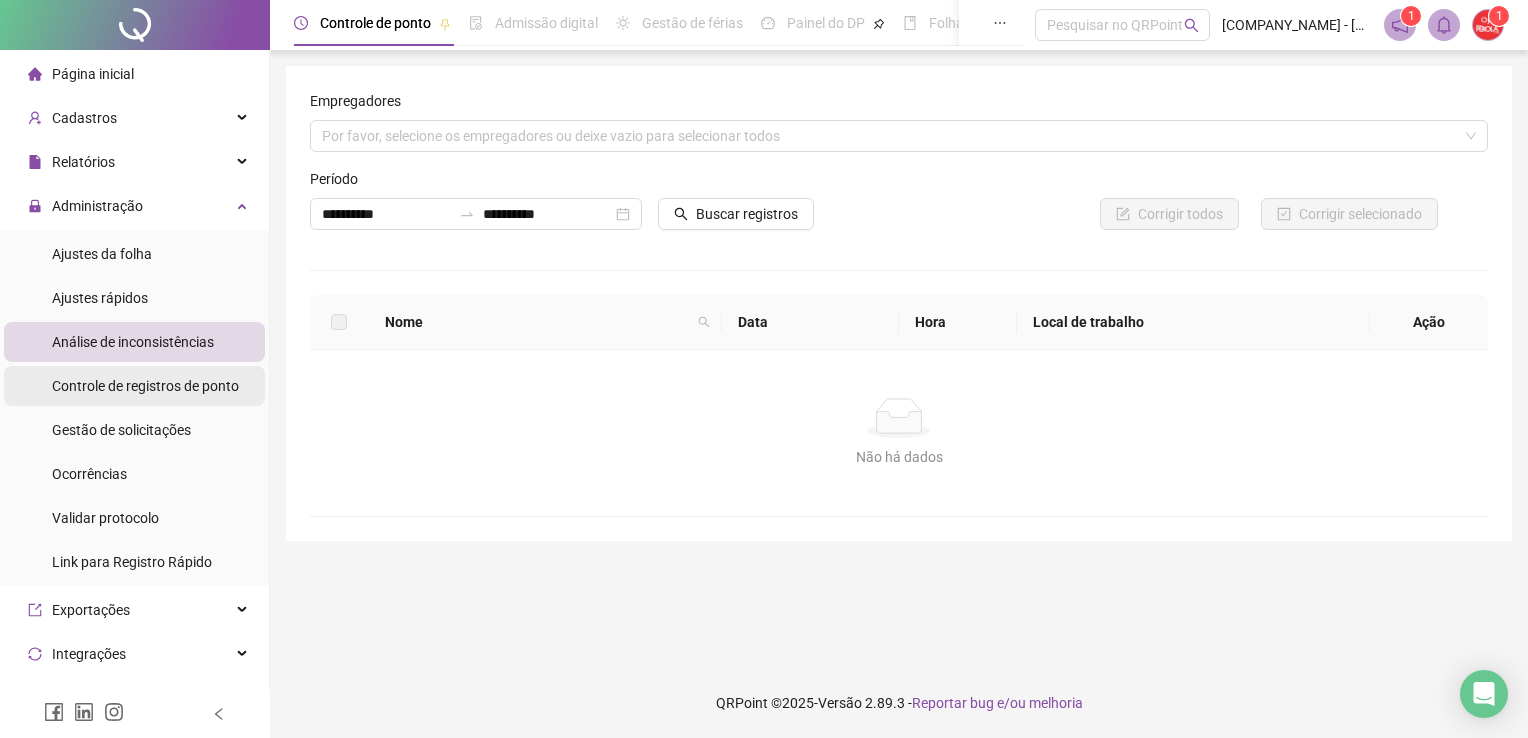 click on "Controle de registros de ponto" at bounding box center [145, 386] 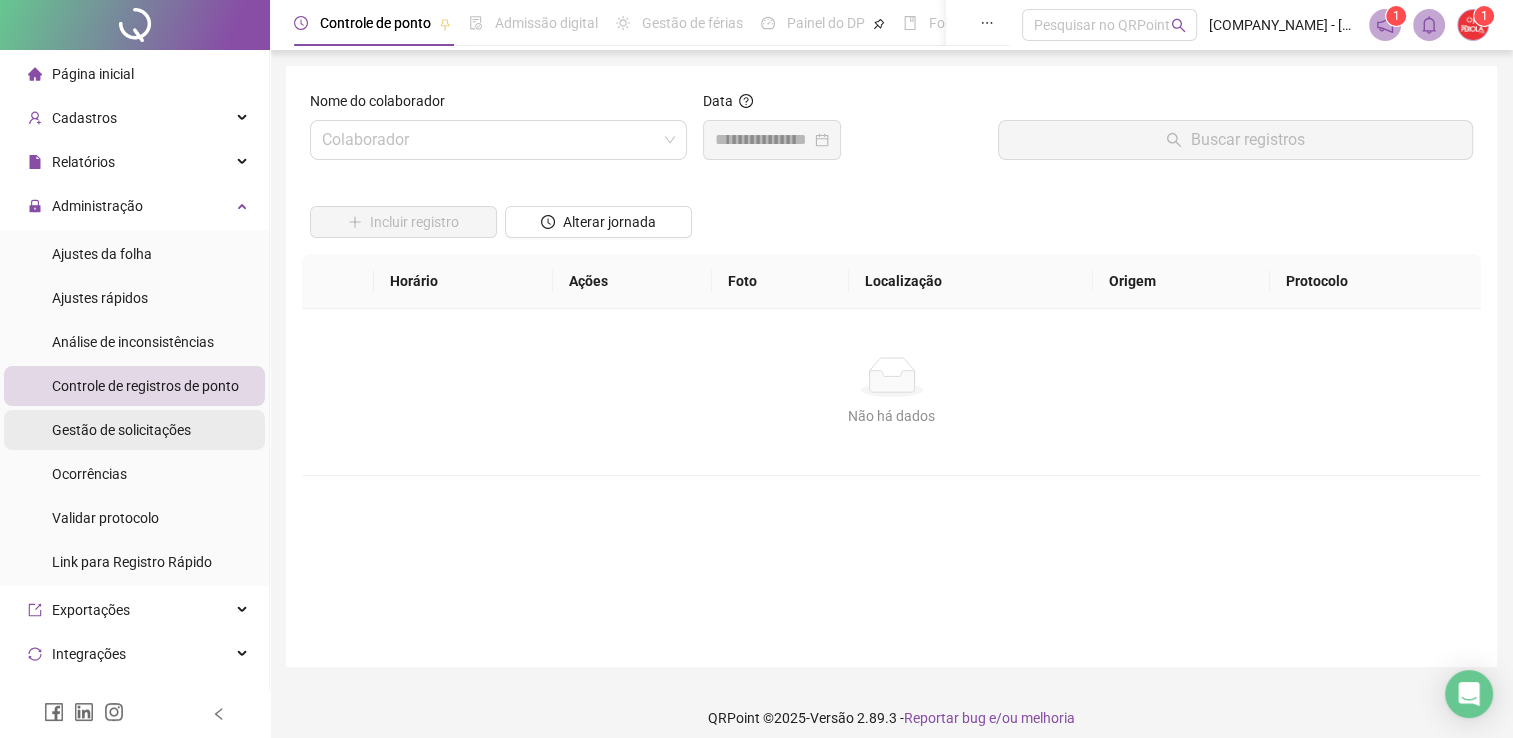click on "Gestão de solicitações" at bounding box center (121, 430) 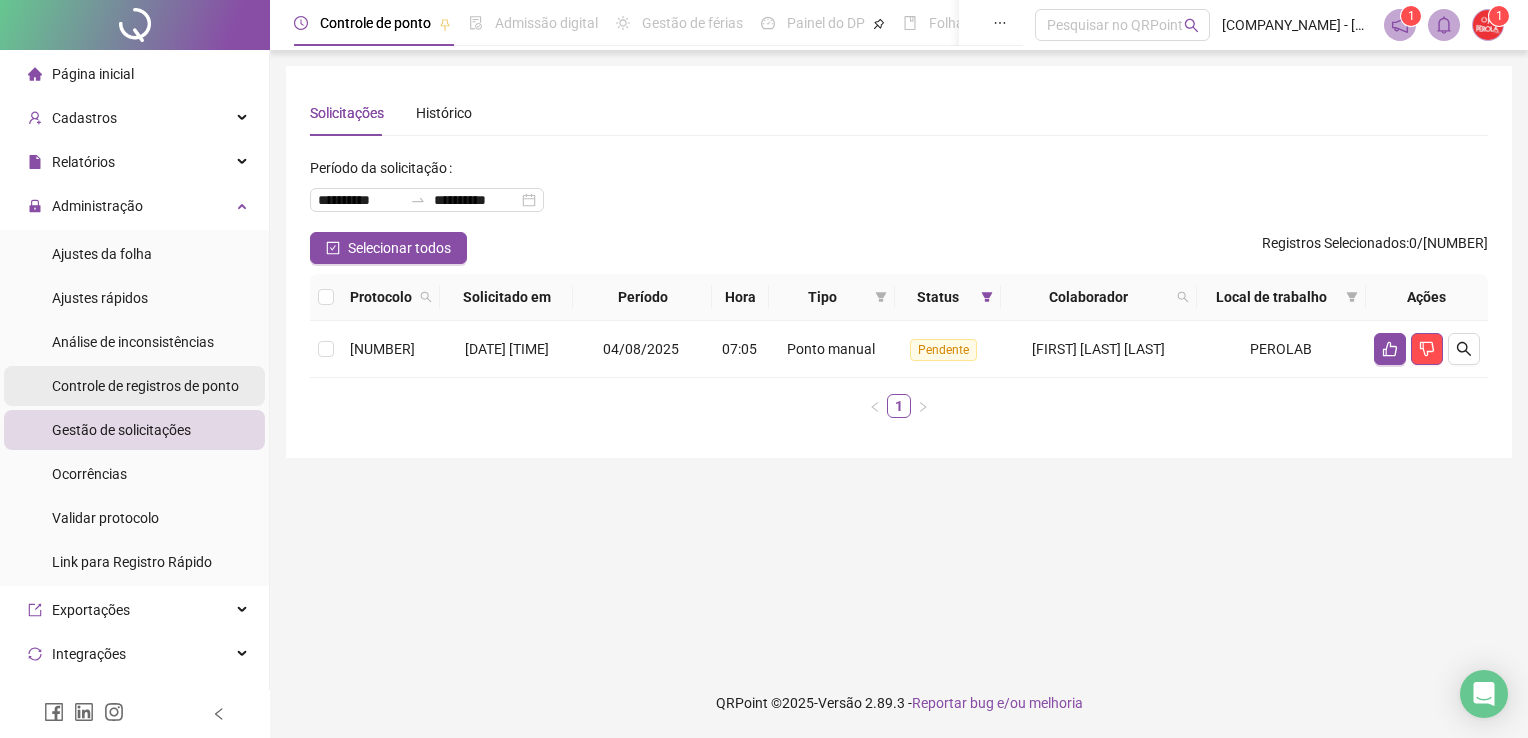 click on "Controle de registros de ponto" at bounding box center [145, 386] 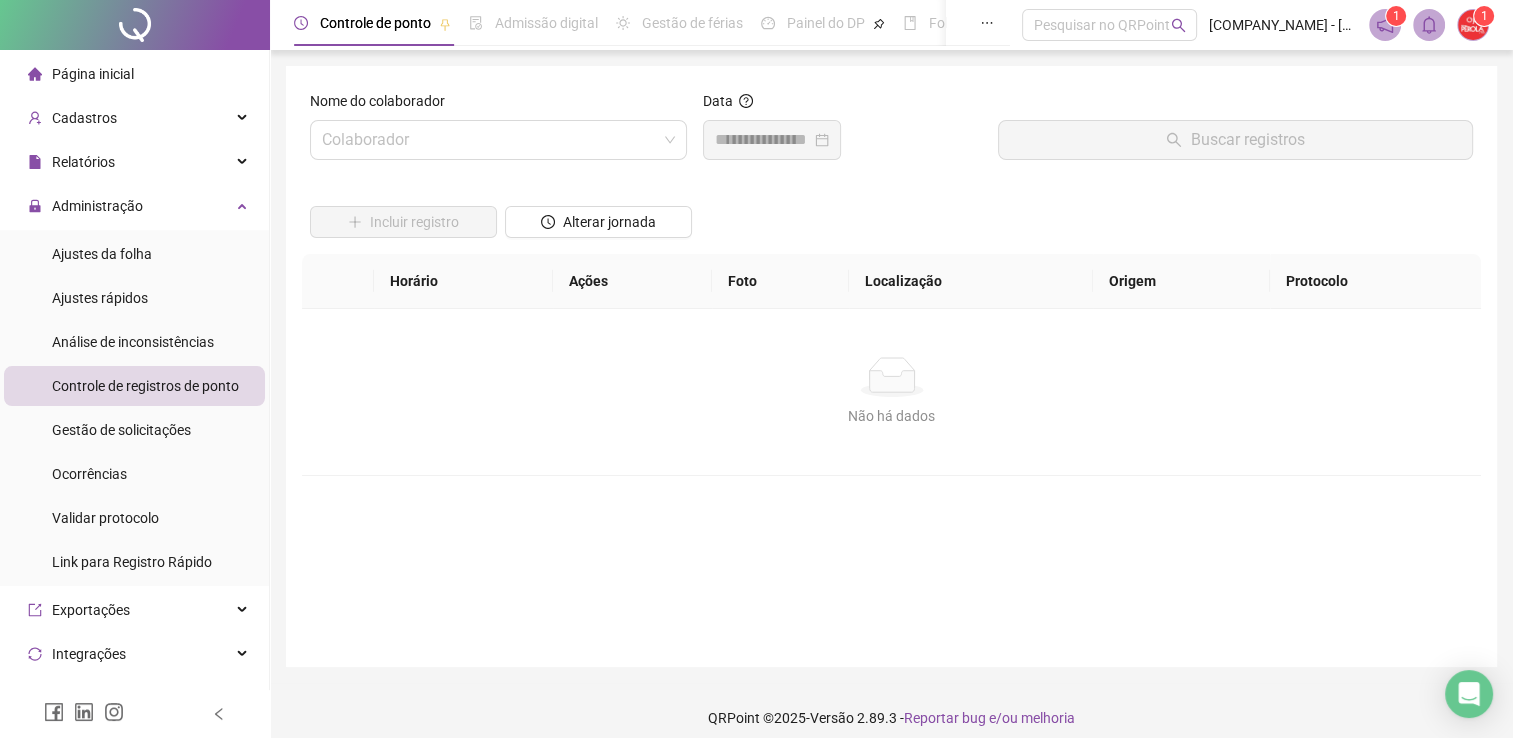 click on "Controle de registros de ponto" at bounding box center [145, 386] 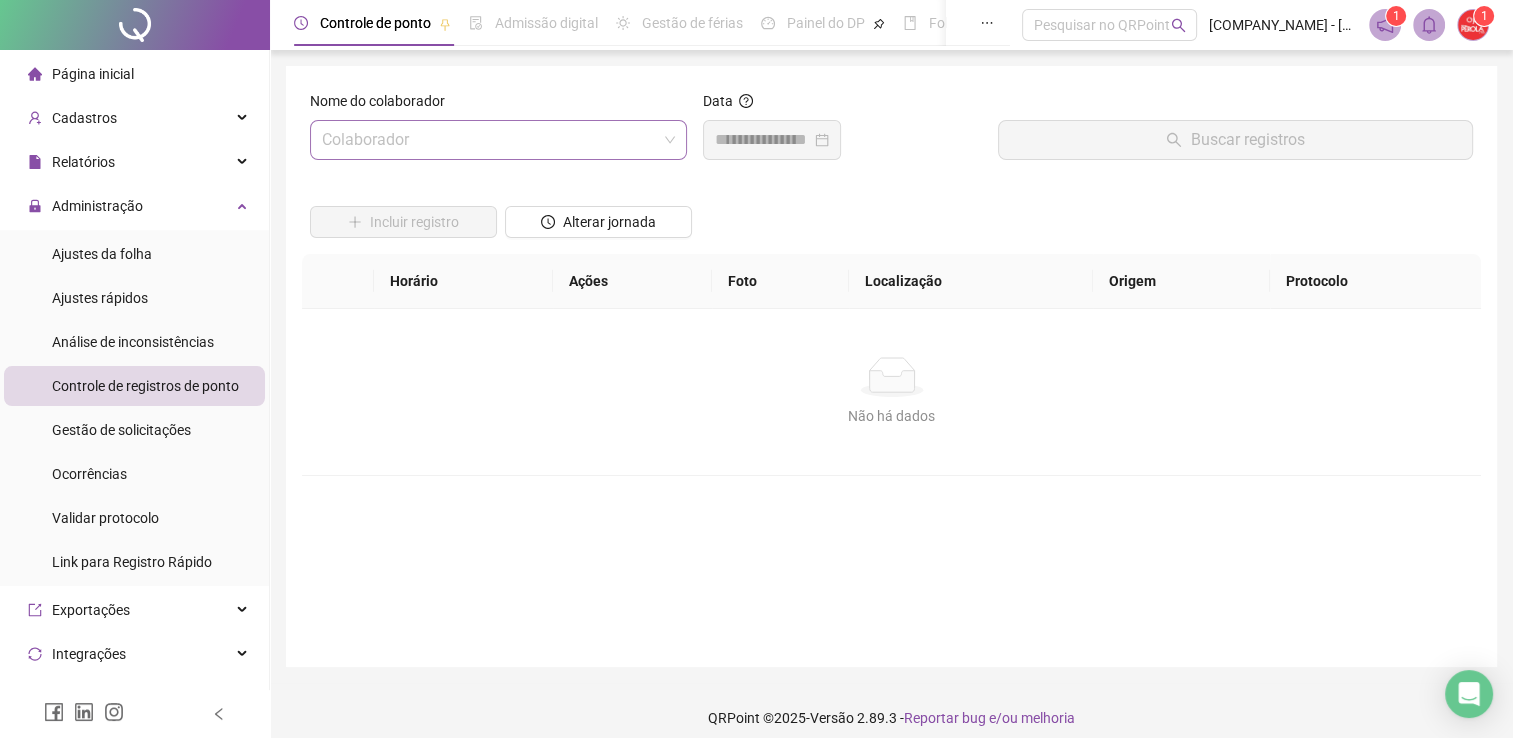 click at bounding box center (489, 140) 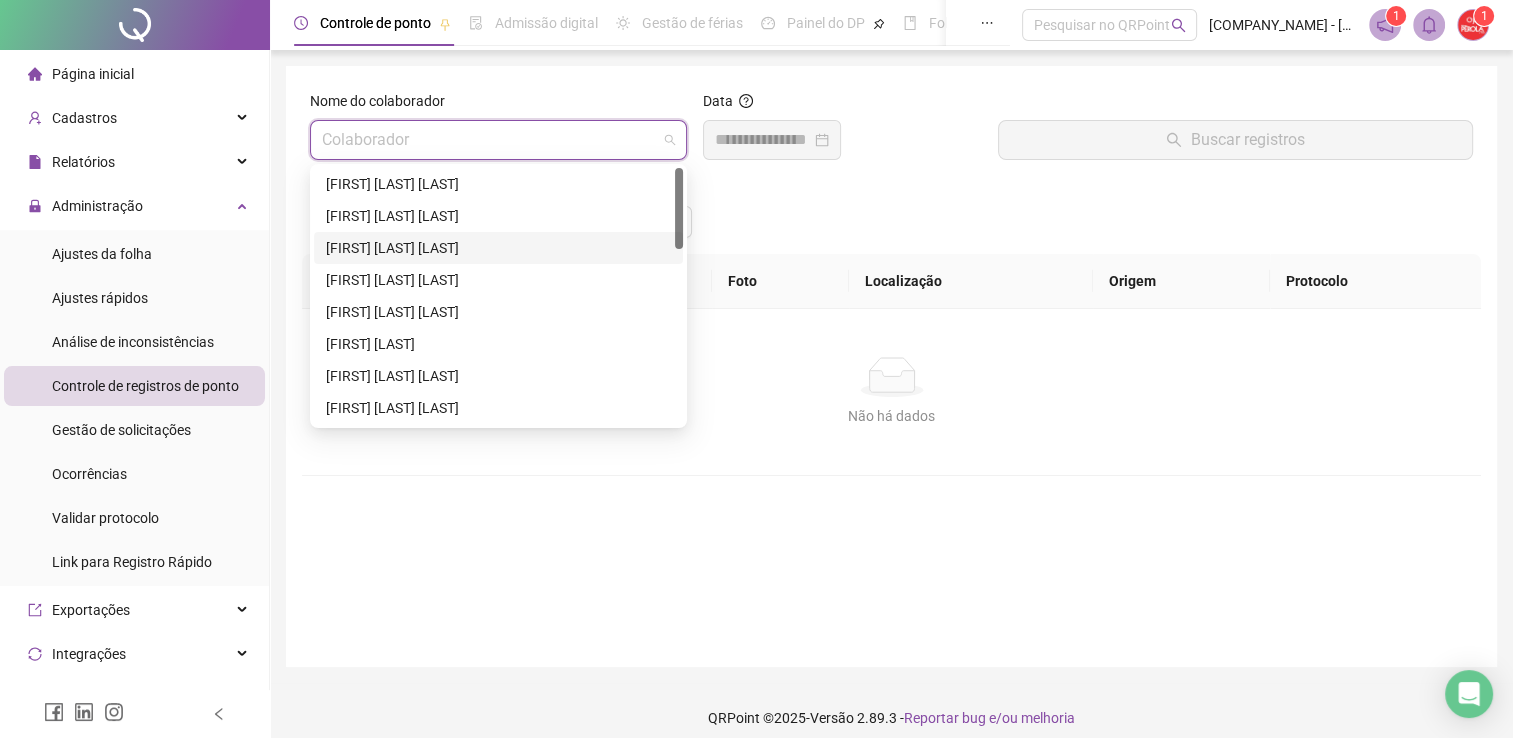 click on "[FIRST] [LAST] [LAST]" at bounding box center (498, 248) 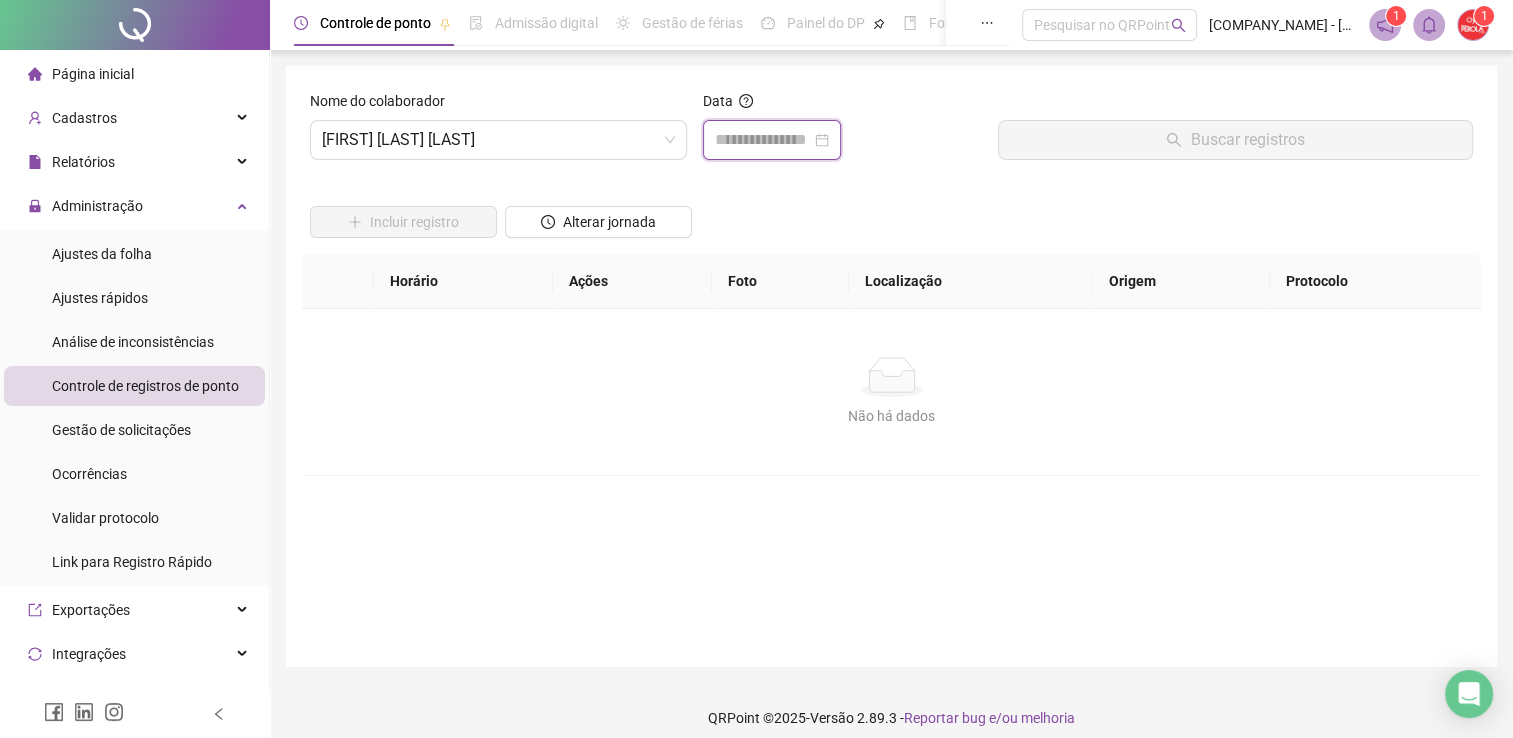 click at bounding box center (763, 140) 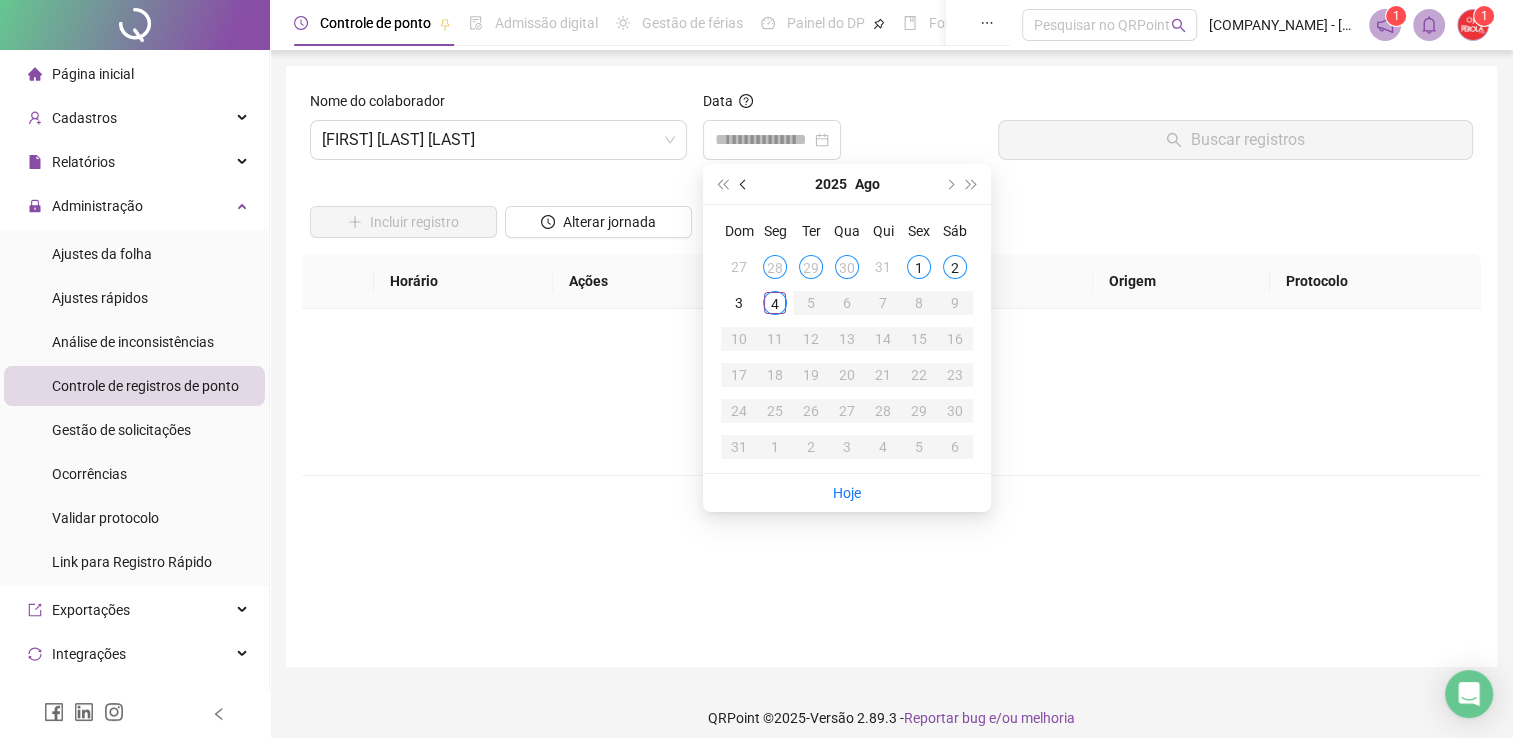 click at bounding box center [744, 184] 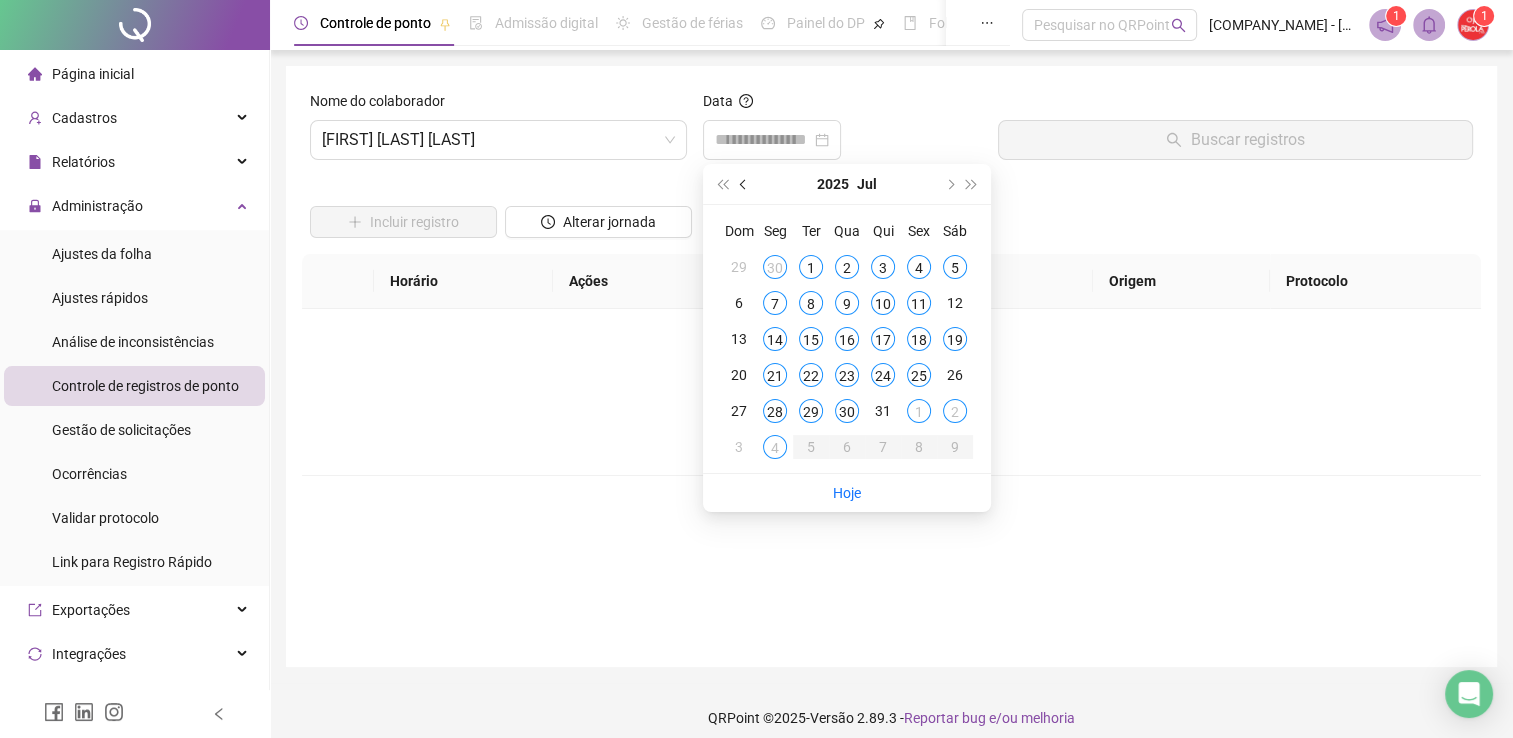 click at bounding box center (744, 184) 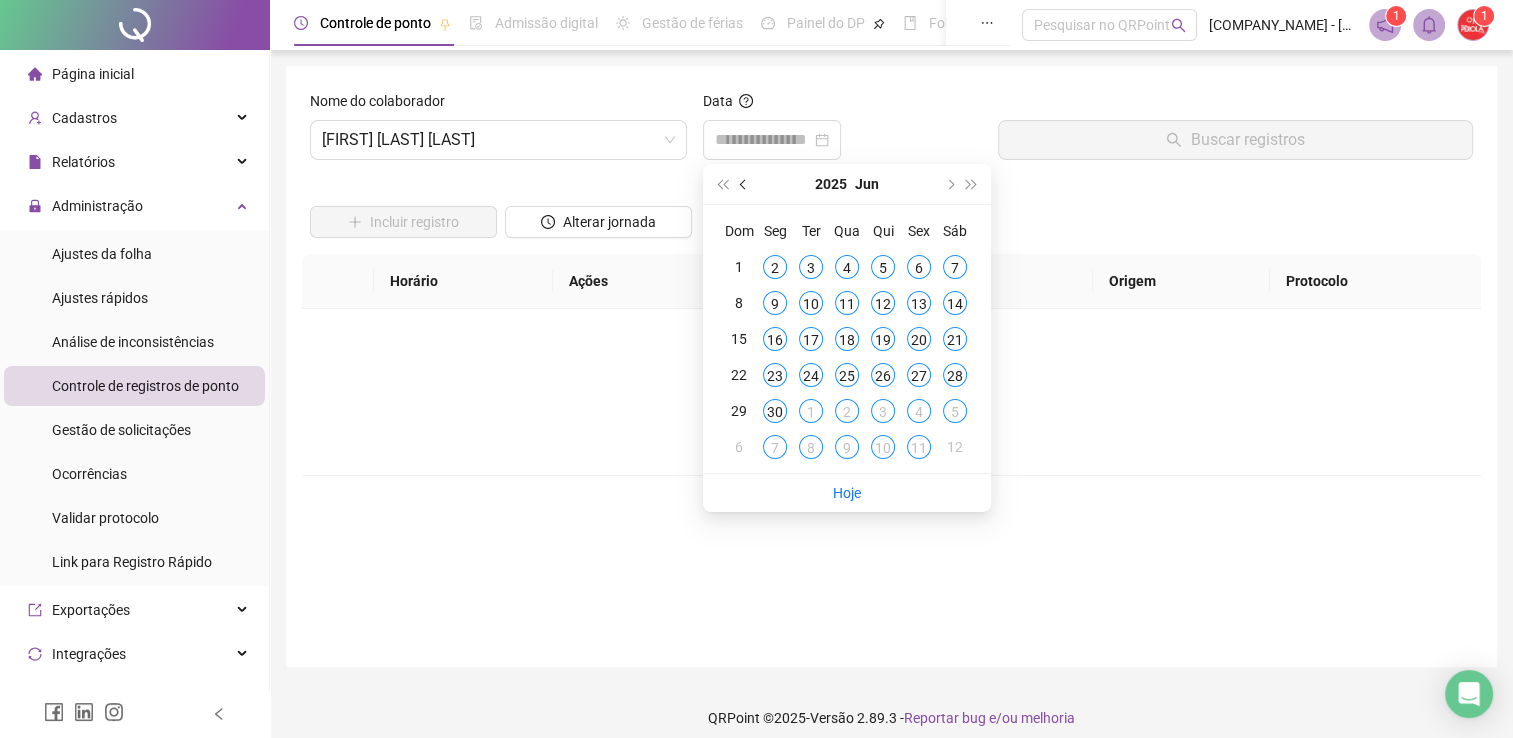 click at bounding box center [744, 184] 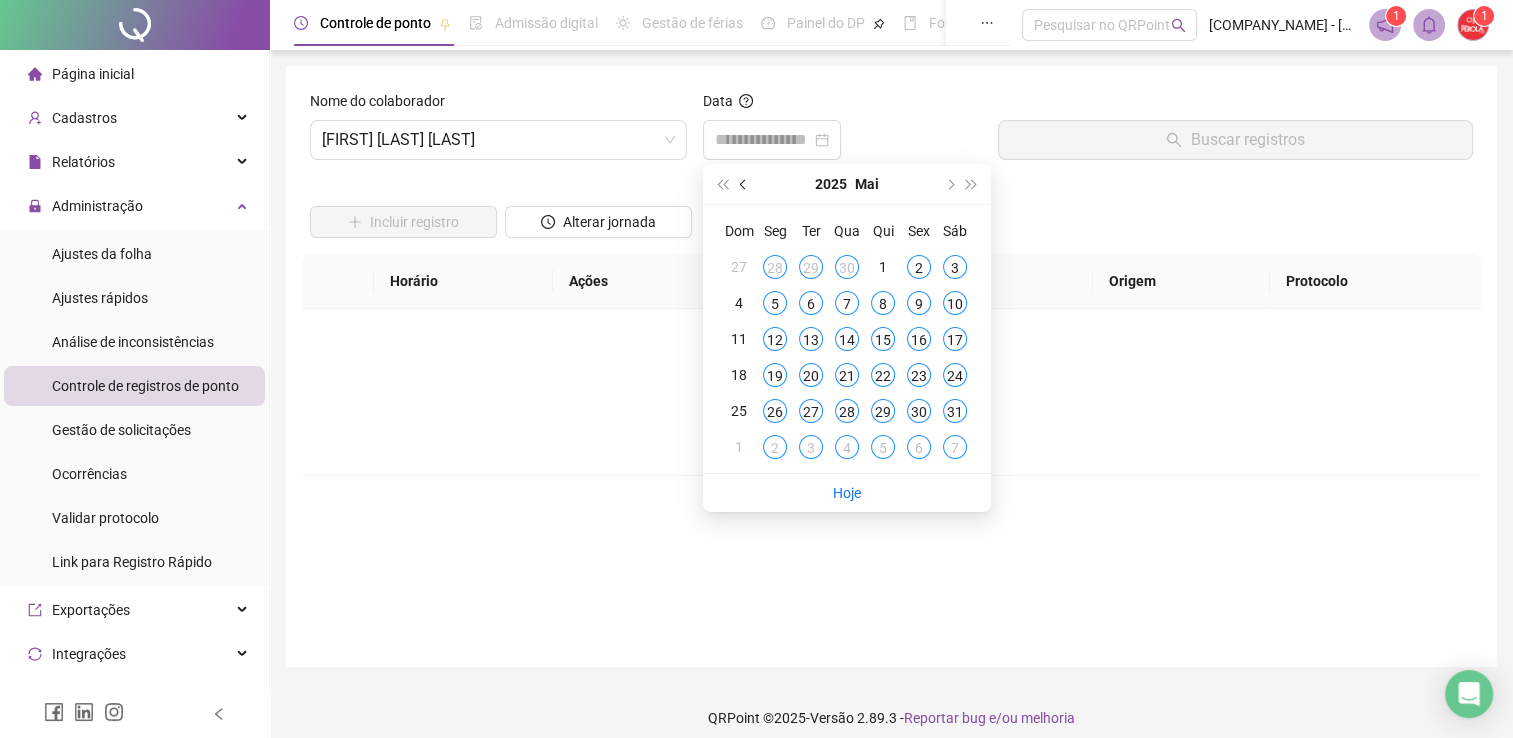 click at bounding box center [744, 184] 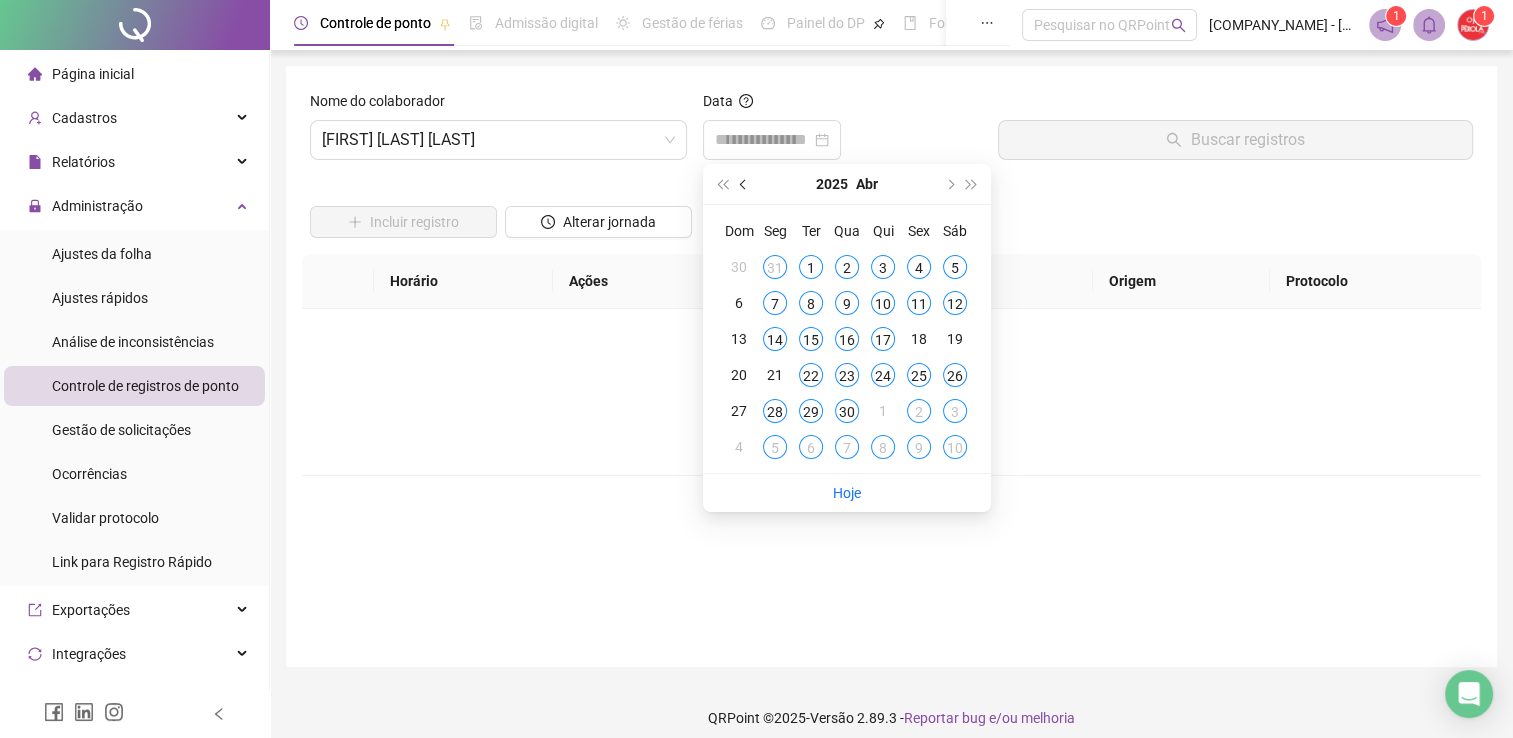 click at bounding box center (744, 184) 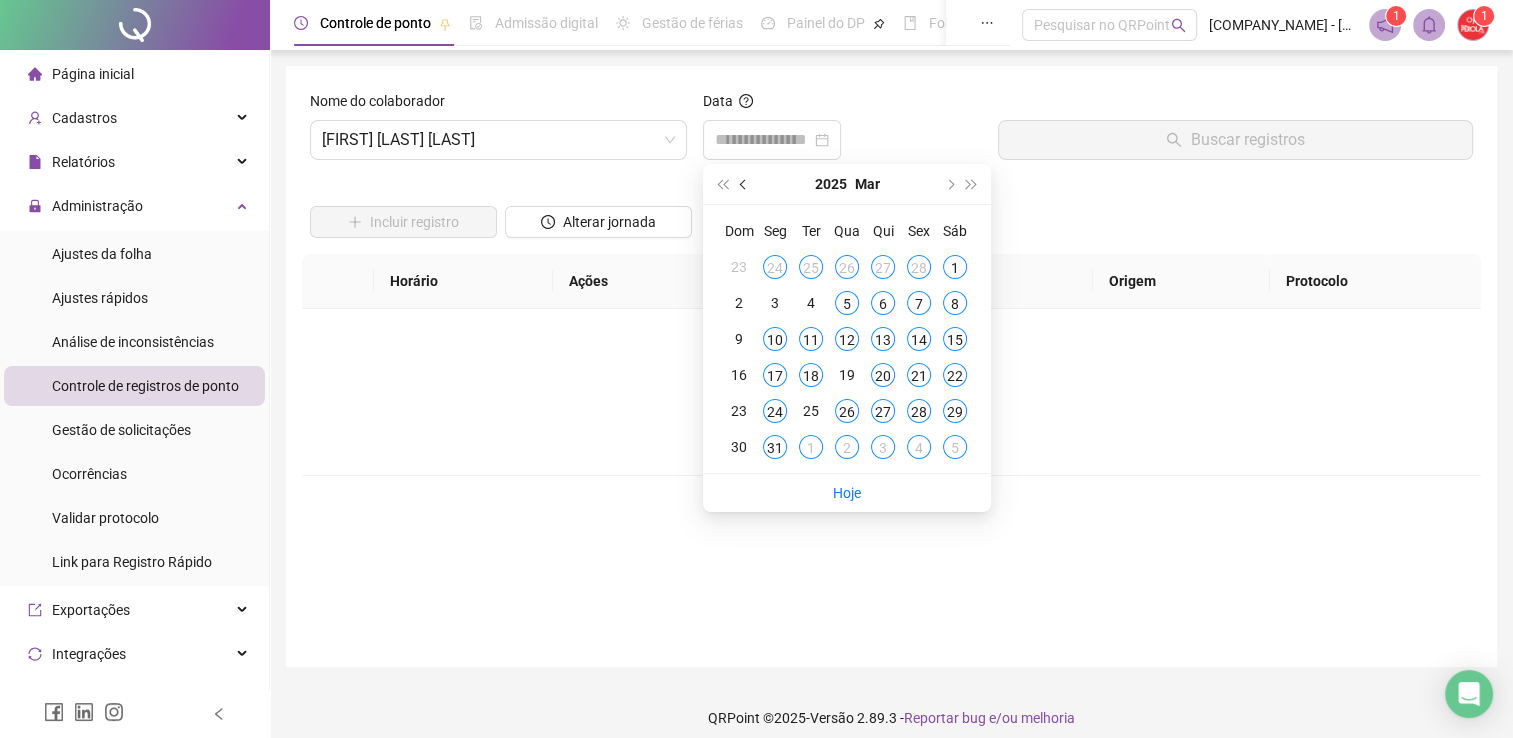 click at bounding box center (744, 184) 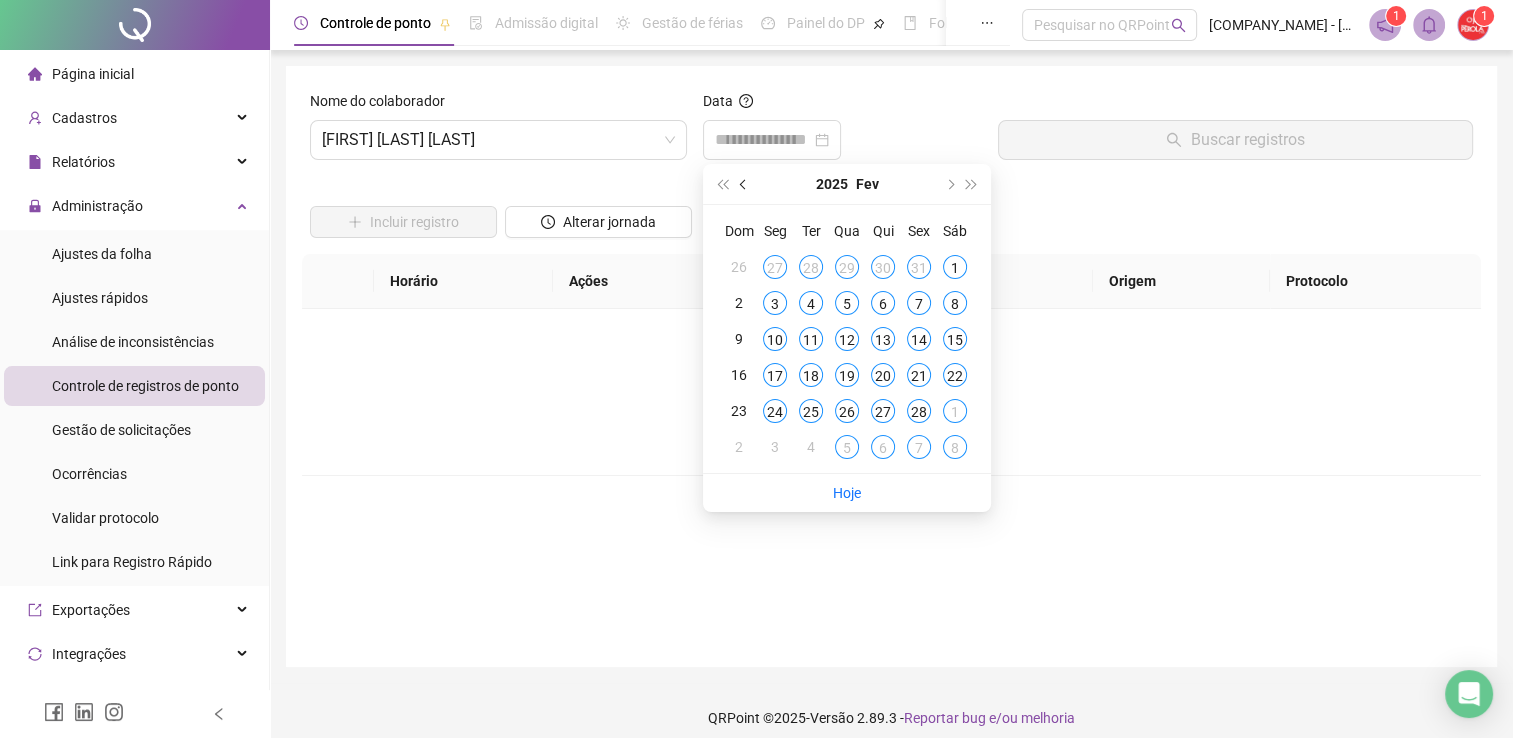 click at bounding box center (744, 184) 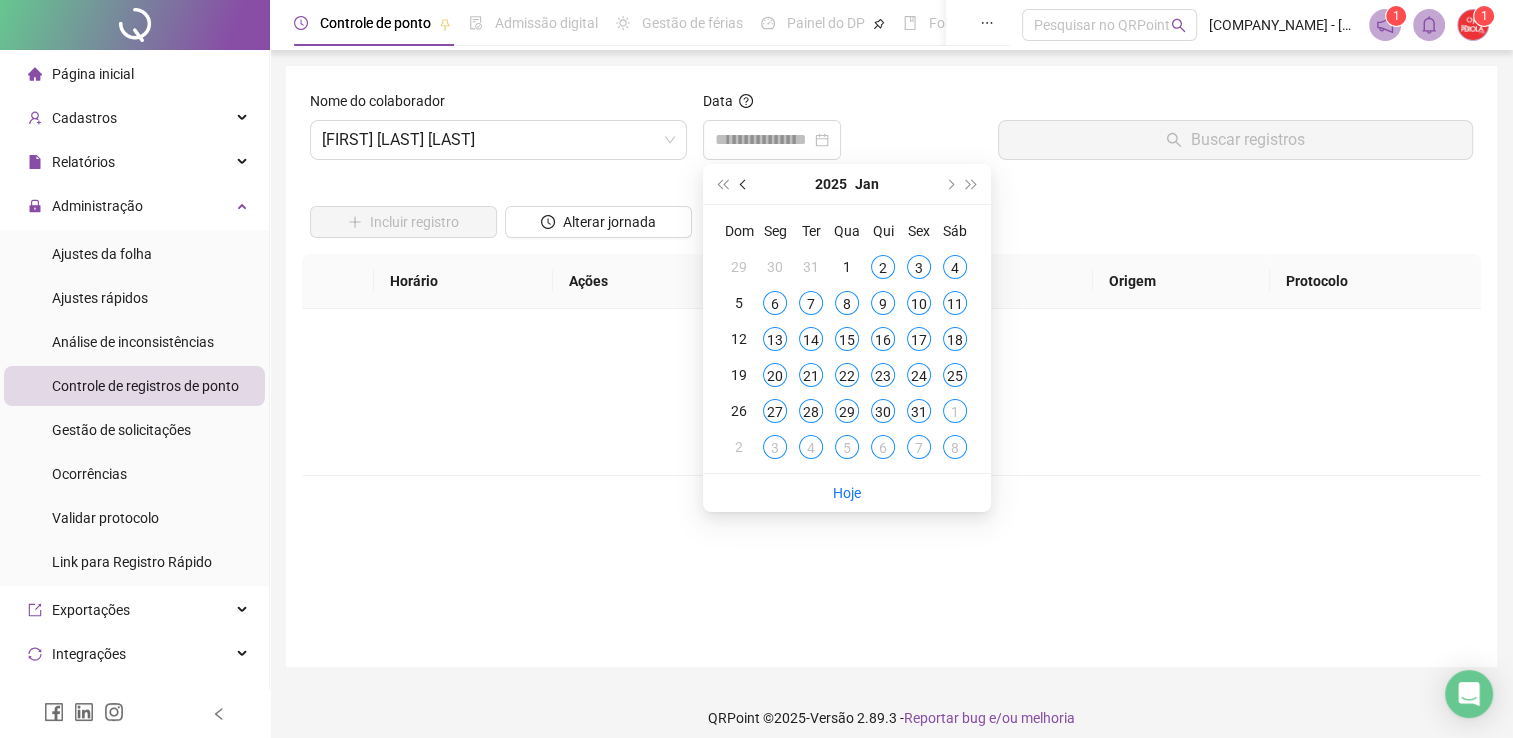 click at bounding box center [744, 184] 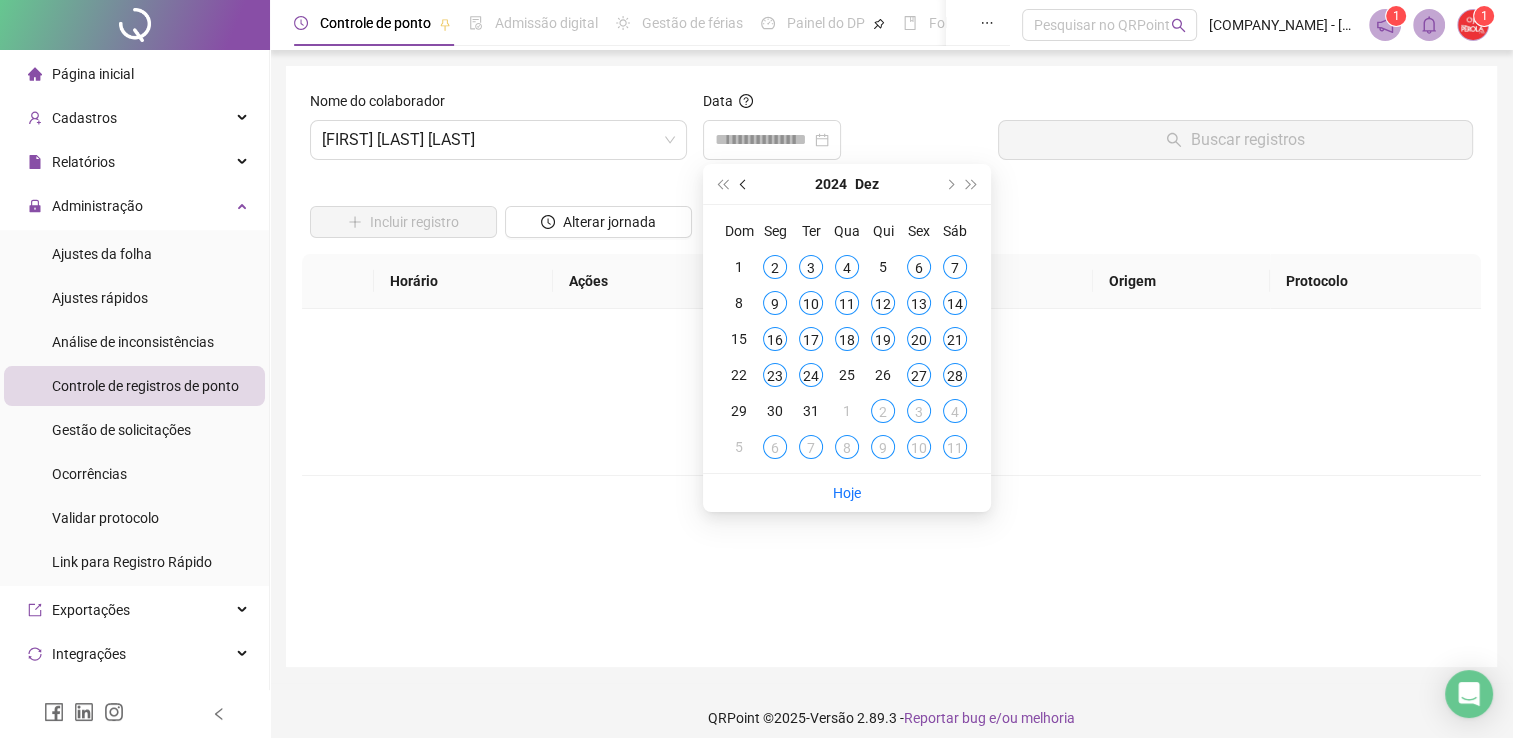 click at bounding box center [744, 184] 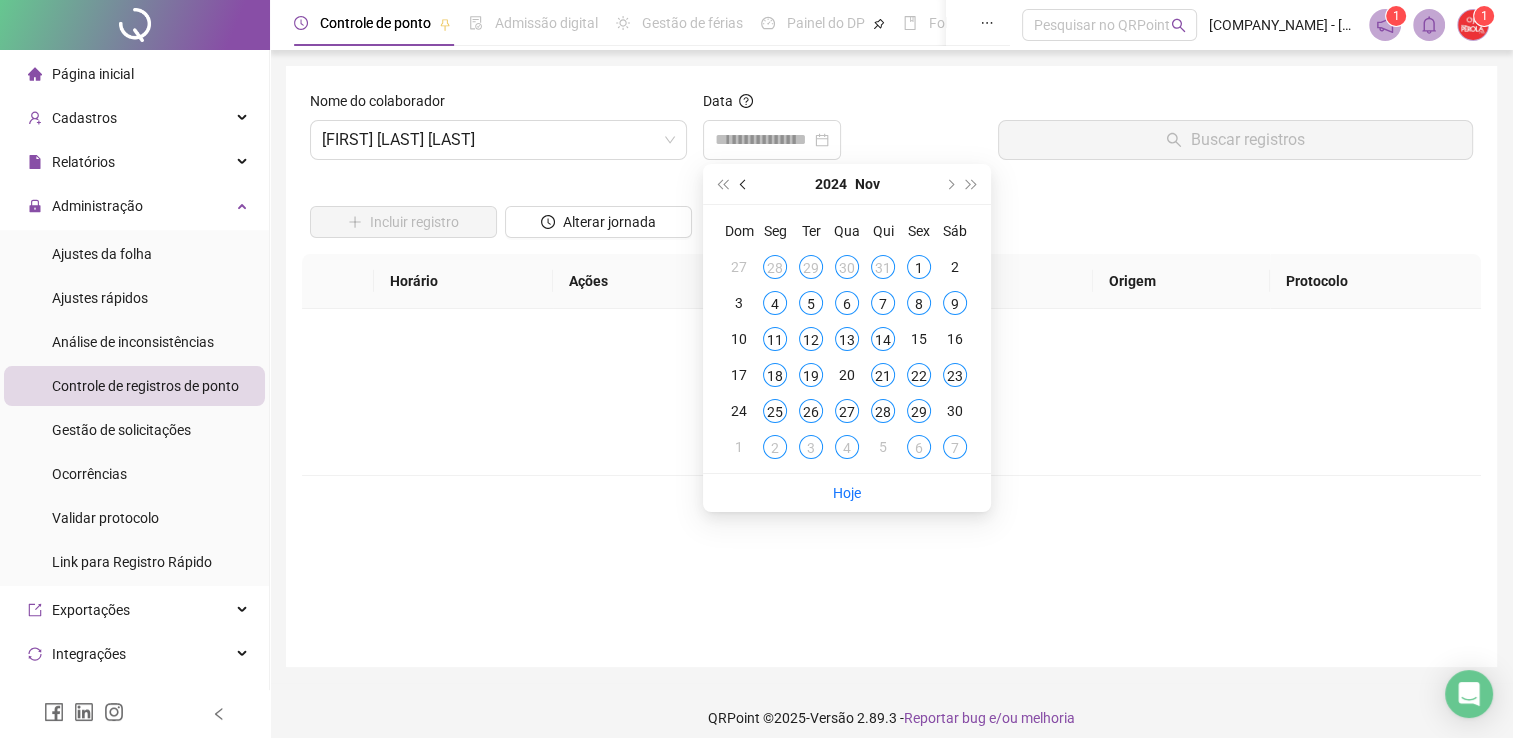 click at bounding box center (744, 184) 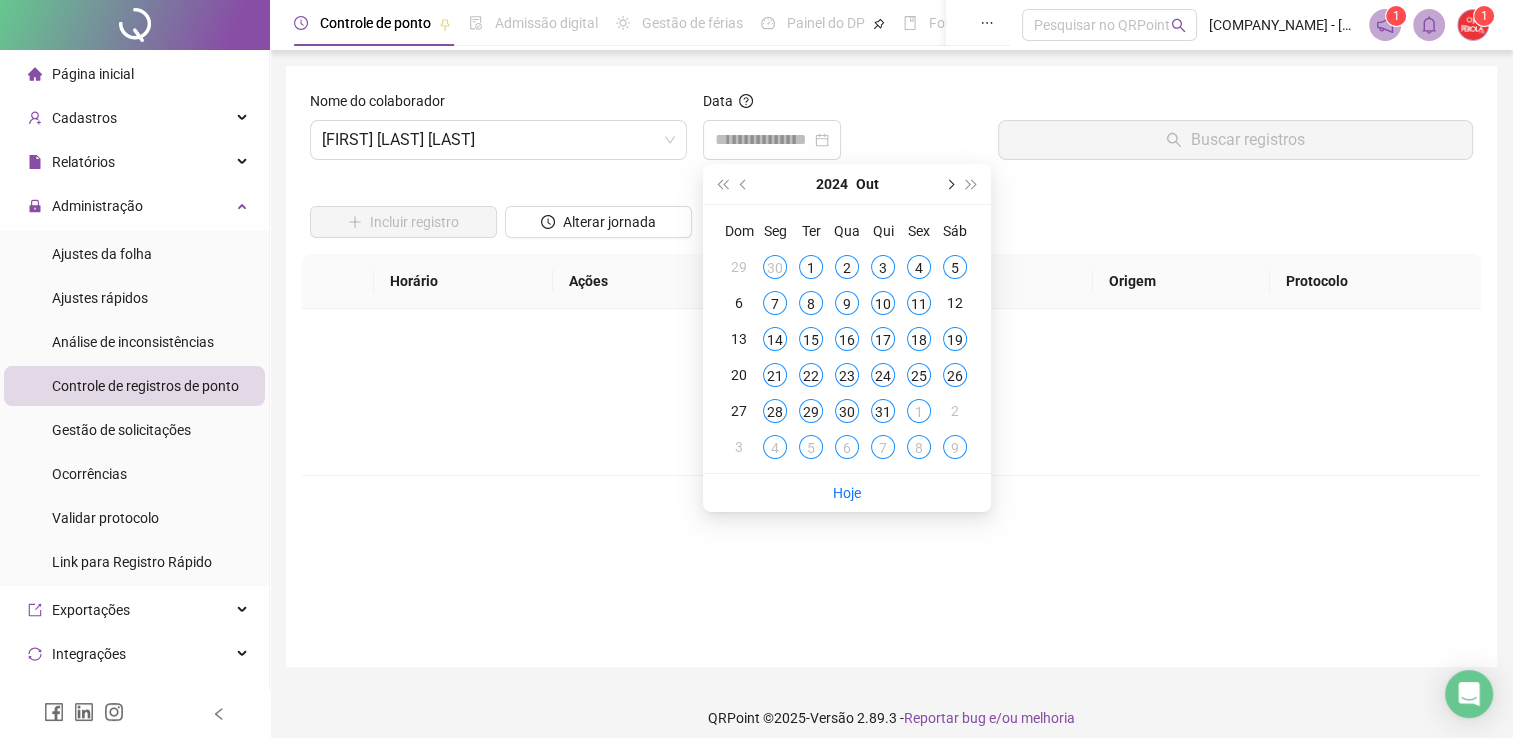 click at bounding box center (949, 184) 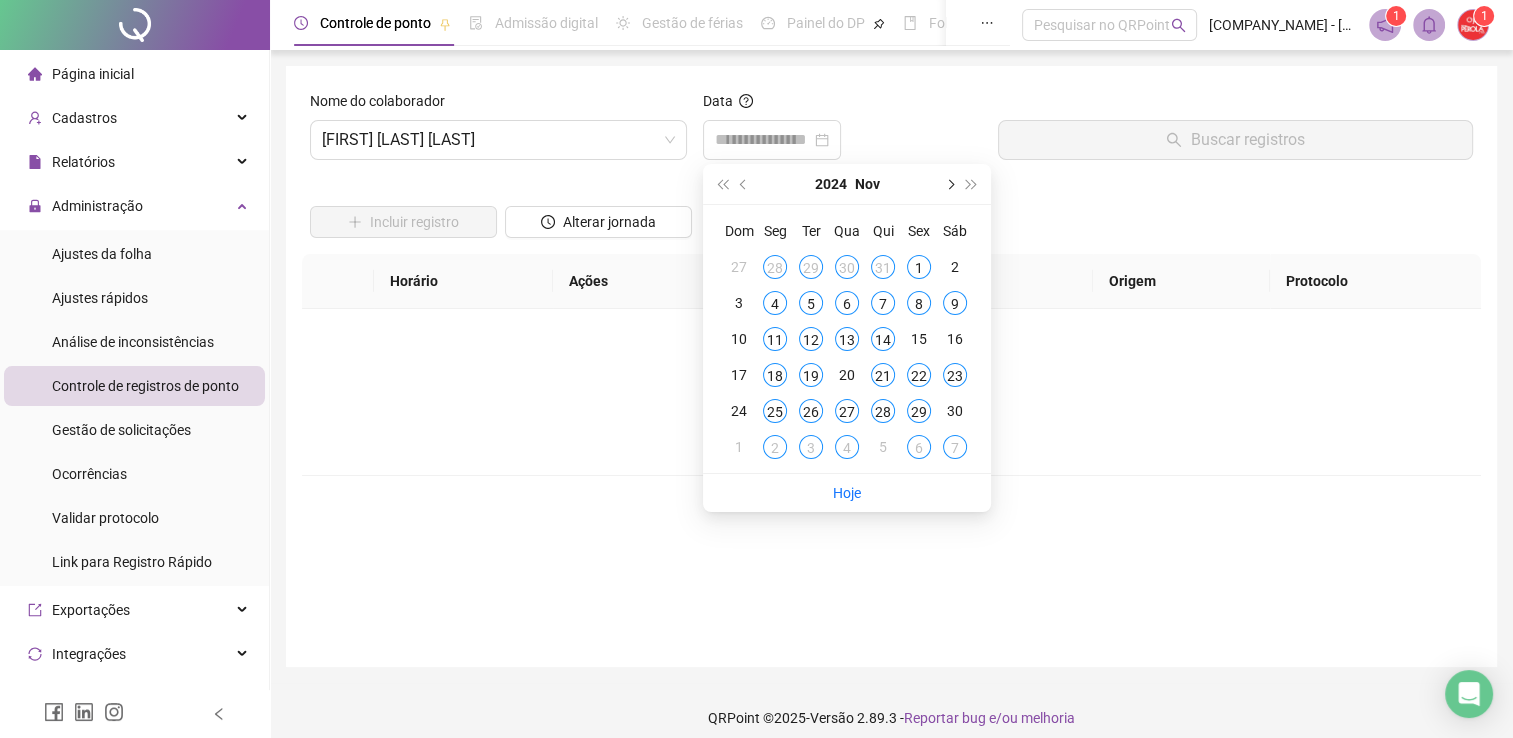 click at bounding box center [949, 184] 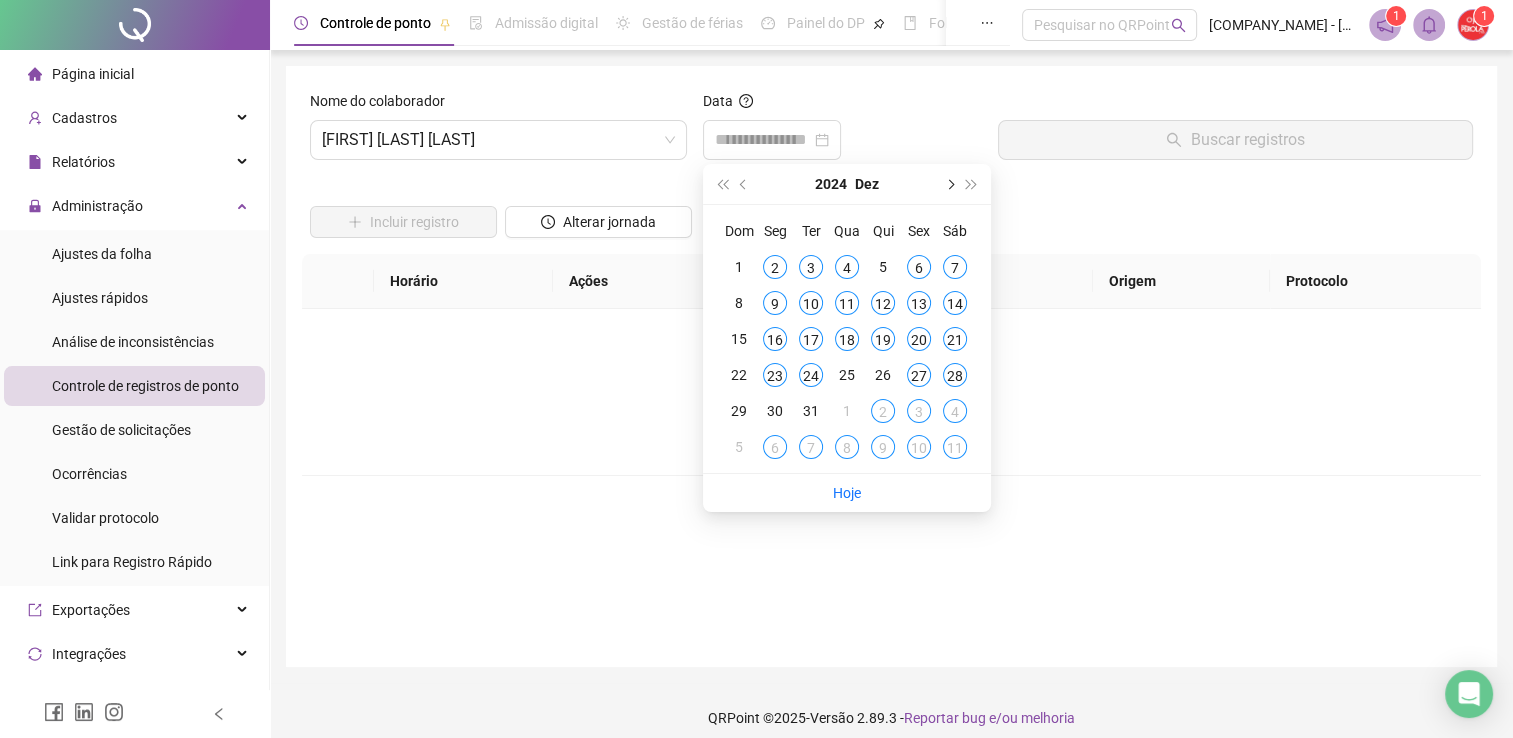 click at bounding box center [949, 184] 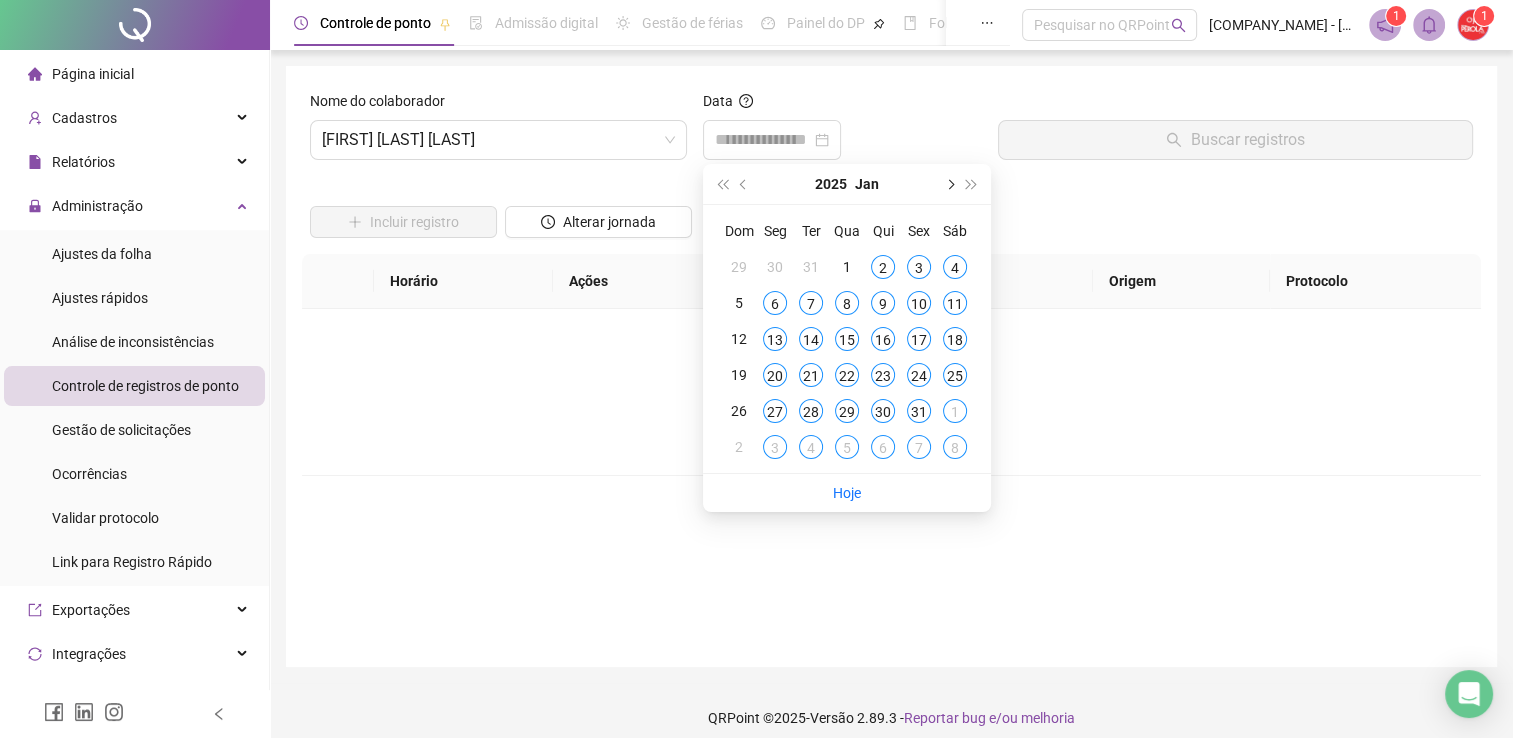 click at bounding box center [949, 184] 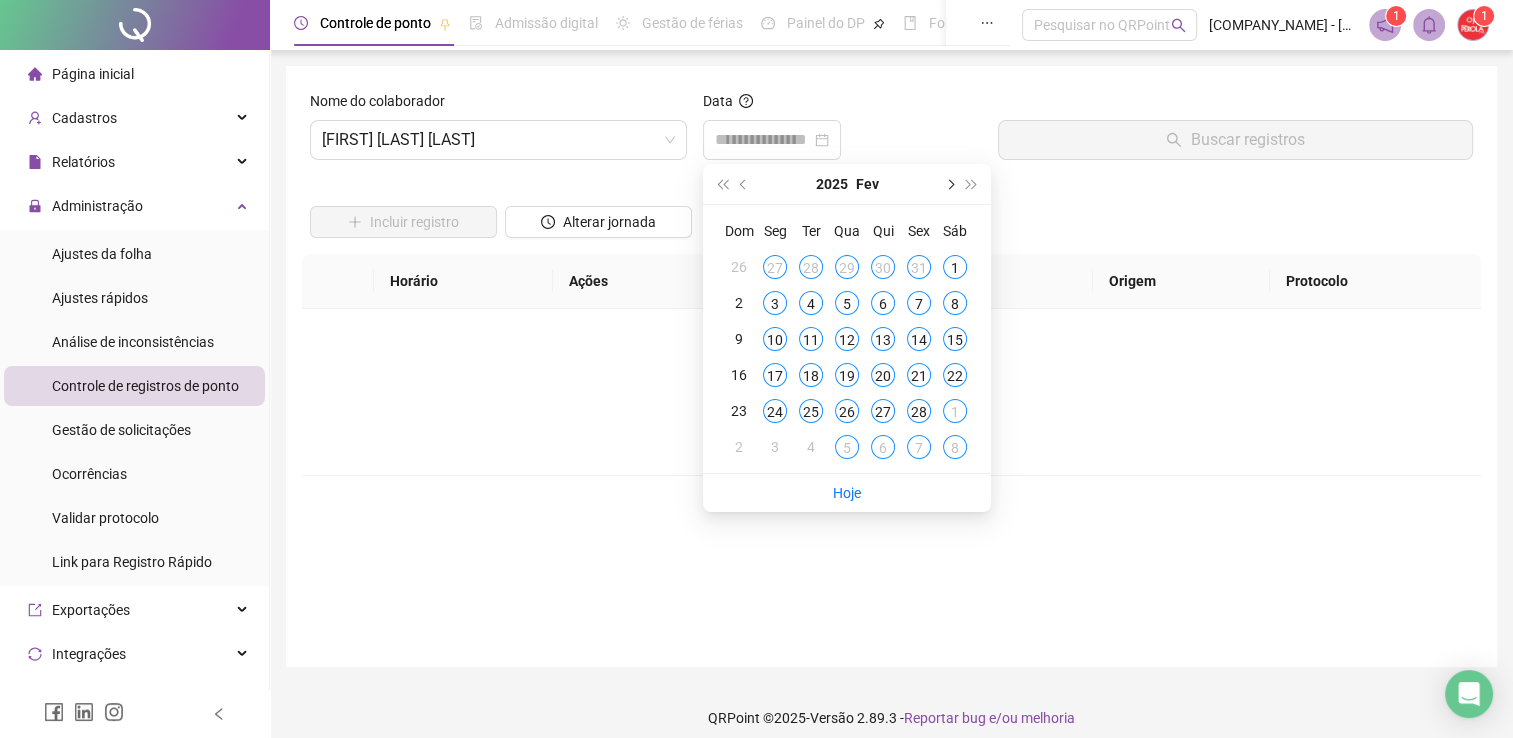 click at bounding box center (949, 184) 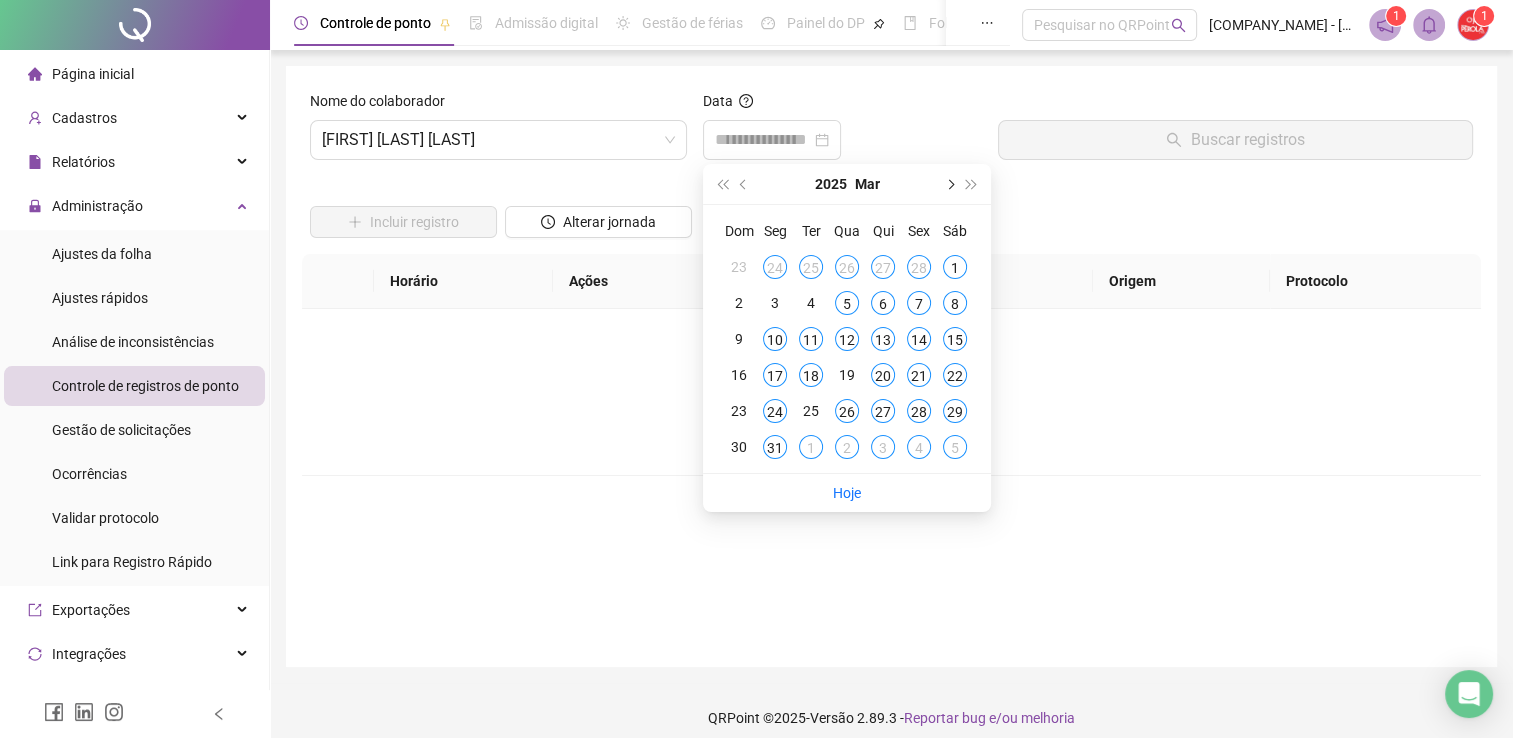 click at bounding box center (949, 184) 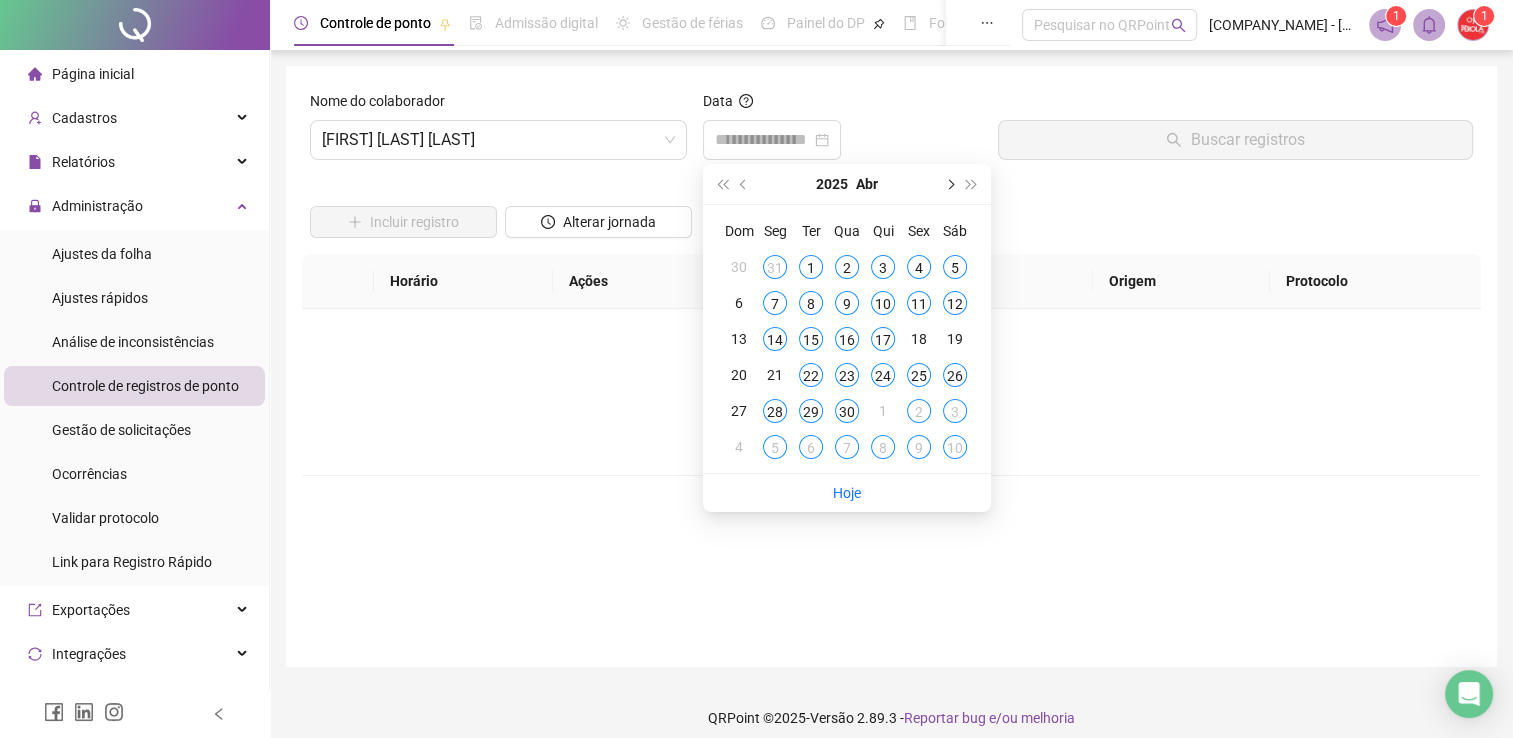 click at bounding box center [949, 184] 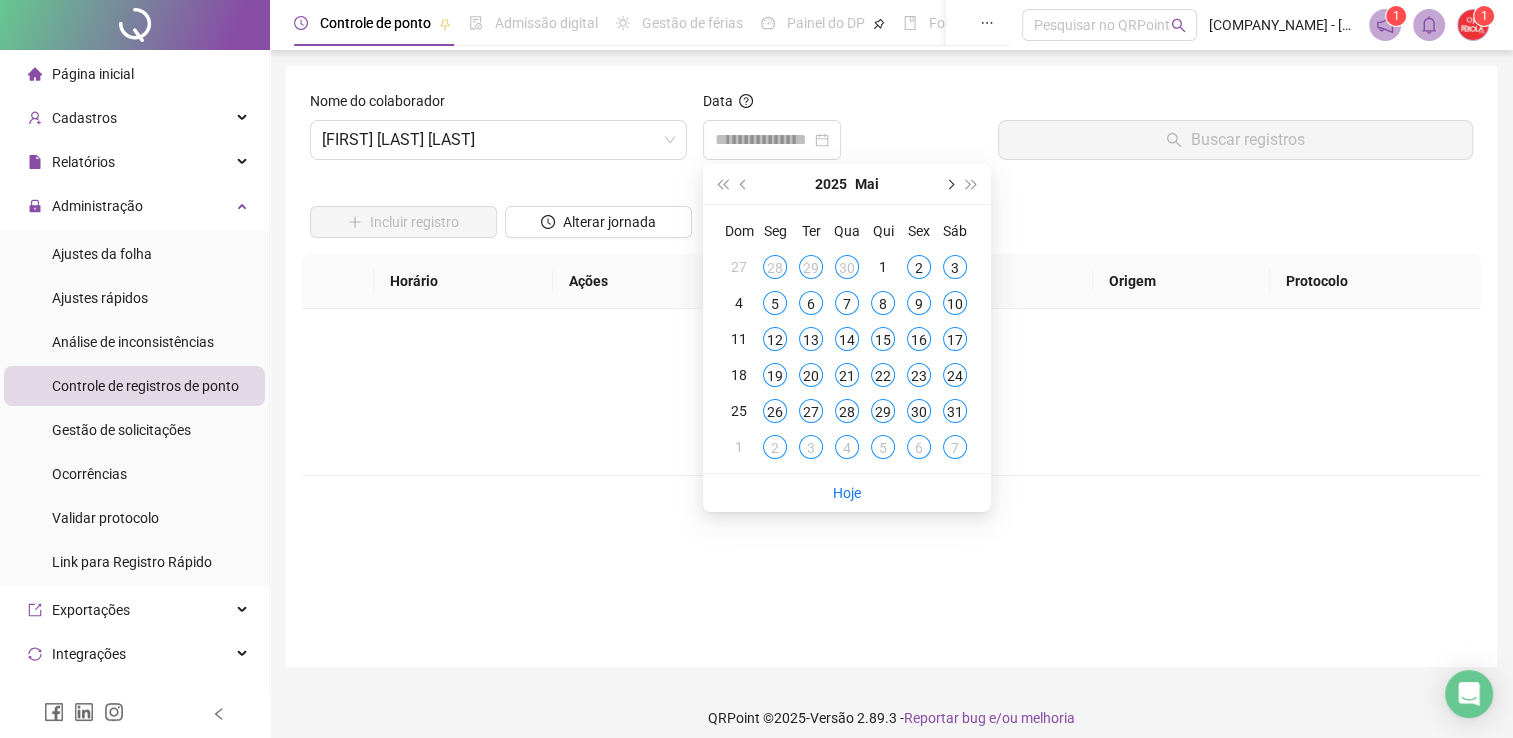 click at bounding box center [949, 184] 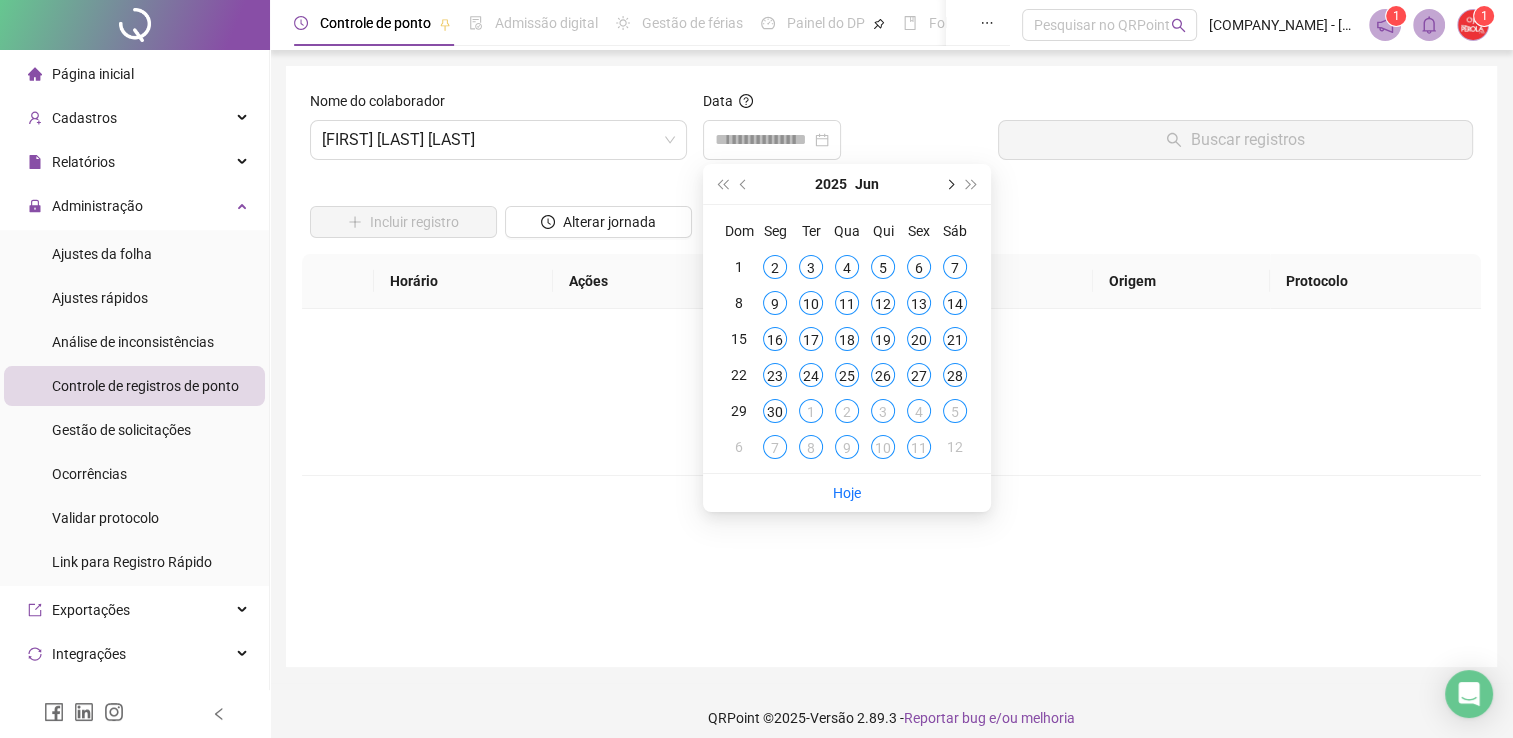 click at bounding box center [949, 184] 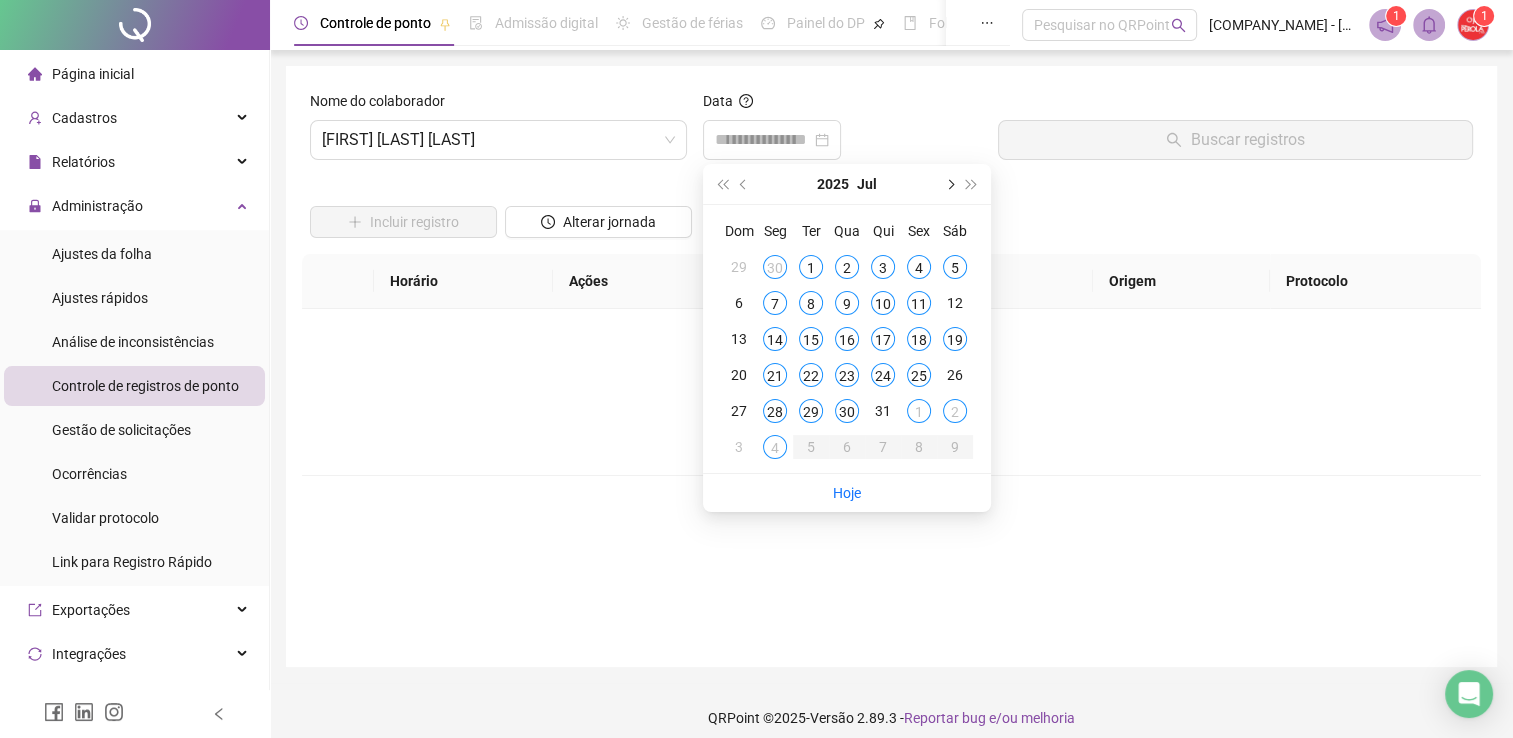 click at bounding box center [949, 184] 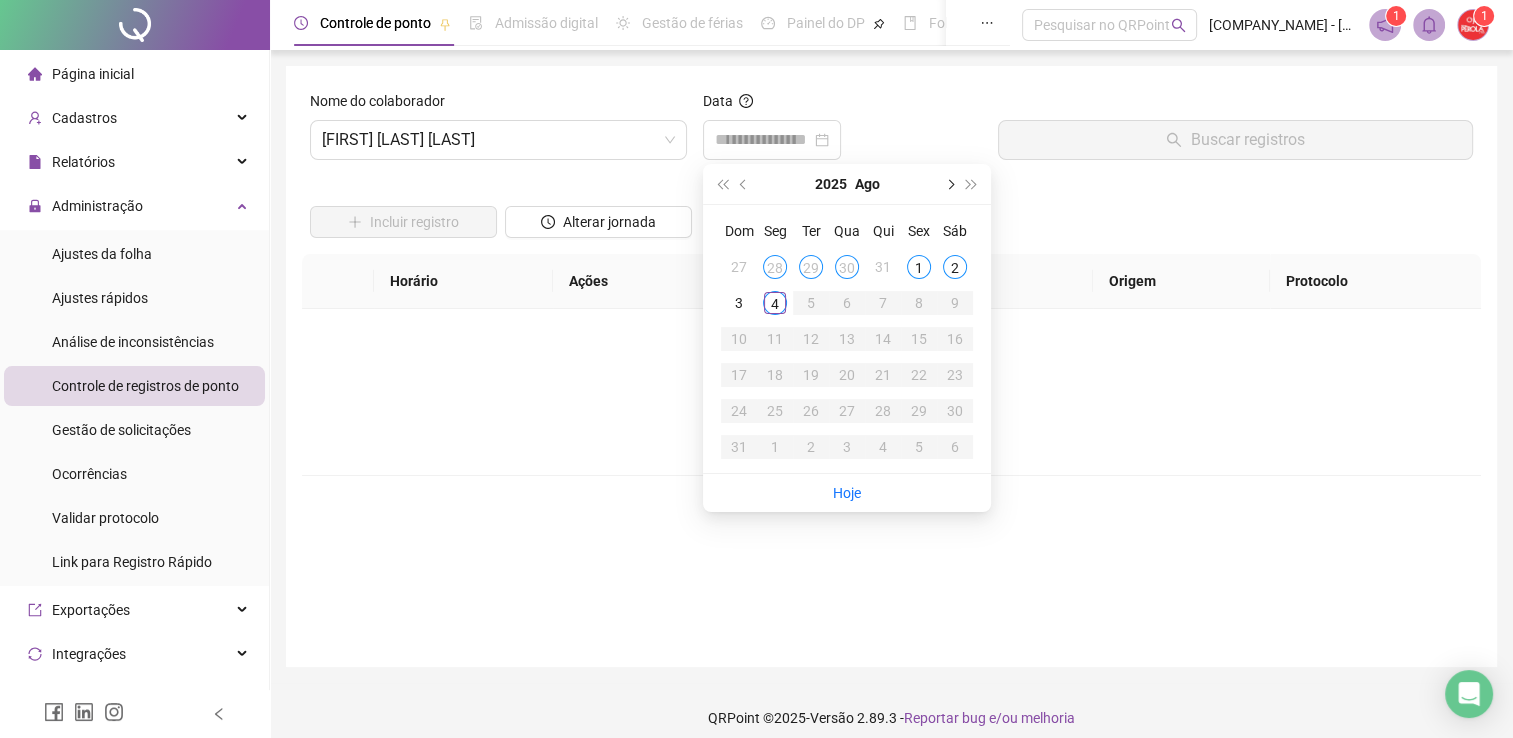 click at bounding box center (949, 184) 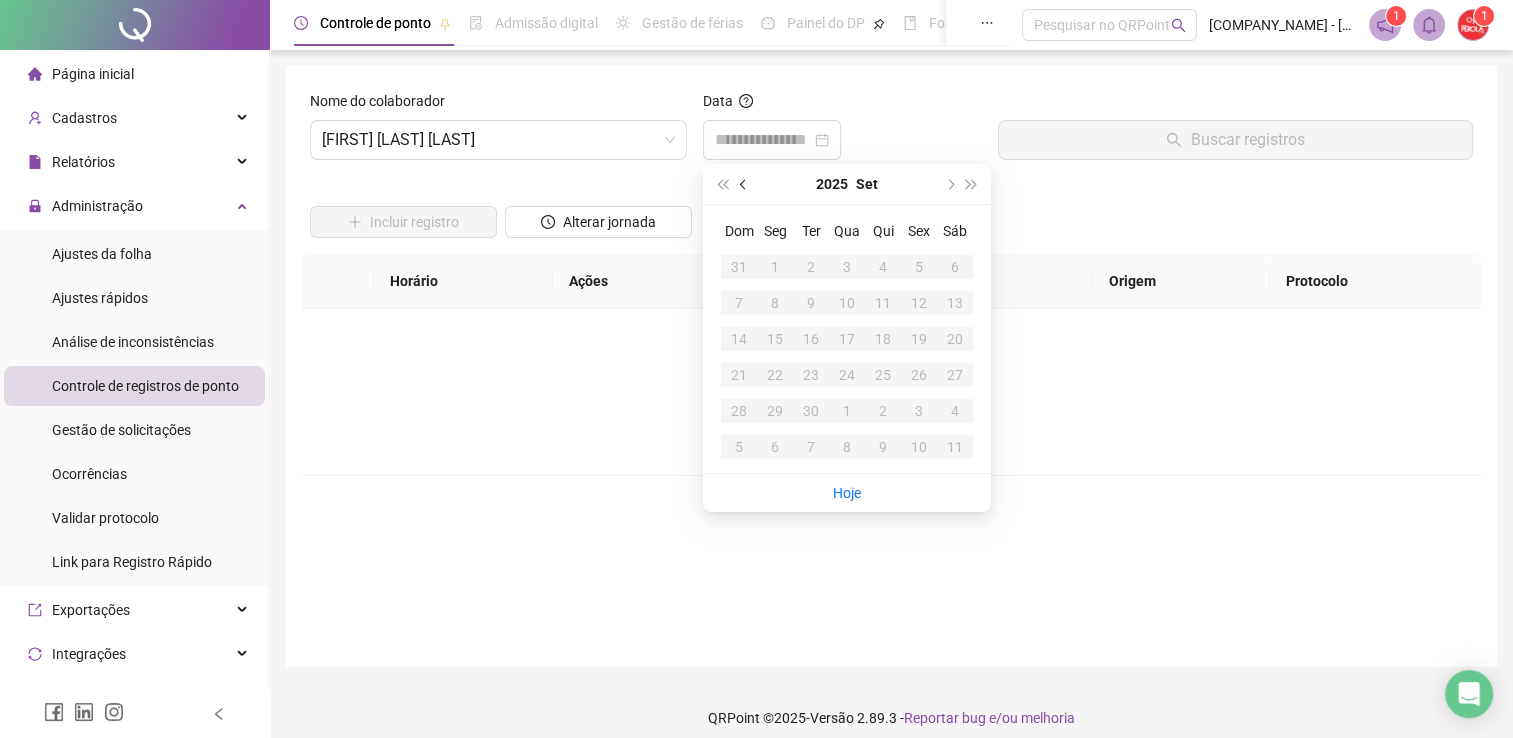 click at bounding box center (744, 184) 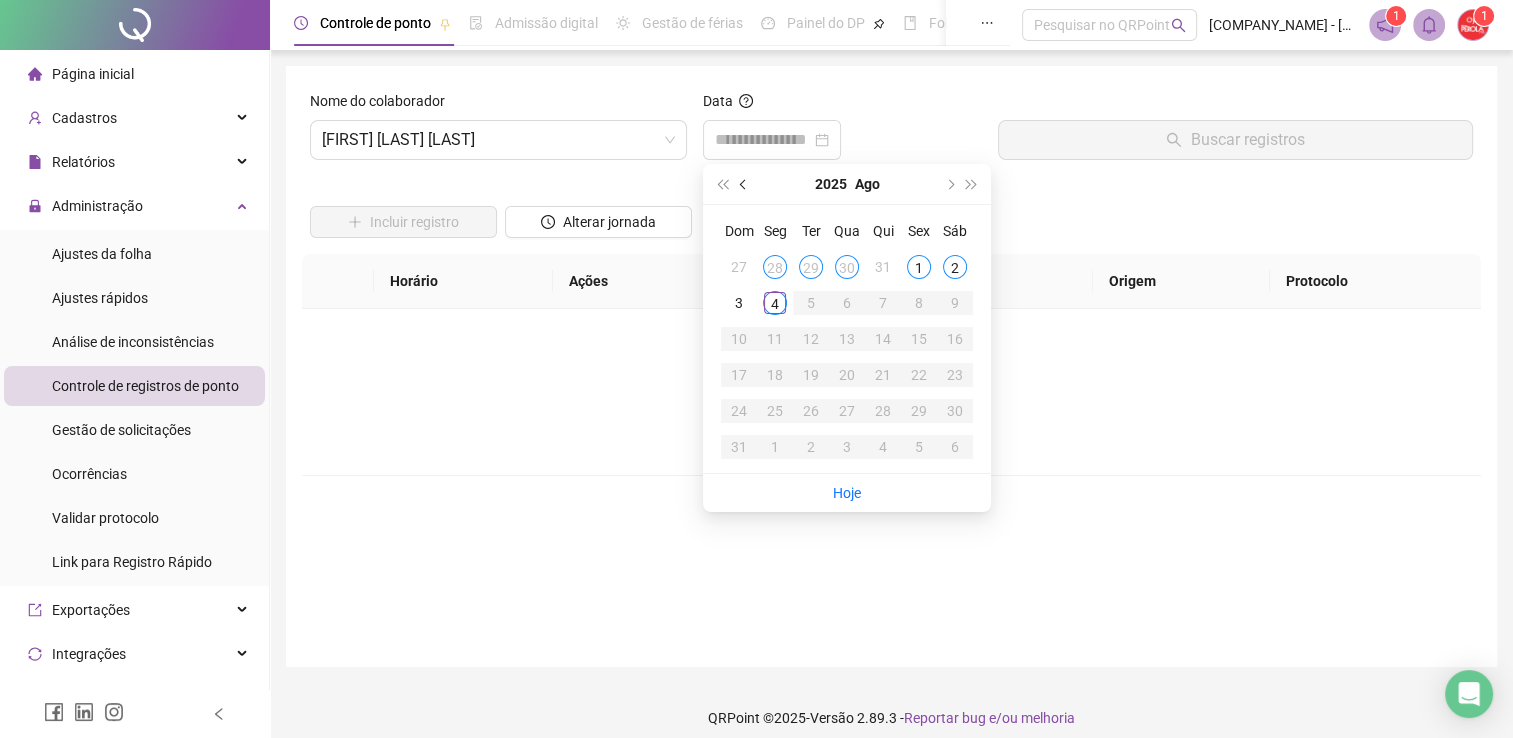 click at bounding box center (744, 184) 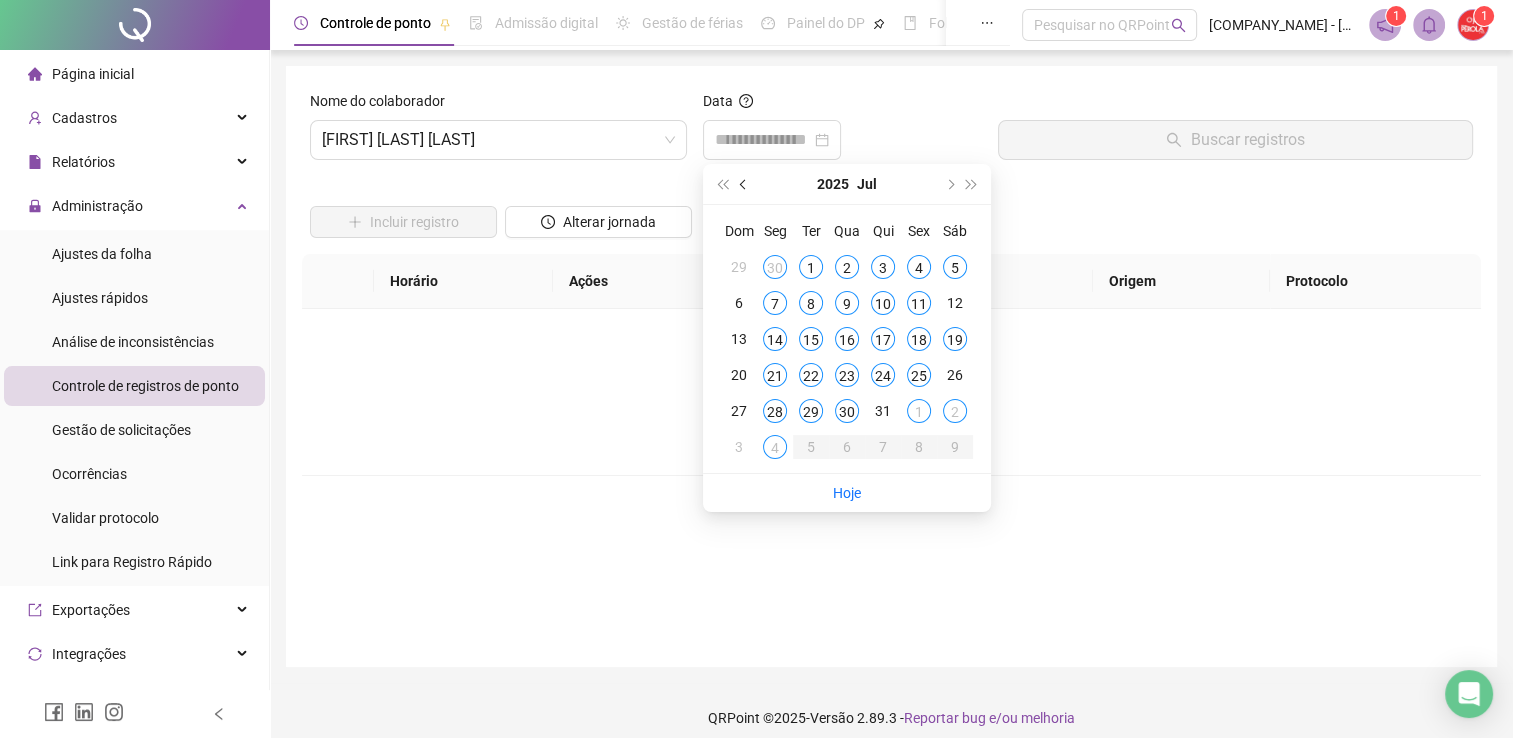 click at bounding box center [744, 184] 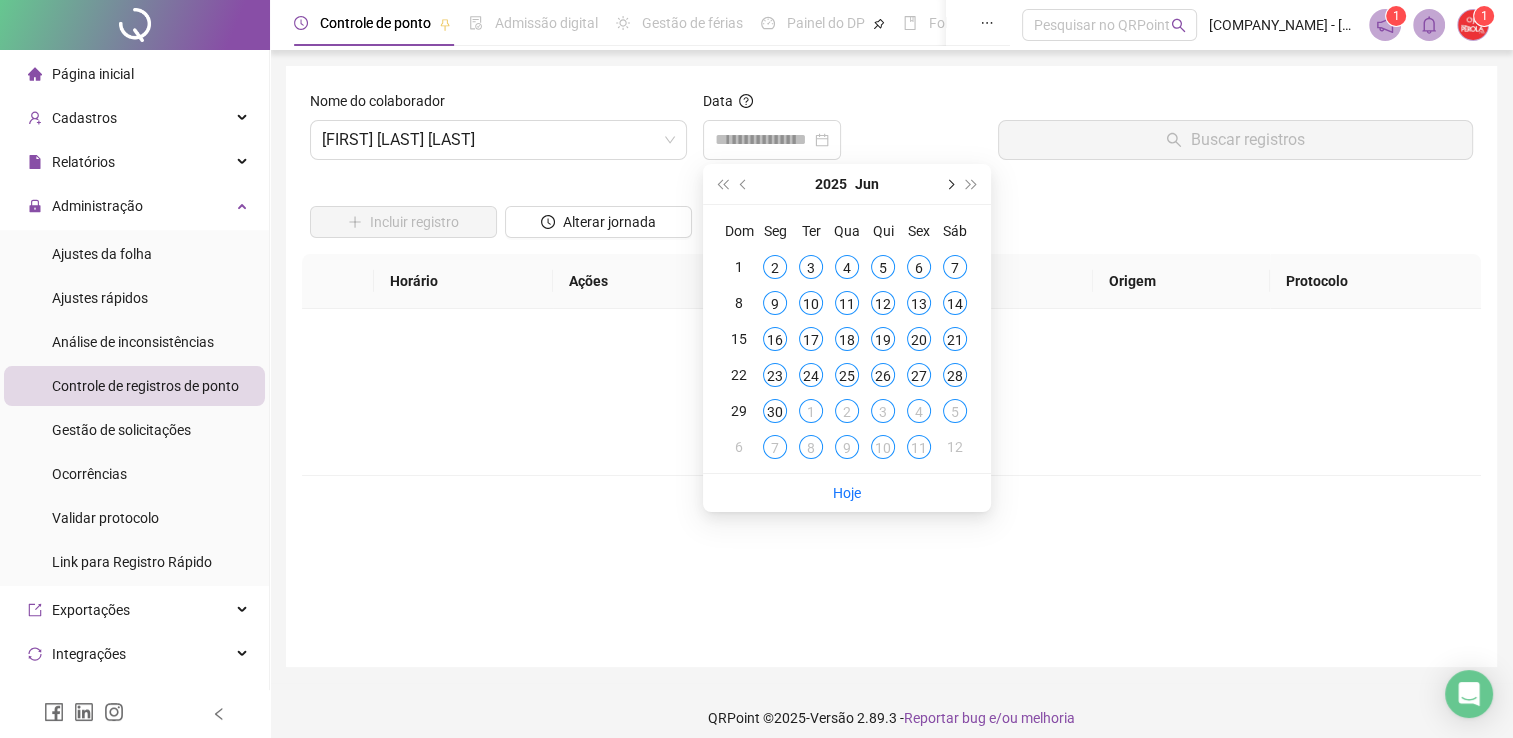 click at bounding box center [949, 184] 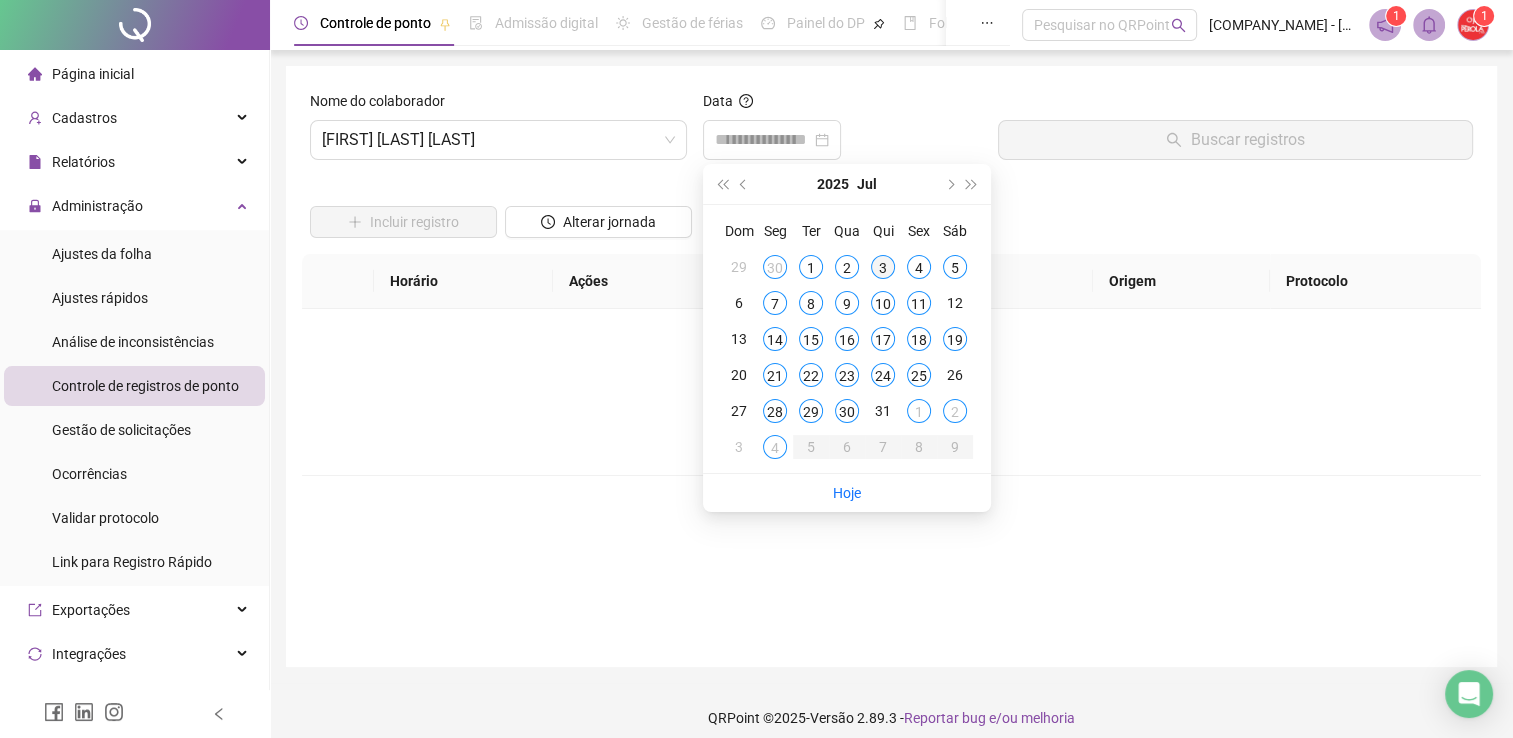 type on "**********" 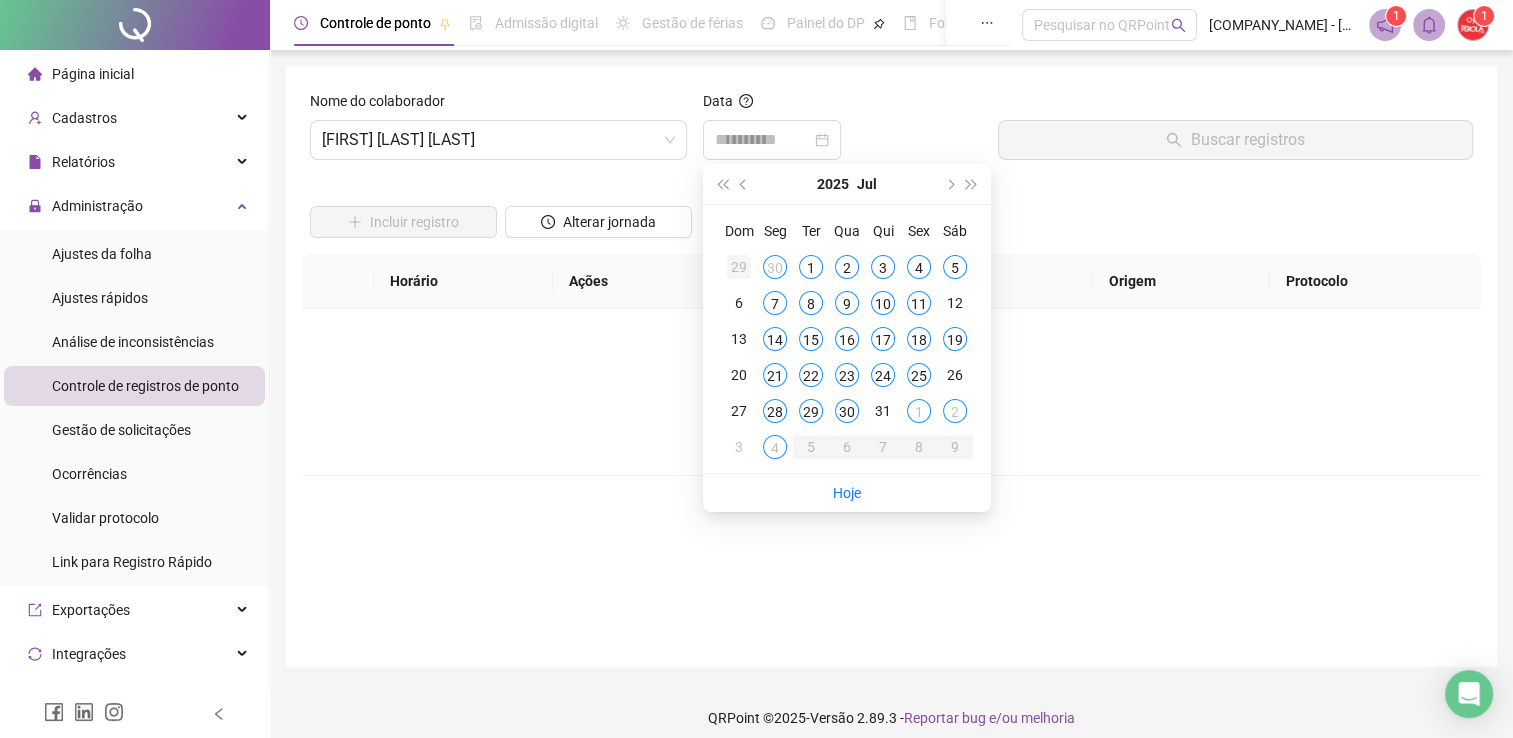 type on "**********" 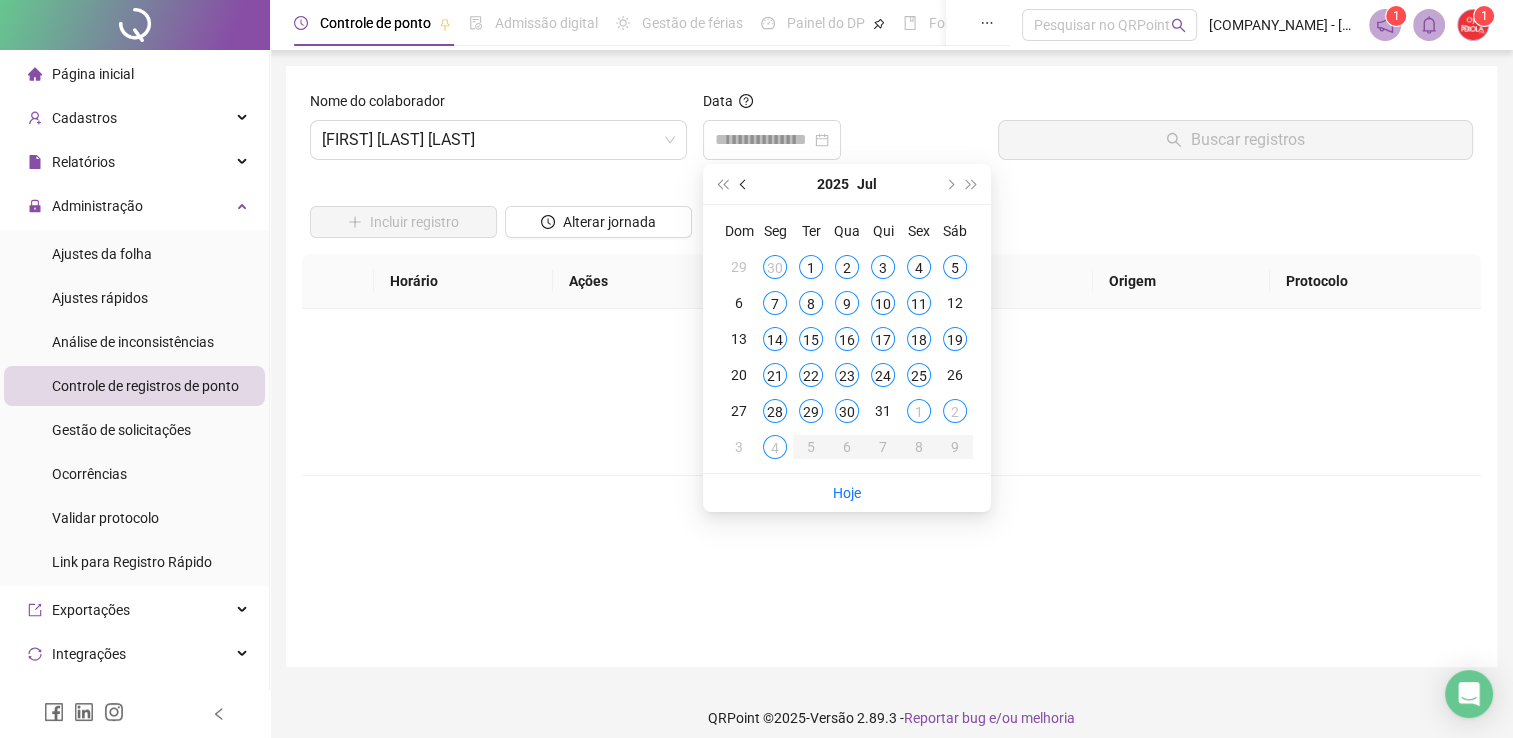 click at bounding box center [745, 184] 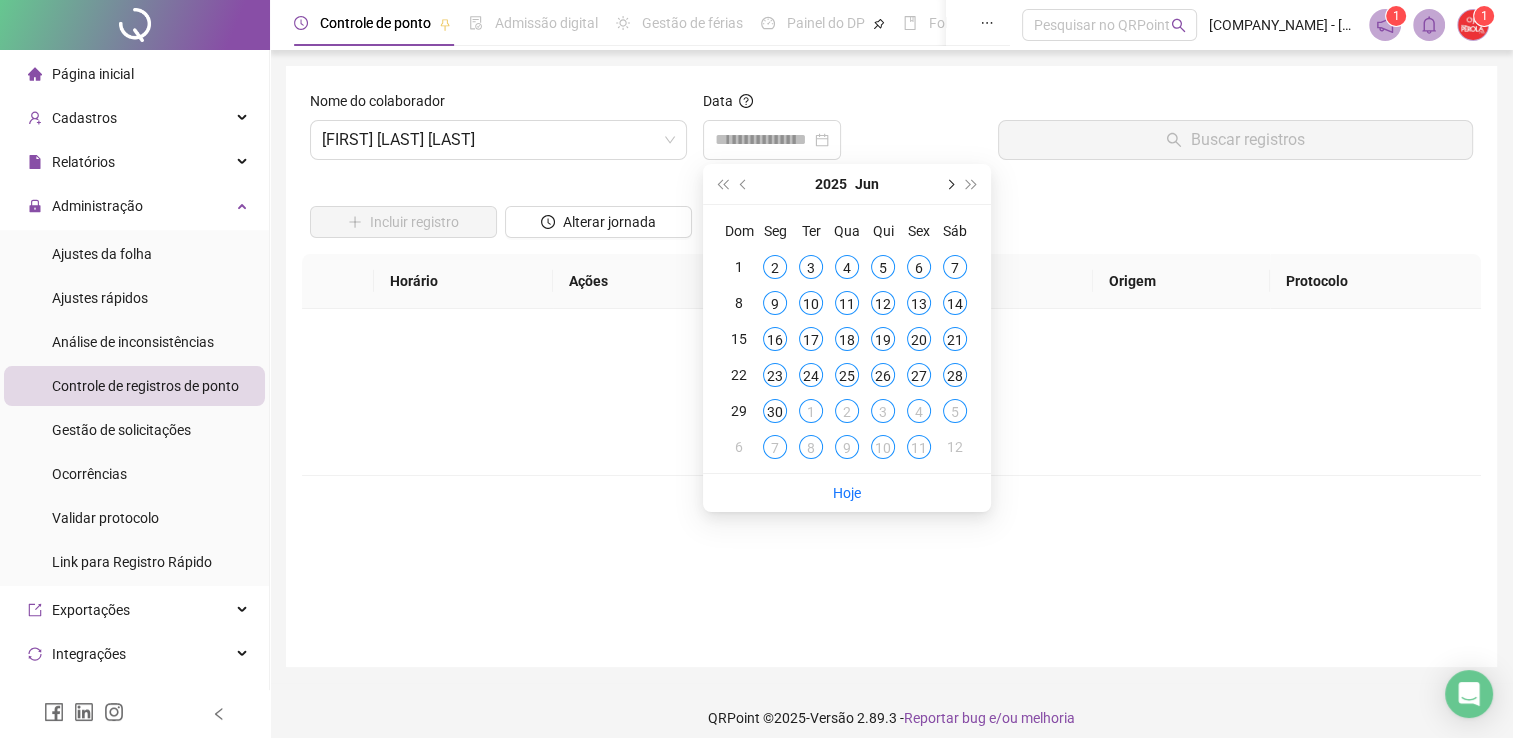 click at bounding box center [949, 184] 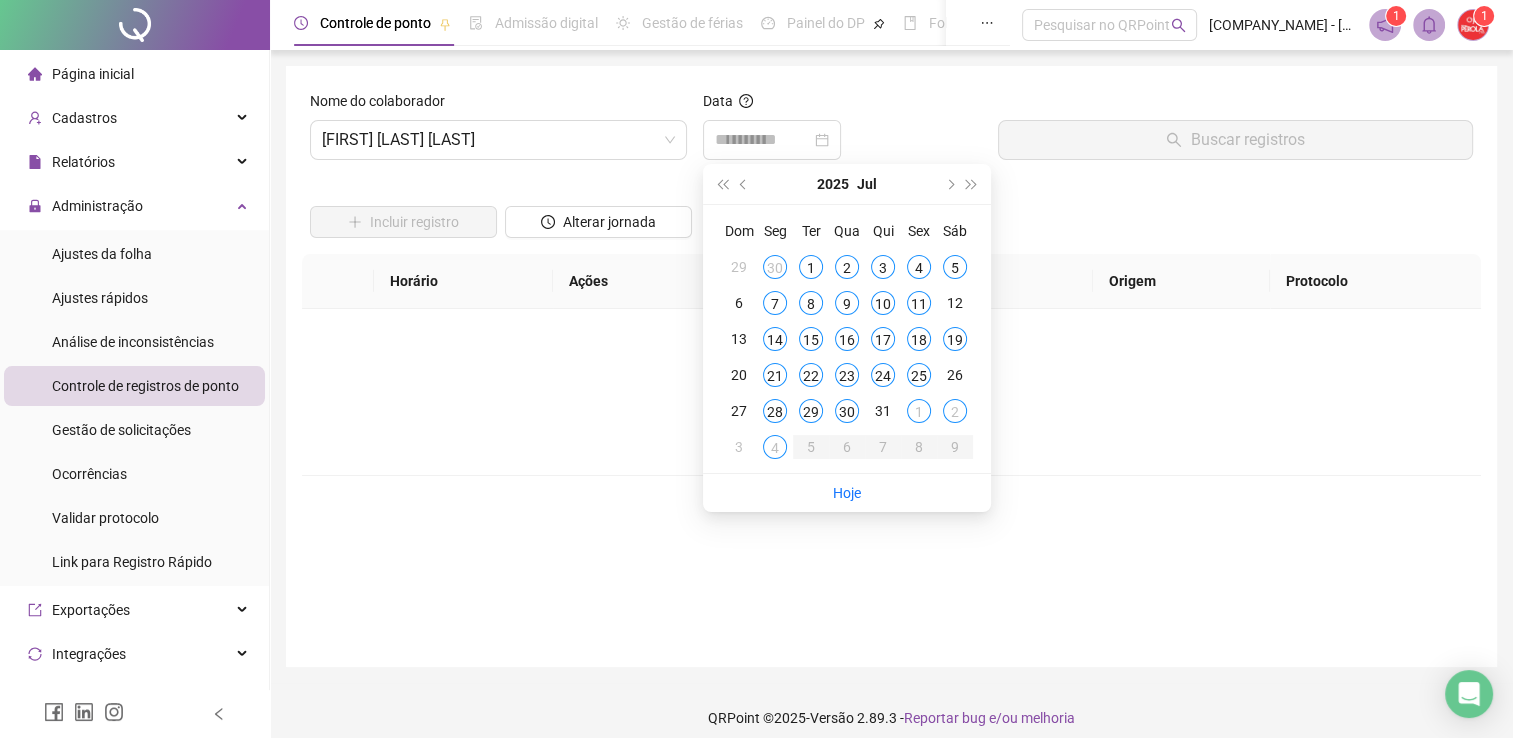 type on "**********" 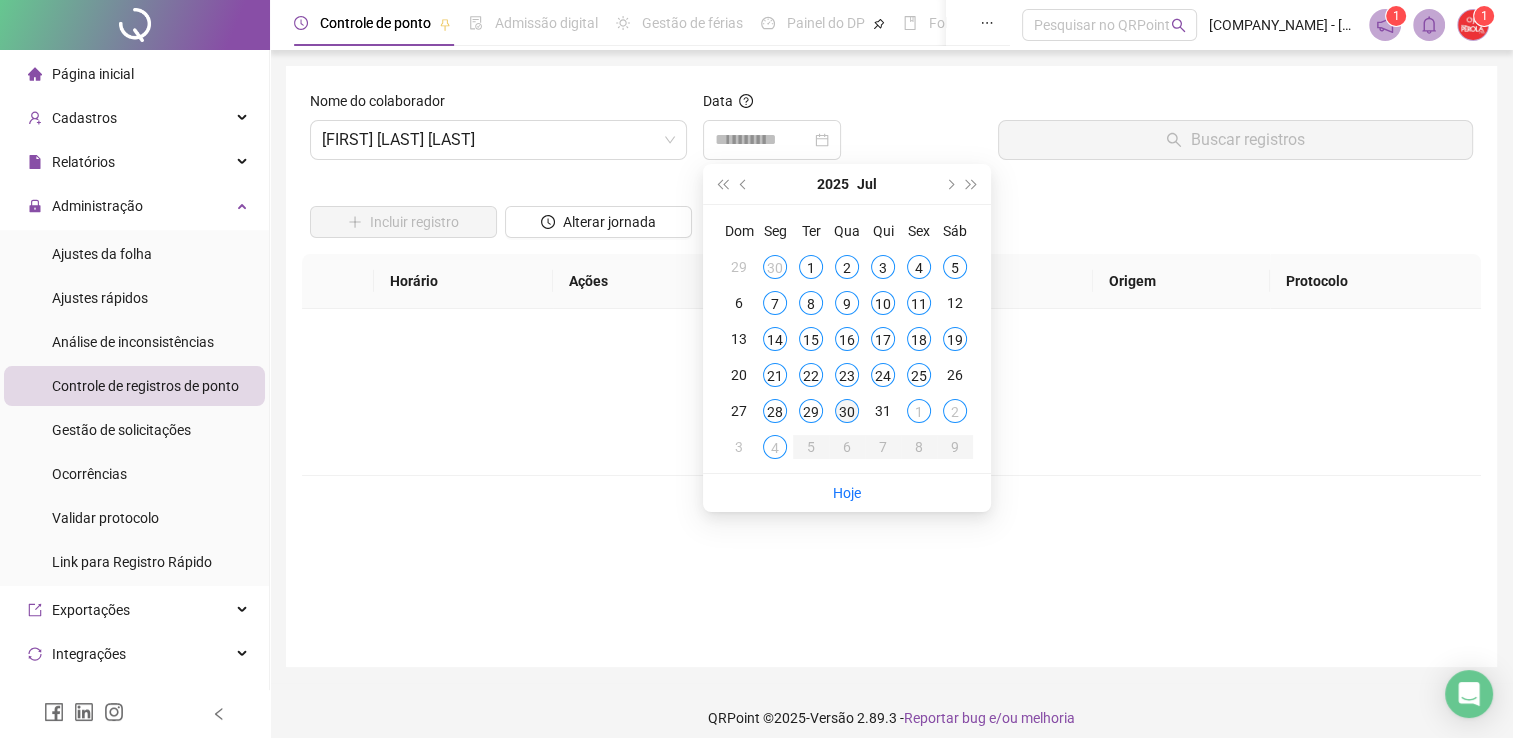 type on "**********" 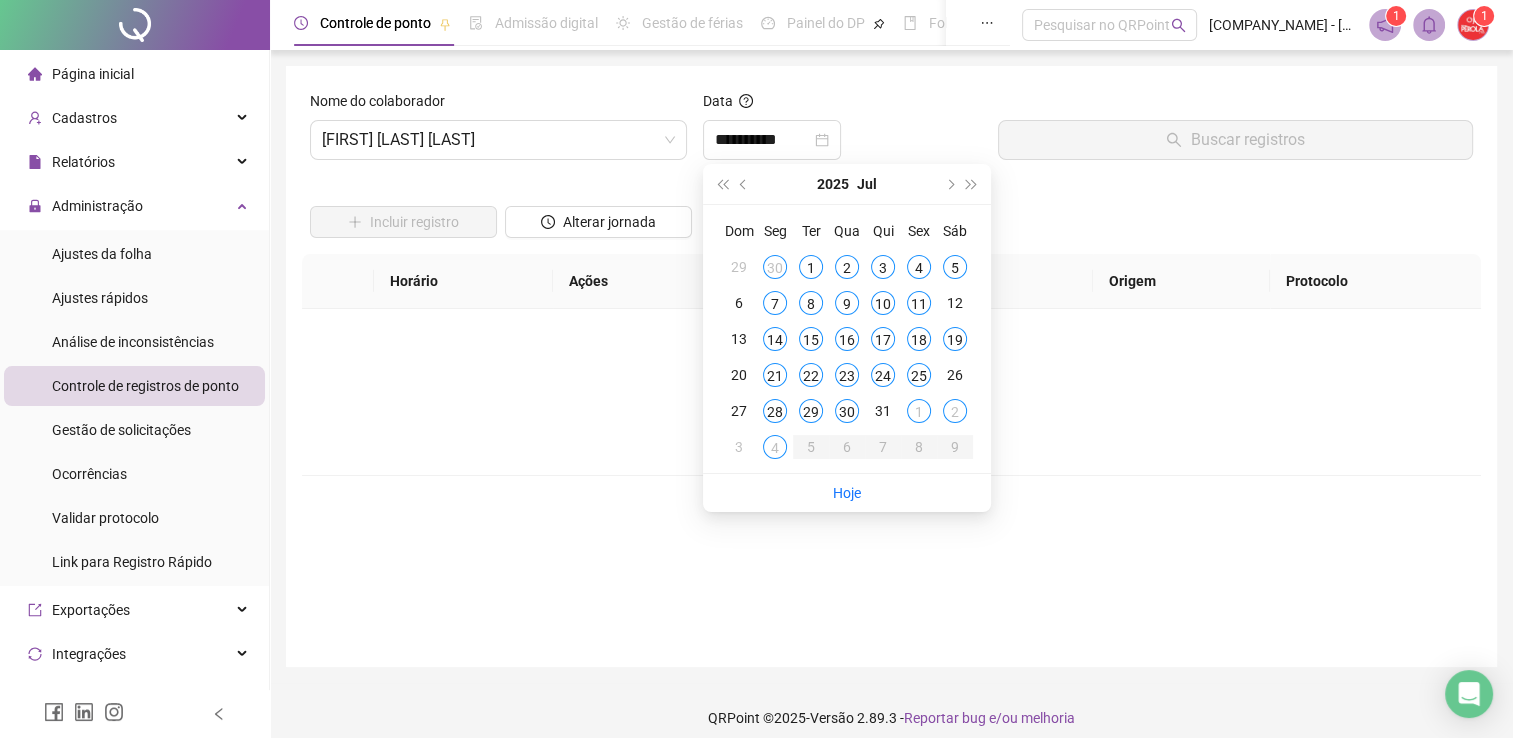 type on "**********" 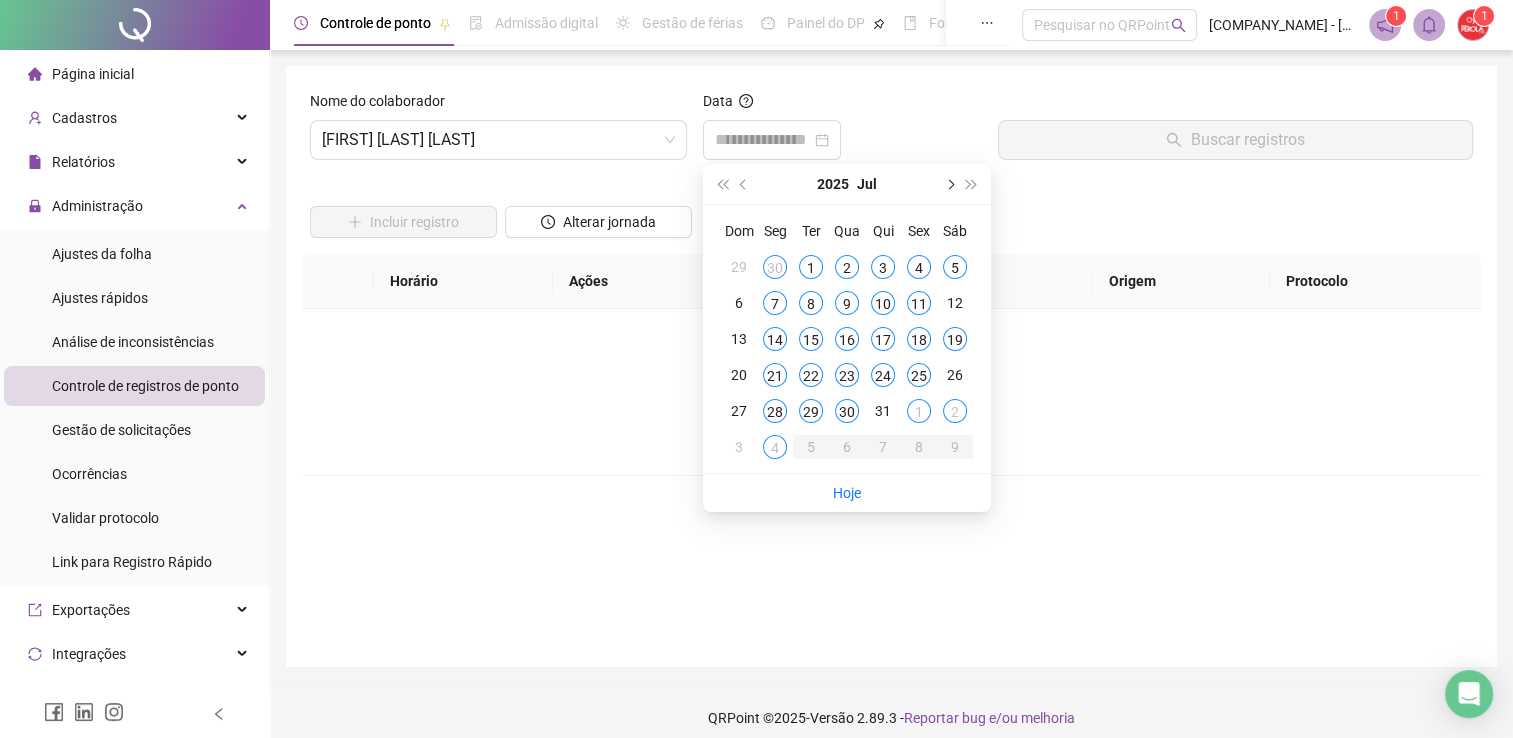 click at bounding box center [949, 184] 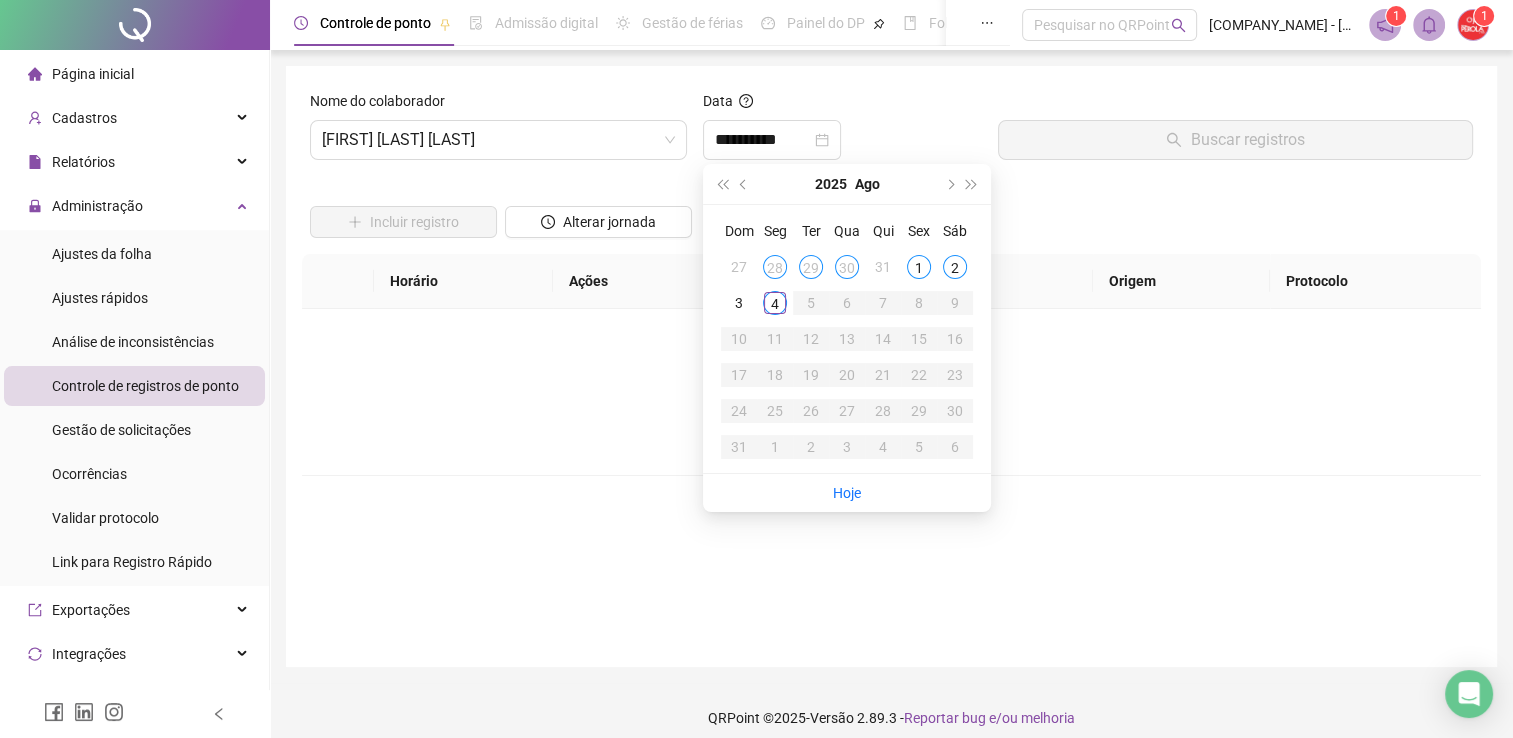 type on "**********" 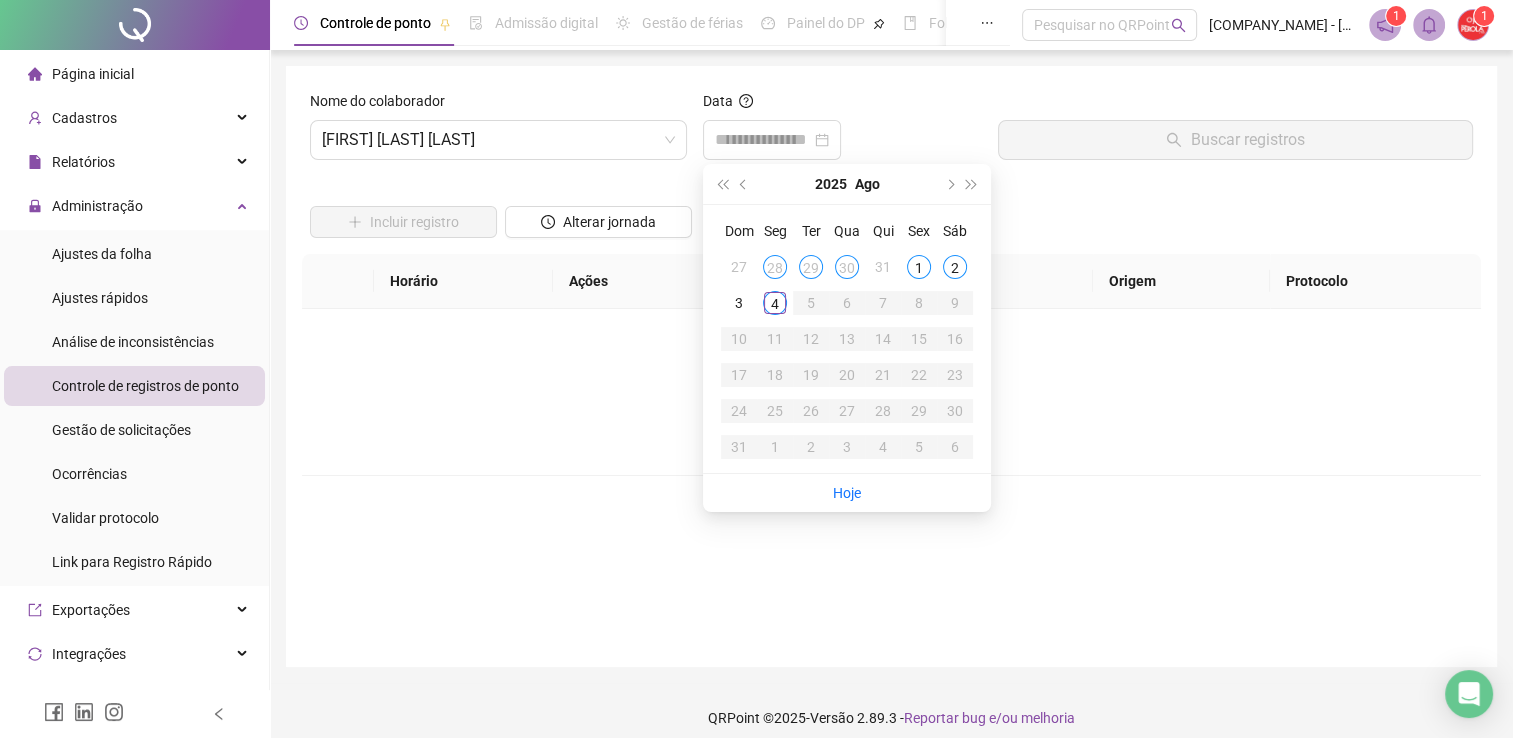type on "**********" 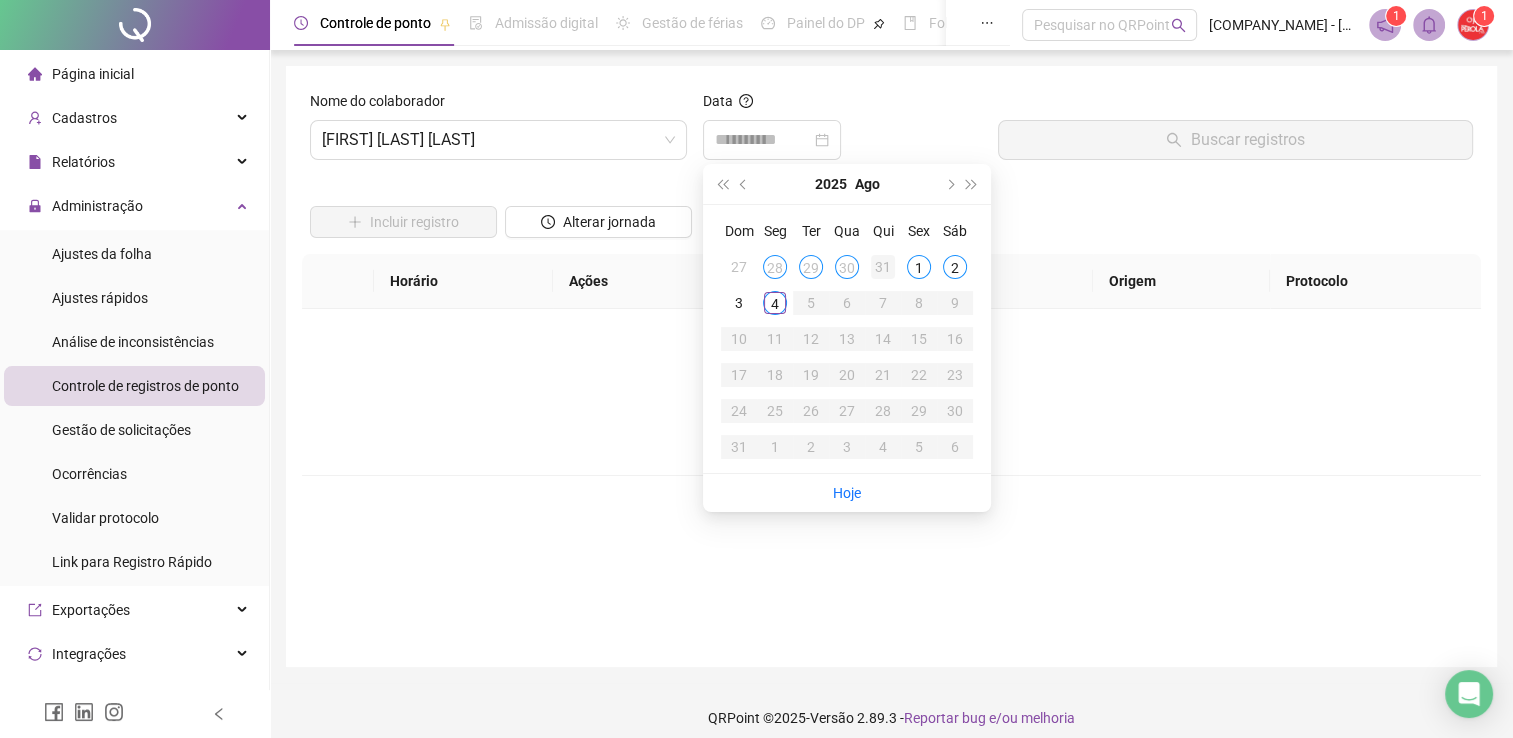 type on "**********" 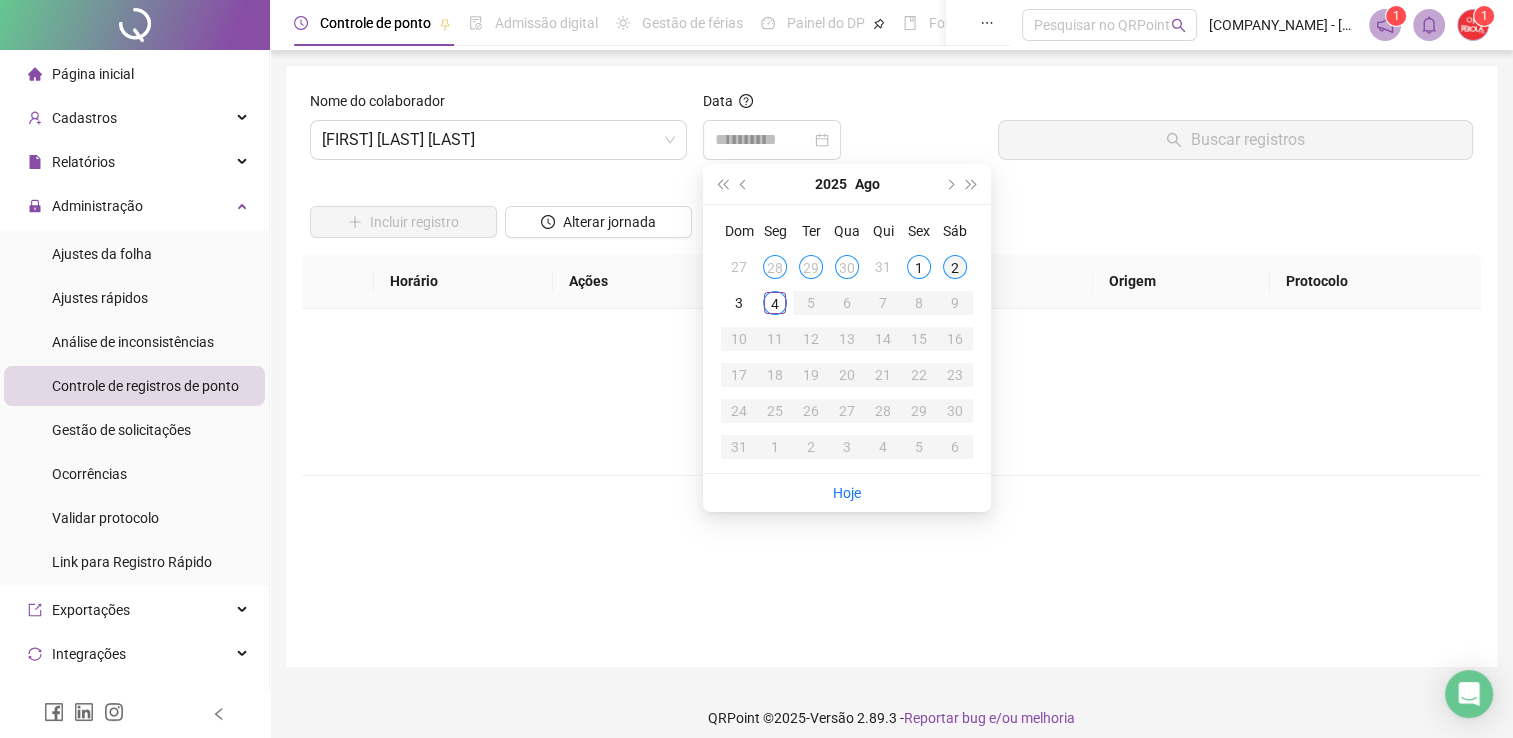 click on "2" at bounding box center (955, 267) 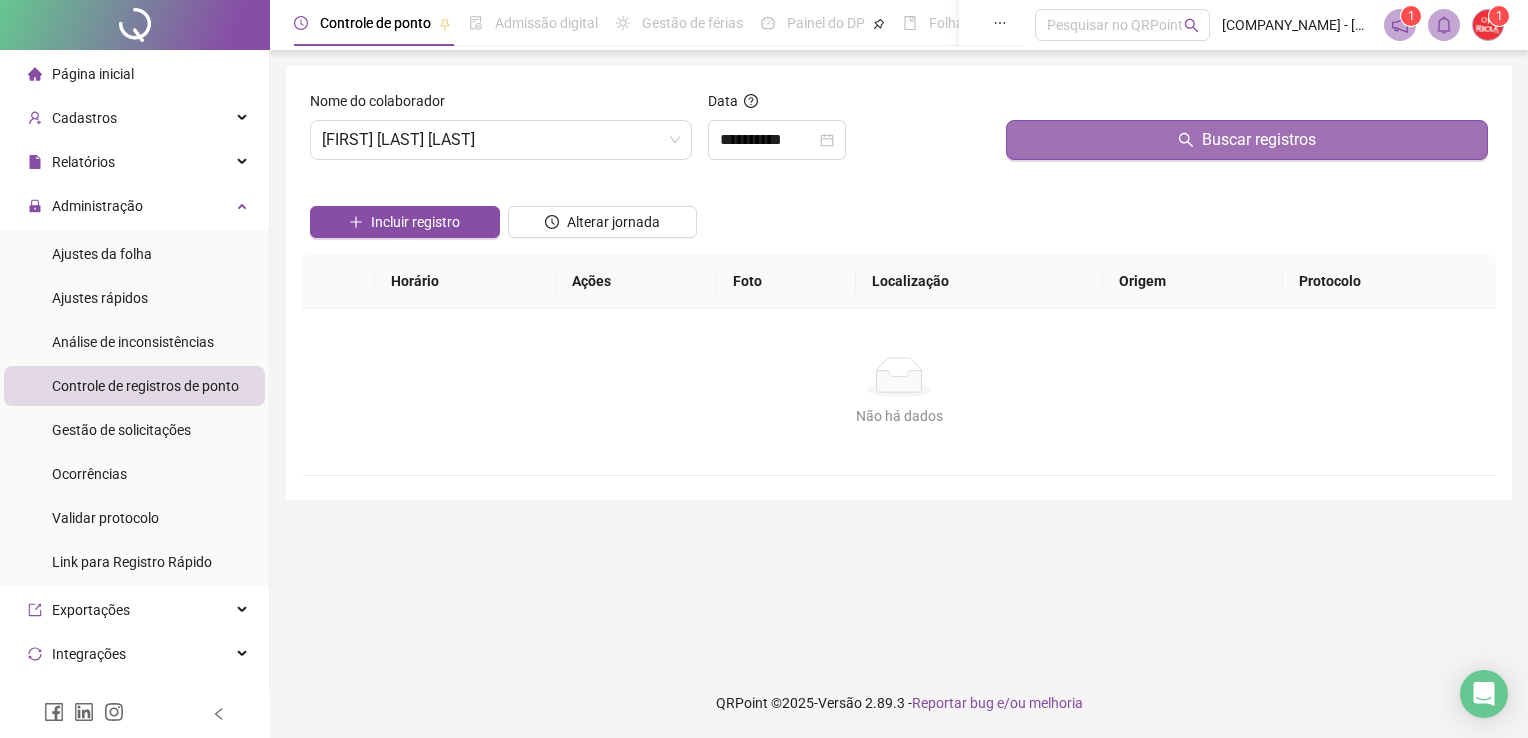 click on "Buscar registros" at bounding box center (1247, 140) 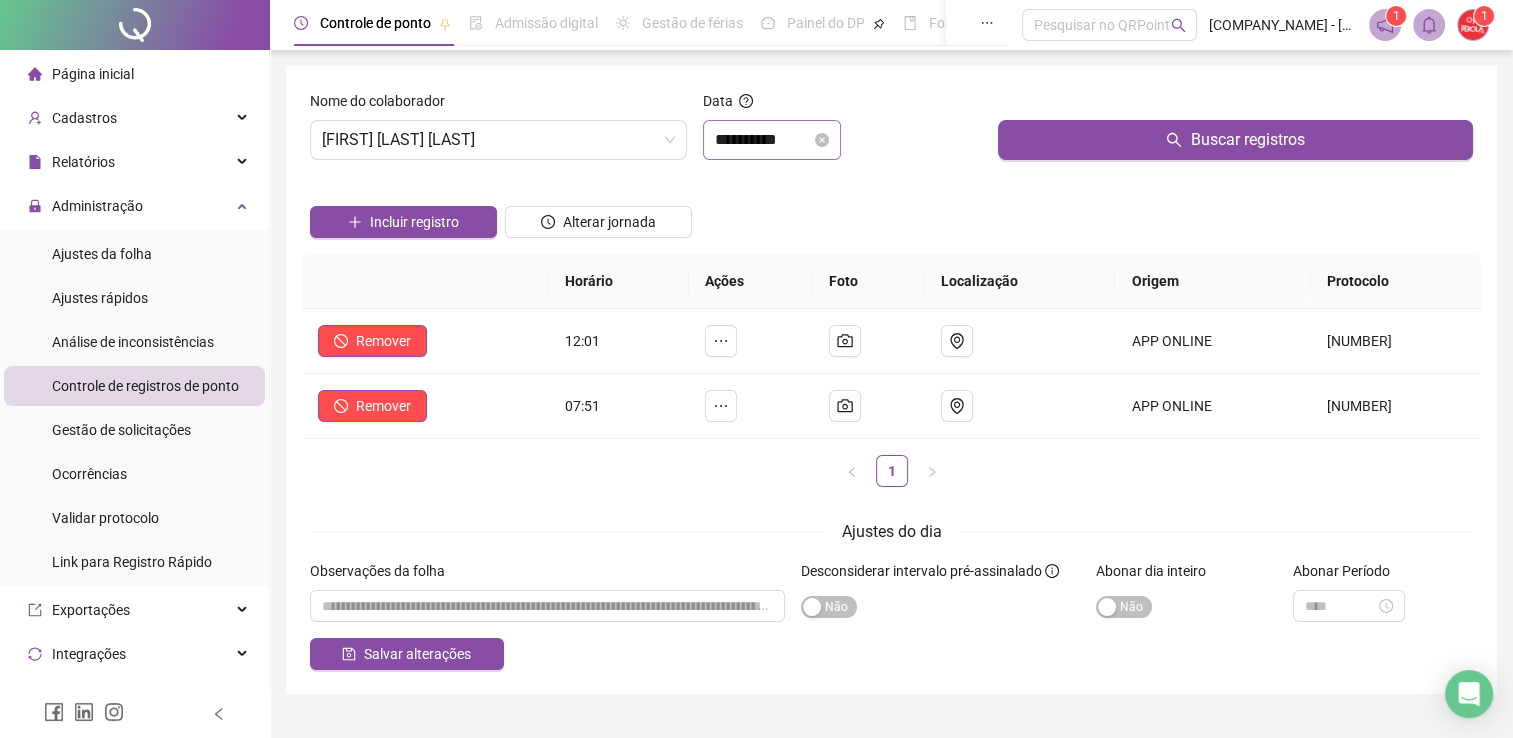 click on "**********" at bounding box center [772, 140] 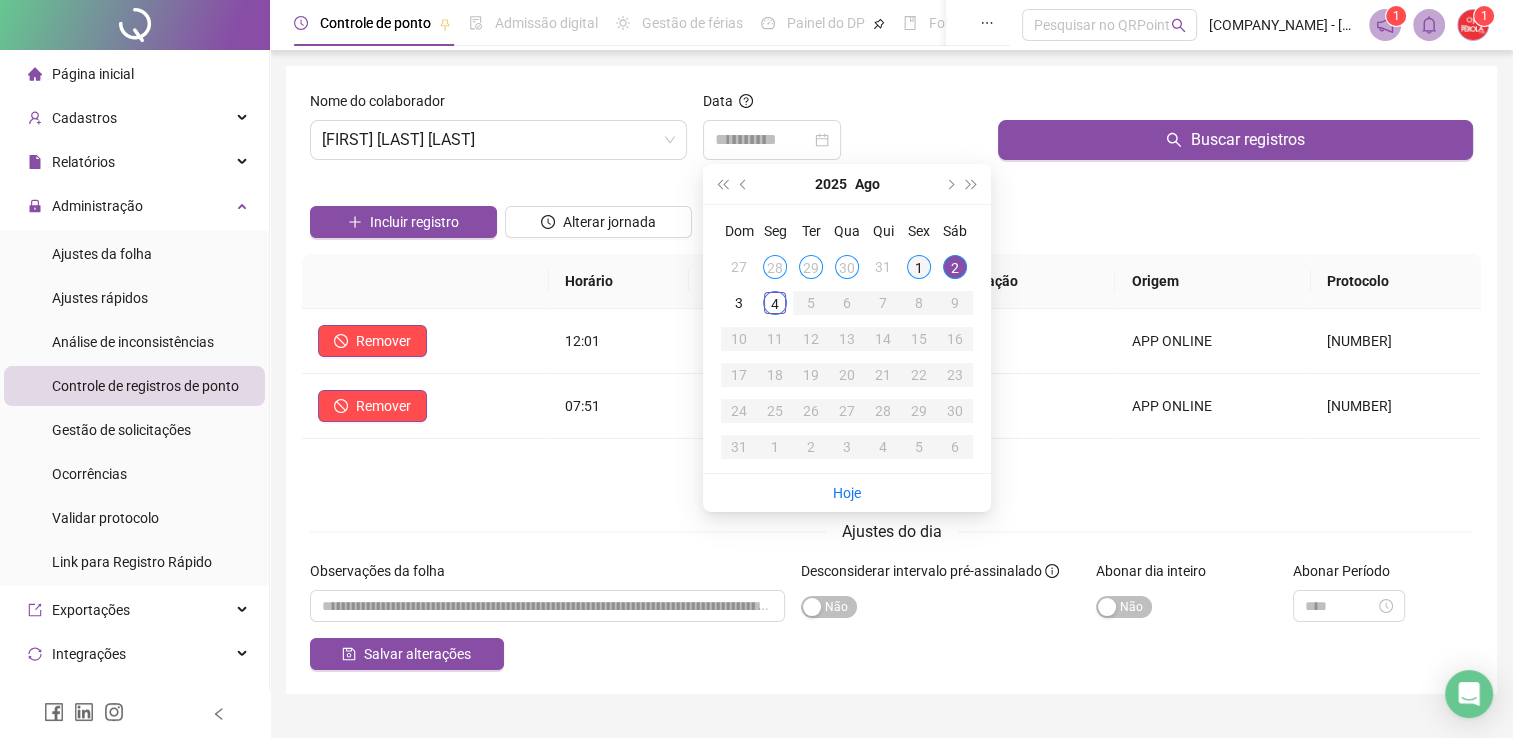 click on "1" at bounding box center [919, 267] 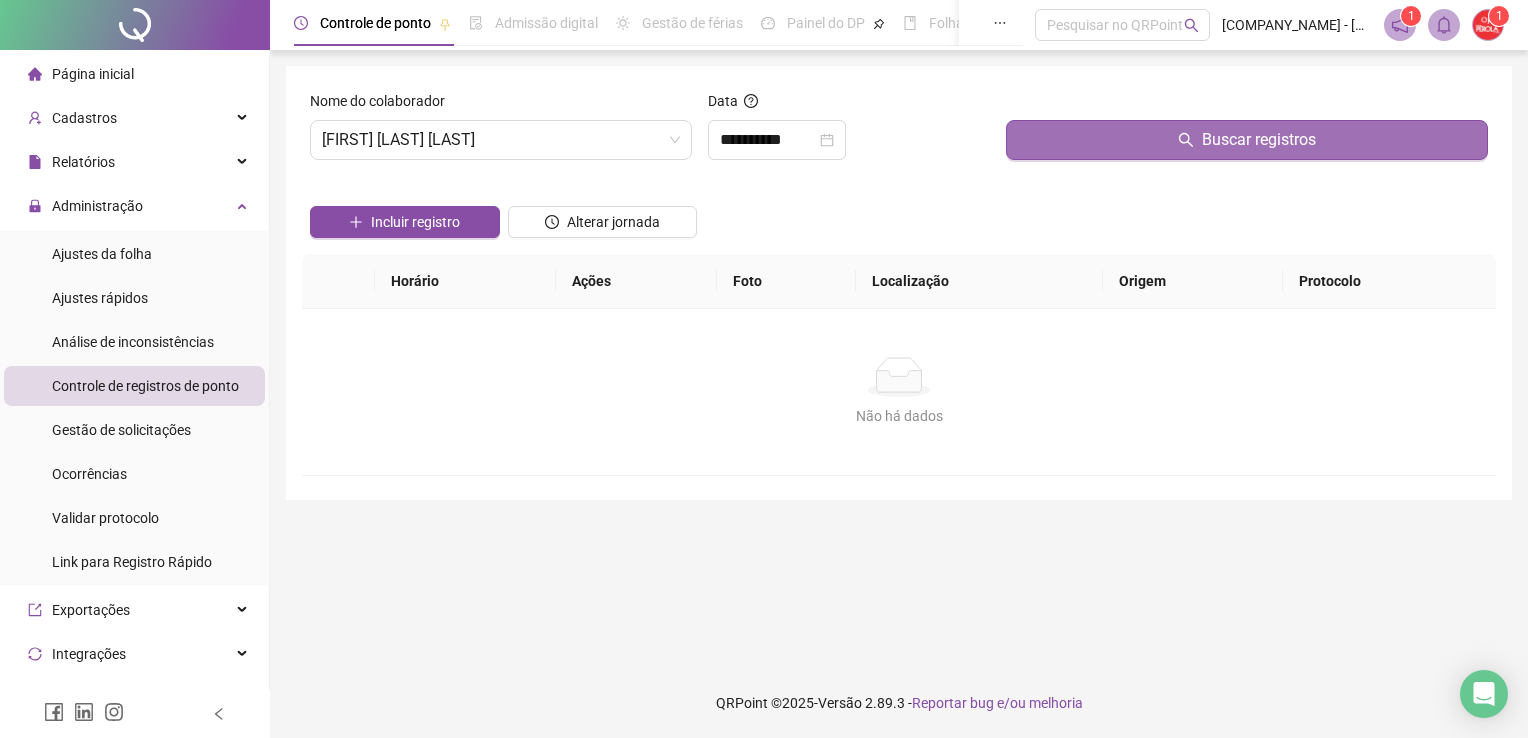 click on "Buscar registros" at bounding box center [1247, 140] 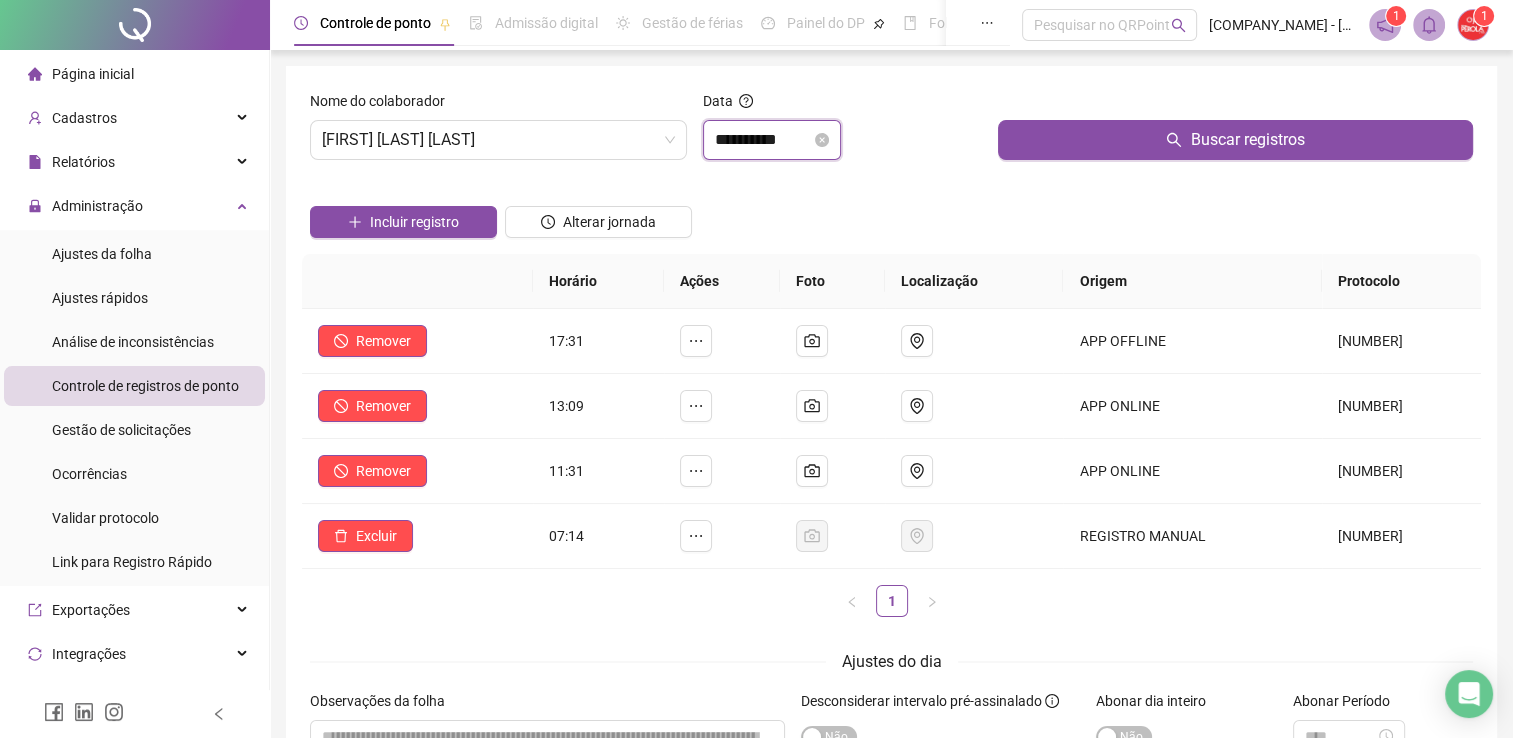 click on "**********" at bounding box center [763, 140] 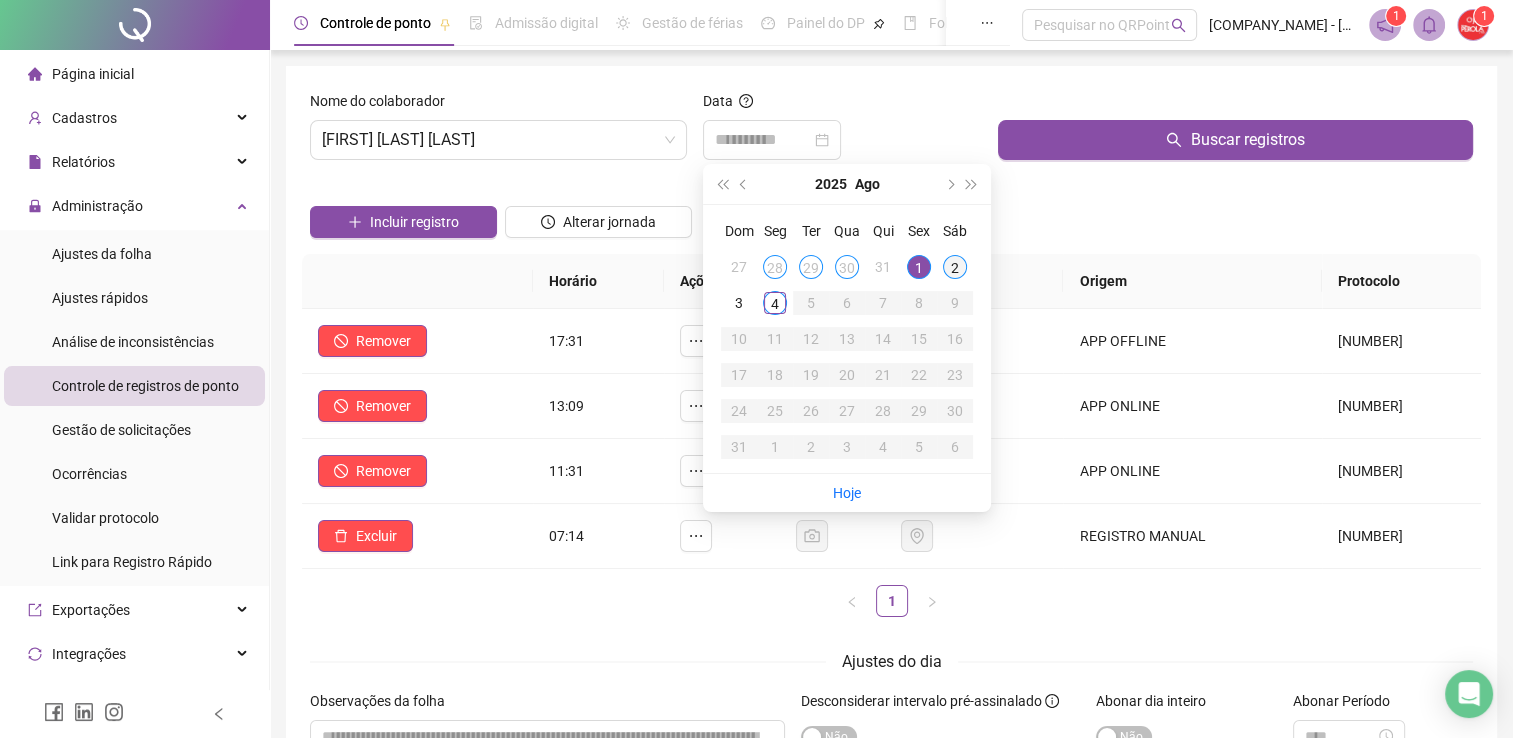 click on "2" at bounding box center [955, 267] 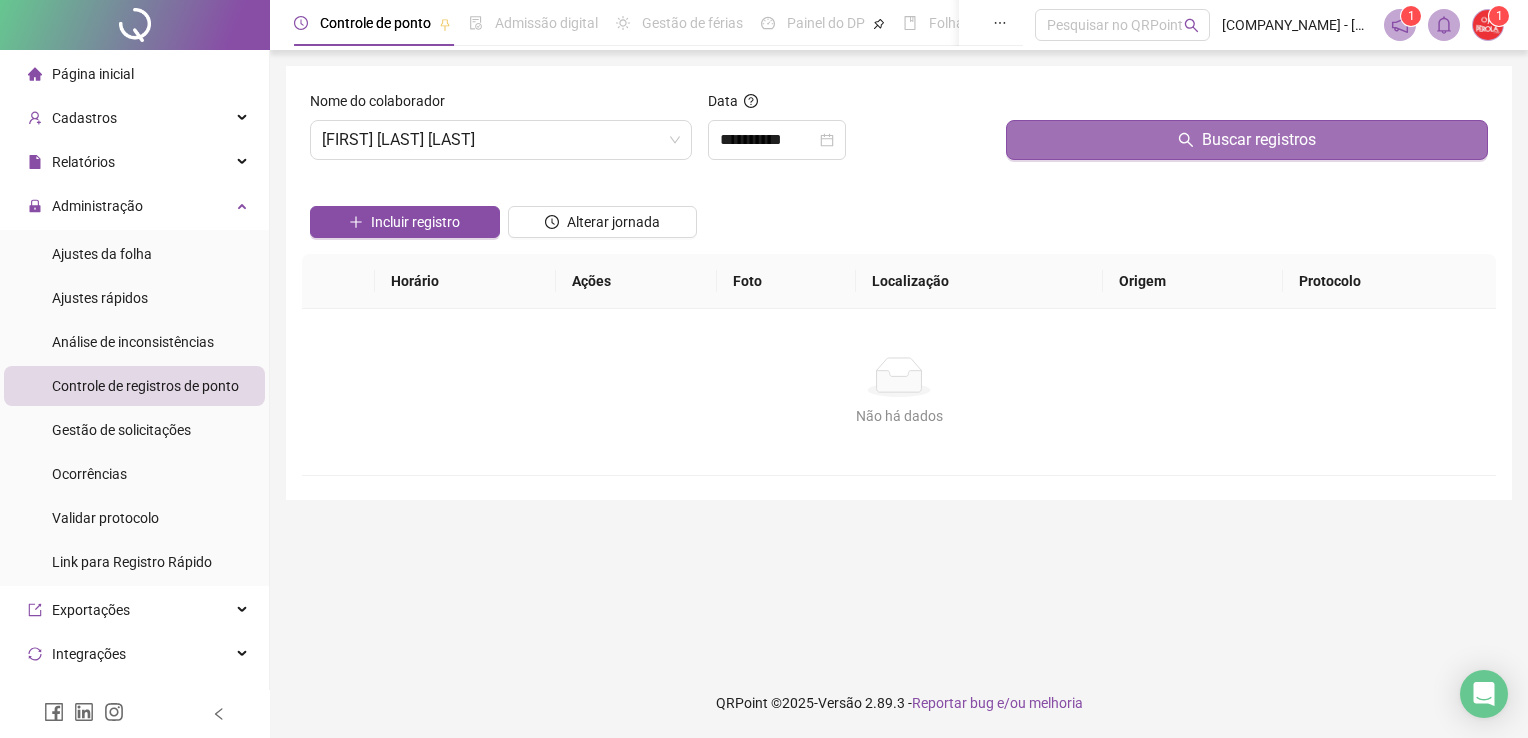 click on "Buscar registros" at bounding box center [1247, 140] 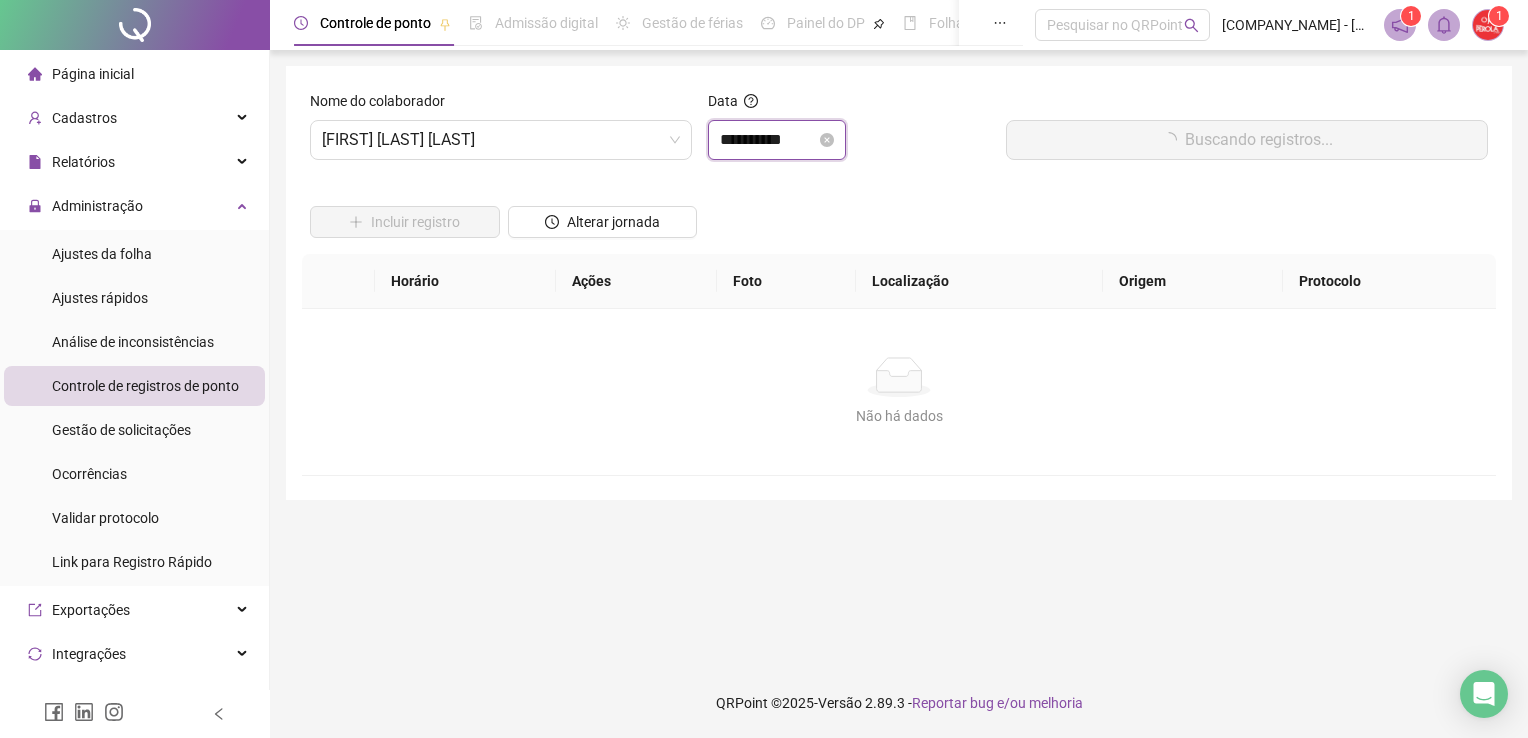 click on "**********" at bounding box center [768, 140] 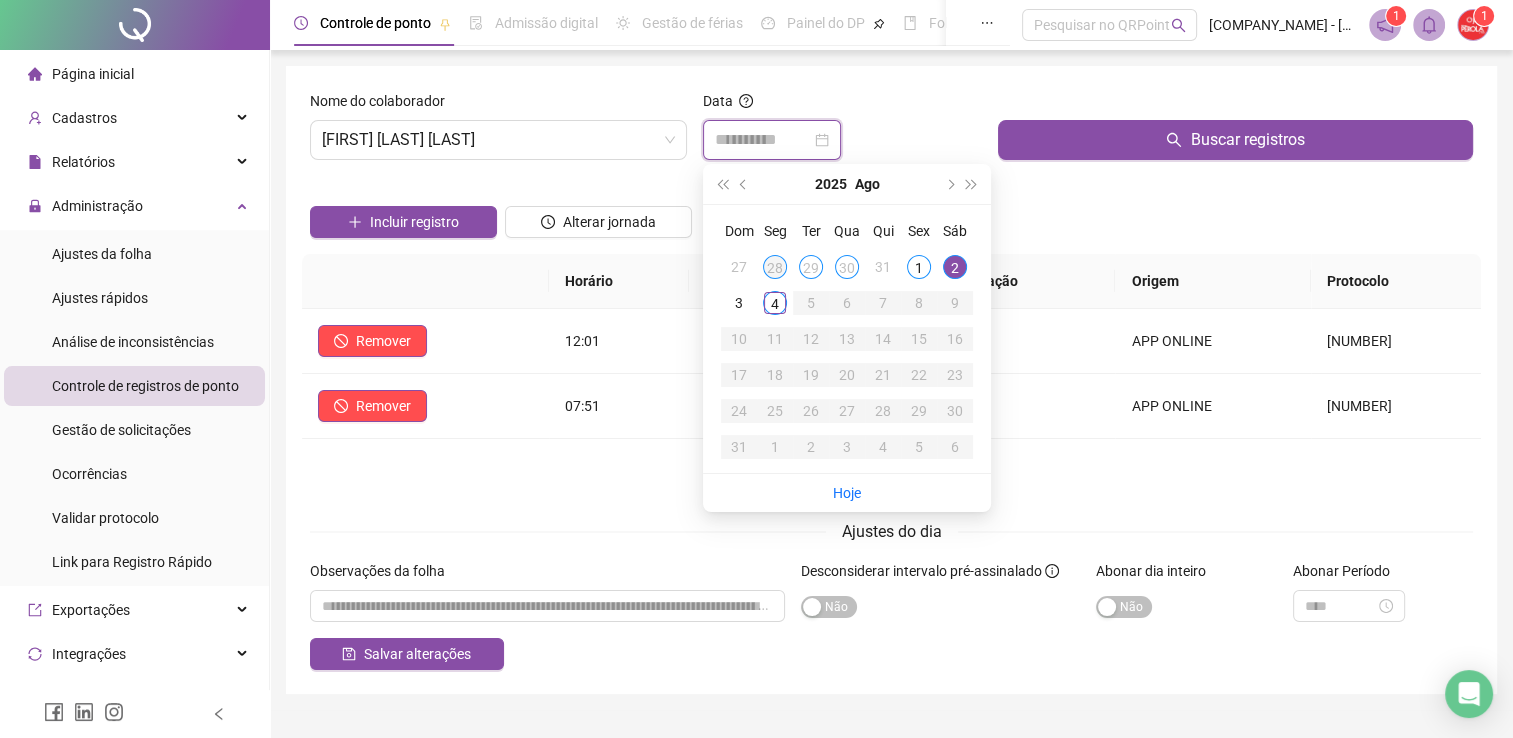 type on "**********" 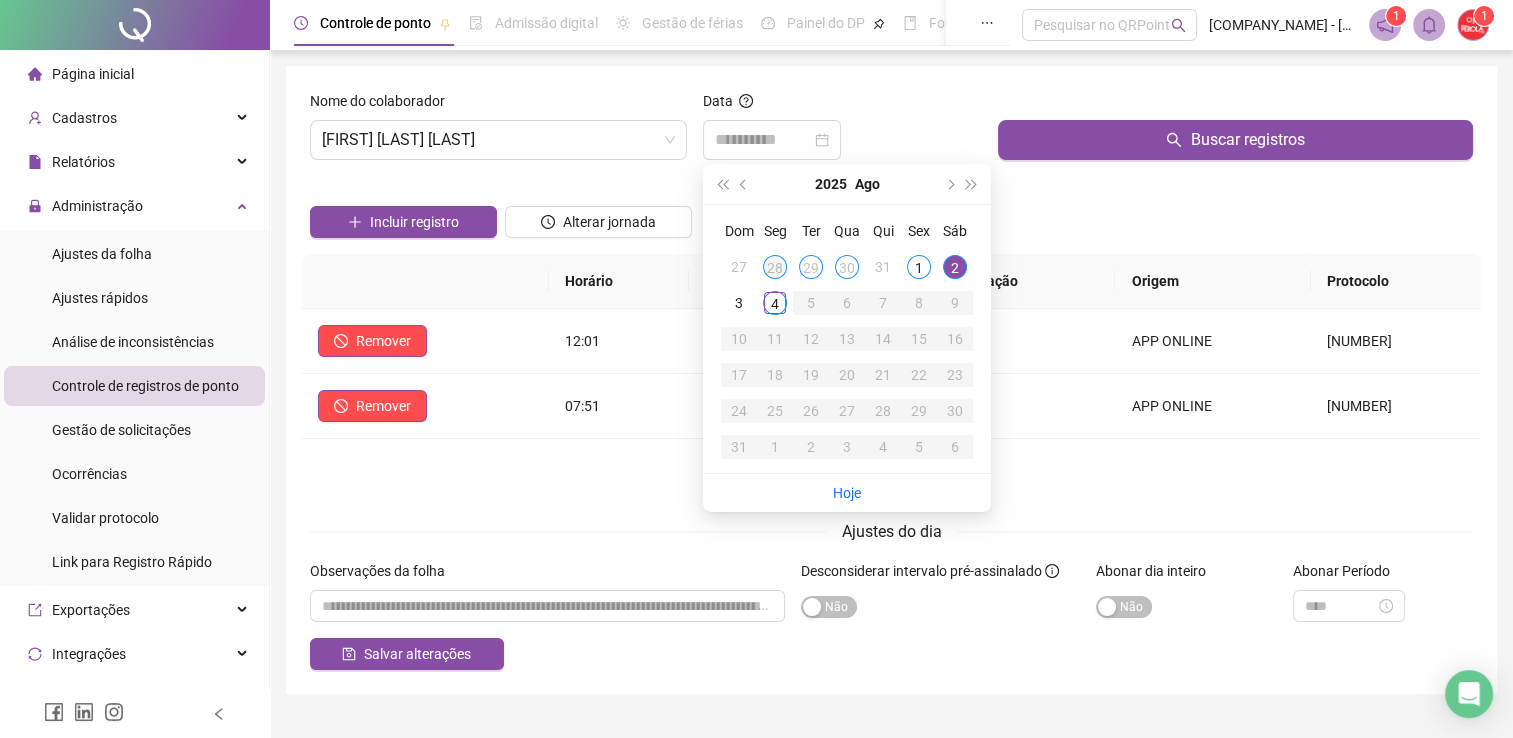 click on "28" at bounding box center (775, 267) 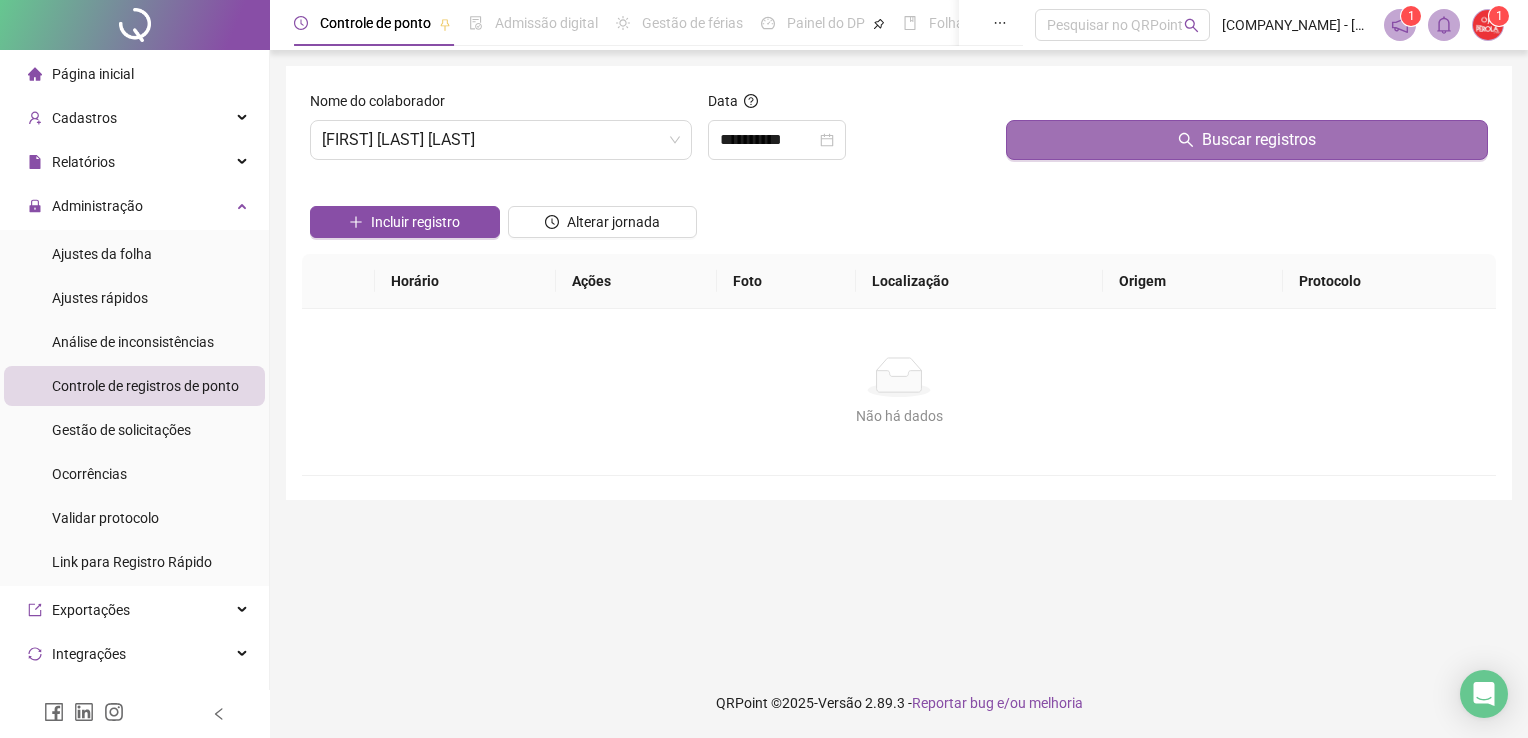 click on "Buscar registros" at bounding box center [1247, 140] 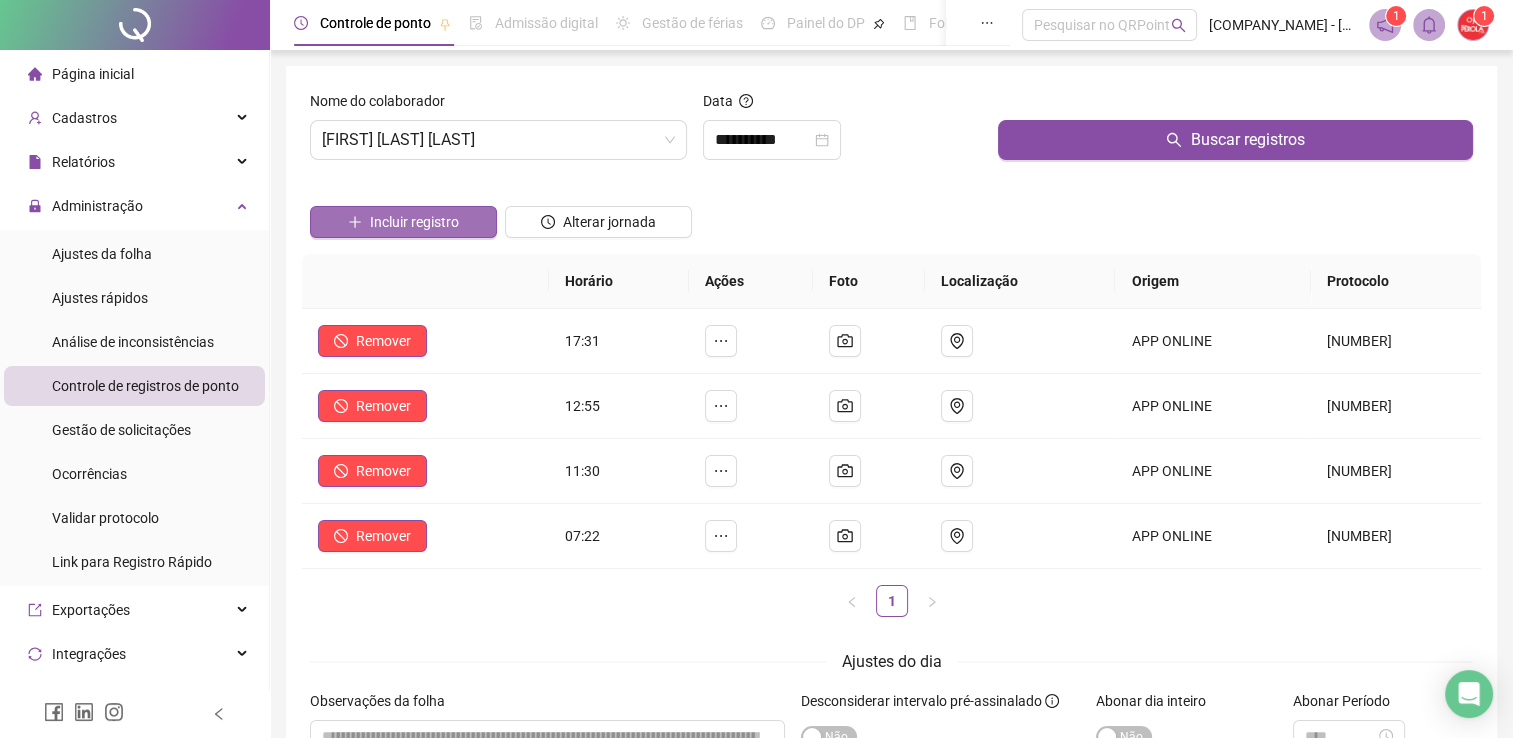 click on "Incluir registro" at bounding box center (414, 222) 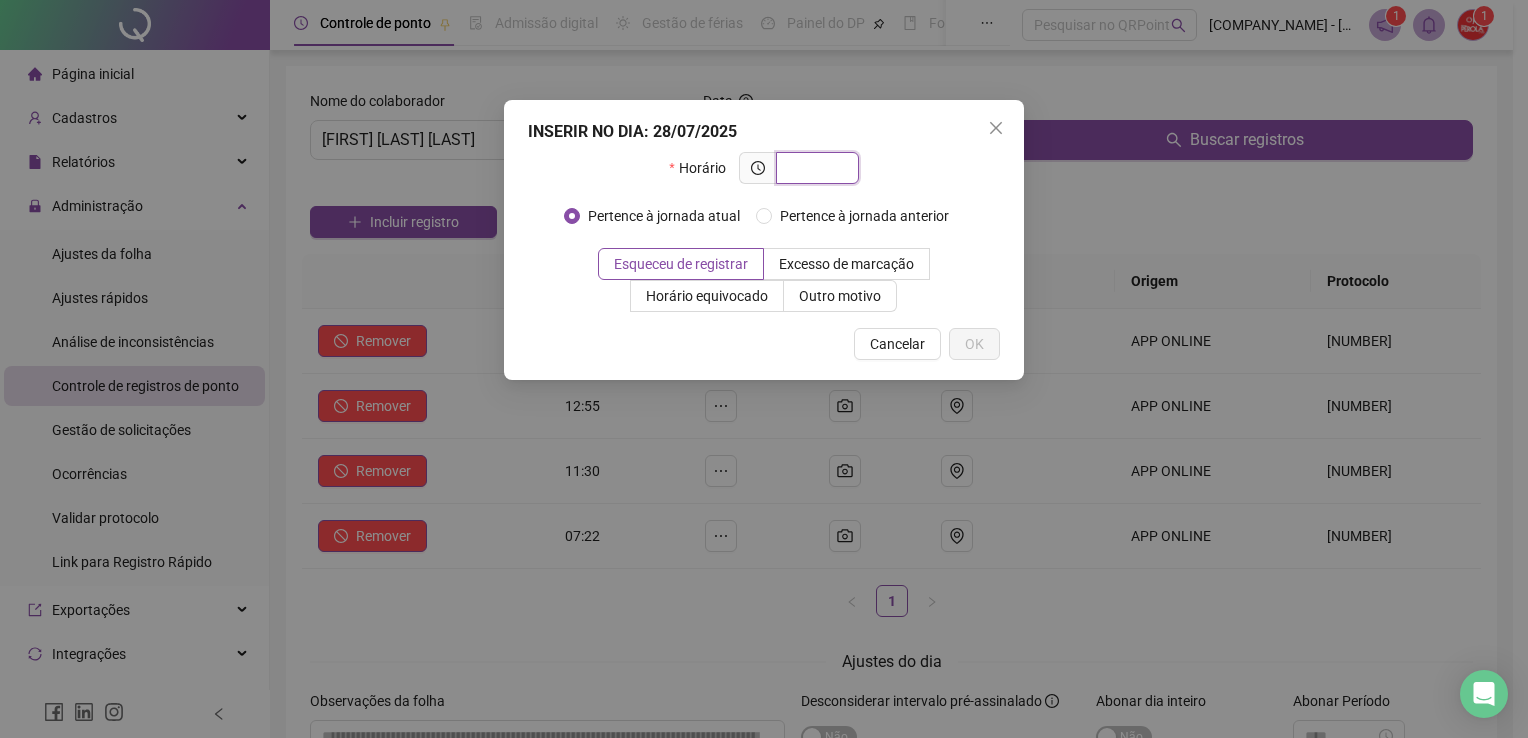 click at bounding box center [815, 168] 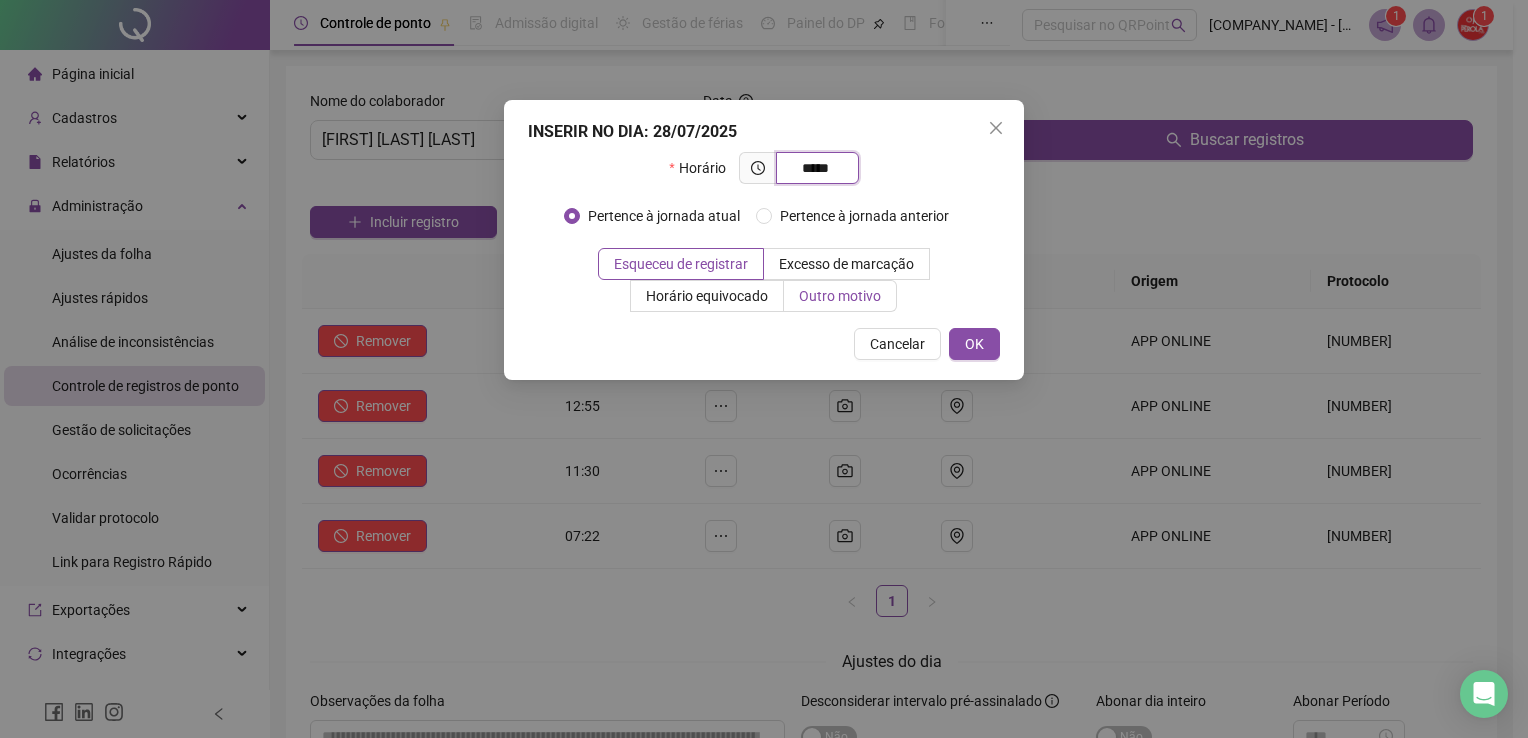 type on "*****" 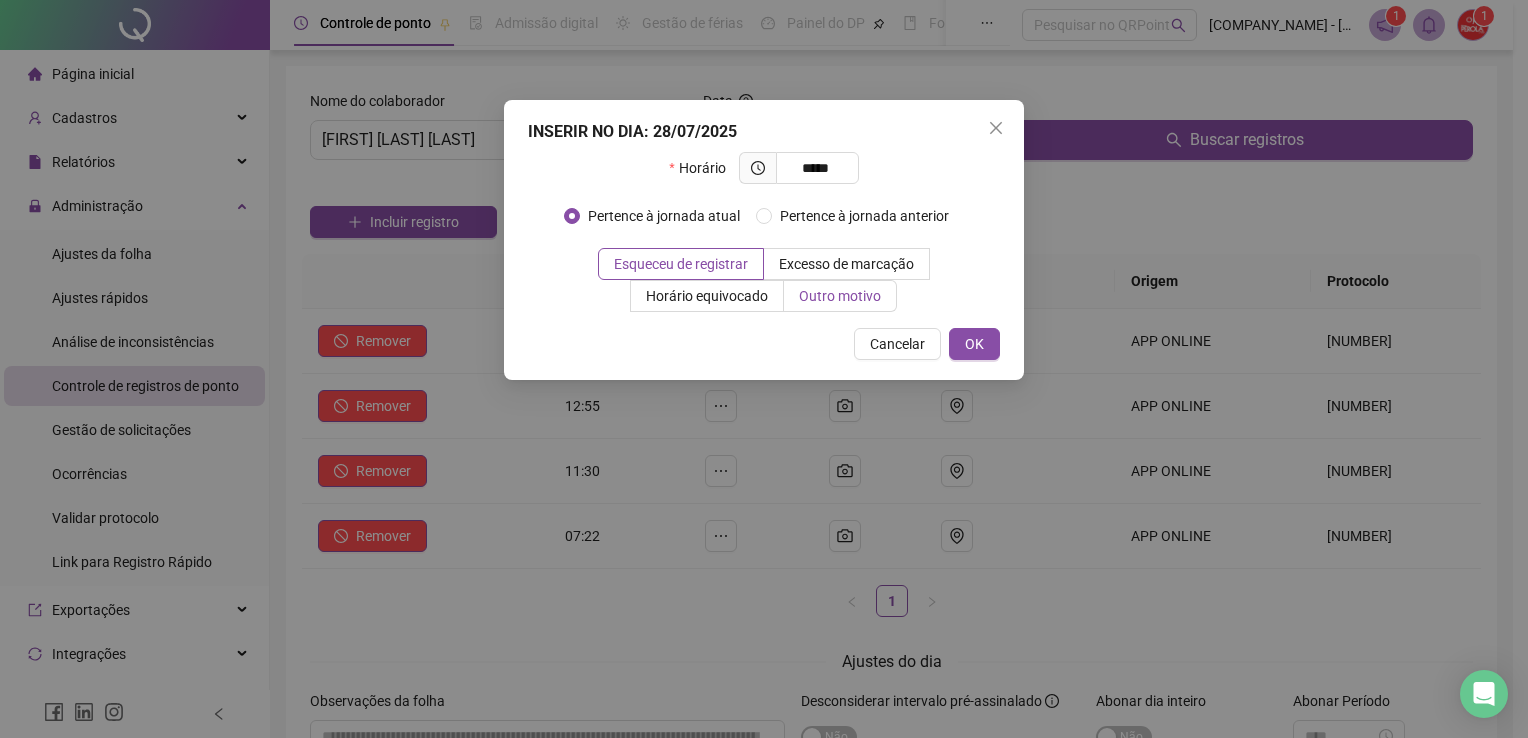 click on "Outro motivo" at bounding box center [840, 296] 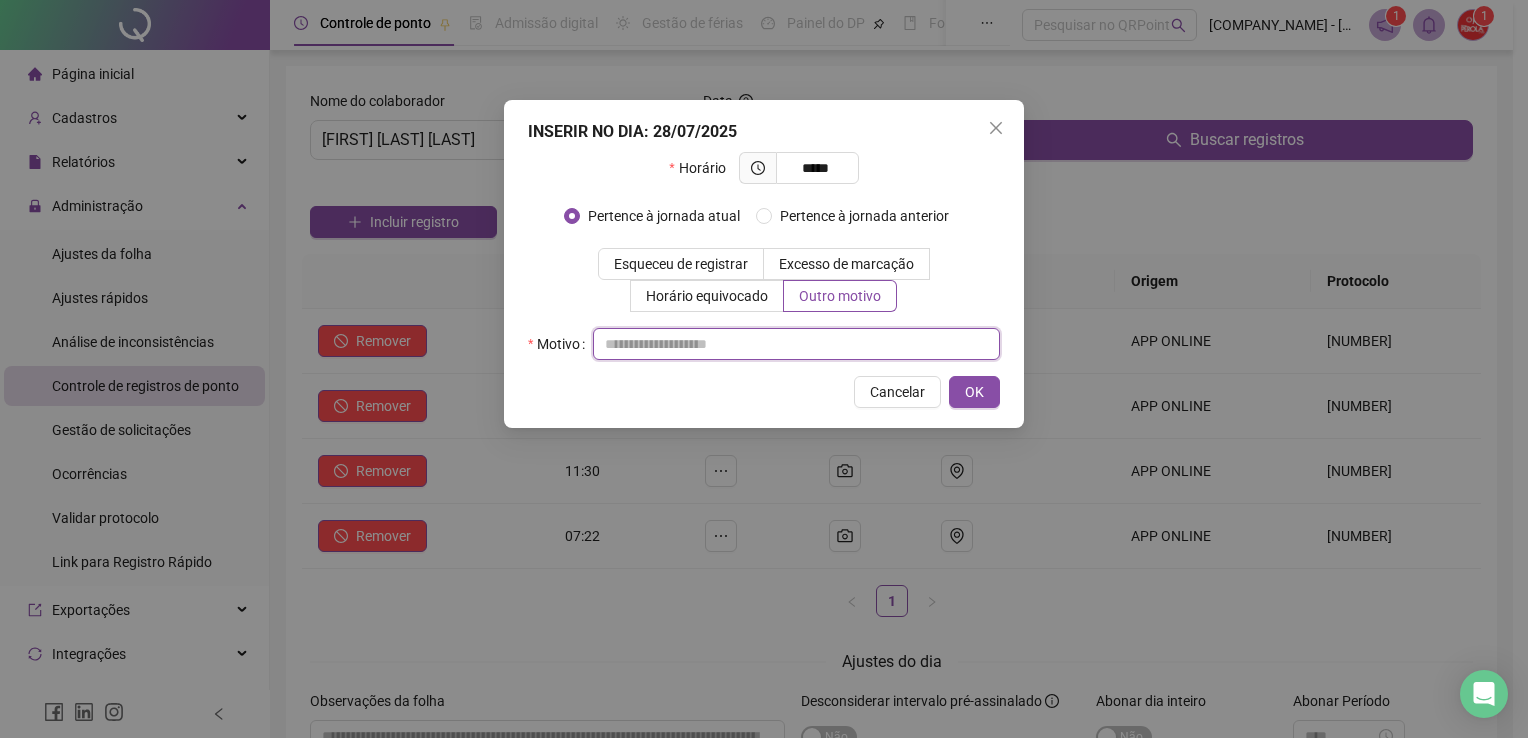 click at bounding box center (796, 344) 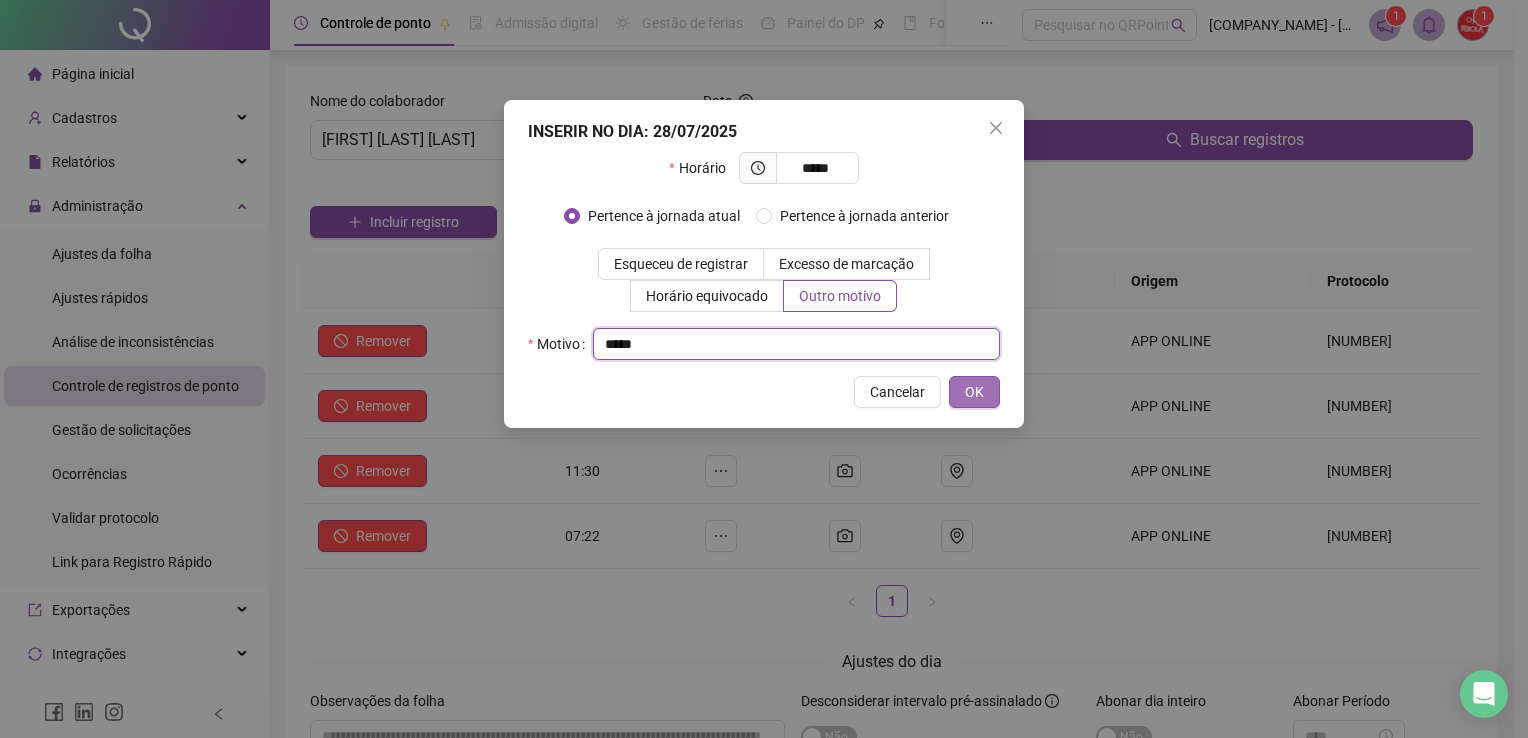 type on "*****" 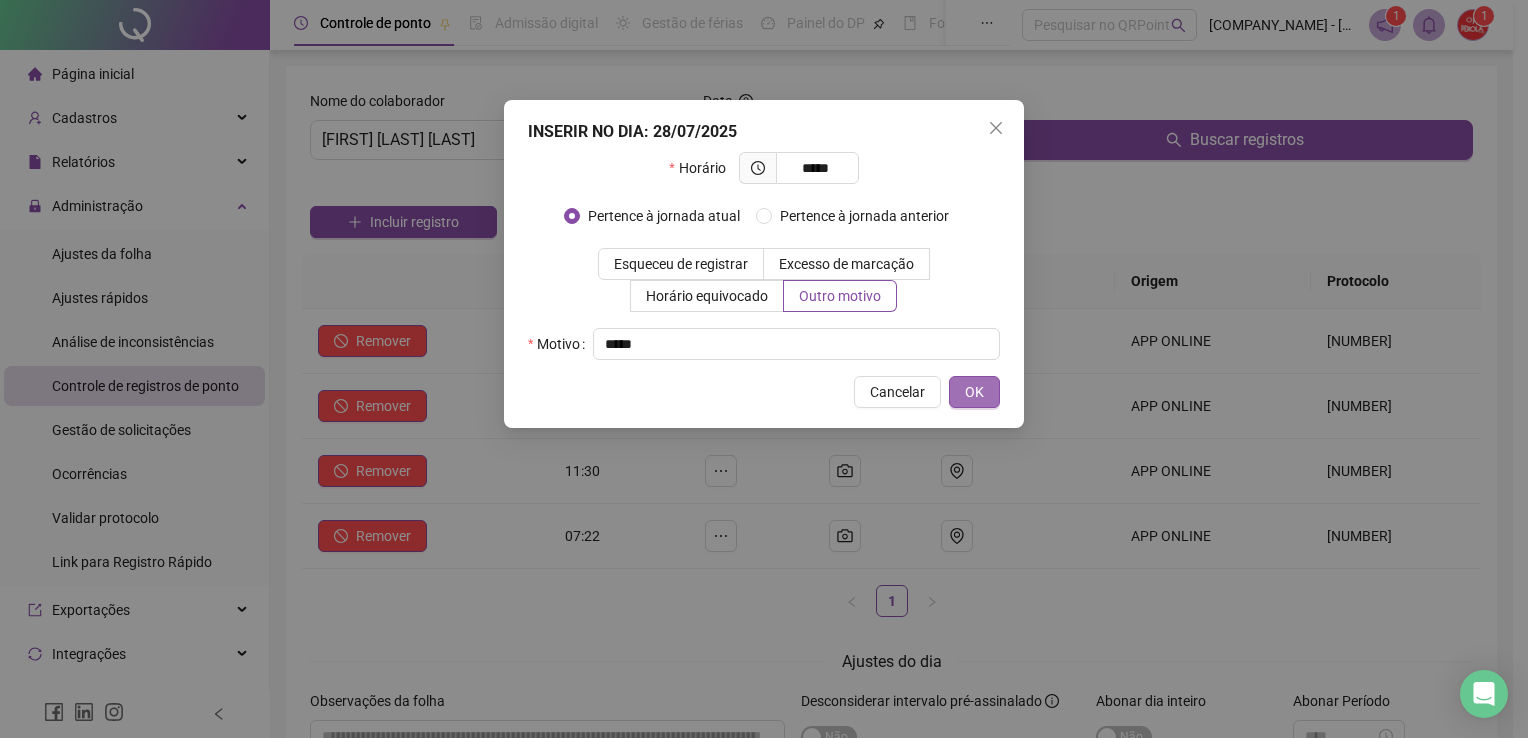 click on "OK" at bounding box center (974, 392) 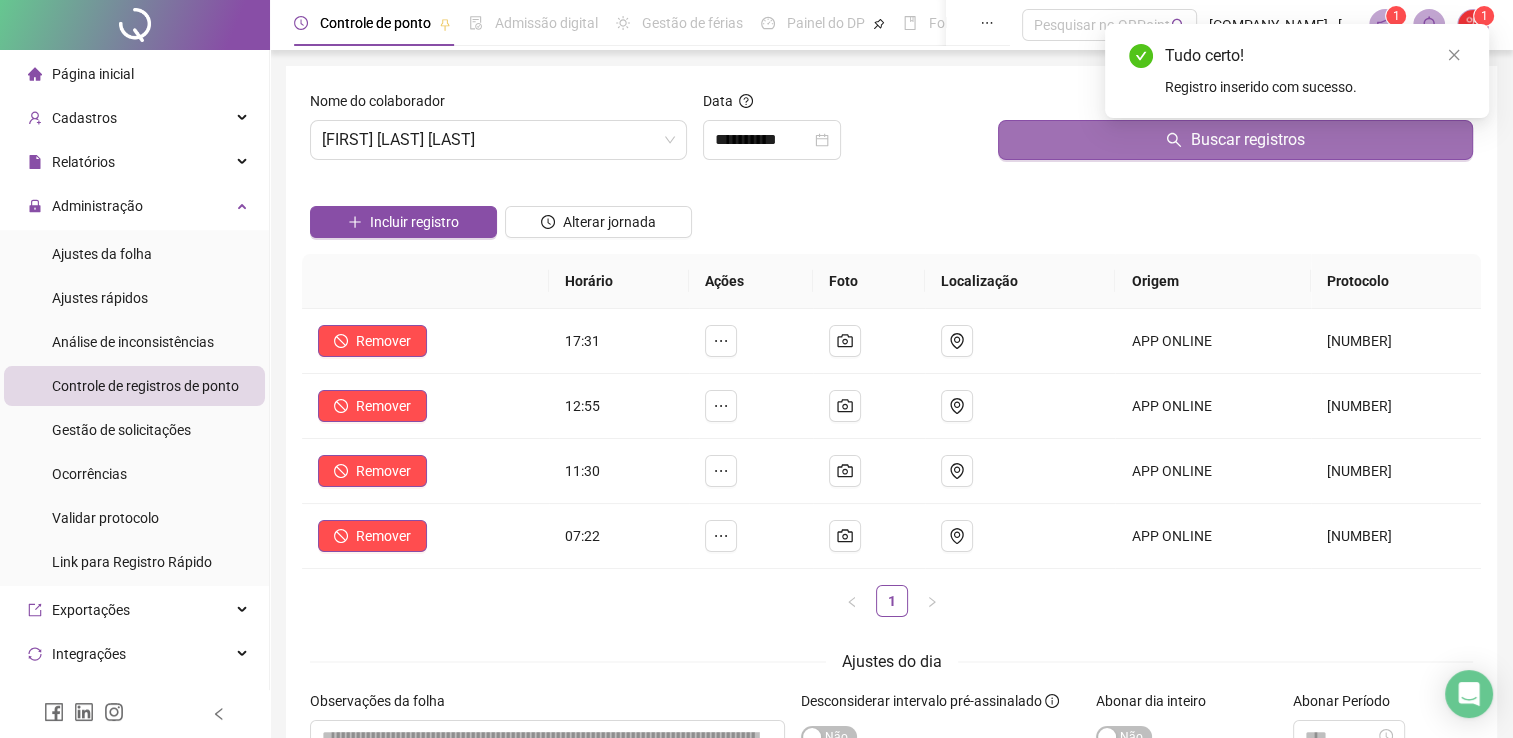 click on "Buscar registros" at bounding box center (1235, 140) 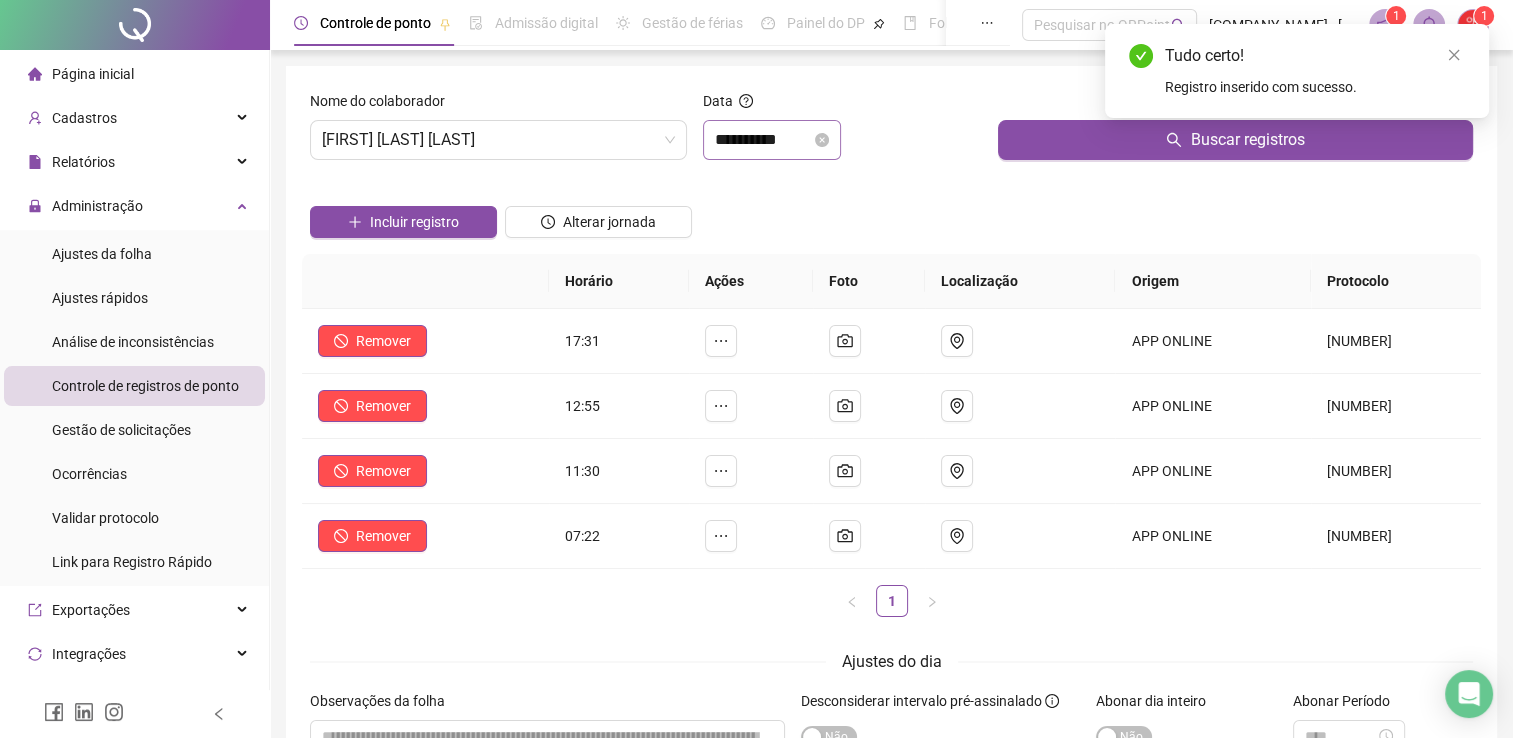 click on "**********" at bounding box center [772, 140] 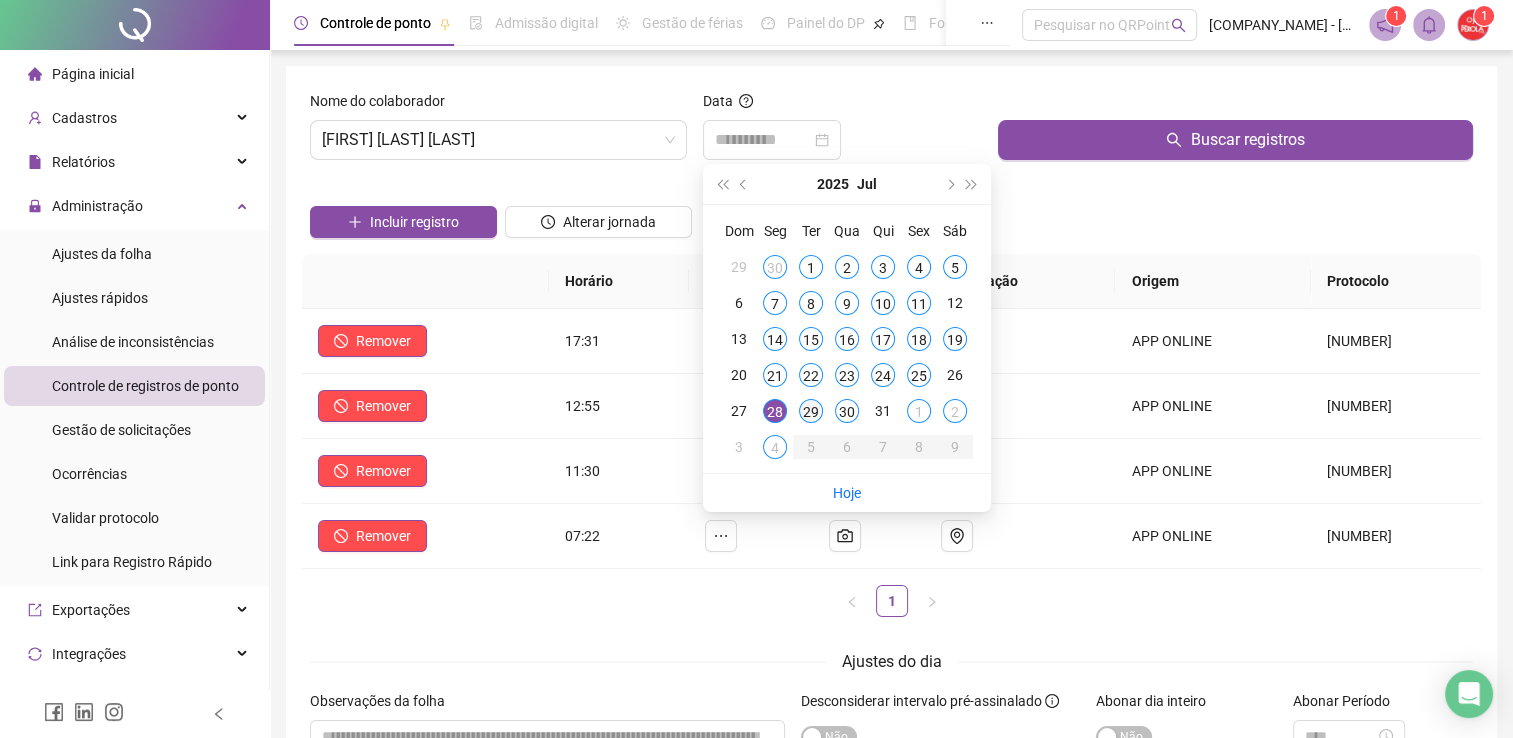 click on "29" at bounding box center (811, 411) 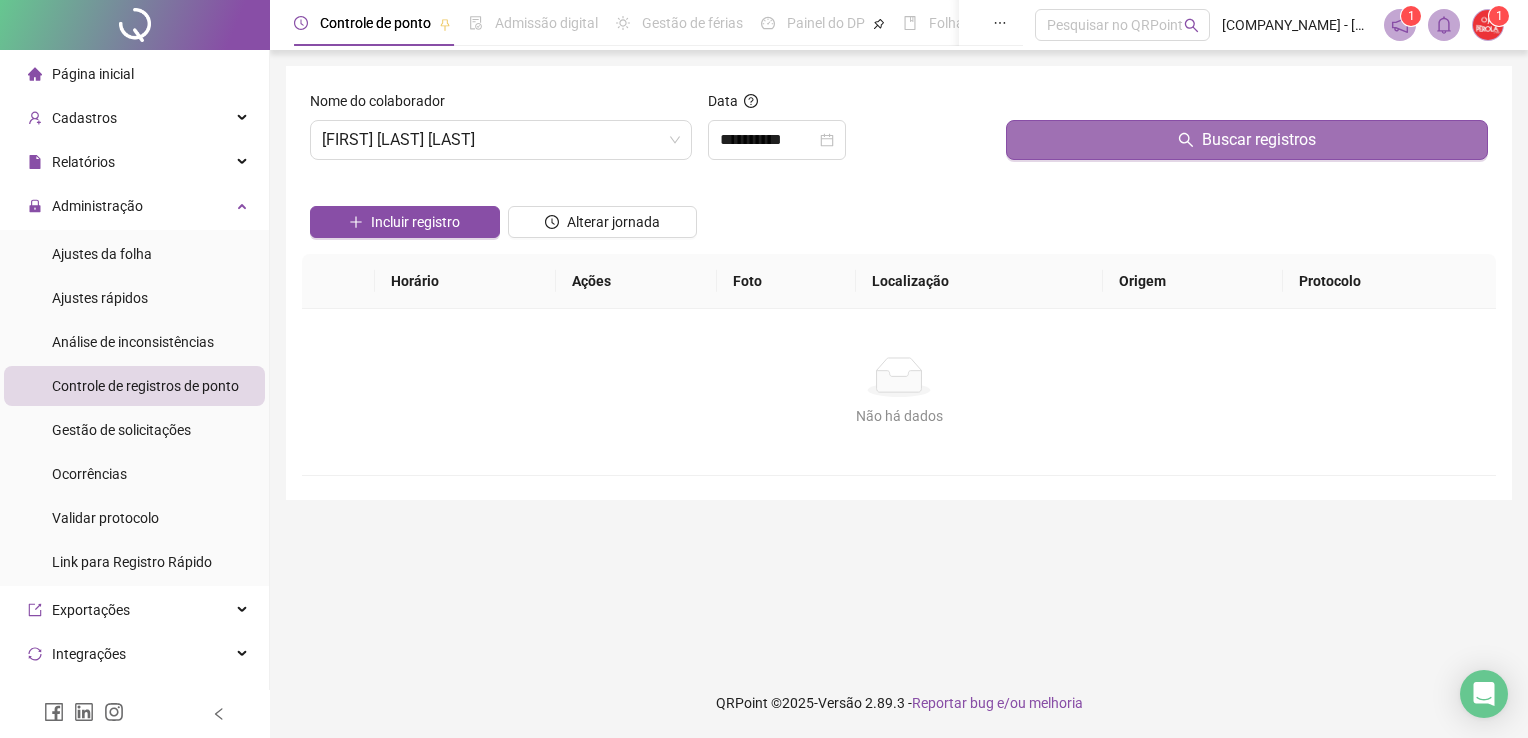 click on "Buscar registros" at bounding box center [1247, 140] 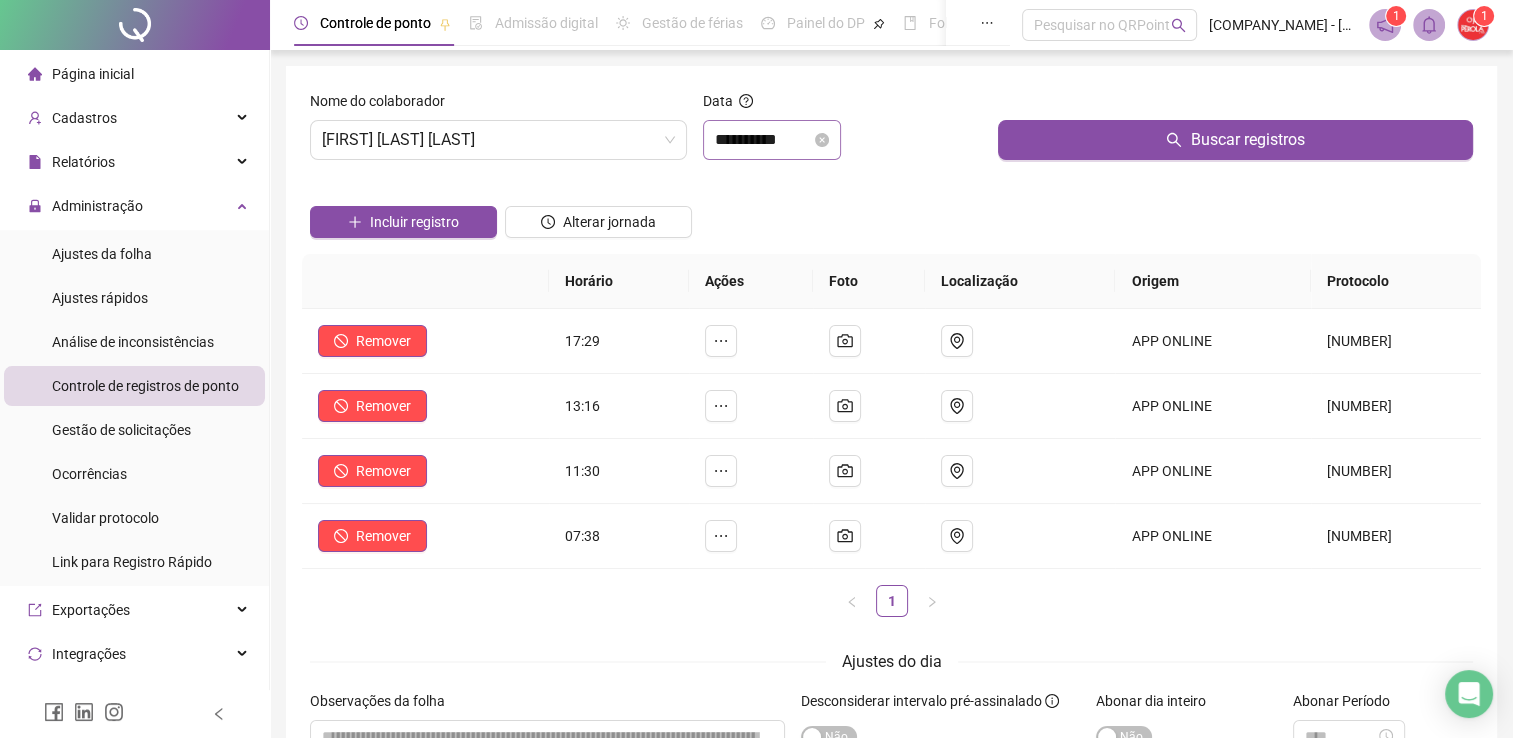 click on "**********" at bounding box center [772, 140] 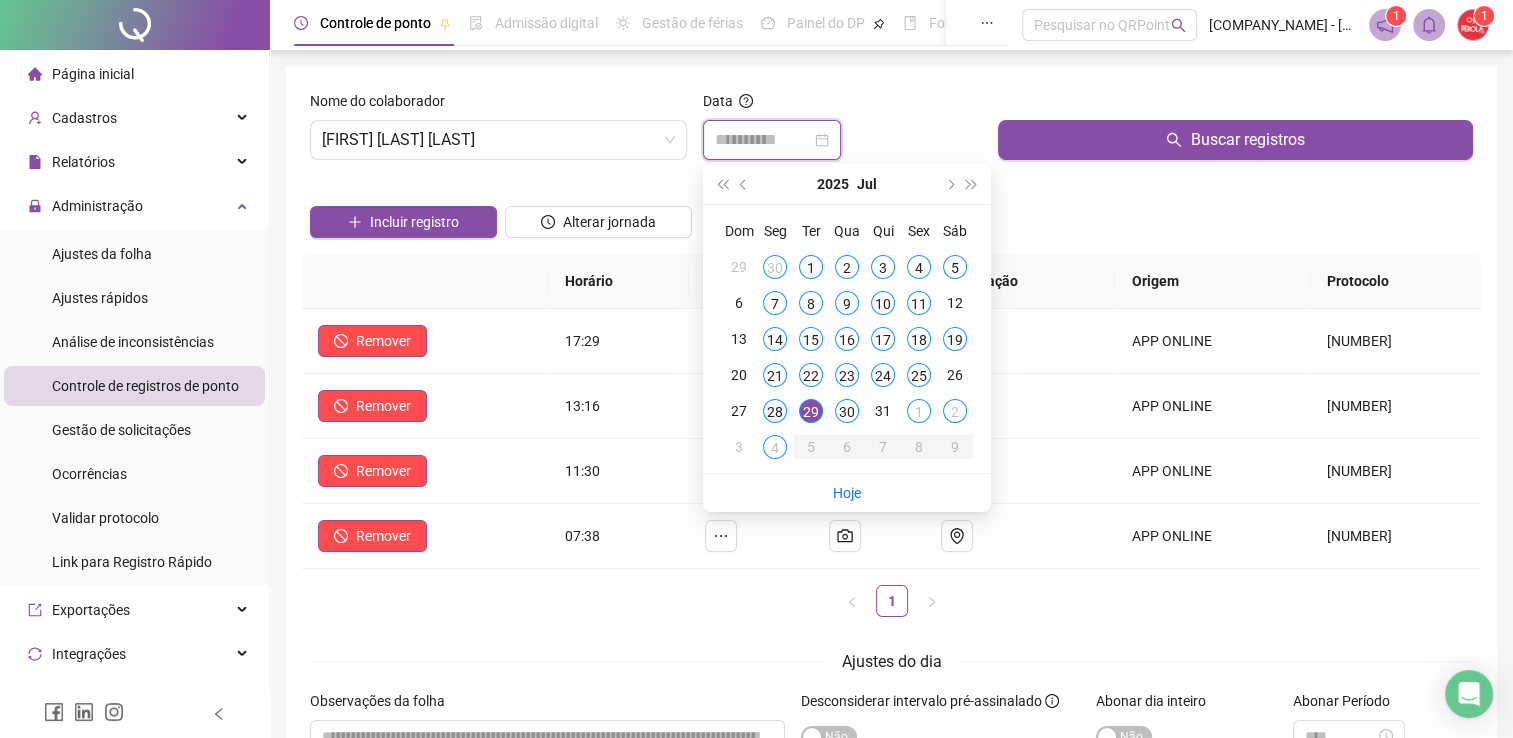type on "**********" 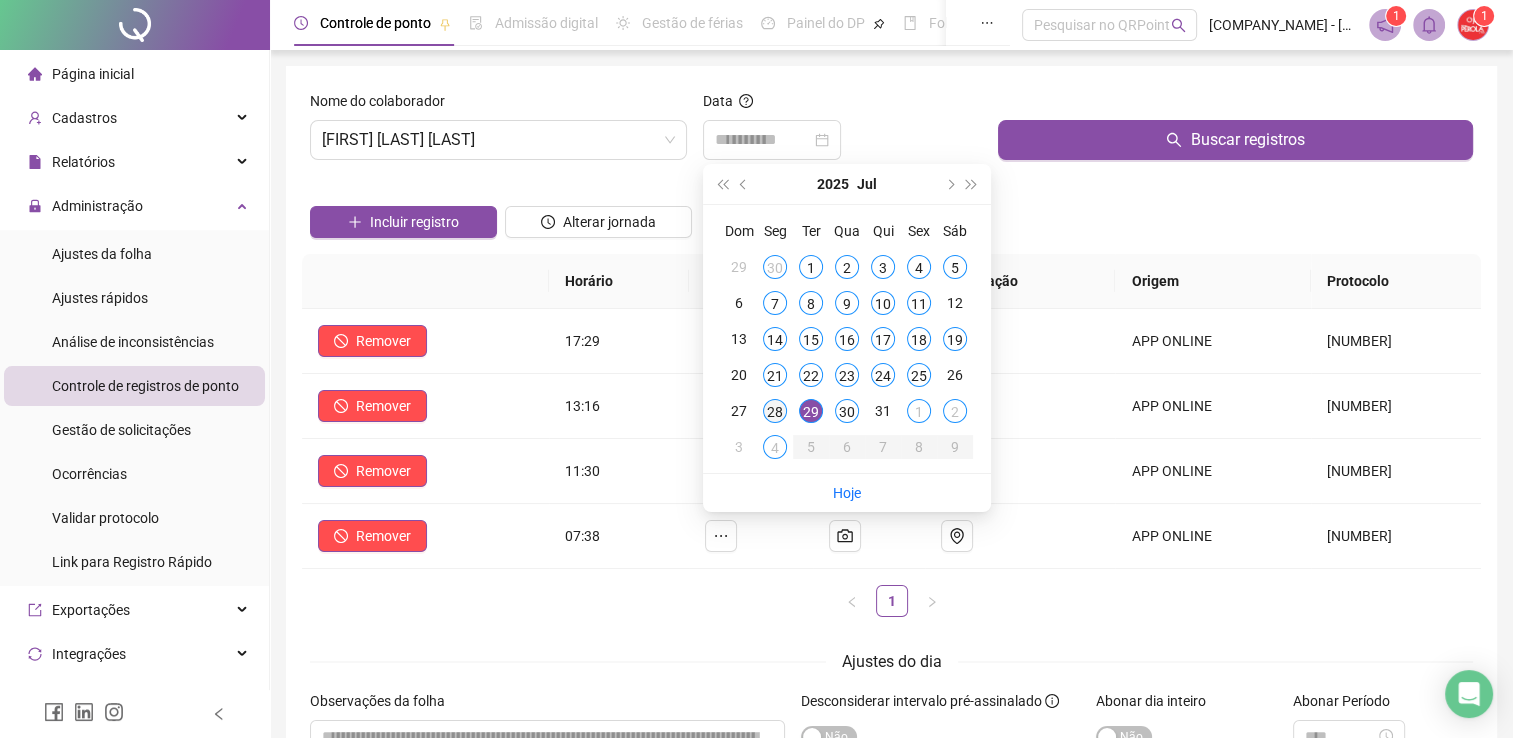 click on "28" at bounding box center (775, 411) 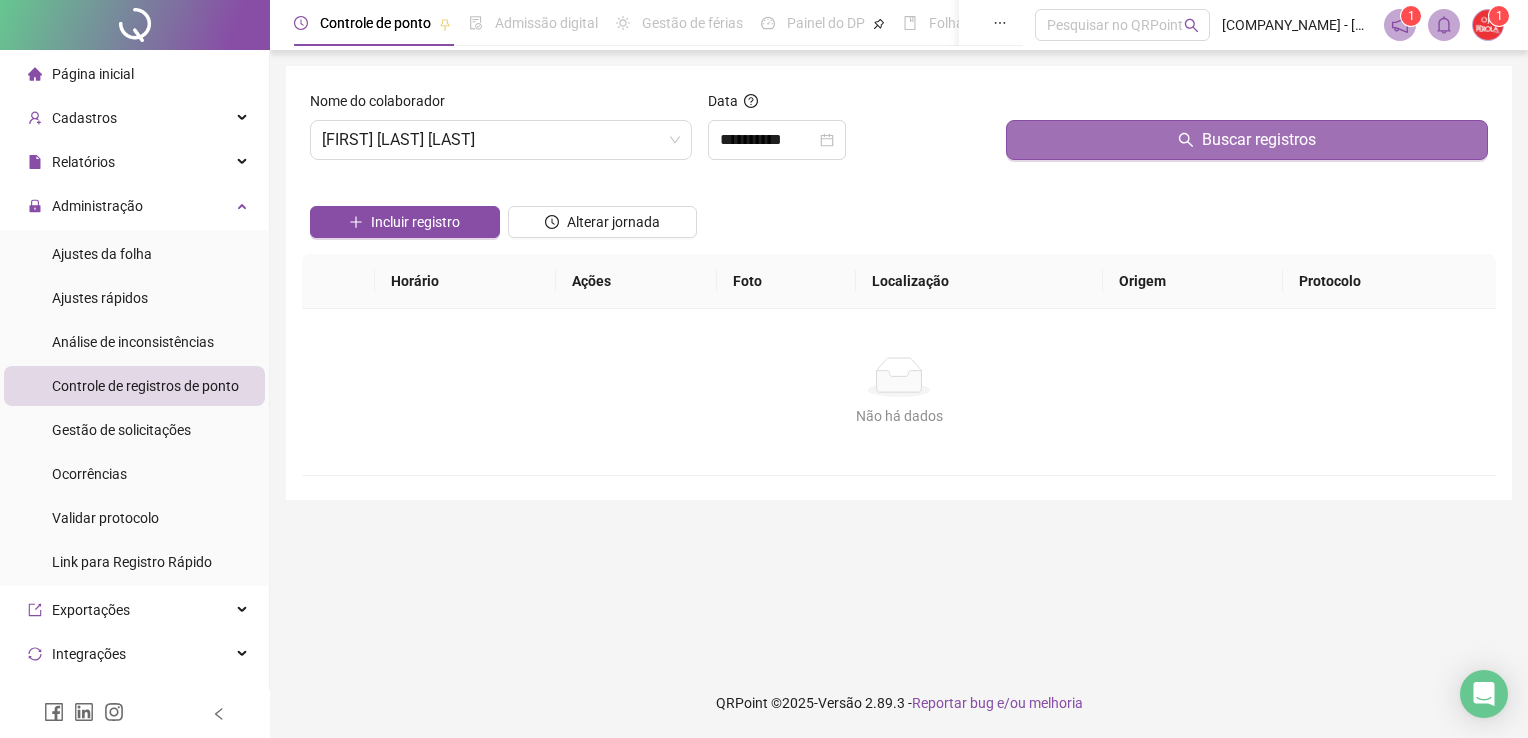 click on "Buscar registros" at bounding box center (1247, 140) 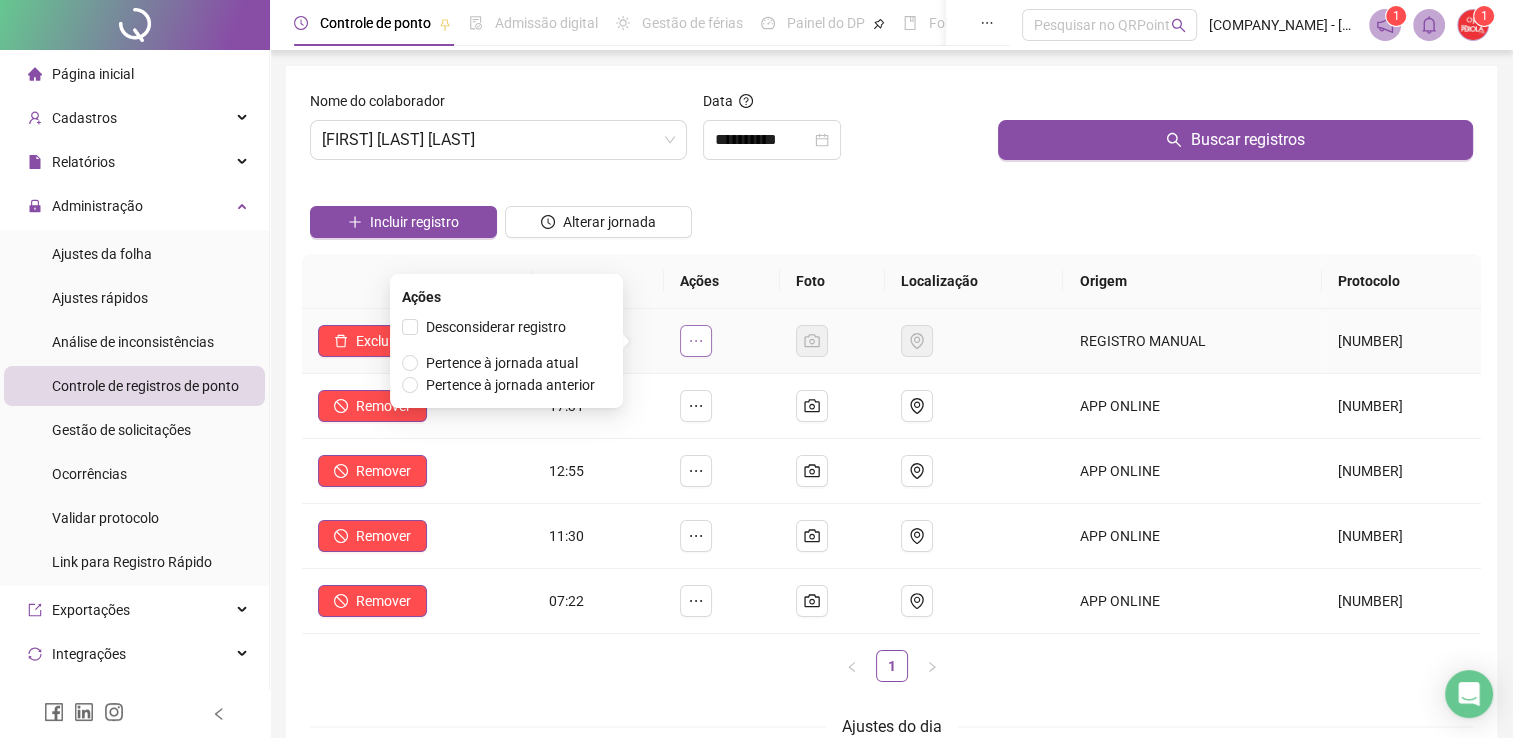 click at bounding box center [696, 341] 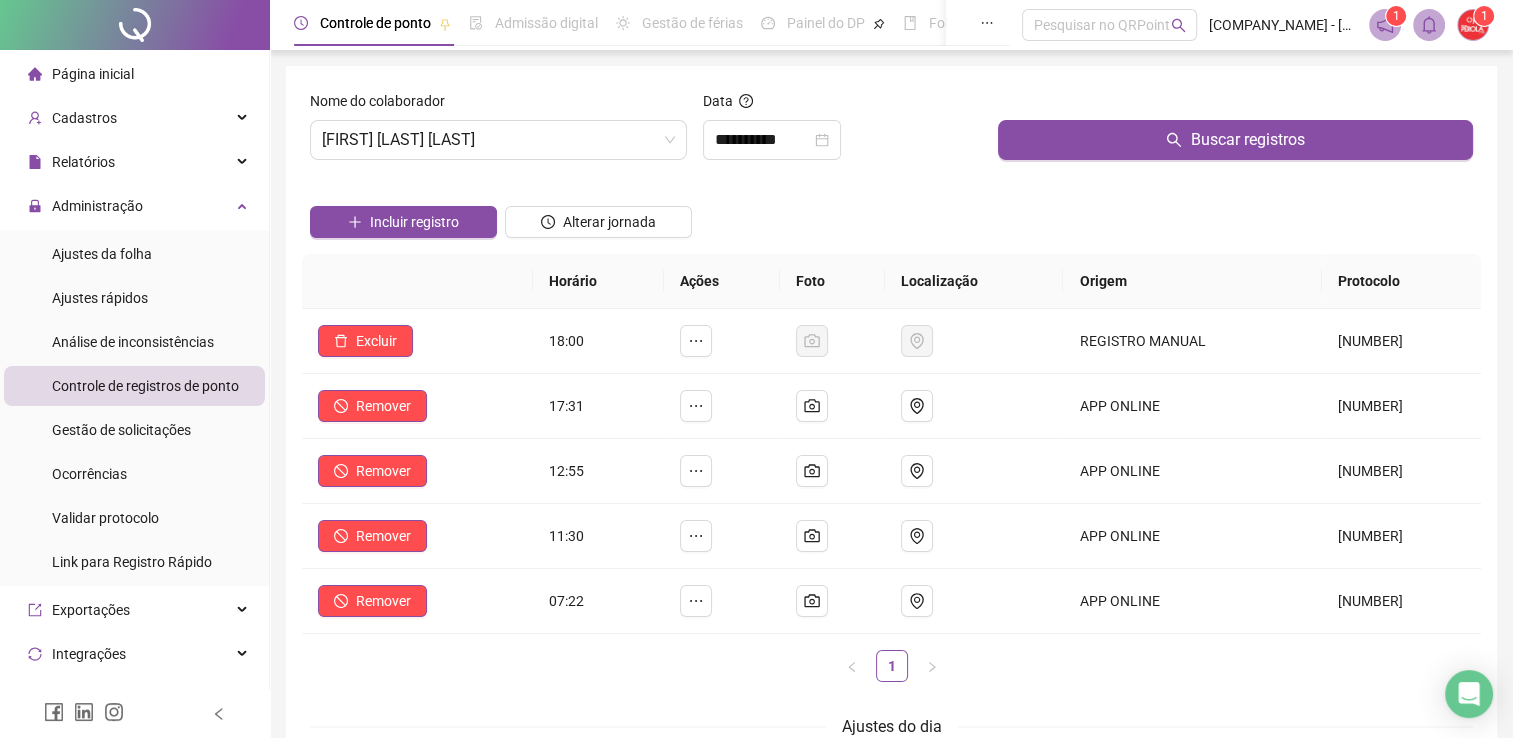 click on "Incluir registro   Alterar jornada" at bounding box center (891, 215) 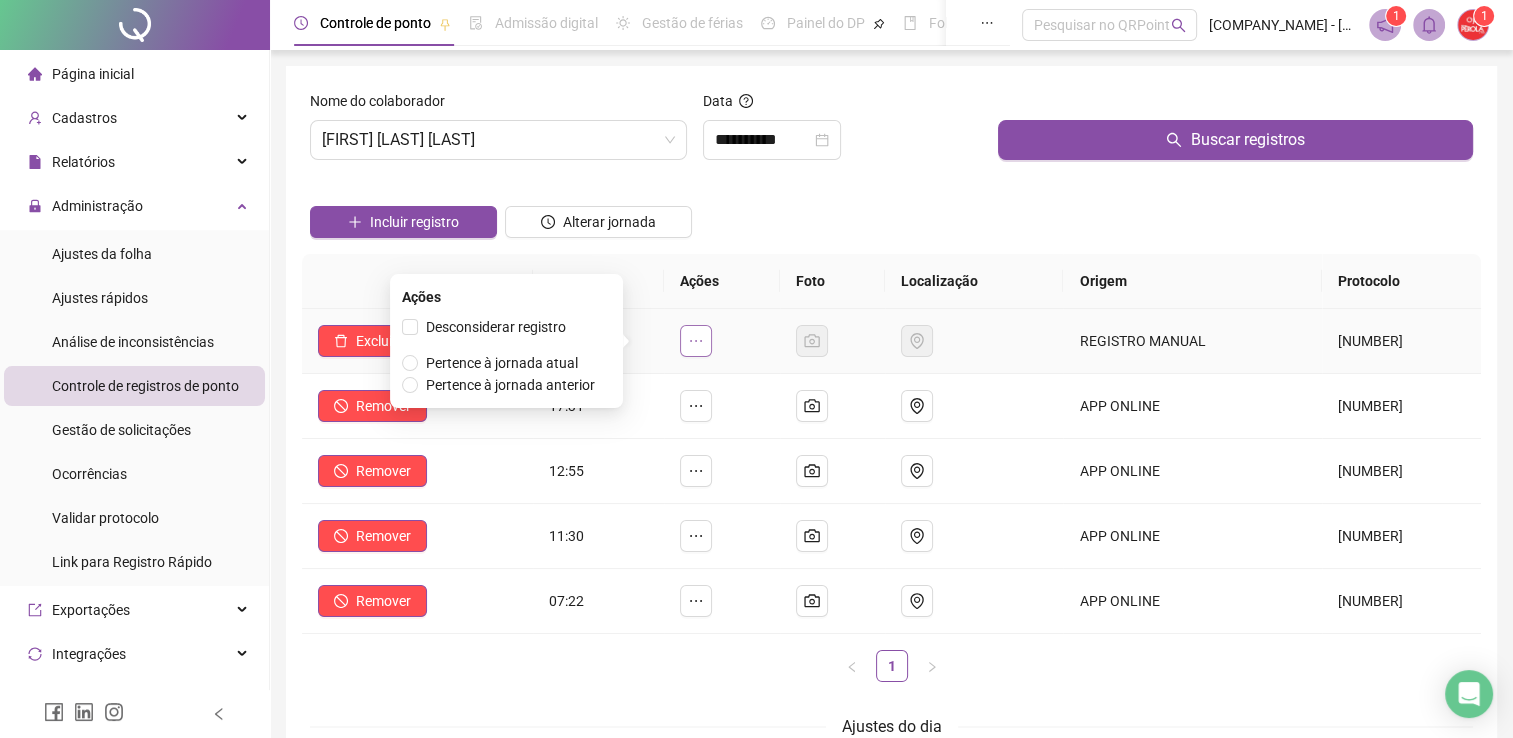 click at bounding box center [696, 341] 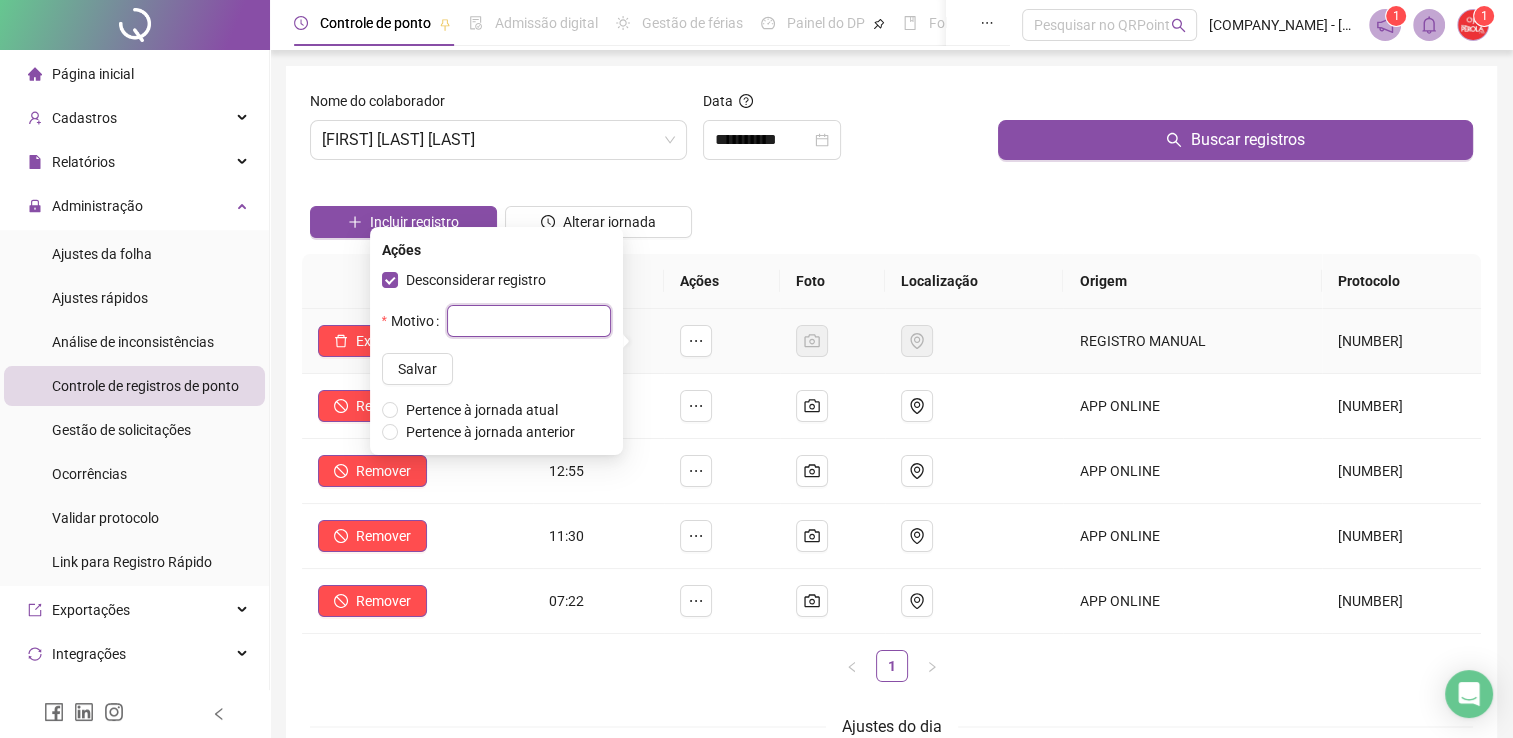 click at bounding box center (529, 321) 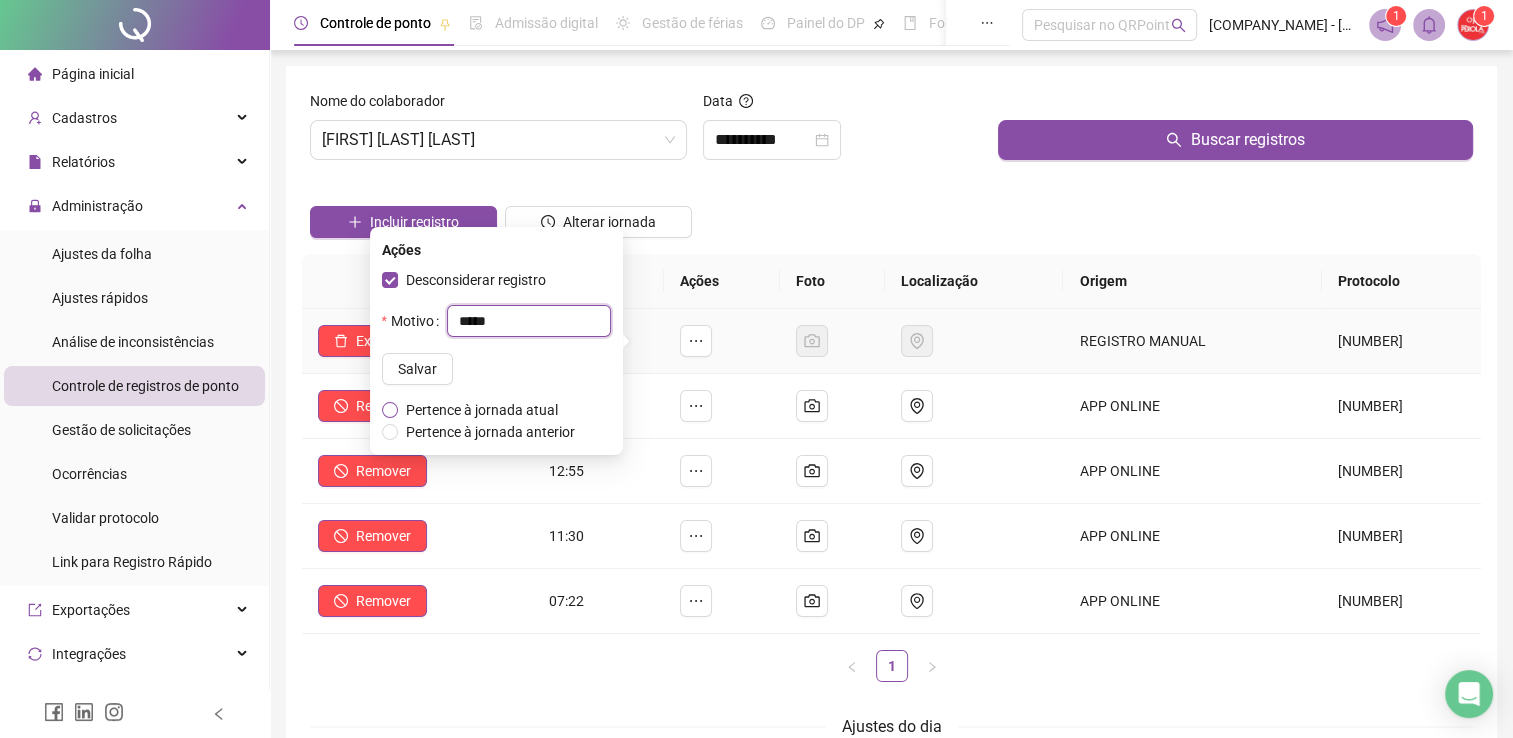 type on "*****" 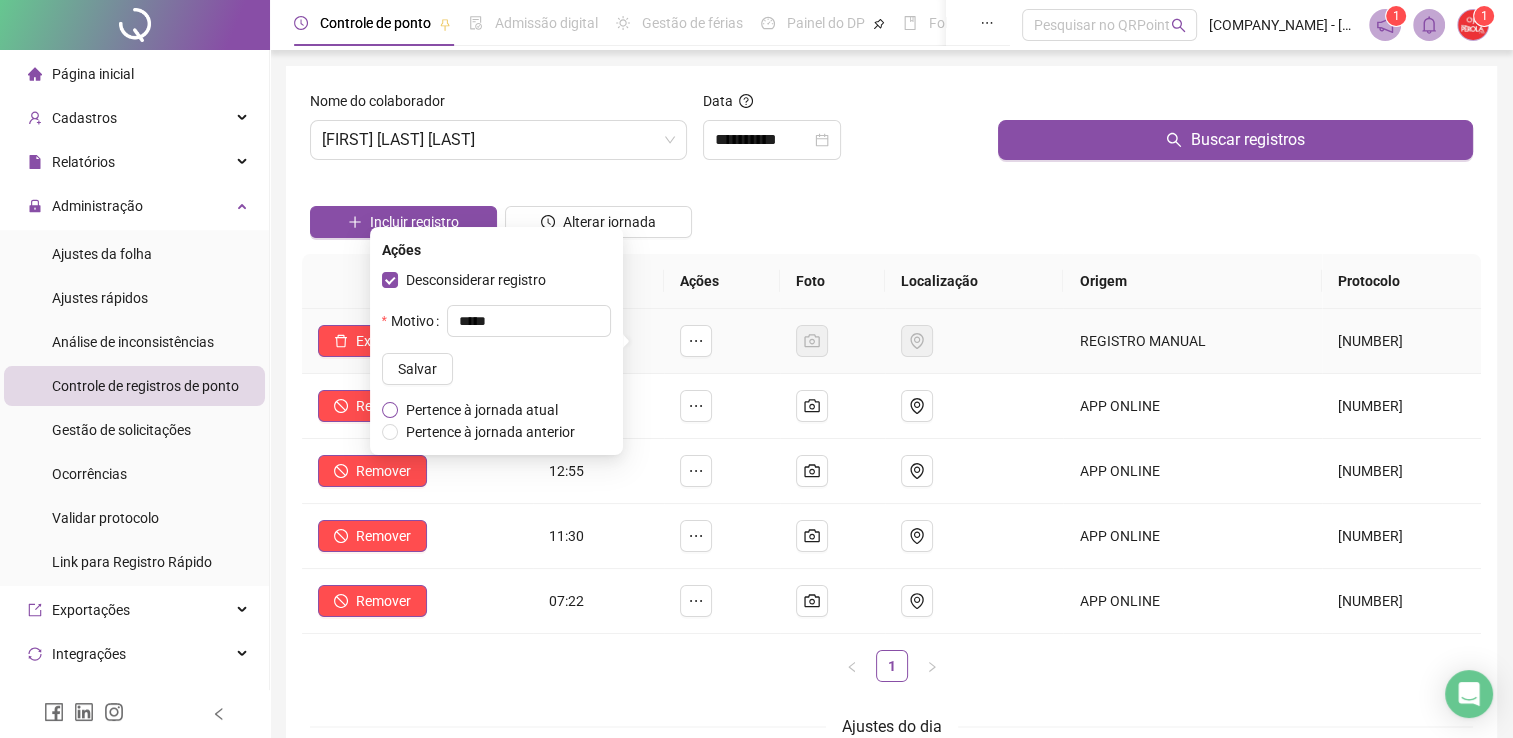 type 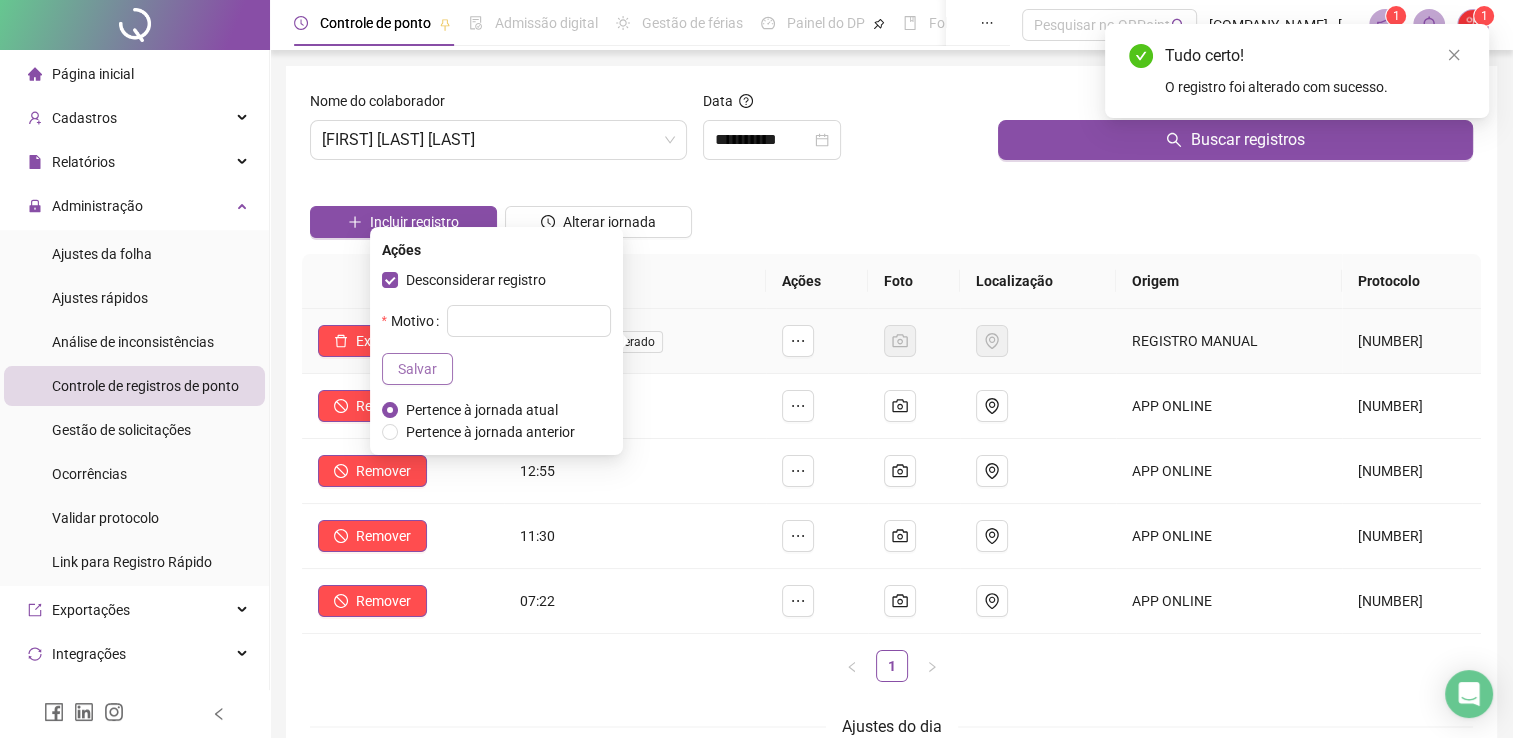 click on "Salvar" at bounding box center [417, 369] 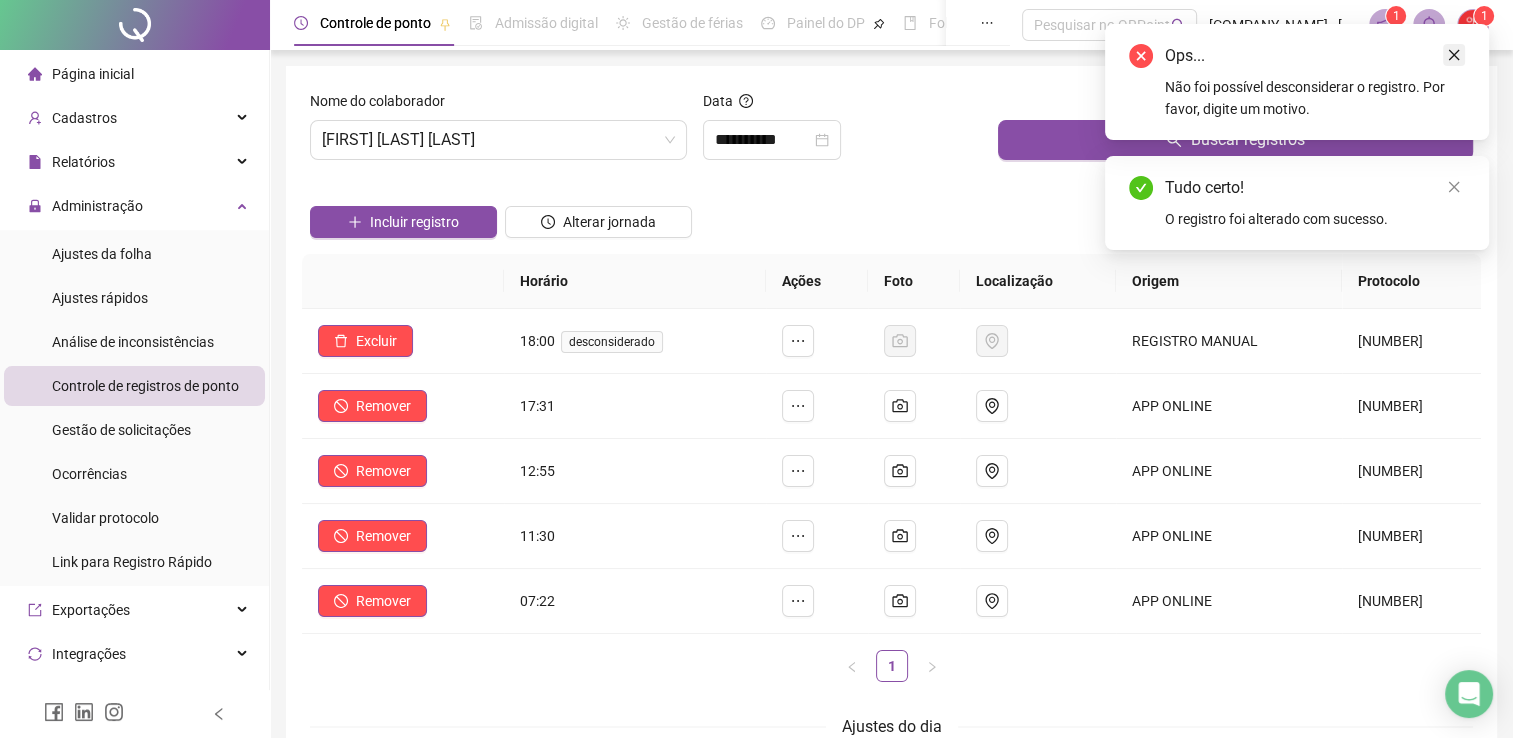 click 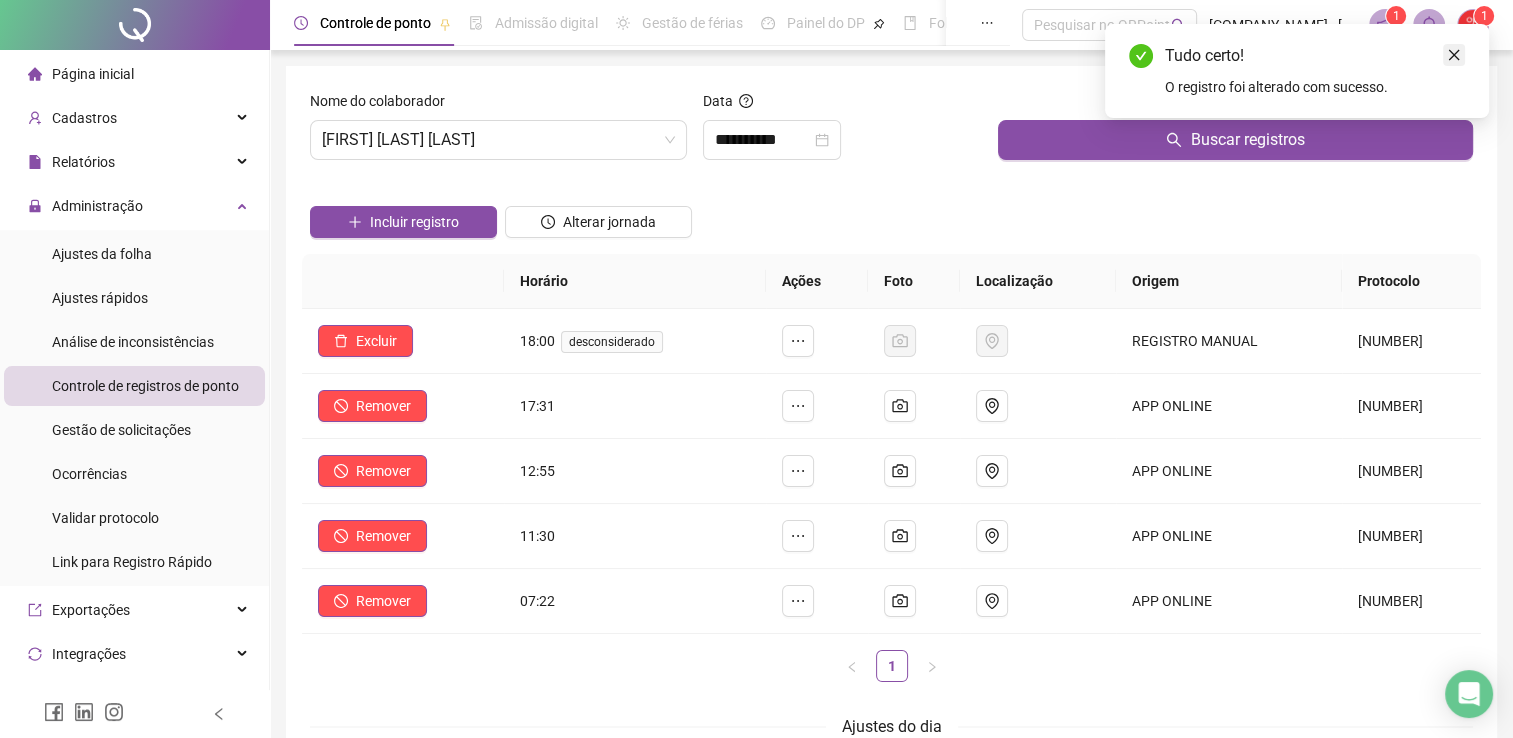 click 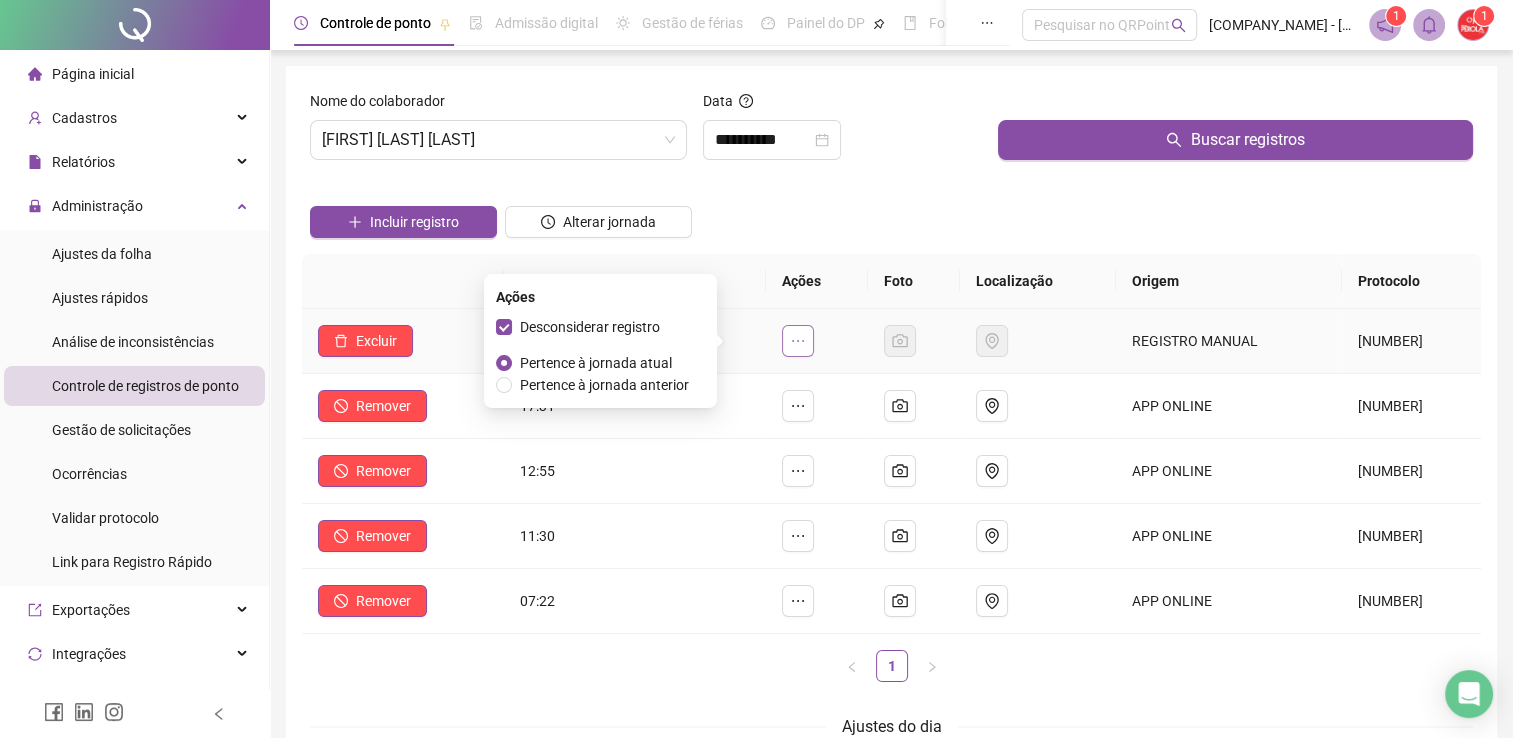 click 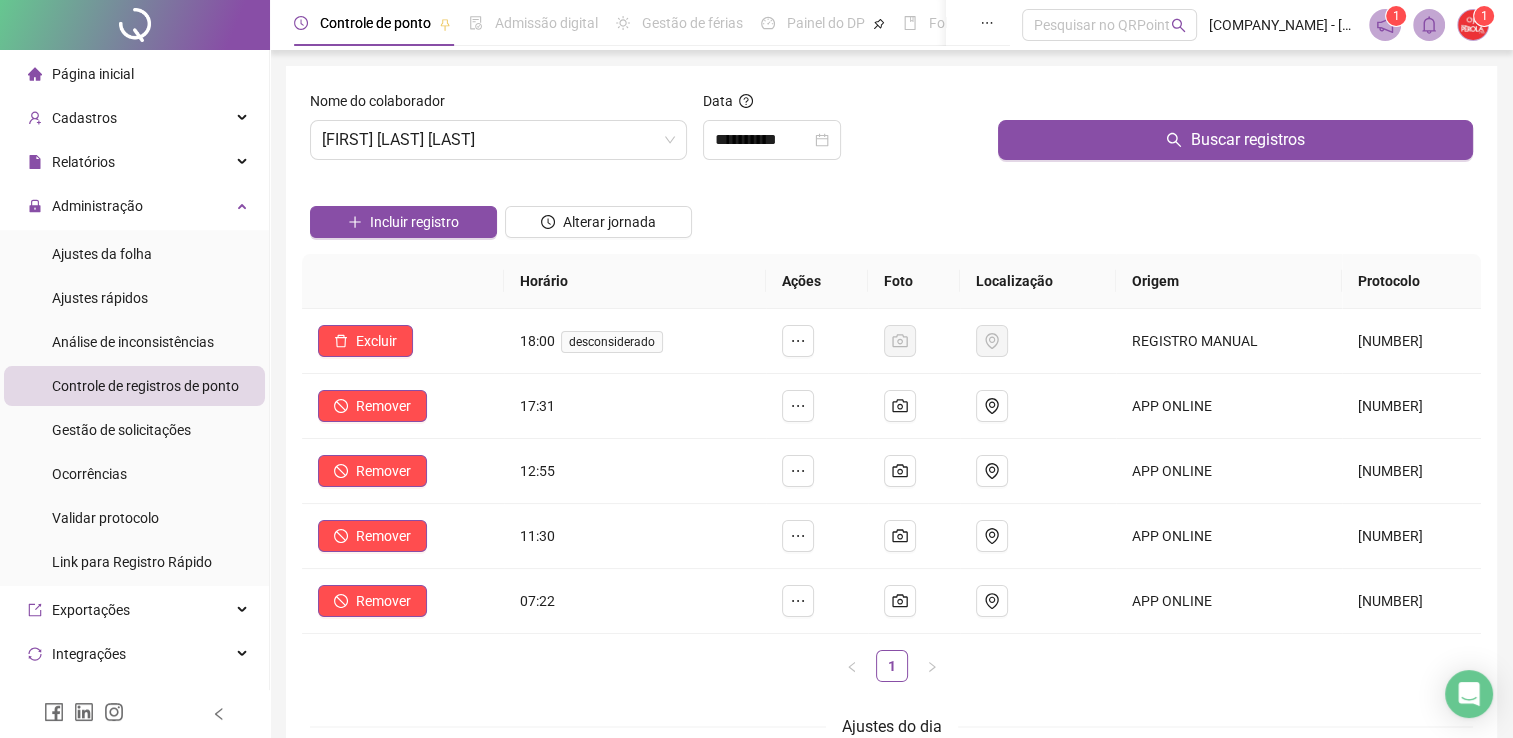 click on "Incluir registro   Alterar jornada" at bounding box center (891, 215) 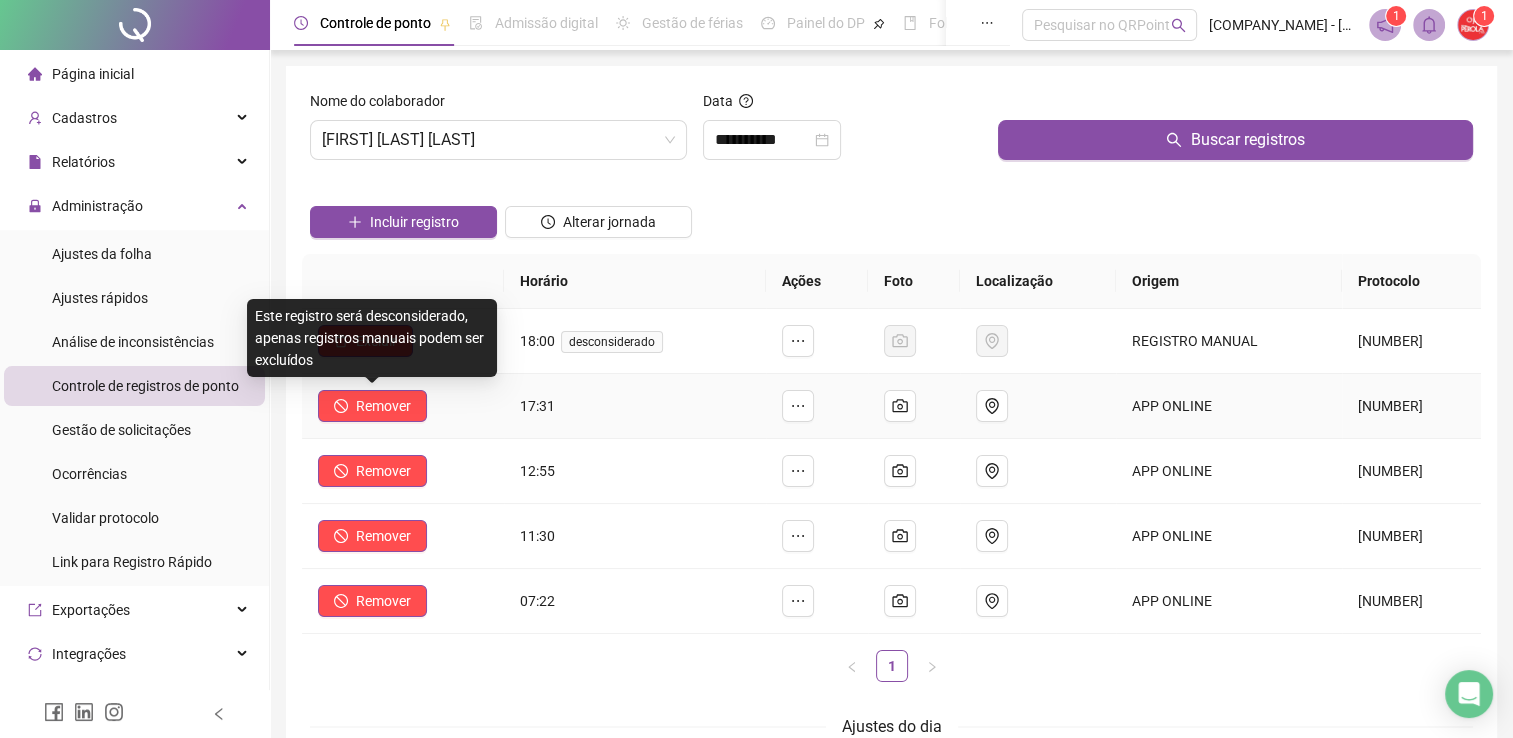 click on "Este registro será desconsiderado, apenas registros manuais podem ser excluídos" at bounding box center [372, 338] 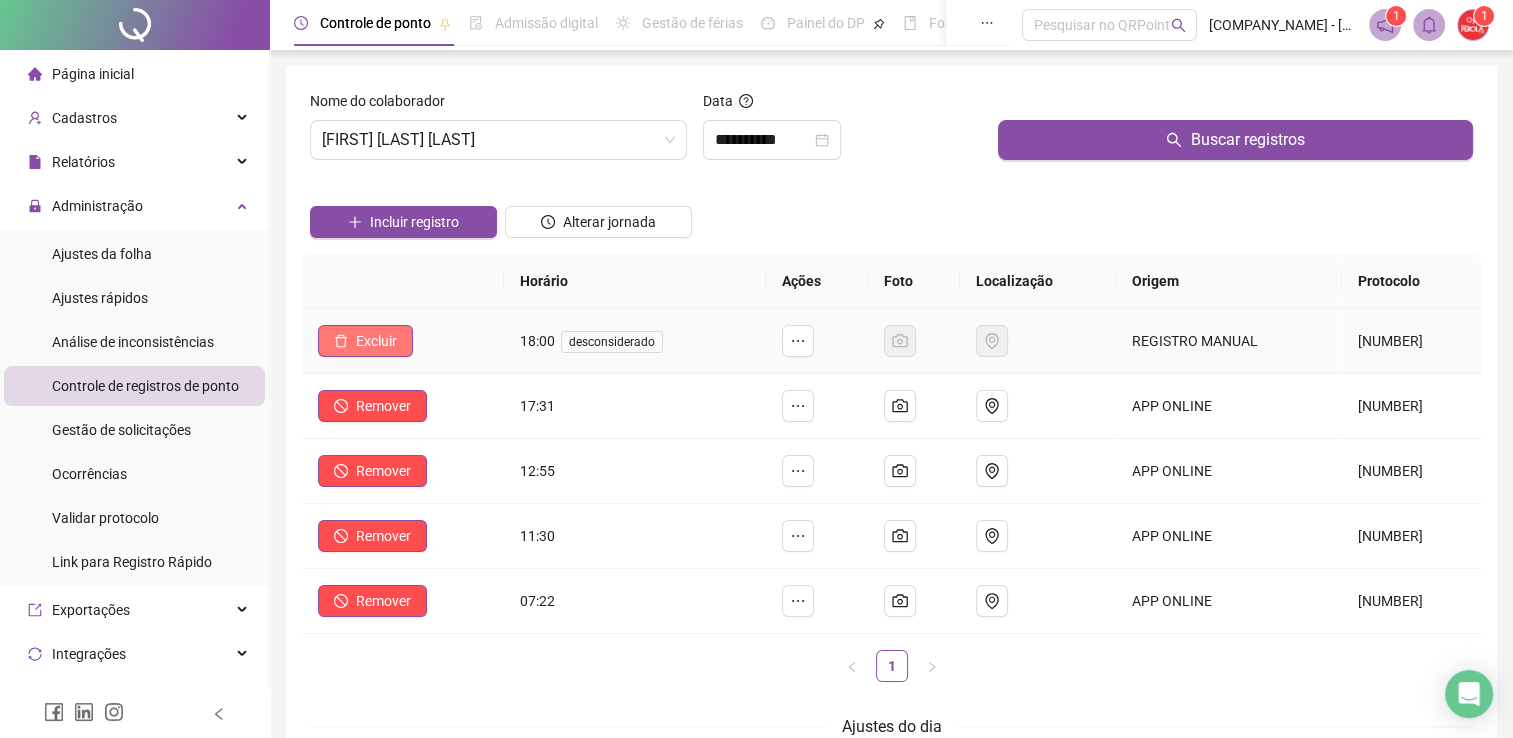 click on "Excluir" at bounding box center (376, 341) 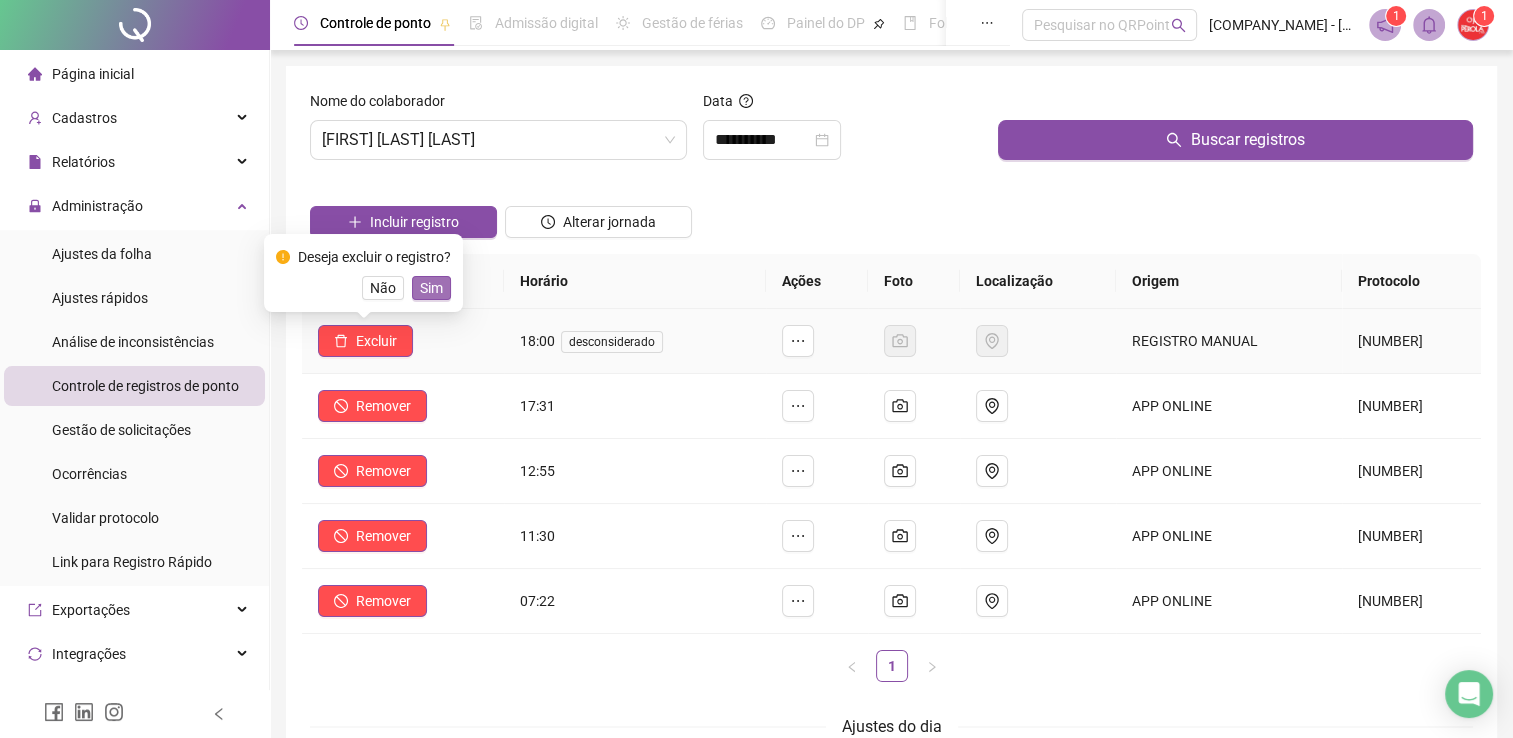 click on "Sim" at bounding box center [431, 288] 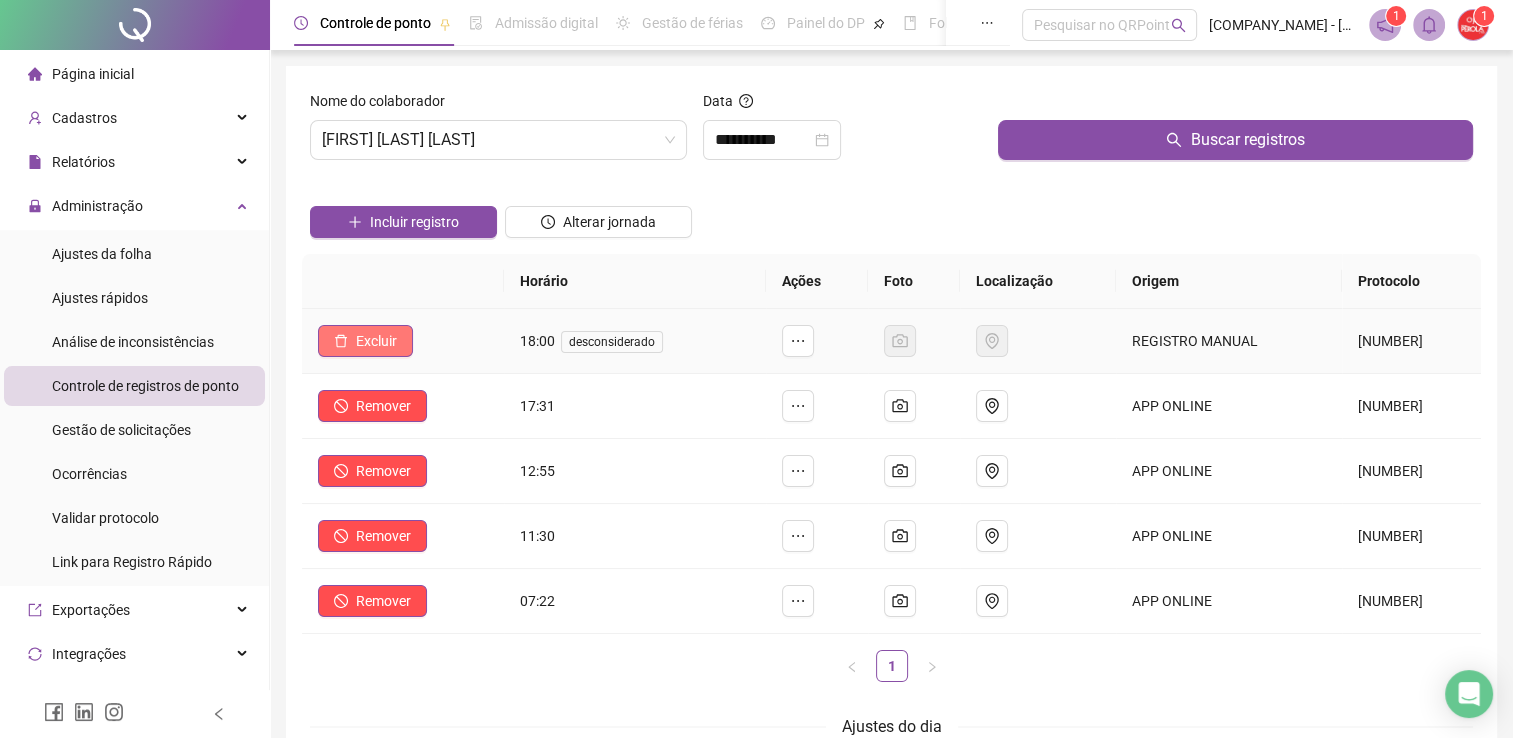 click on "Excluir" at bounding box center [365, 341] 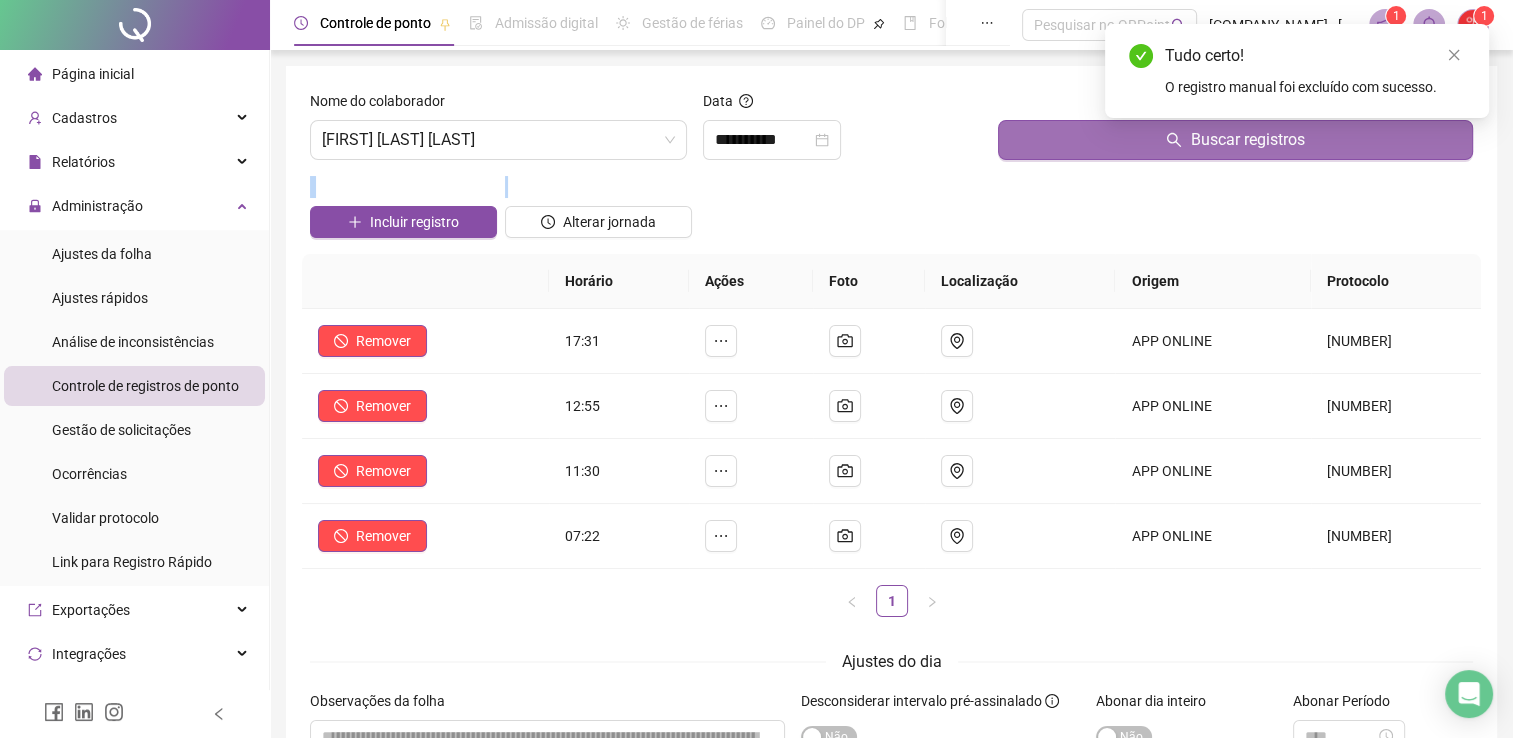 drag, startPoint x: 848, startPoint y: 206, endPoint x: 1029, endPoint y: 153, distance: 188.60011 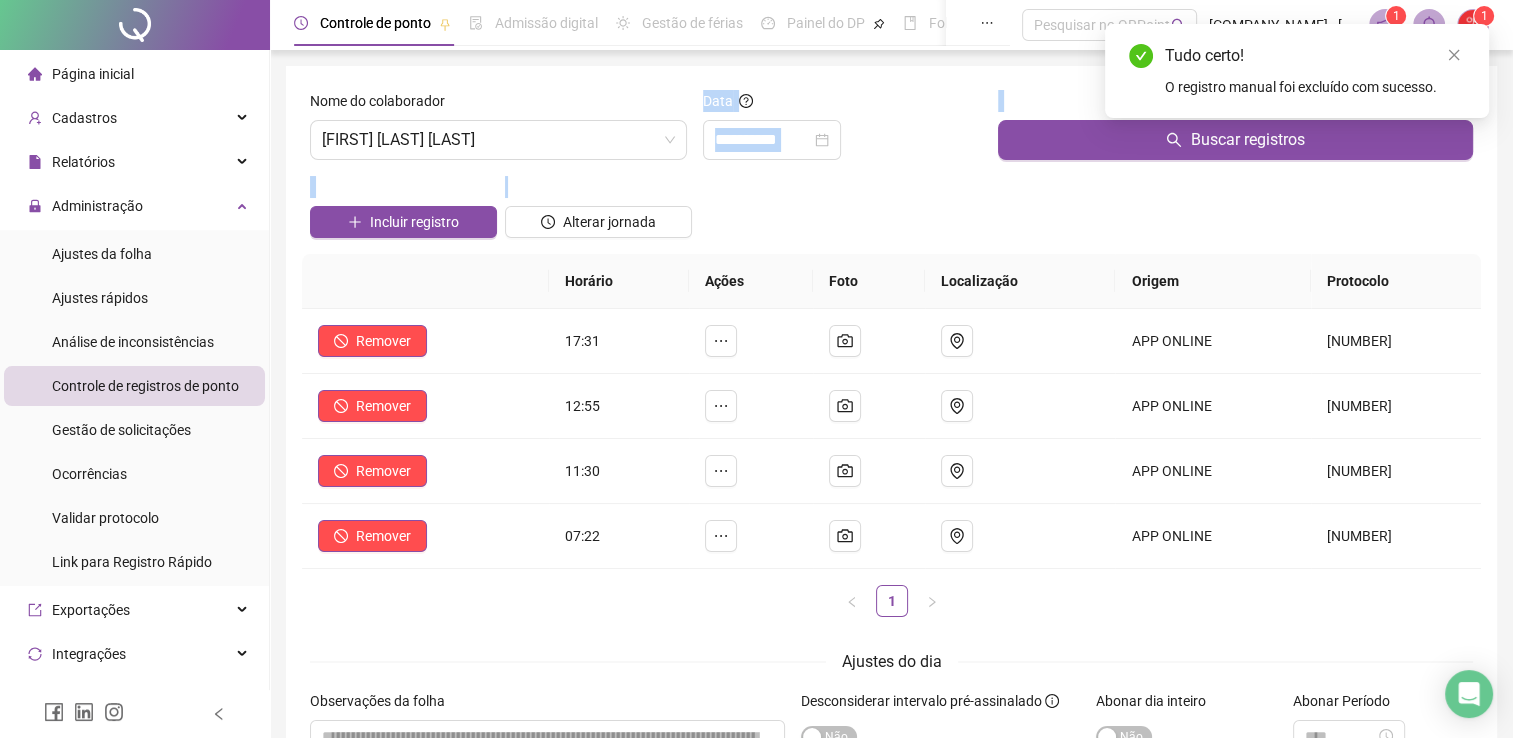 drag, startPoint x: 632, startPoint y: 97, endPoint x: 574, endPoint y: 188, distance: 107.912 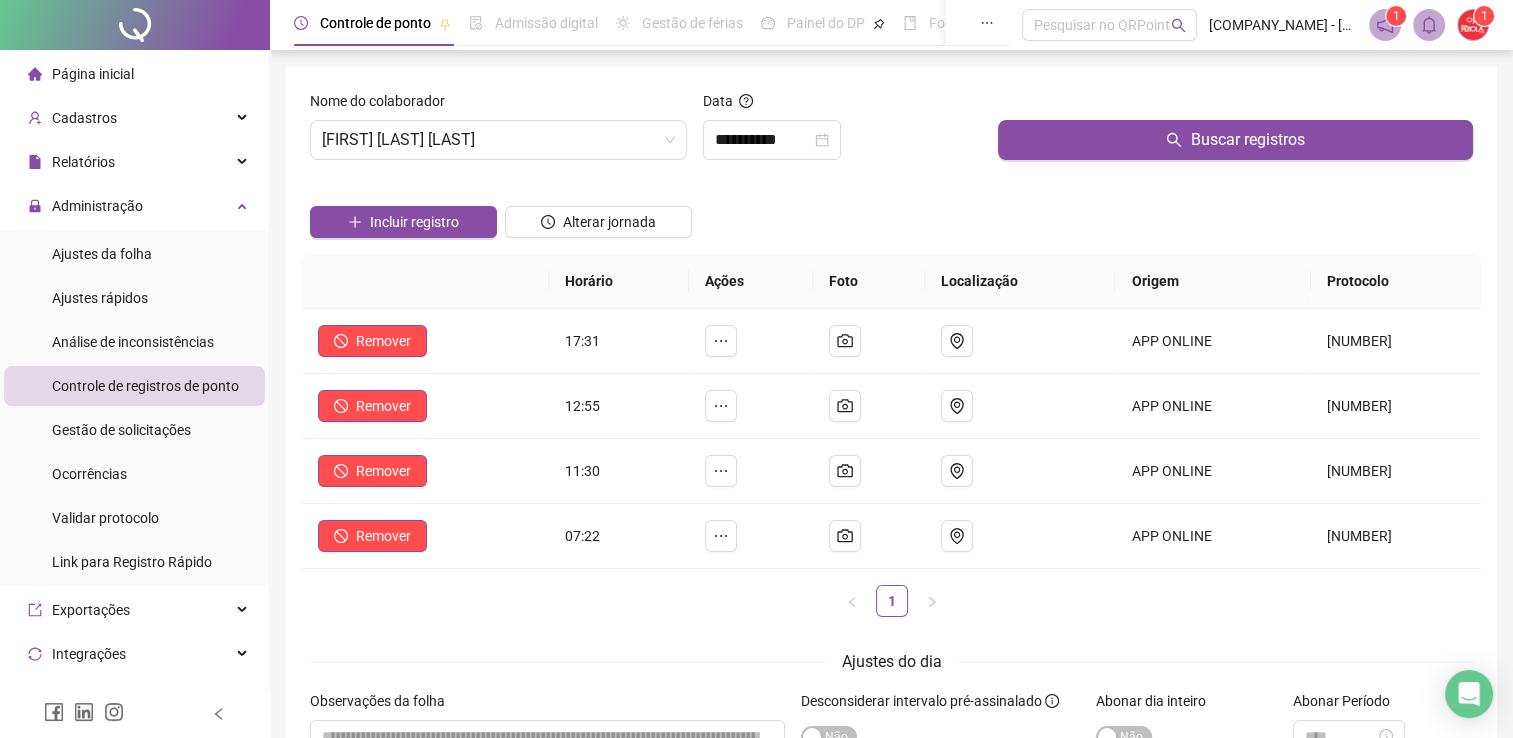 click at bounding box center [598, 191] 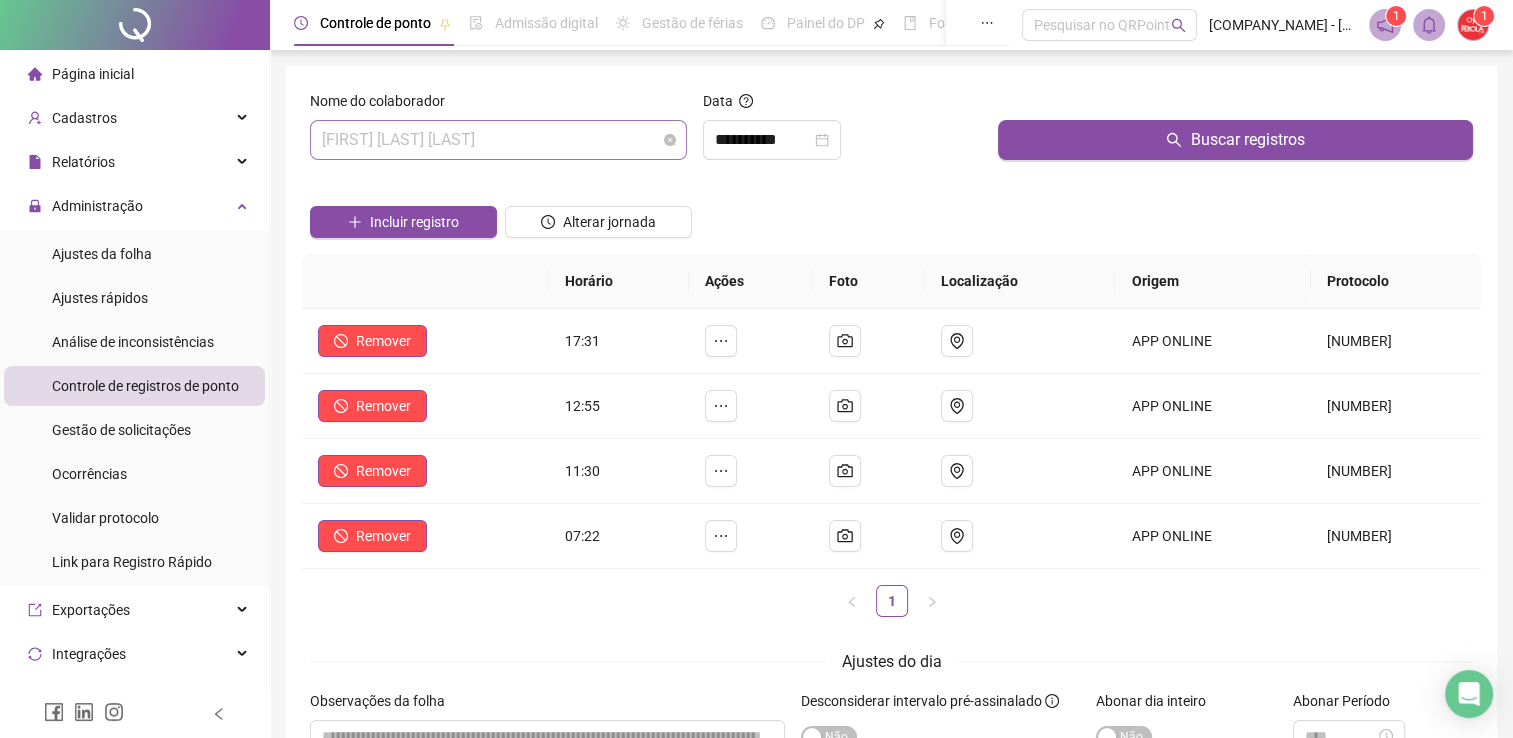click on "[FIRST] [LAST] [LAST]" at bounding box center (498, 140) 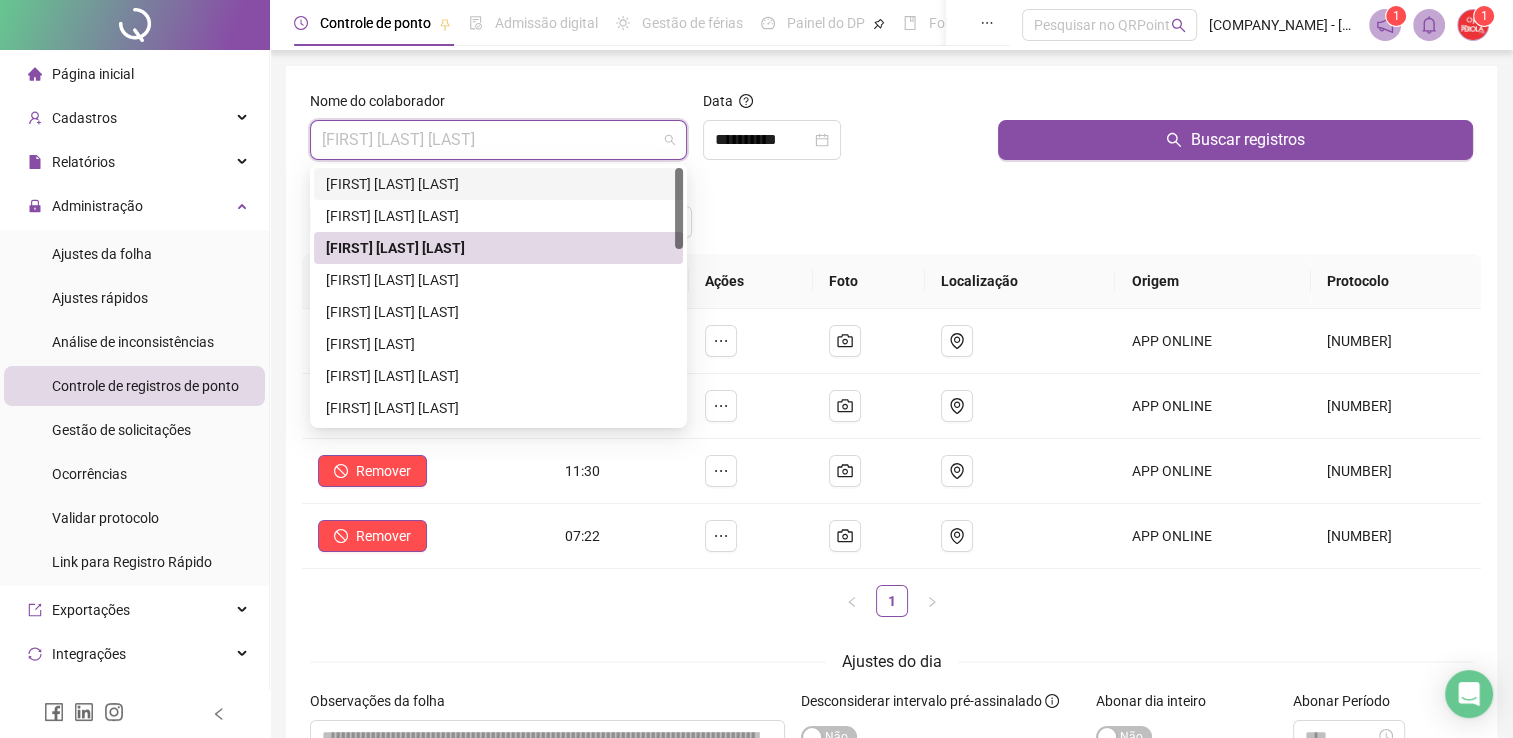 click on "[FIRST] [LAST] [LAST]" at bounding box center (498, 184) 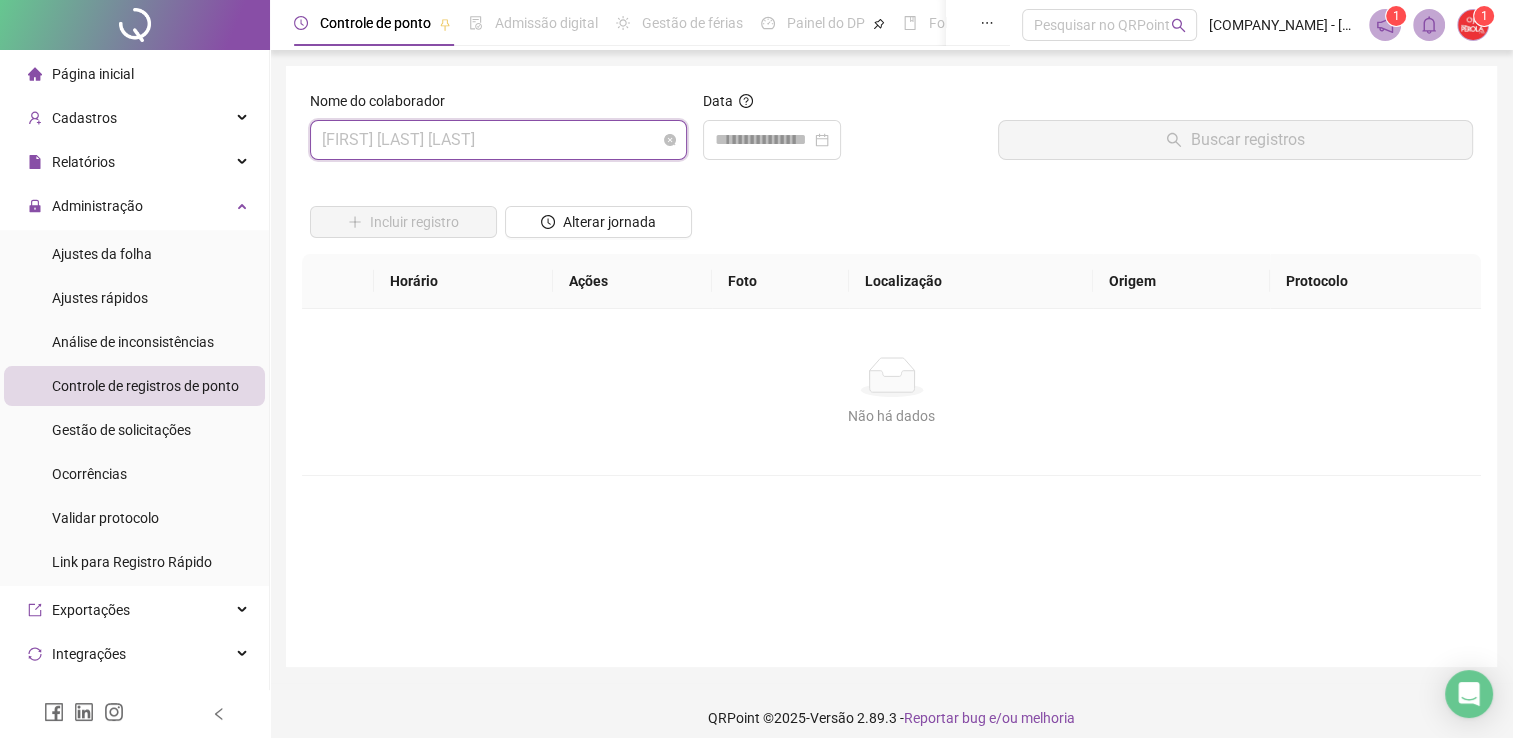 click on "[FIRST] [LAST] [LAST]" at bounding box center [498, 140] 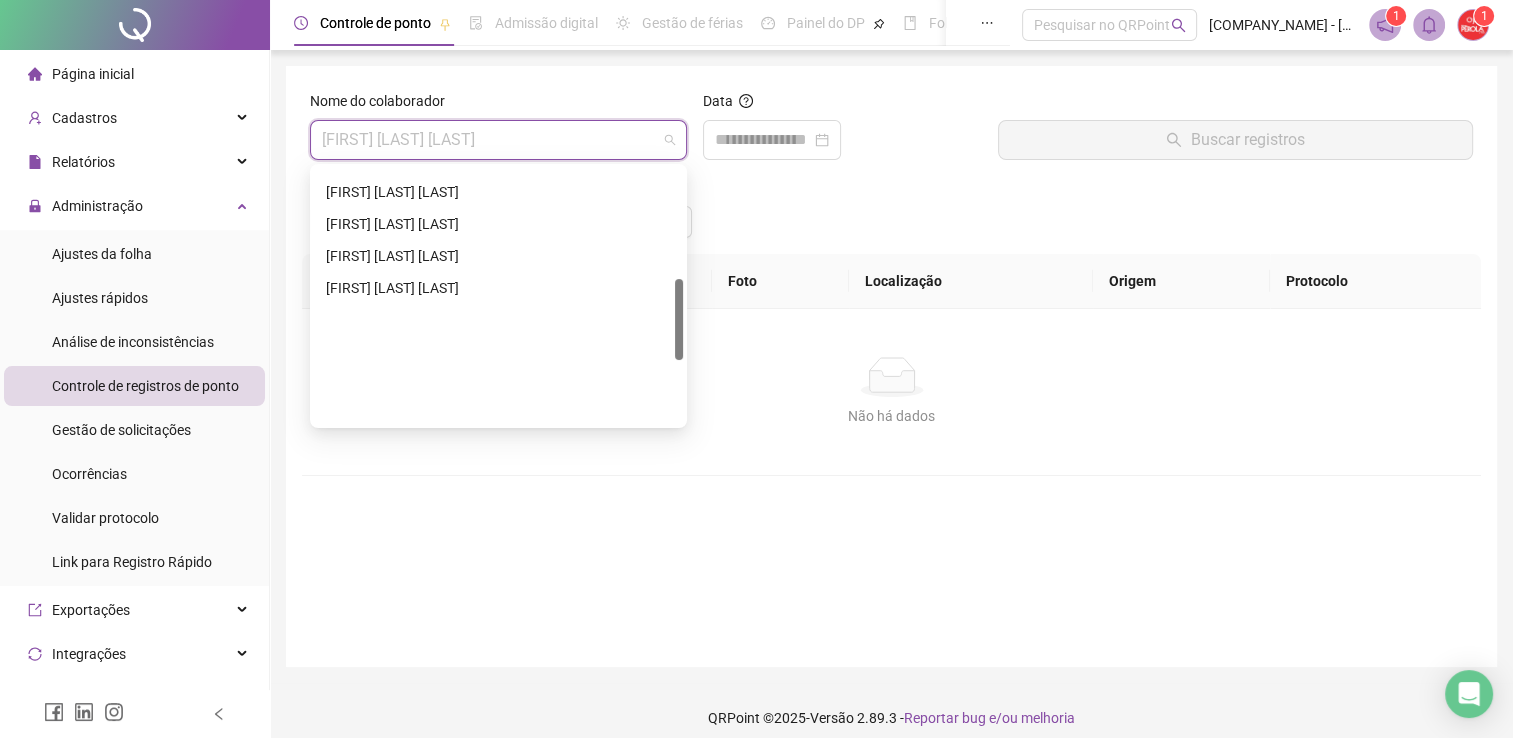 scroll, scrollTop: 544, scrollLeft: 0, axis: vertical 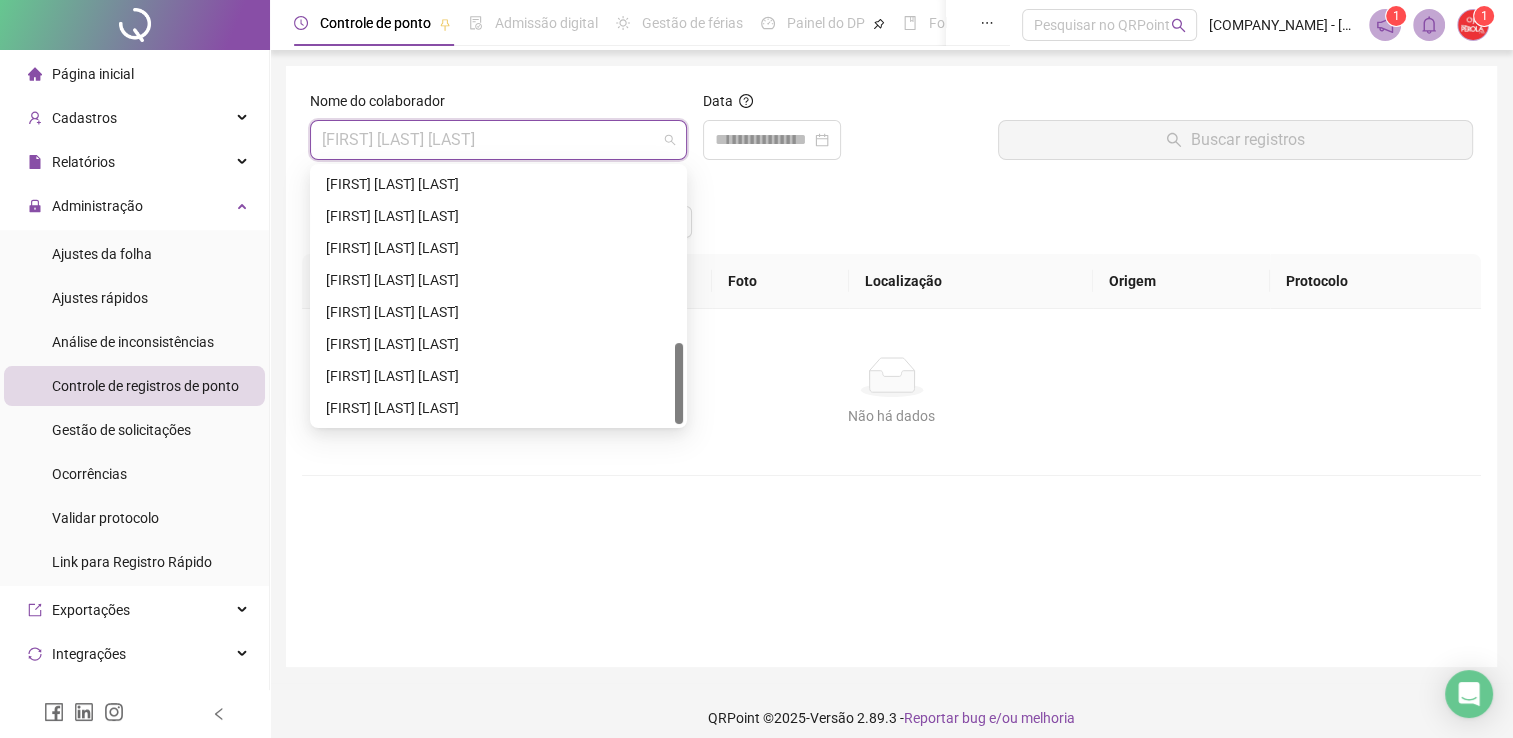 drag, startPoint x: 678, startPoint y: 204, endPoint x: 672, endPoint y: 452, distance: 248.07257 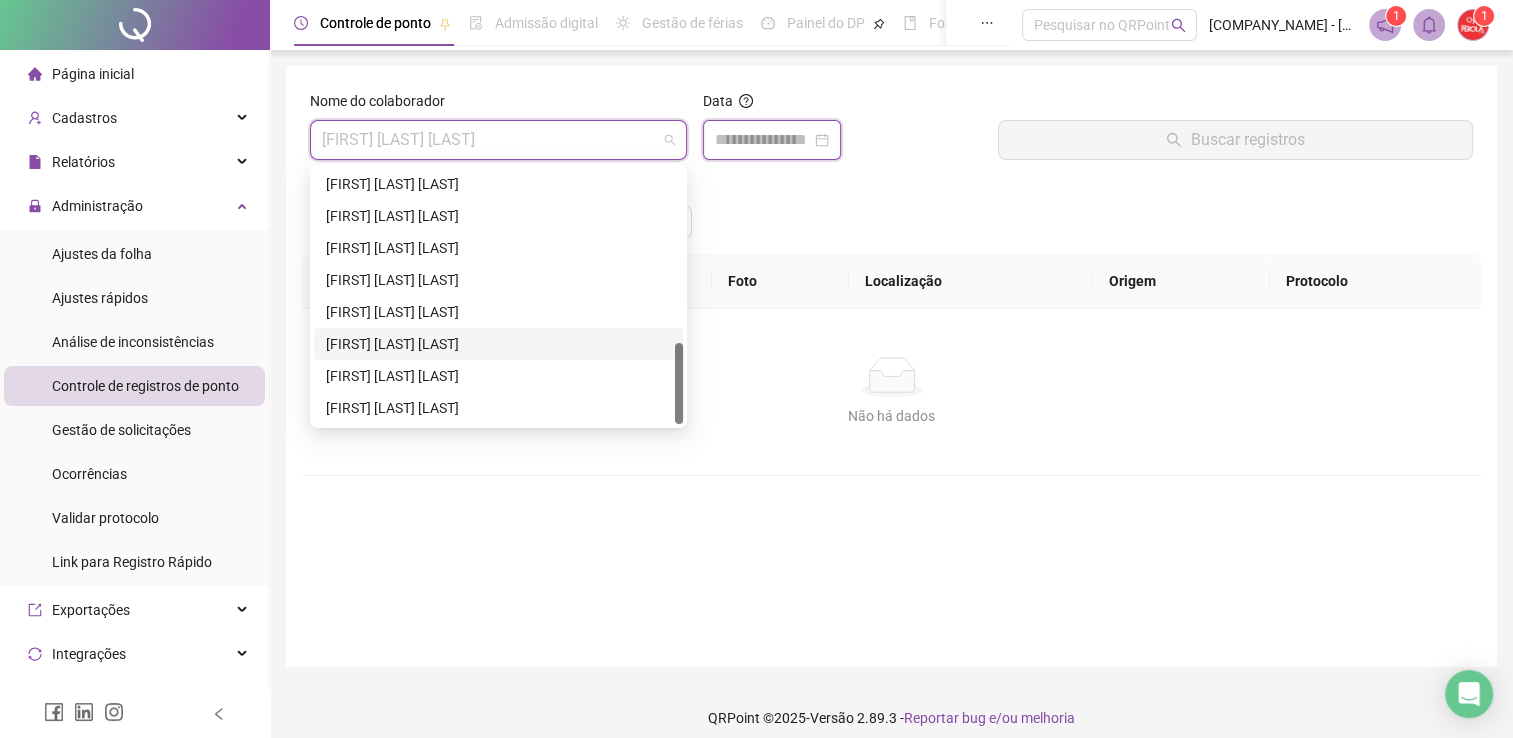 click at bounding box center (763, 140) 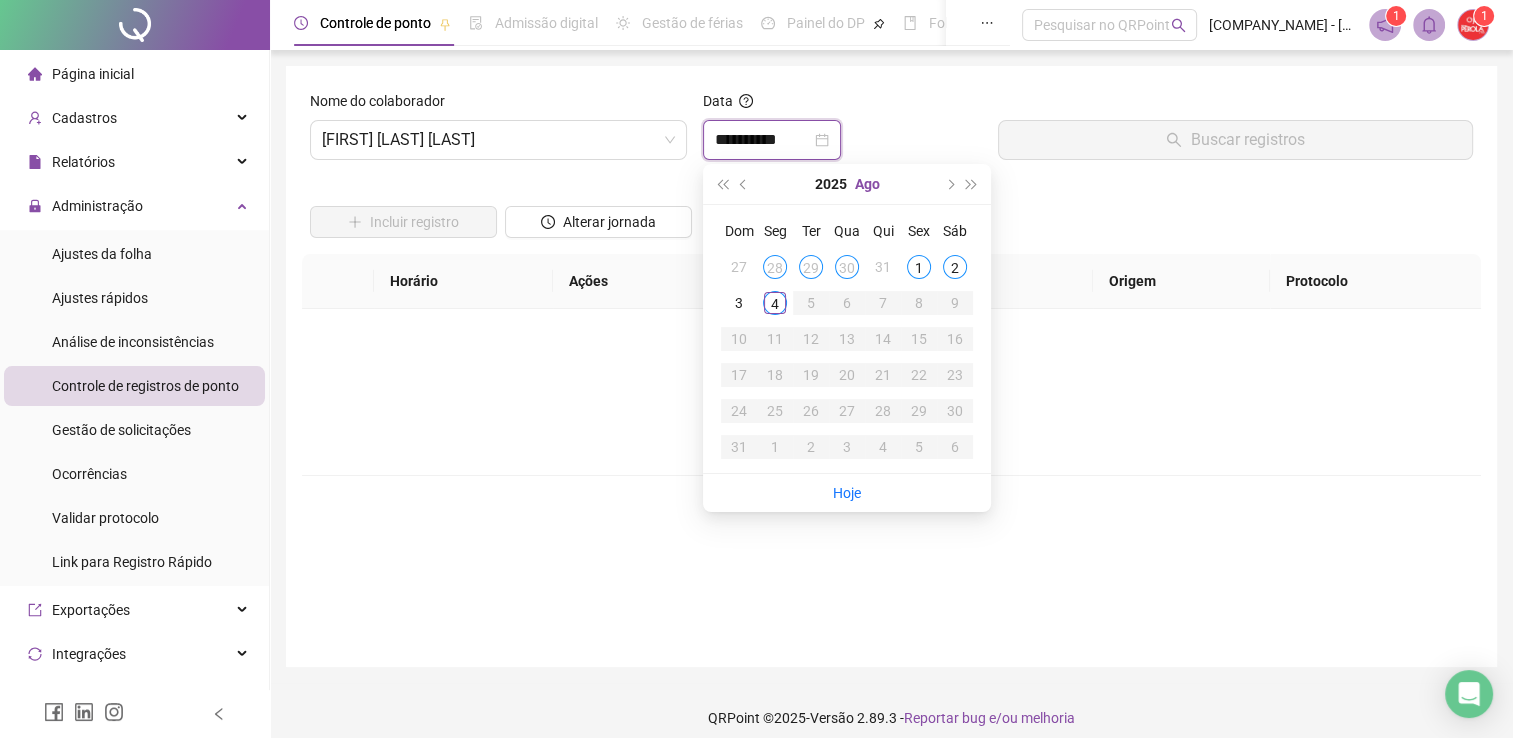 type on "**********" 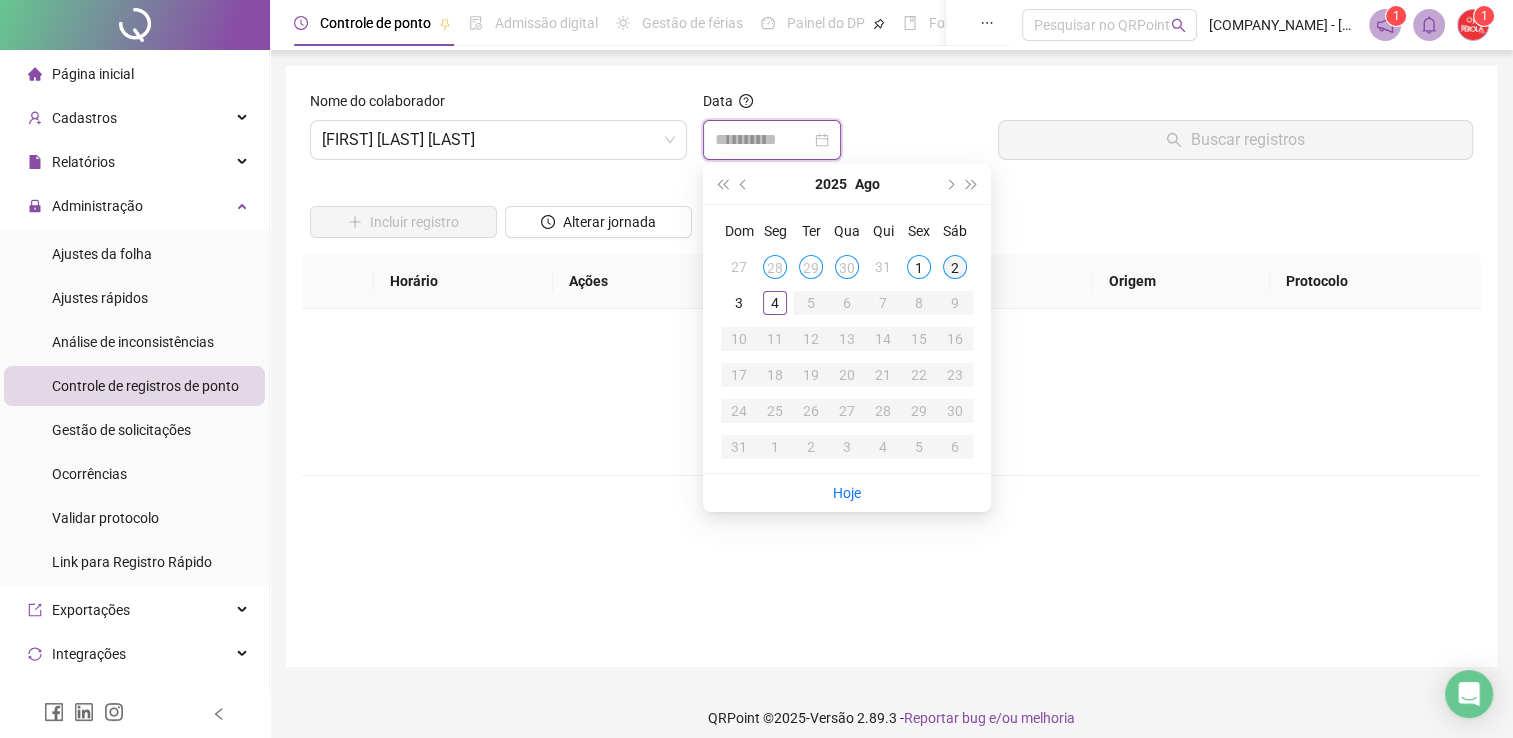 type on "**********" 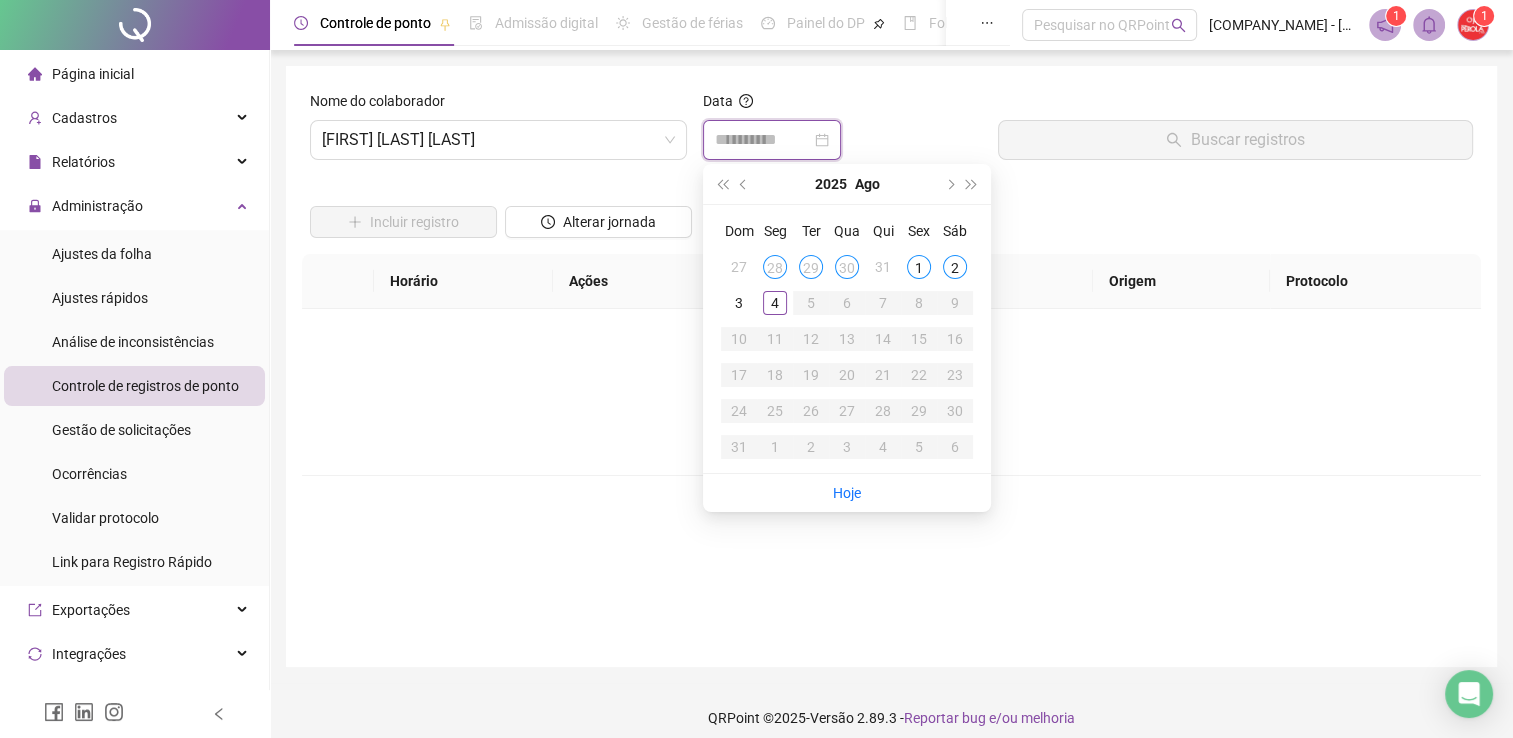 type on "**********" 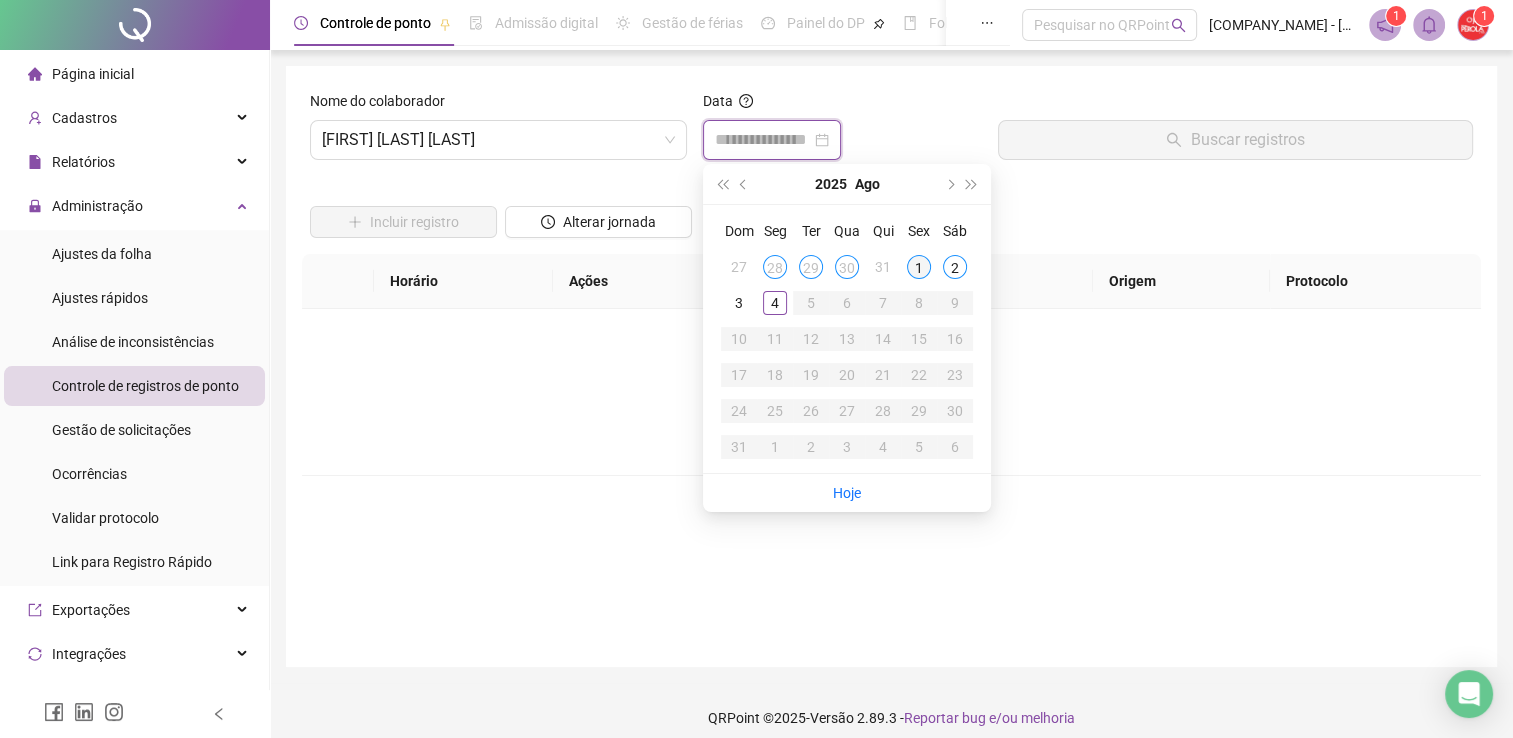 type on "**********" 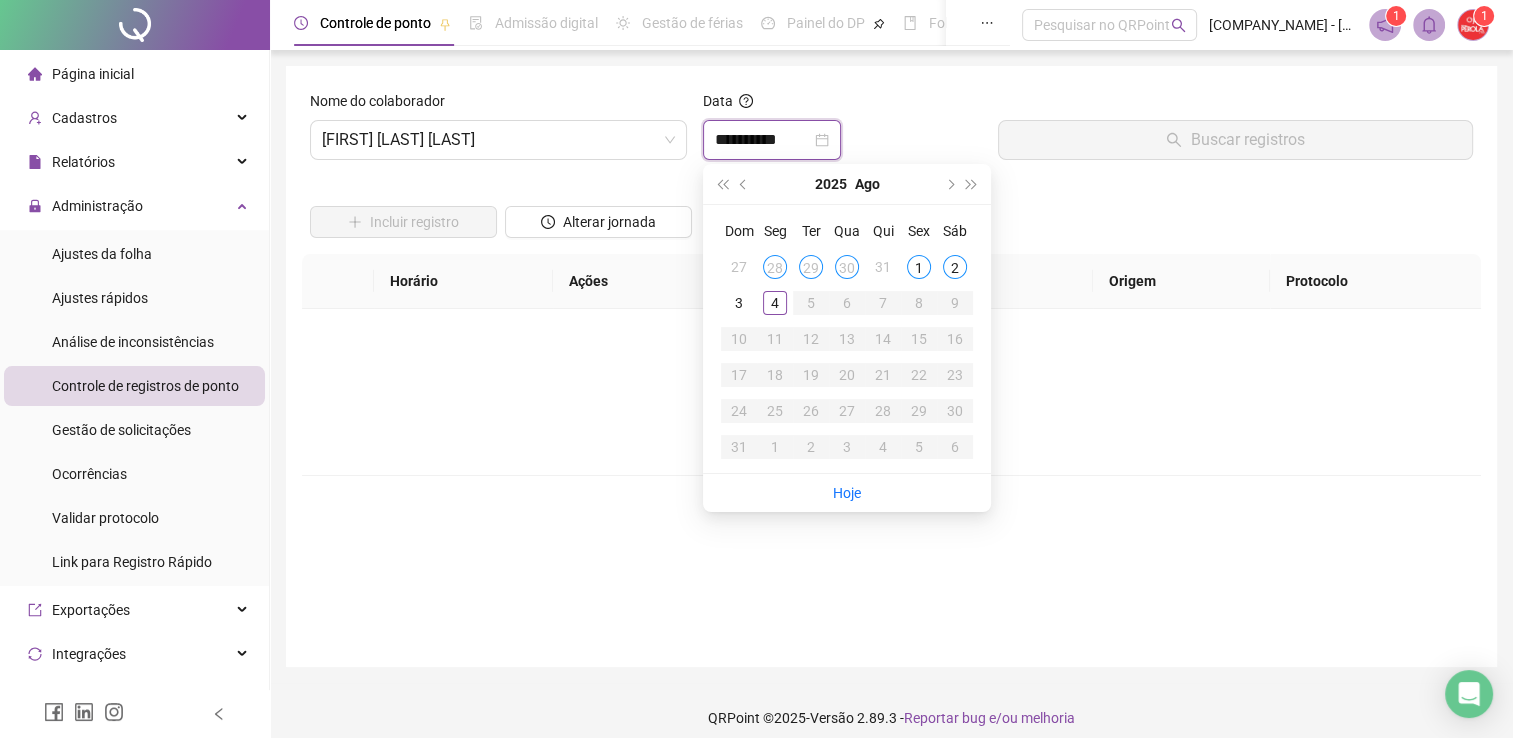 type 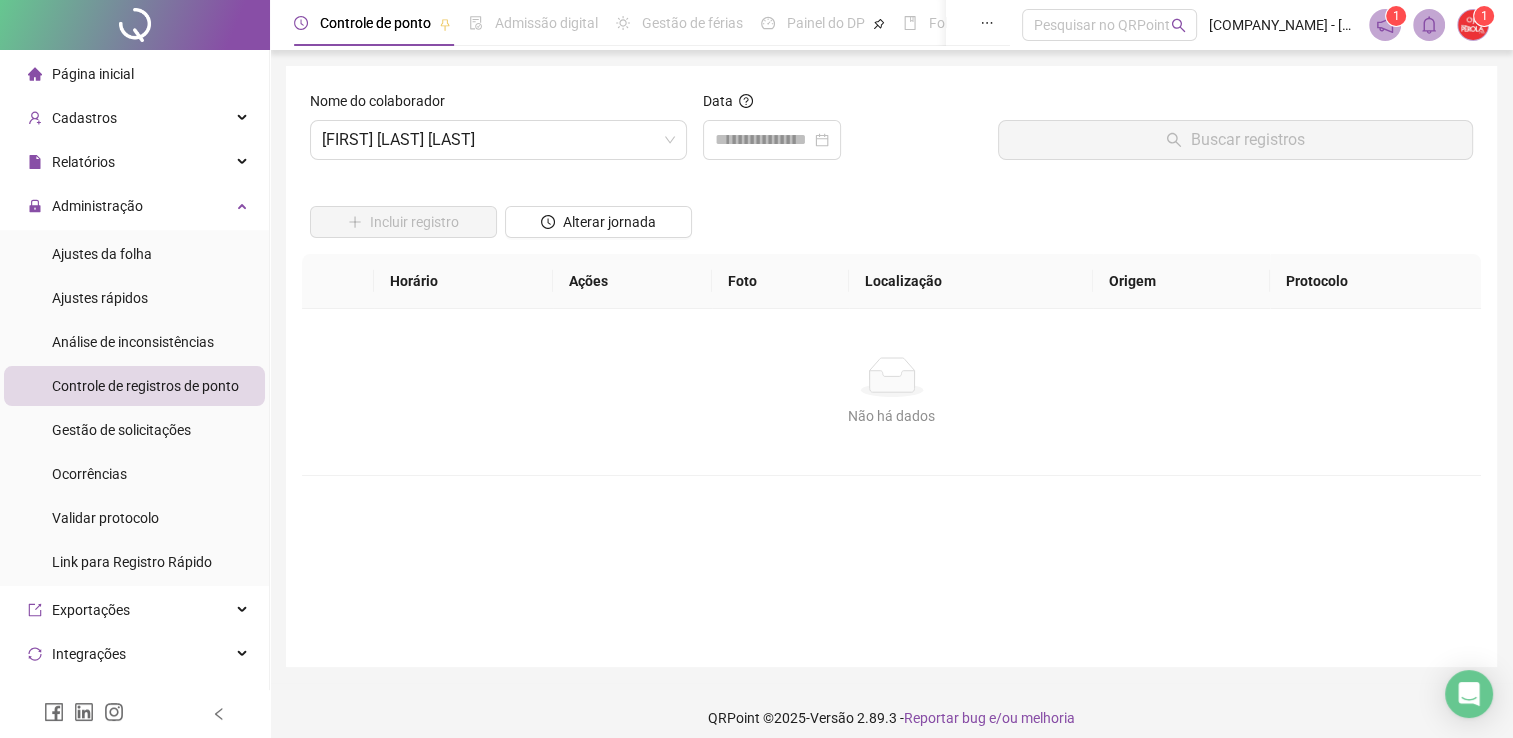 click at bounding box center [842, 140] 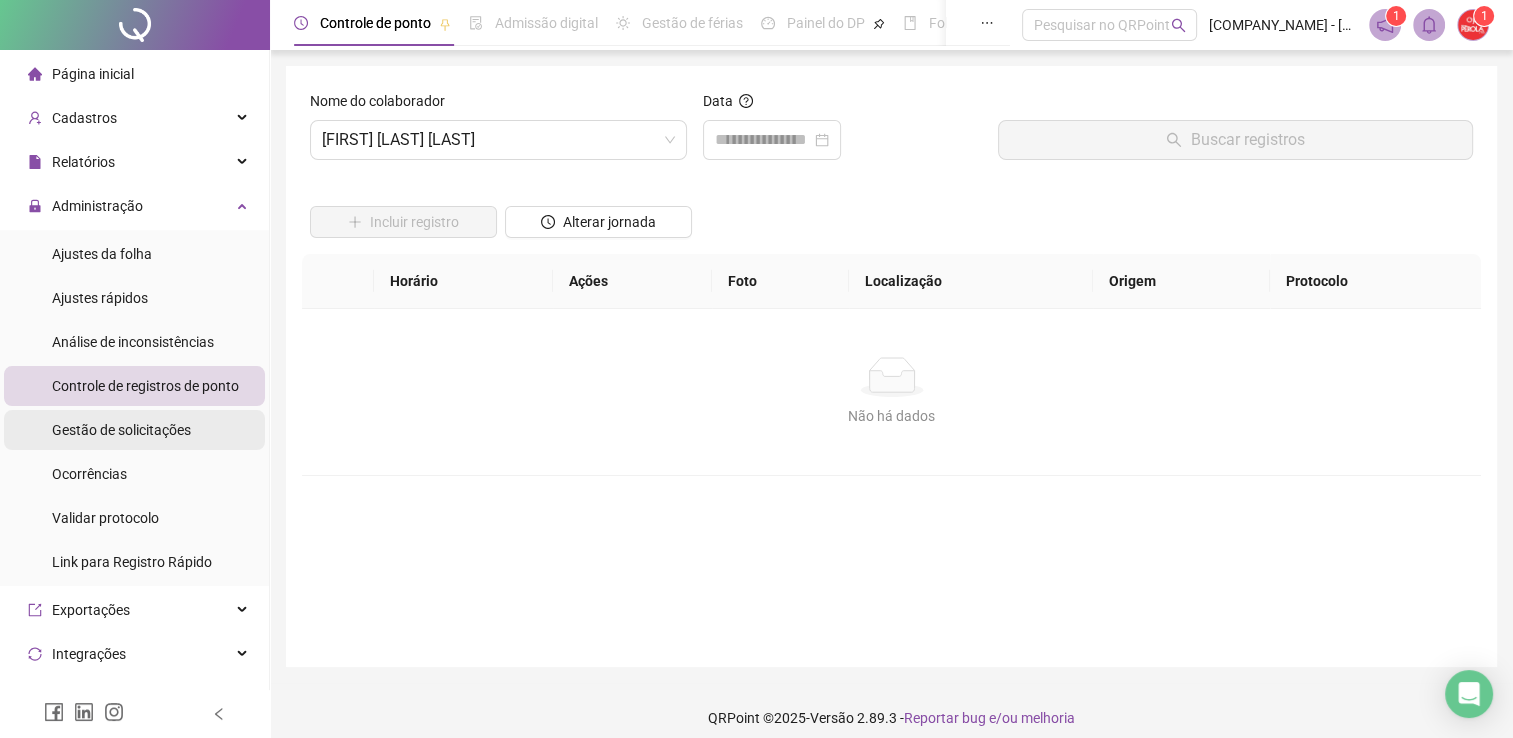 click on "Gestão de solicitações" at bounding box center (121, 430) 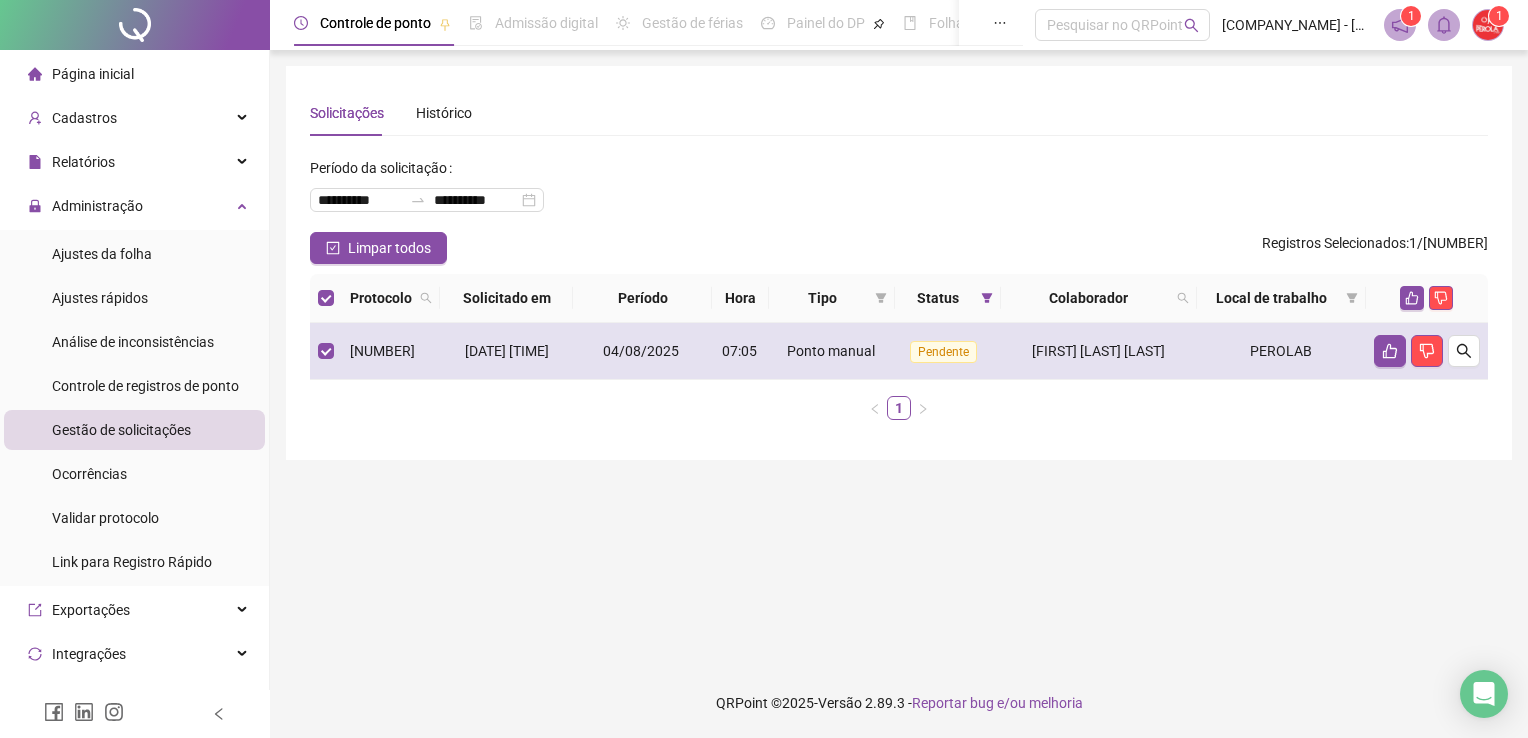 click on "PEROLAB" at bounding box center (1281, 351) 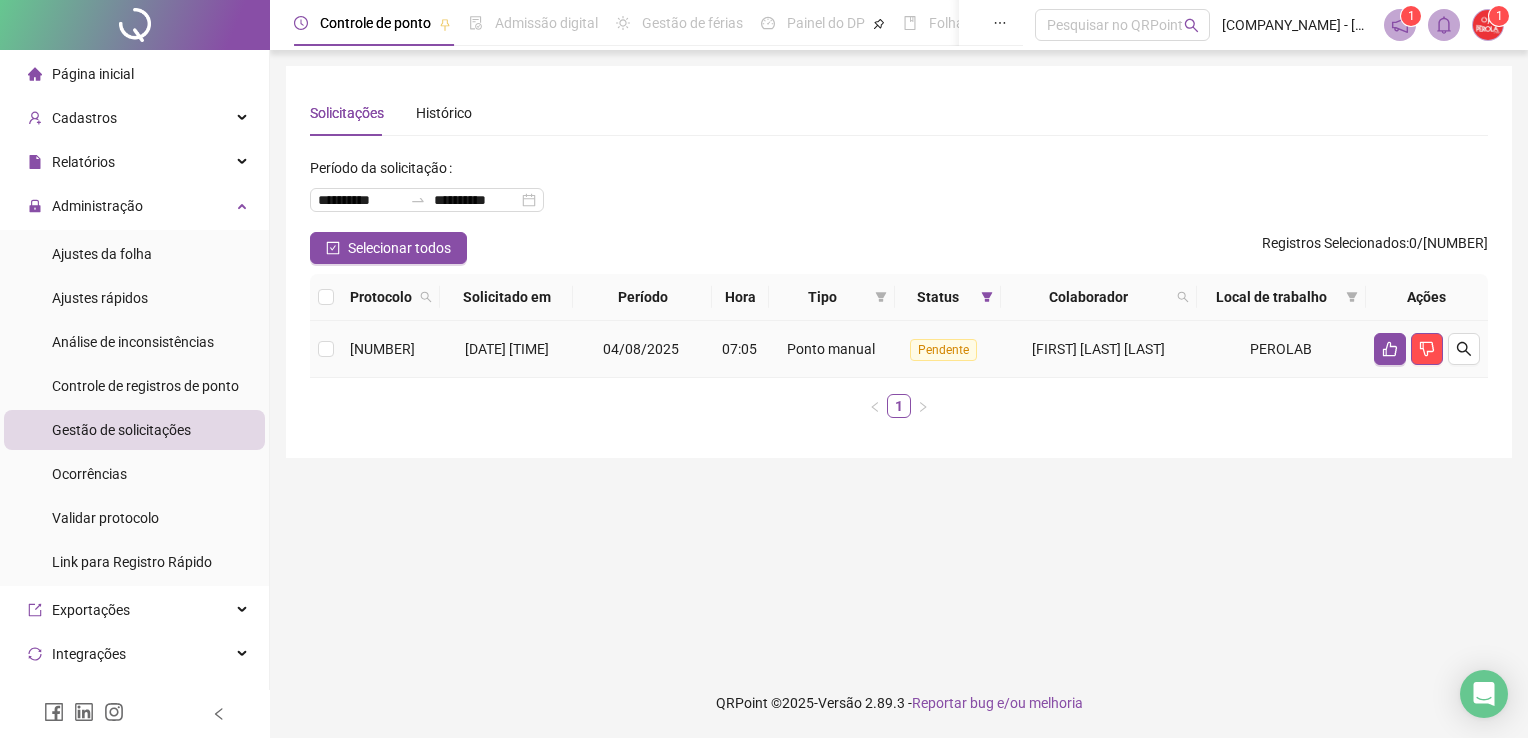 click on "[DATE] [TIME]" at bounding box center [506, 349] 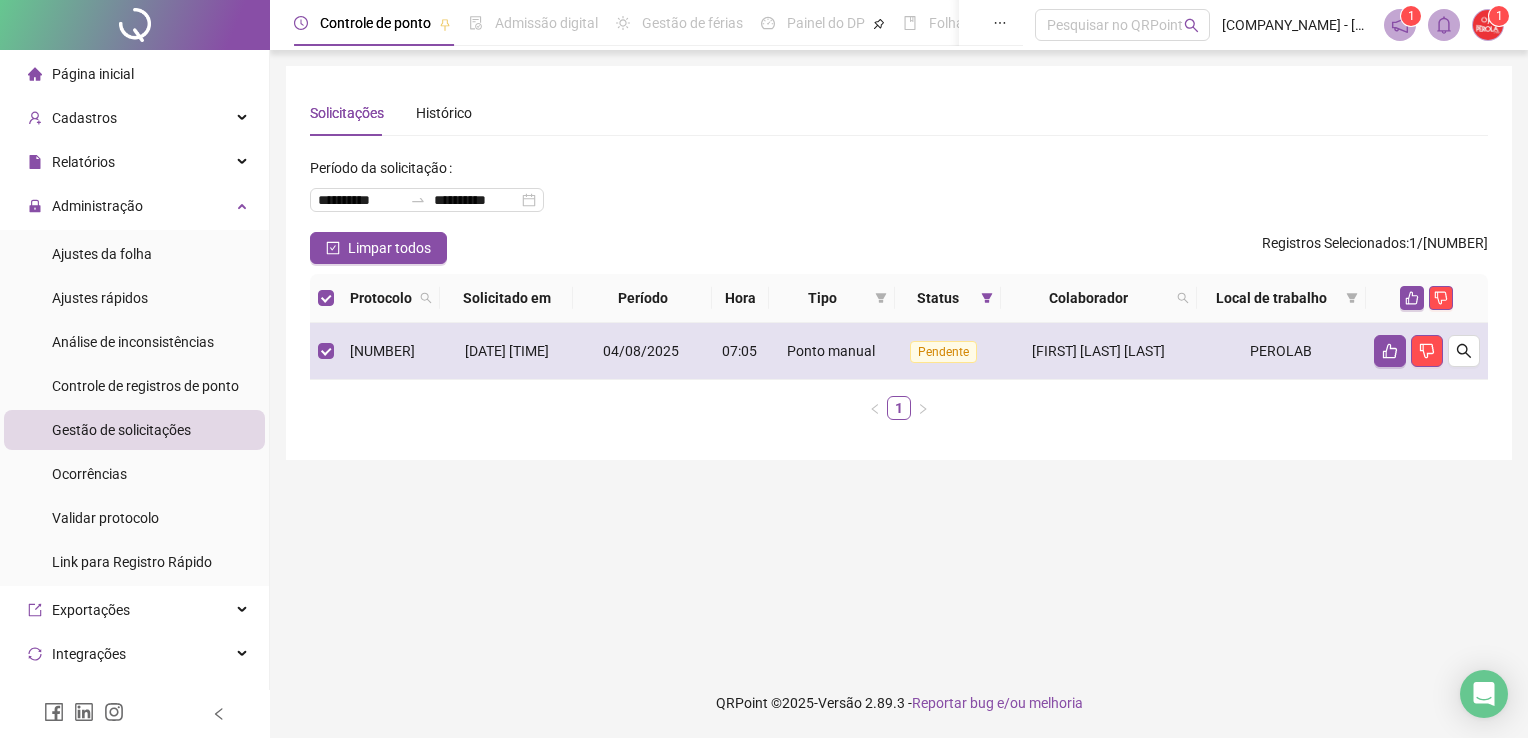 click on "[DATE] [TIME]" at bounding box center (507, 351) 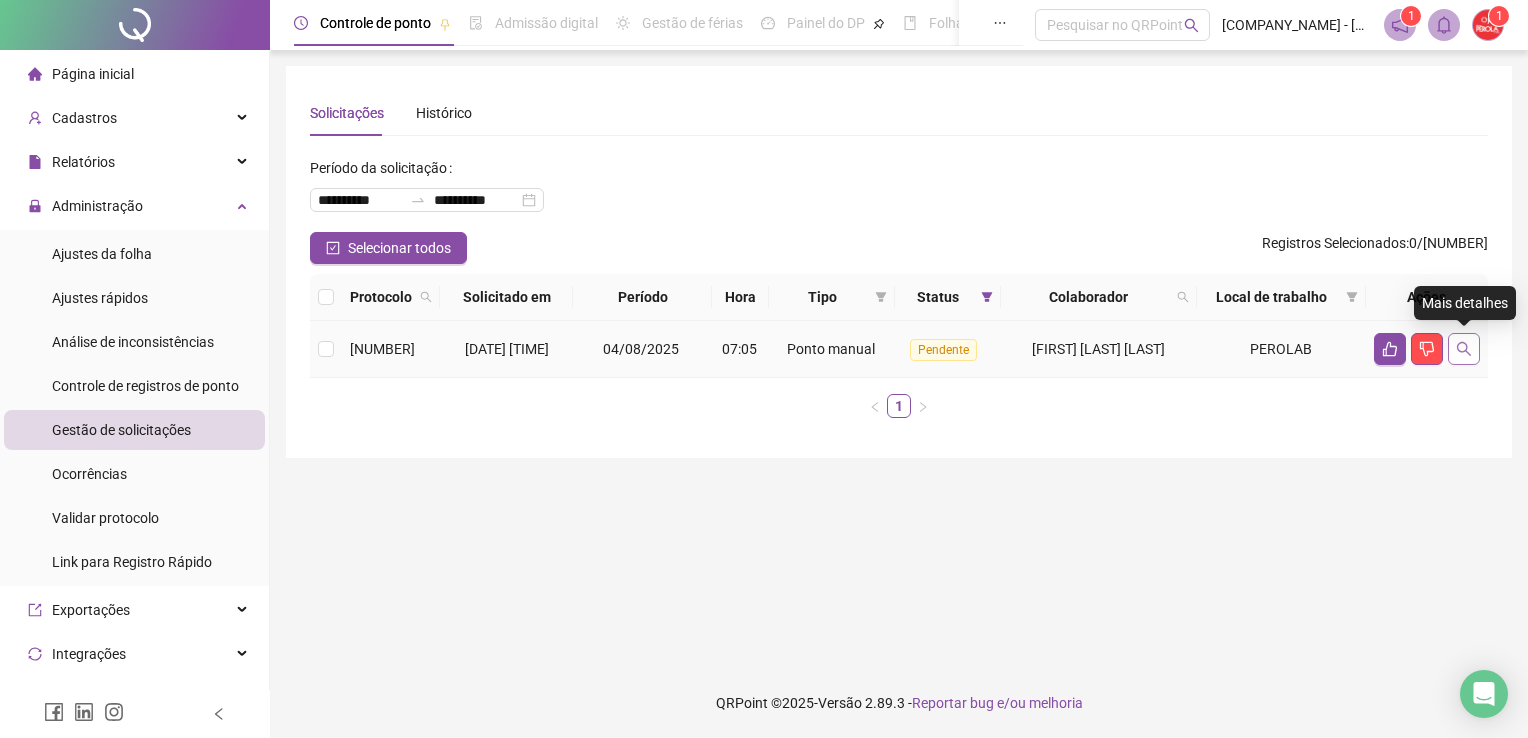 click at bounding box center [1464, 349] 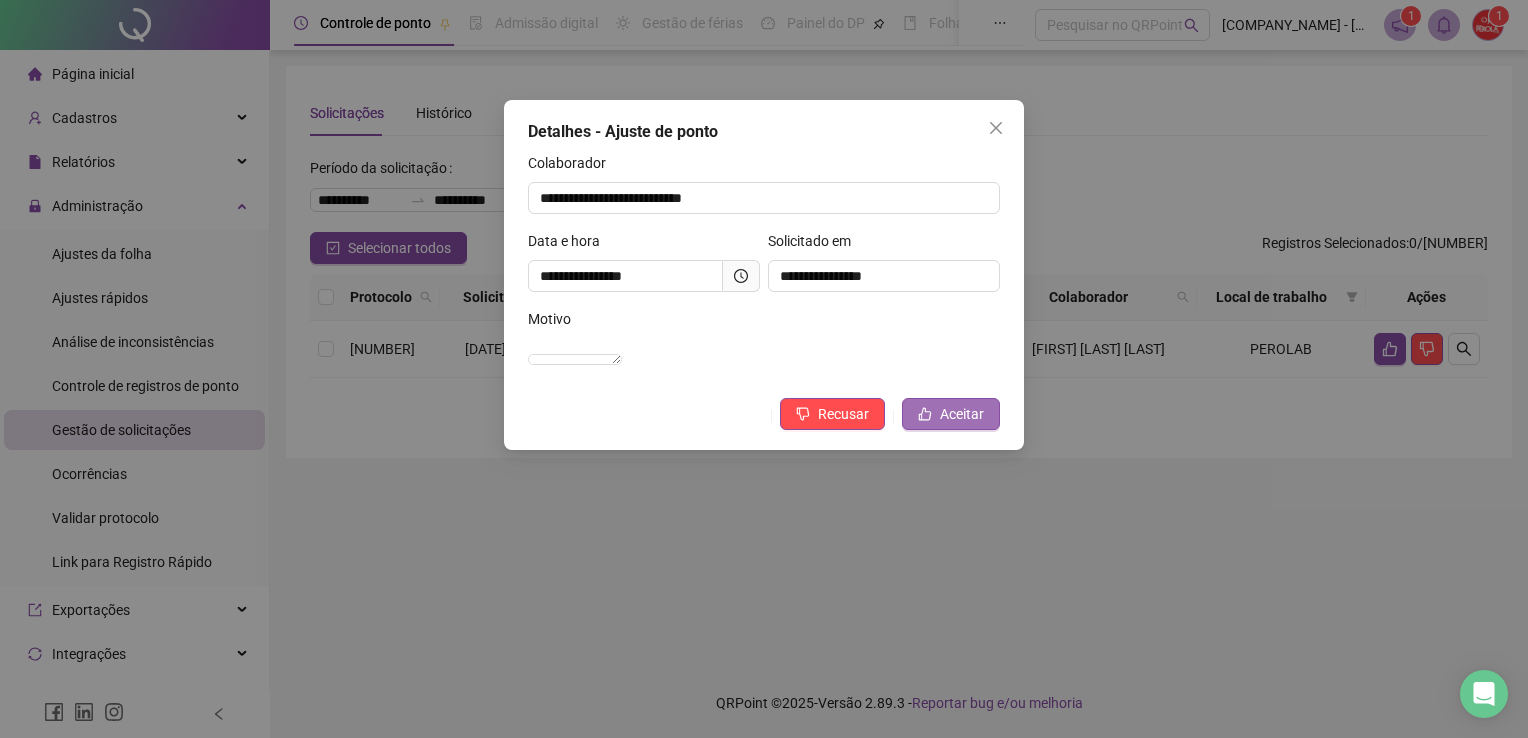 click on "Aceitar" at bounding box center (962, 414) 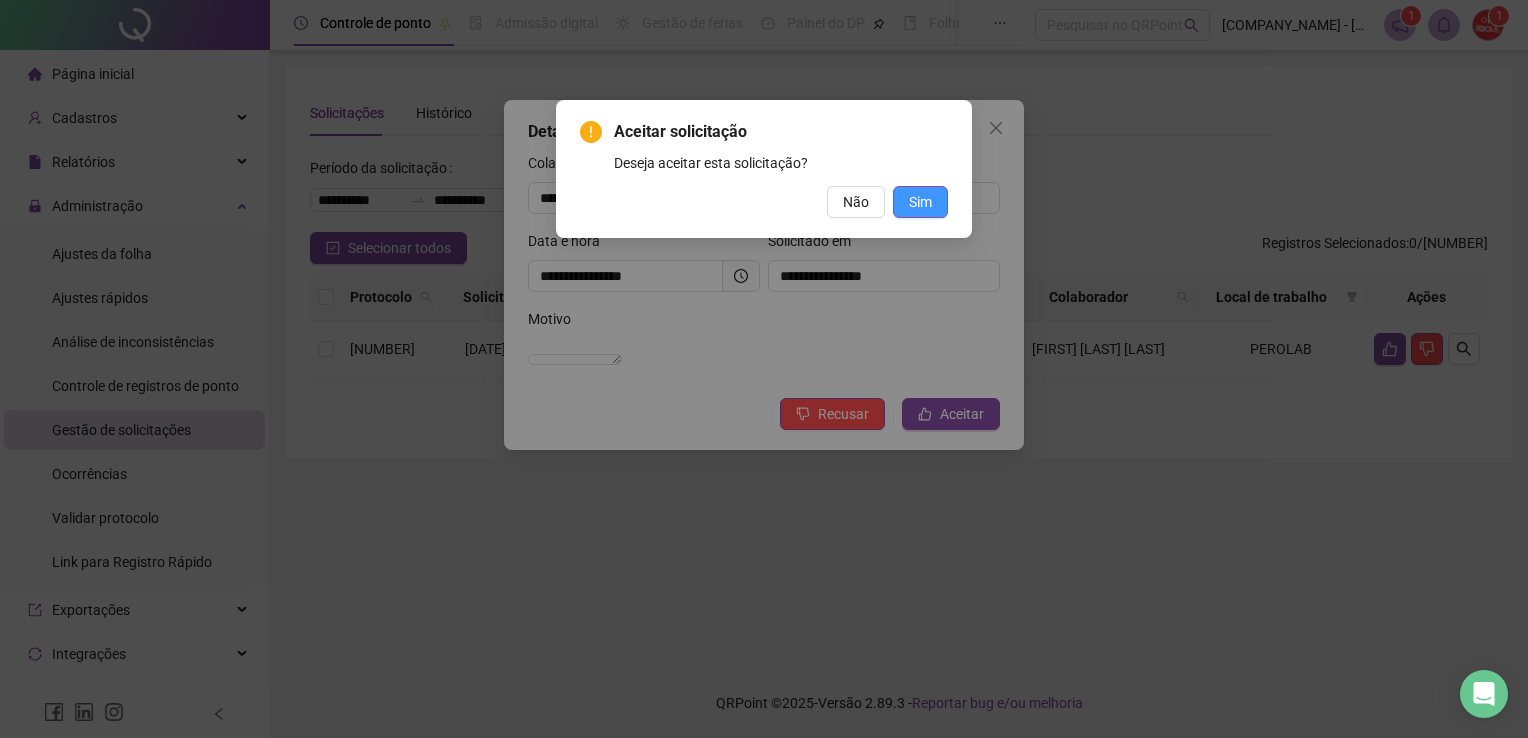 click on "Sim" at bounding box center (920, 202) 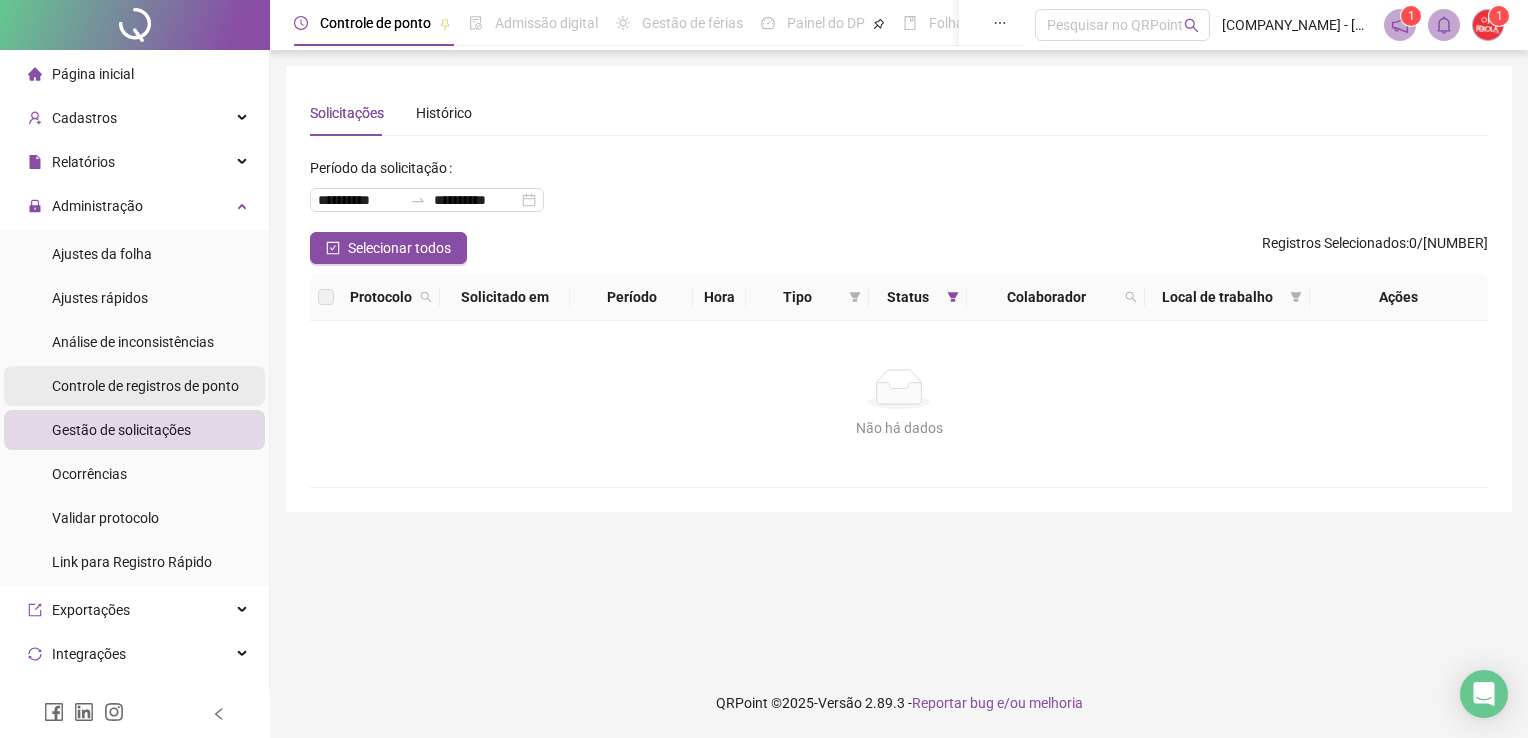 click on "Controle de registros de ponto" at bounding box center [145, 386] 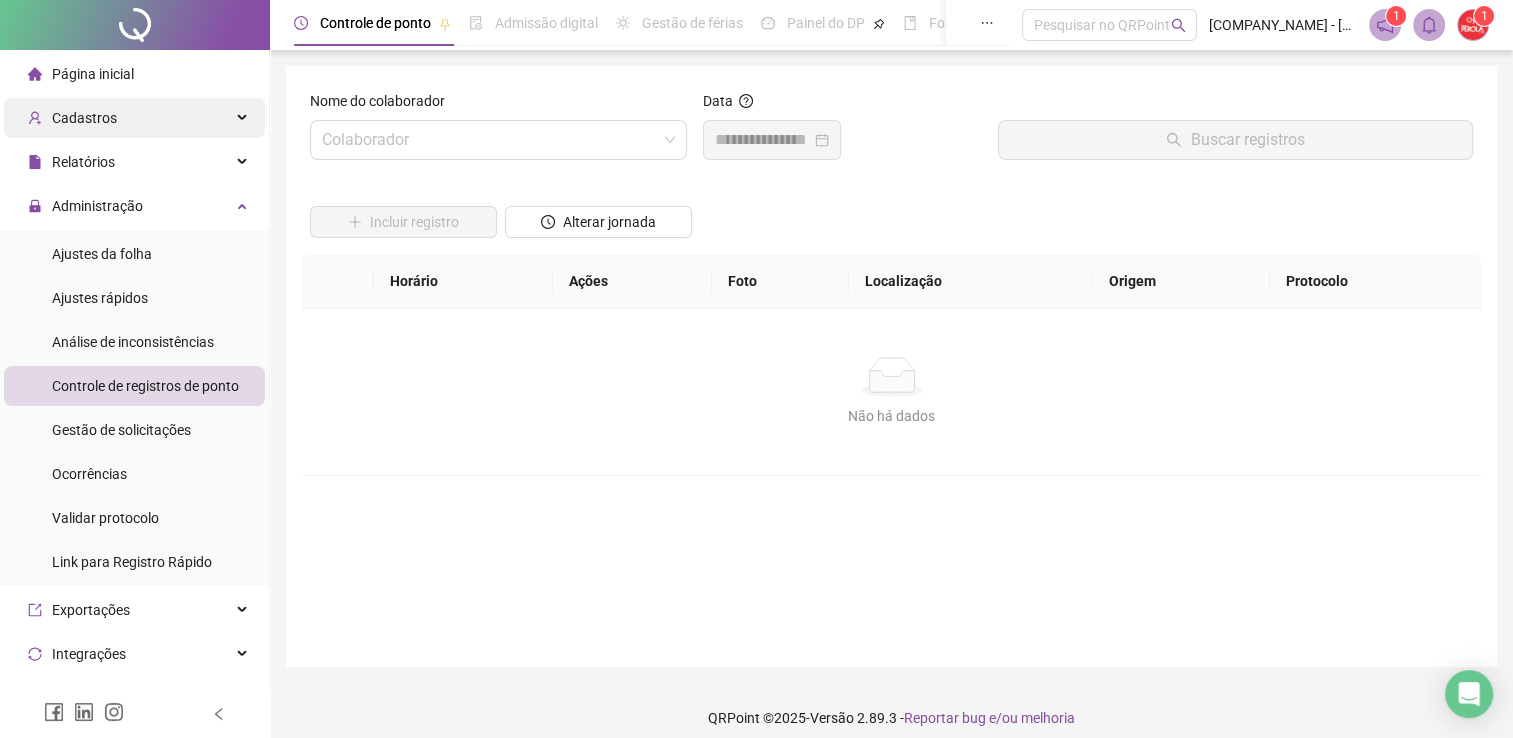click on "Cadastros" at bounding box center [134, 118] 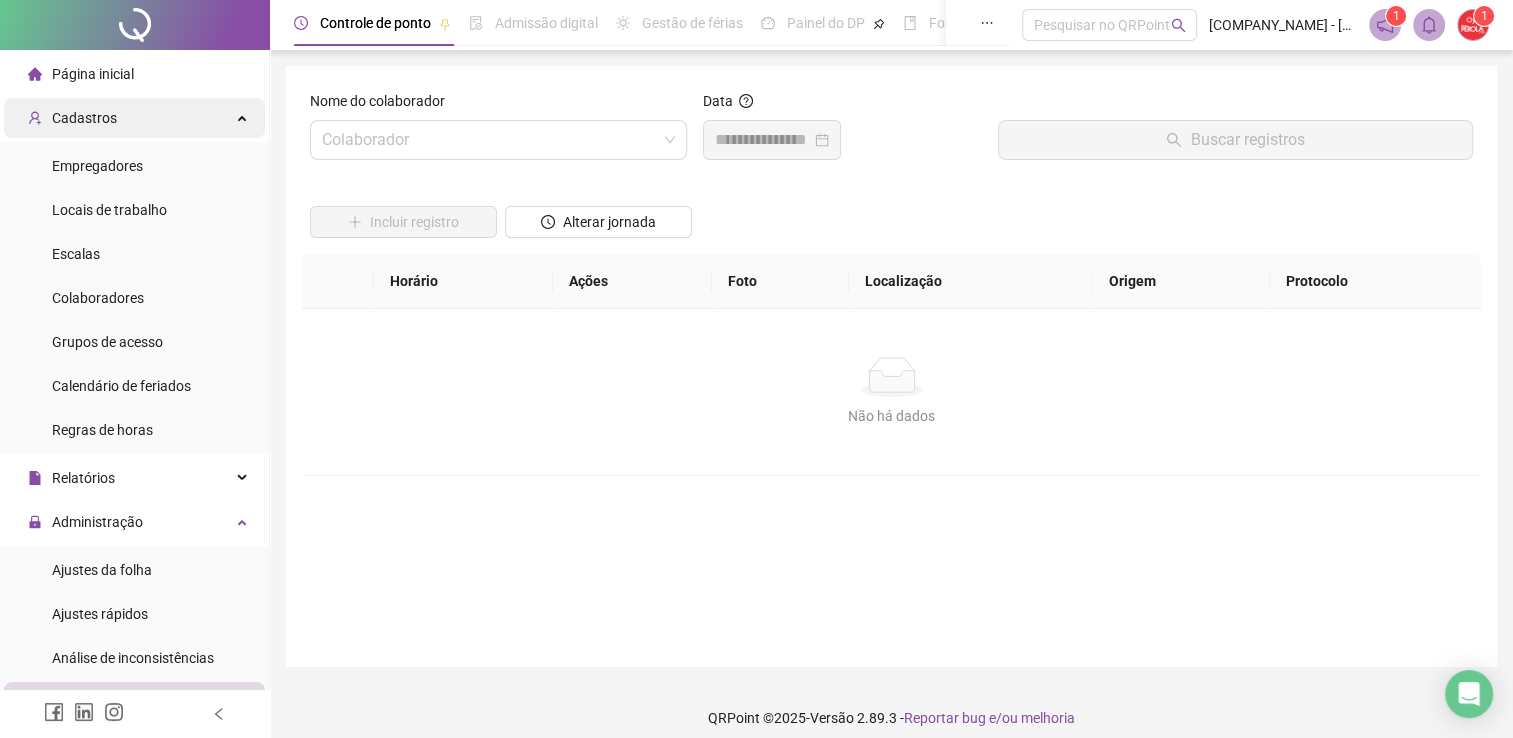 click on "Cadastros" at bounding box center [134, 118] 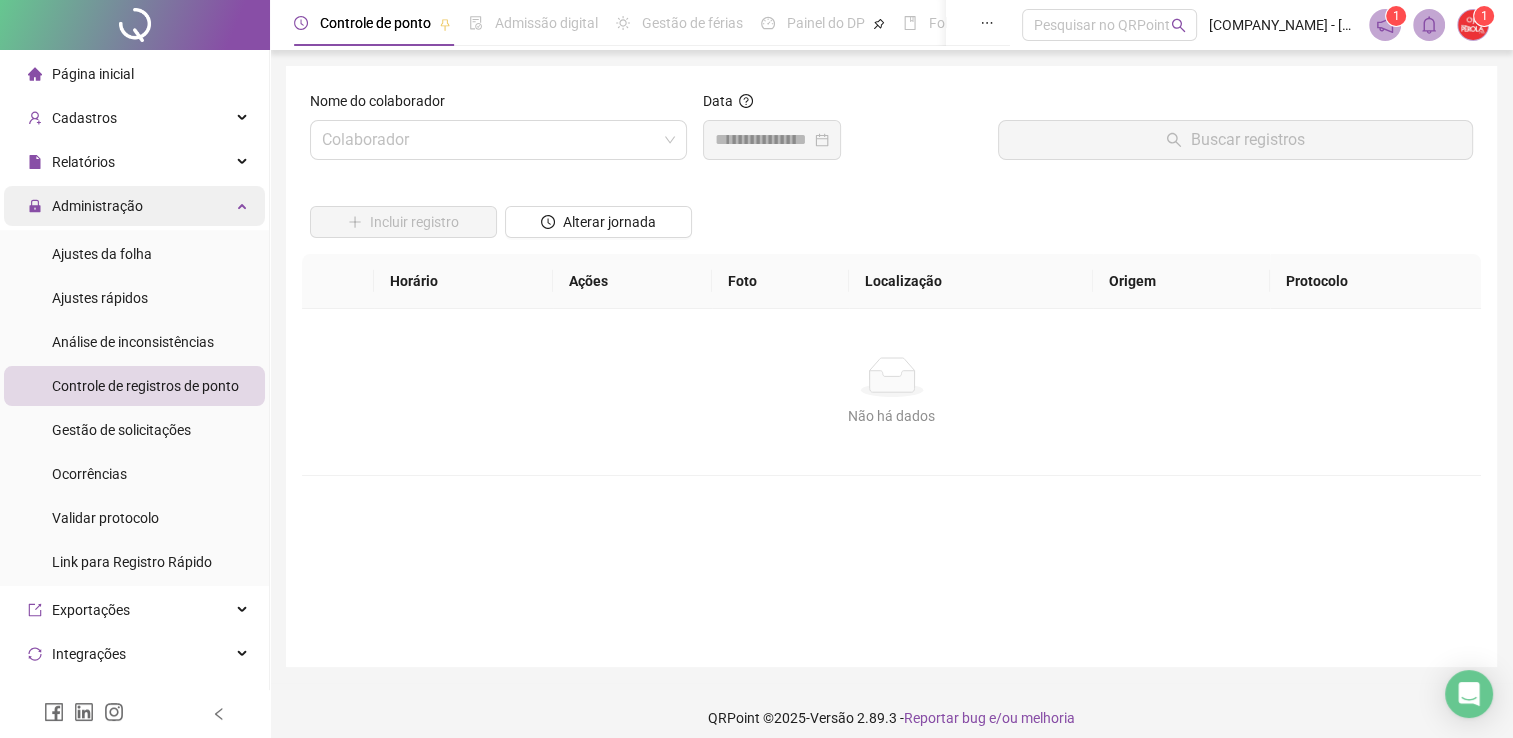 click on "Administração" at bounding box center (97, 206) 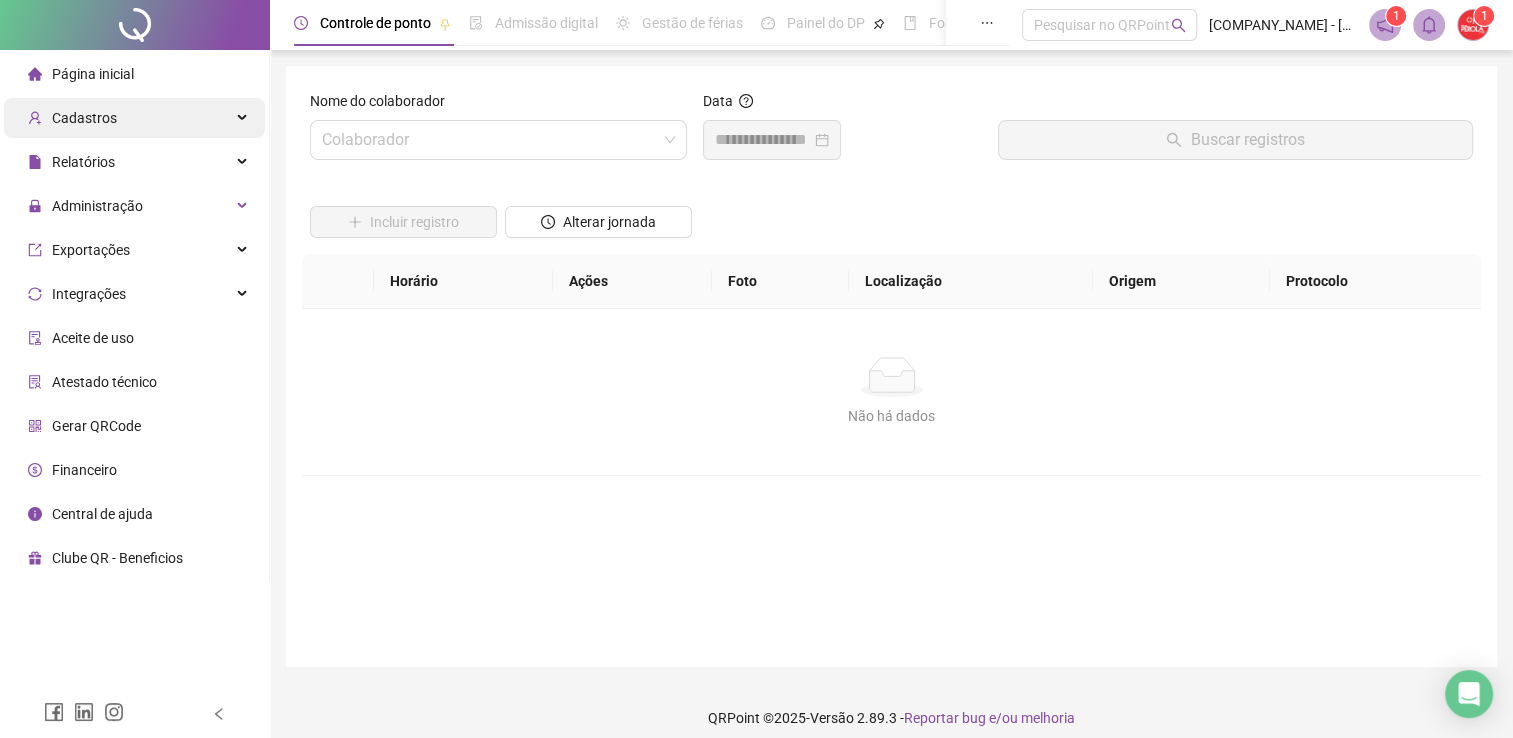 click on "Cadastros" at bounding box center (134, 118) 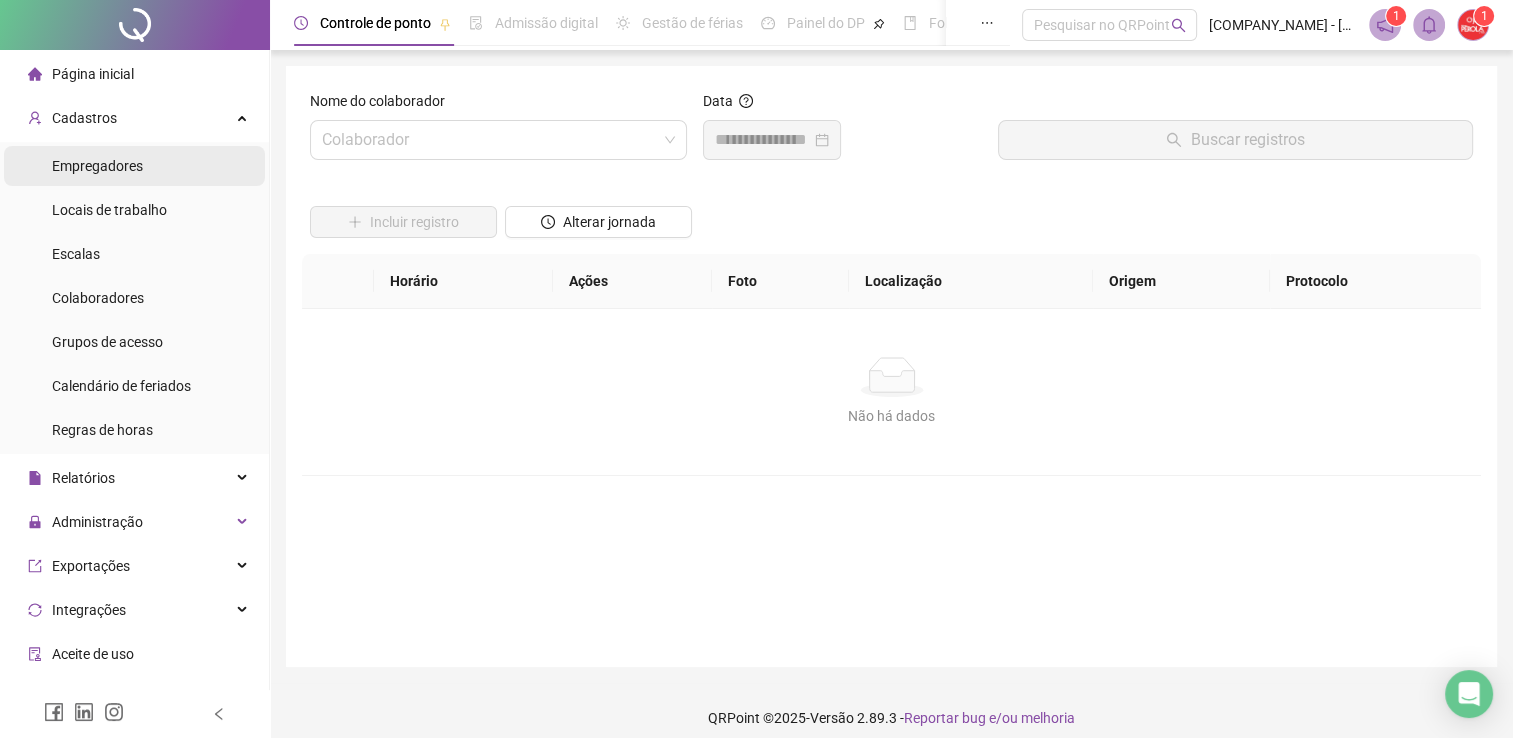 click on "Empregadores" at bounding box center [97, 166] 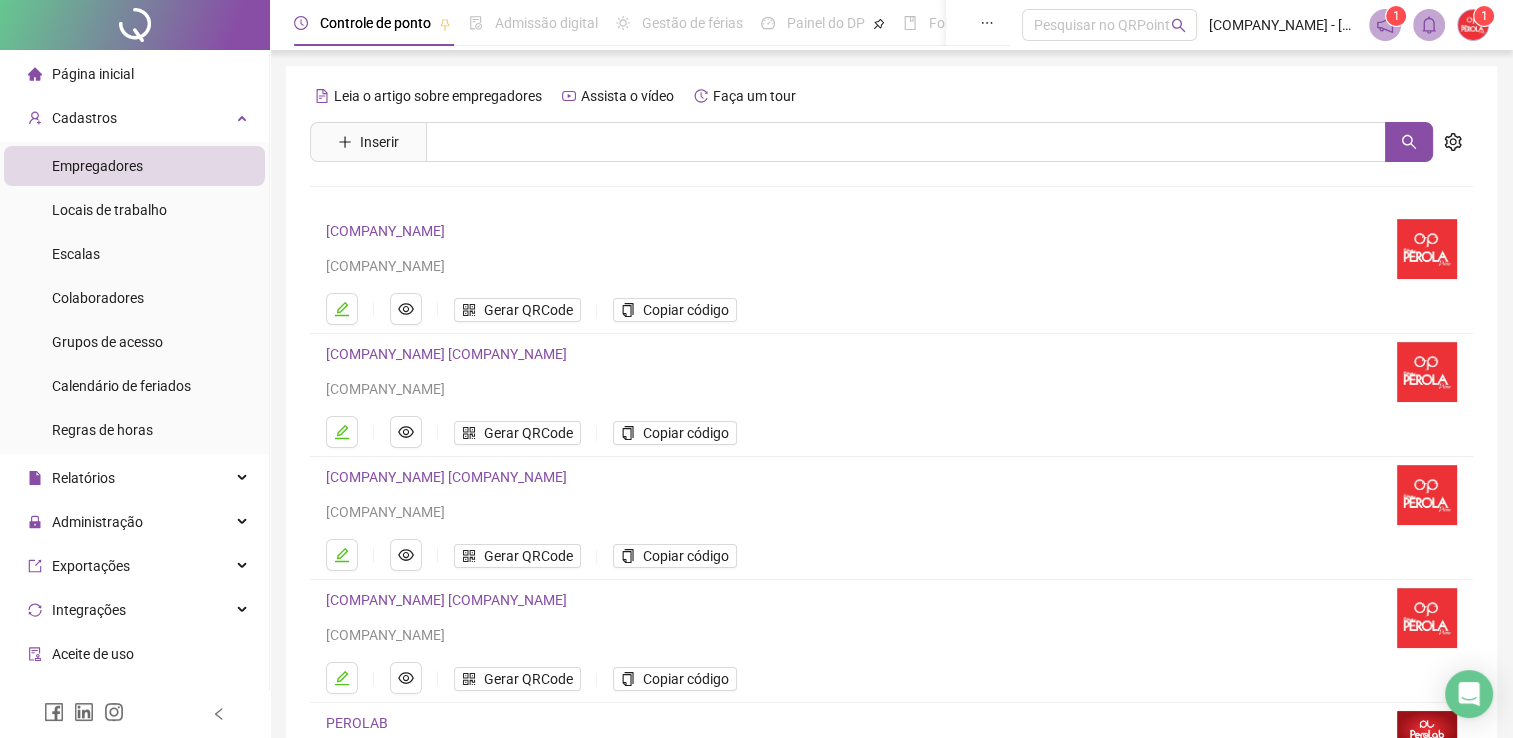 click on "[COMPANY_NAME]" at bounding box center [385, 231] 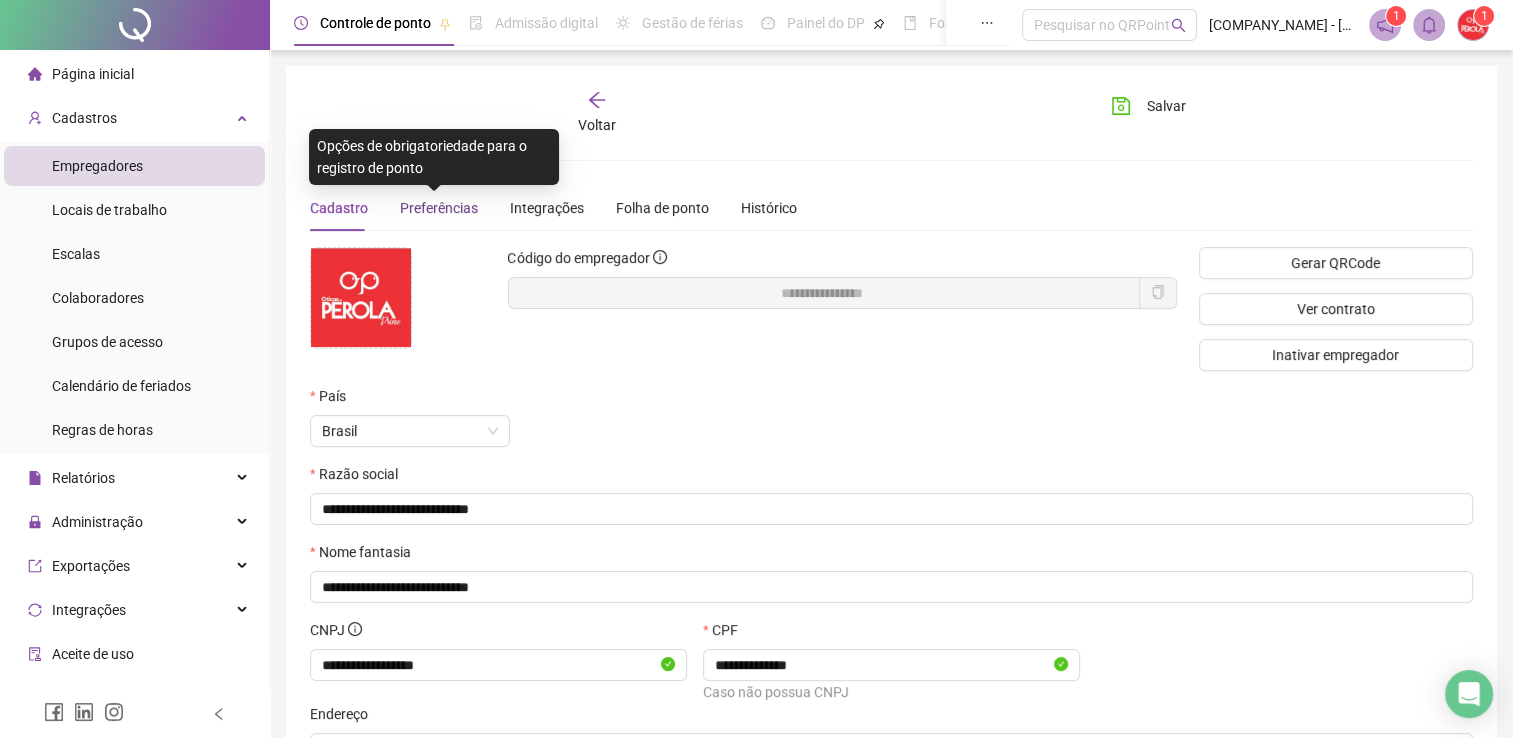 click on "Preferências" at bounding box center (439, 208) 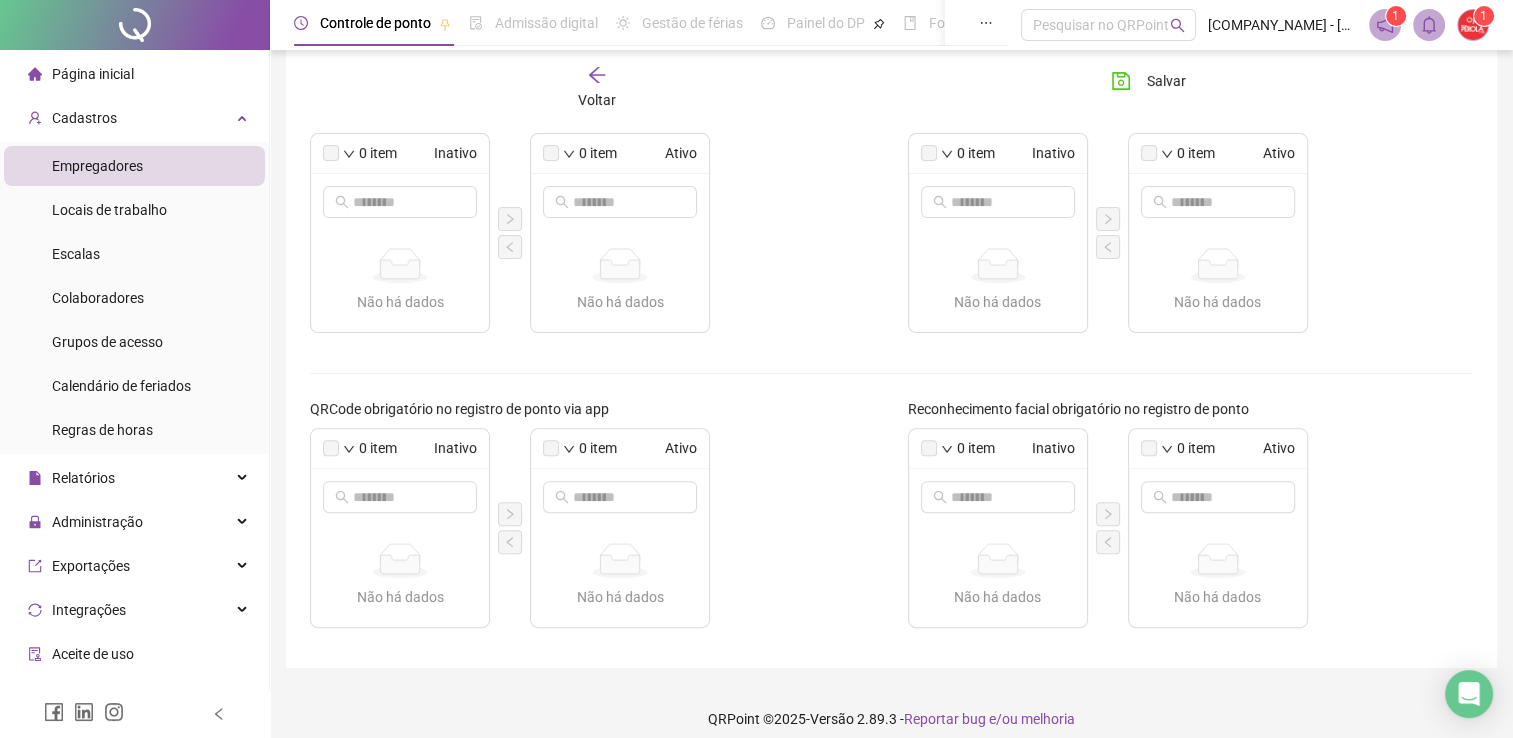 scroll, scrollTop: 671, scrollLeft: 0, axis: vertical 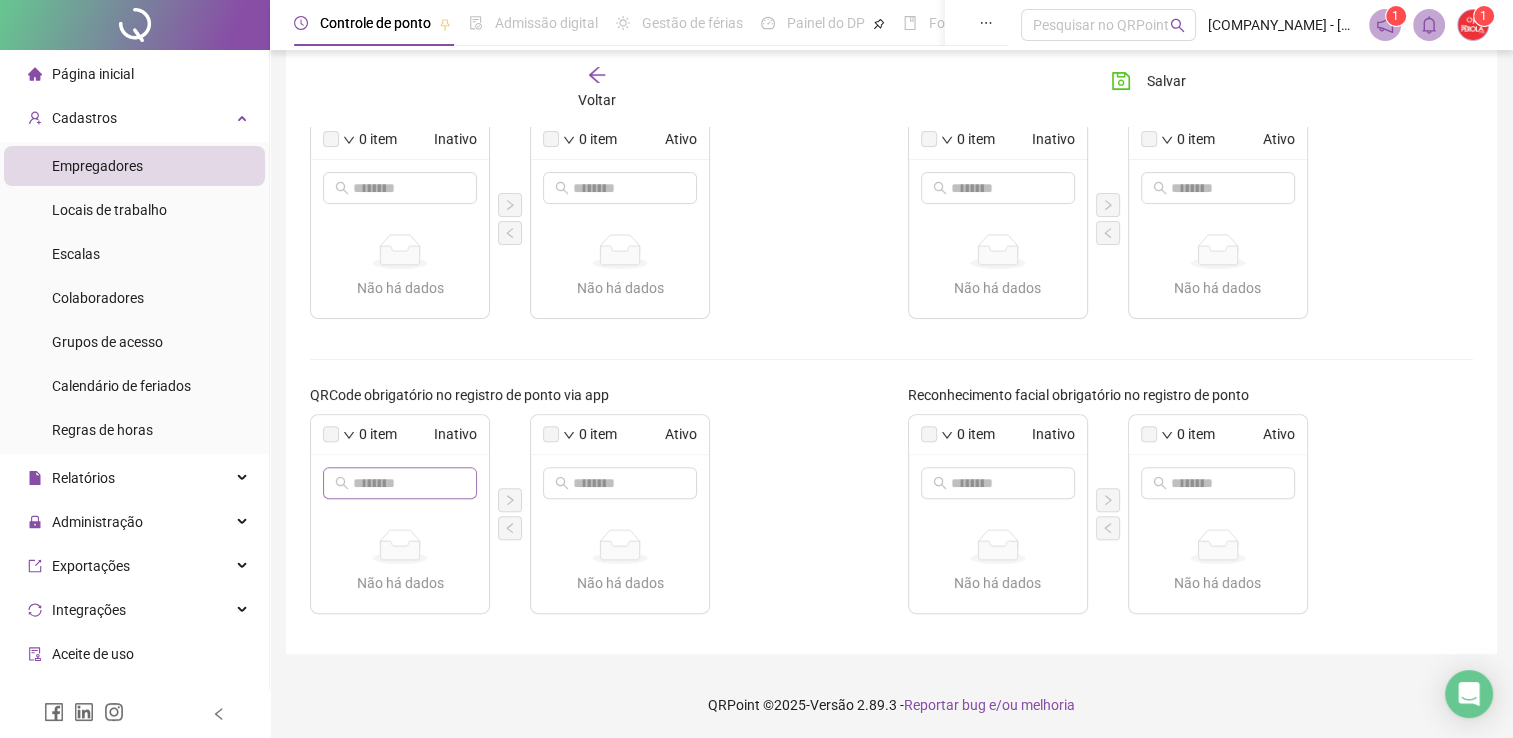 click at bounding box center [400, 483] 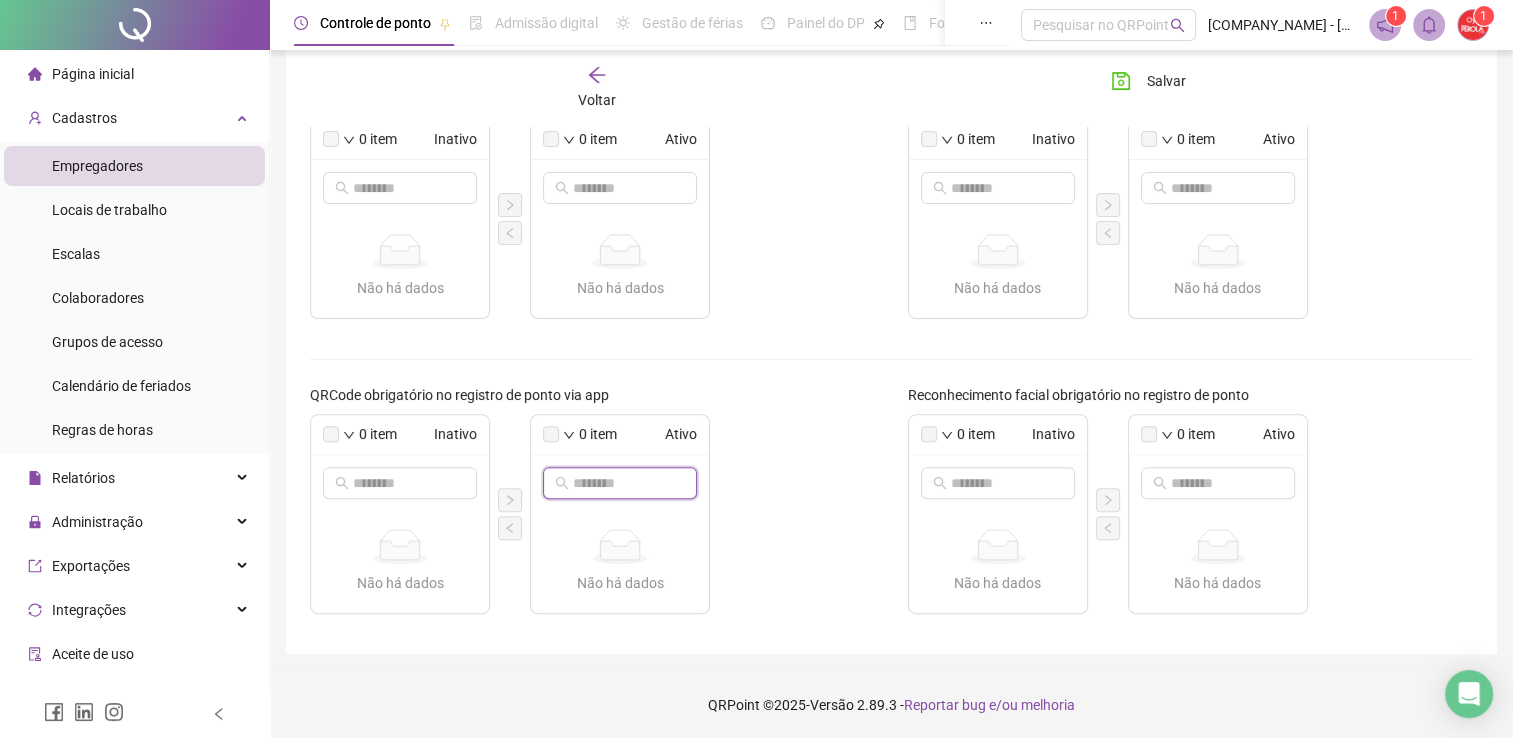 click at bounding box center [621, 483] 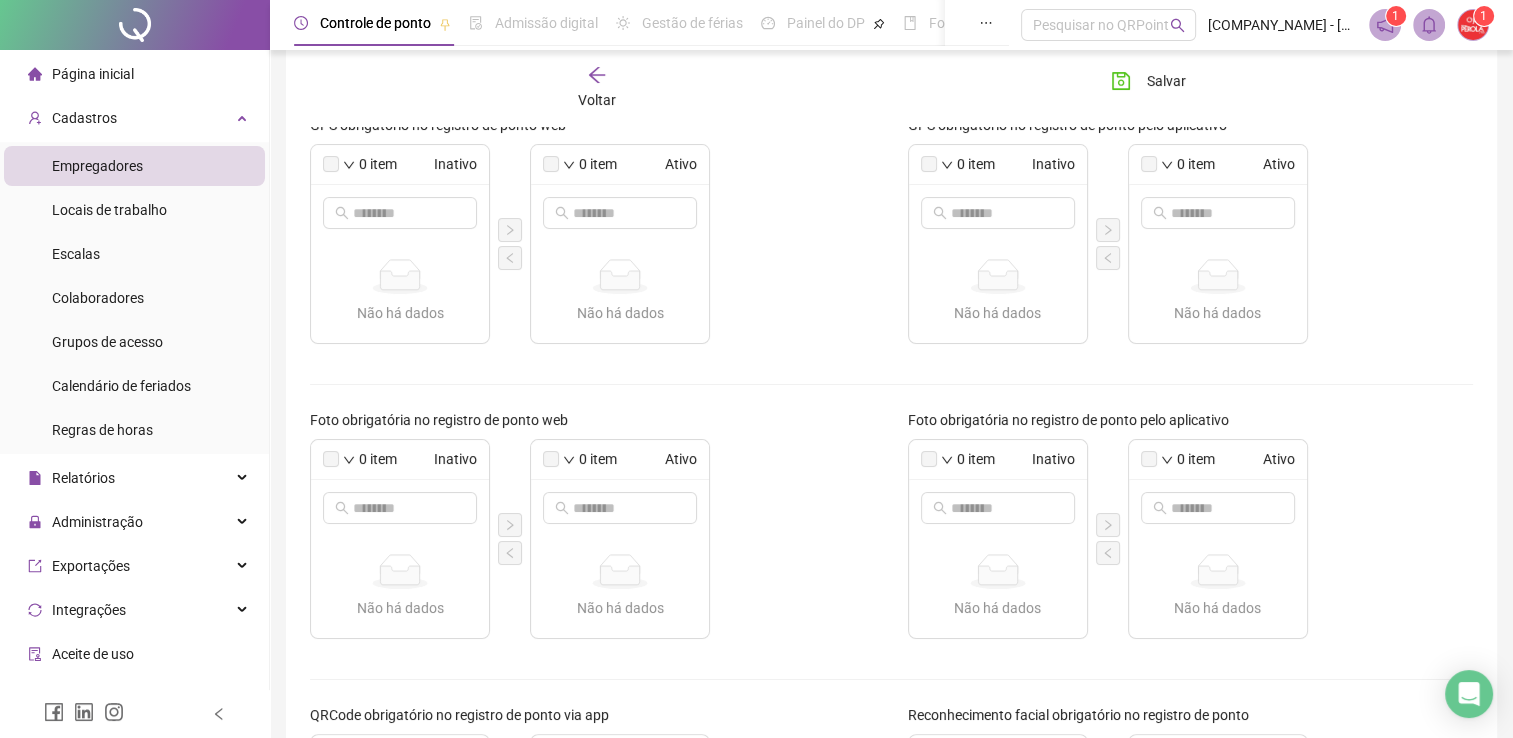 scroll, scrollTop: 671, scrollLeft: 0, axis: vertical 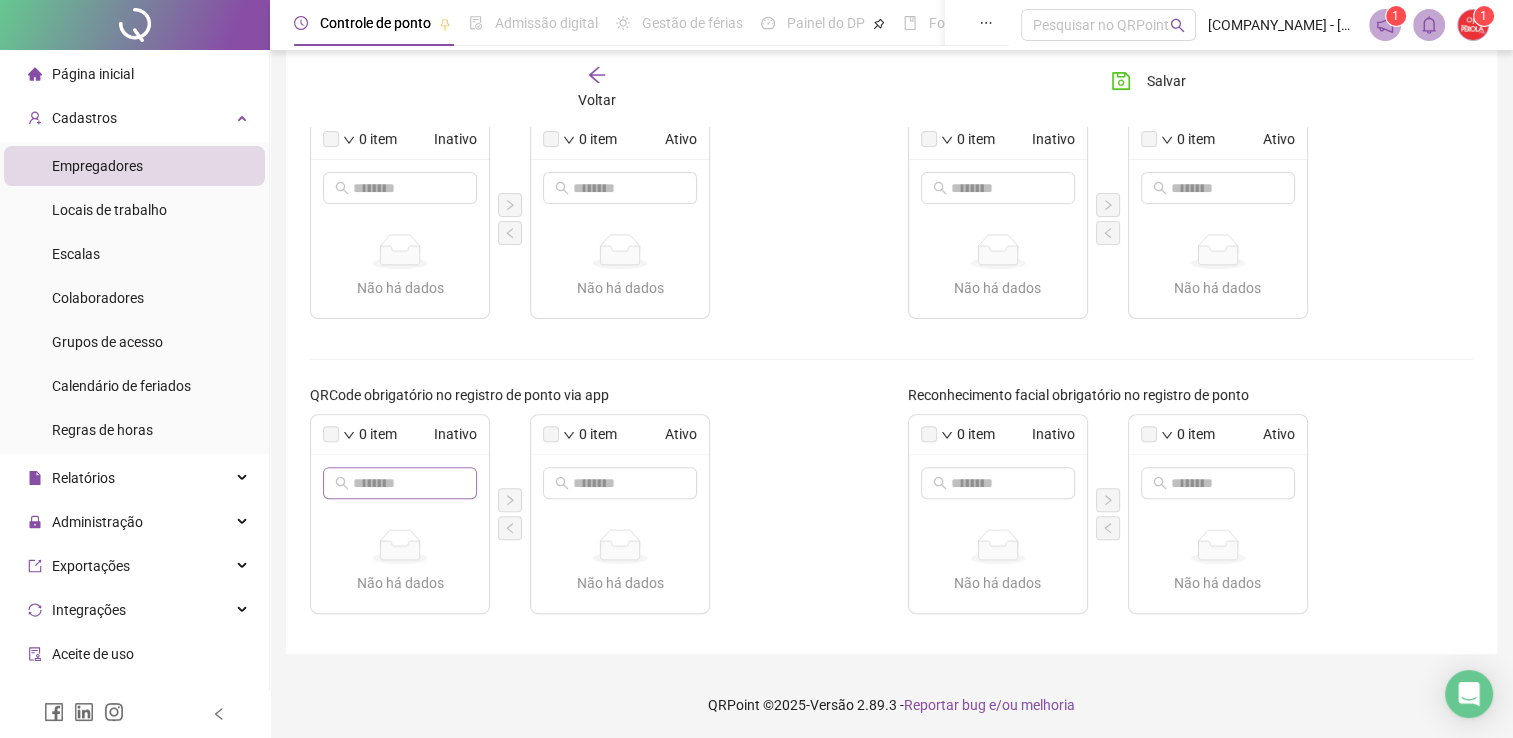 click at bounding box center (400, 483) 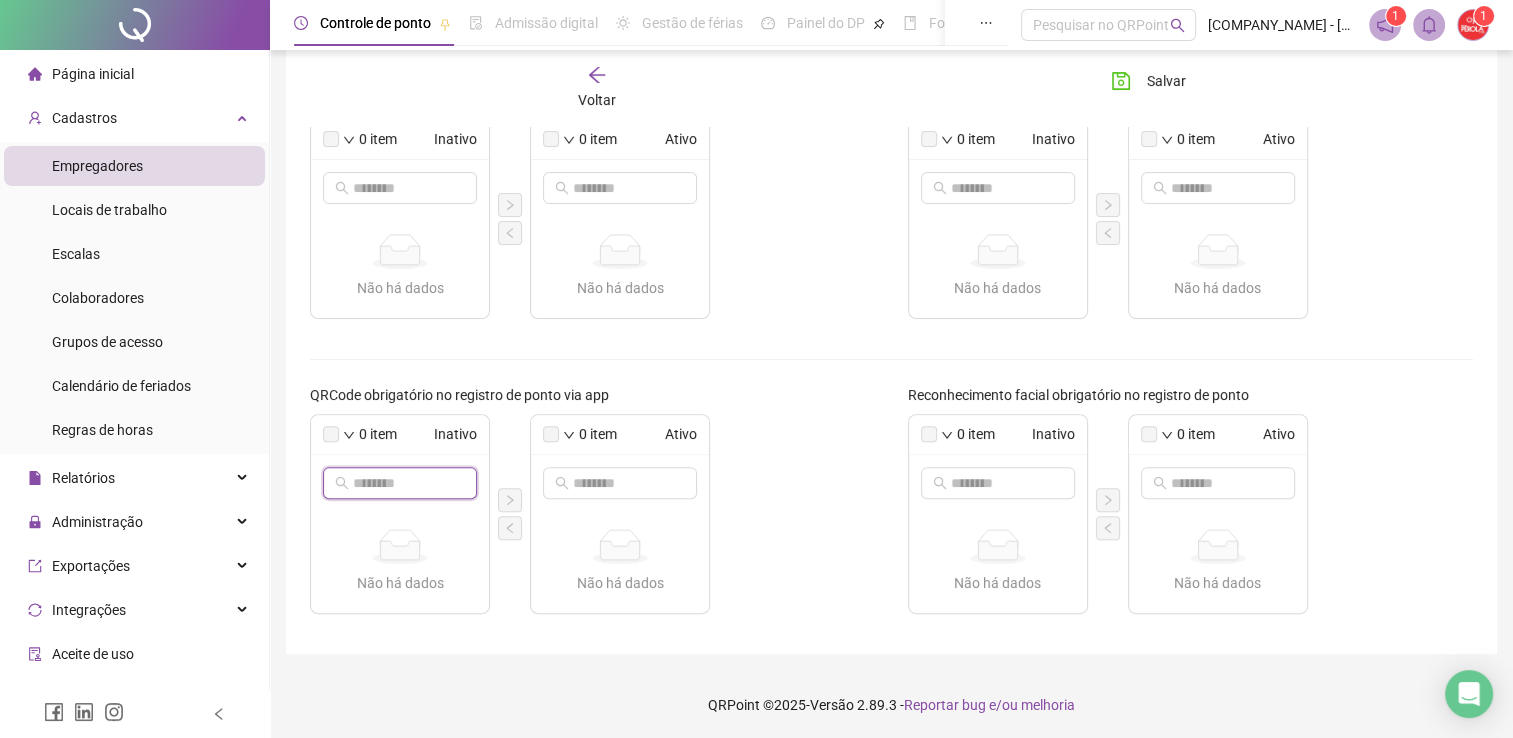 click at bounding box center [401, 483] 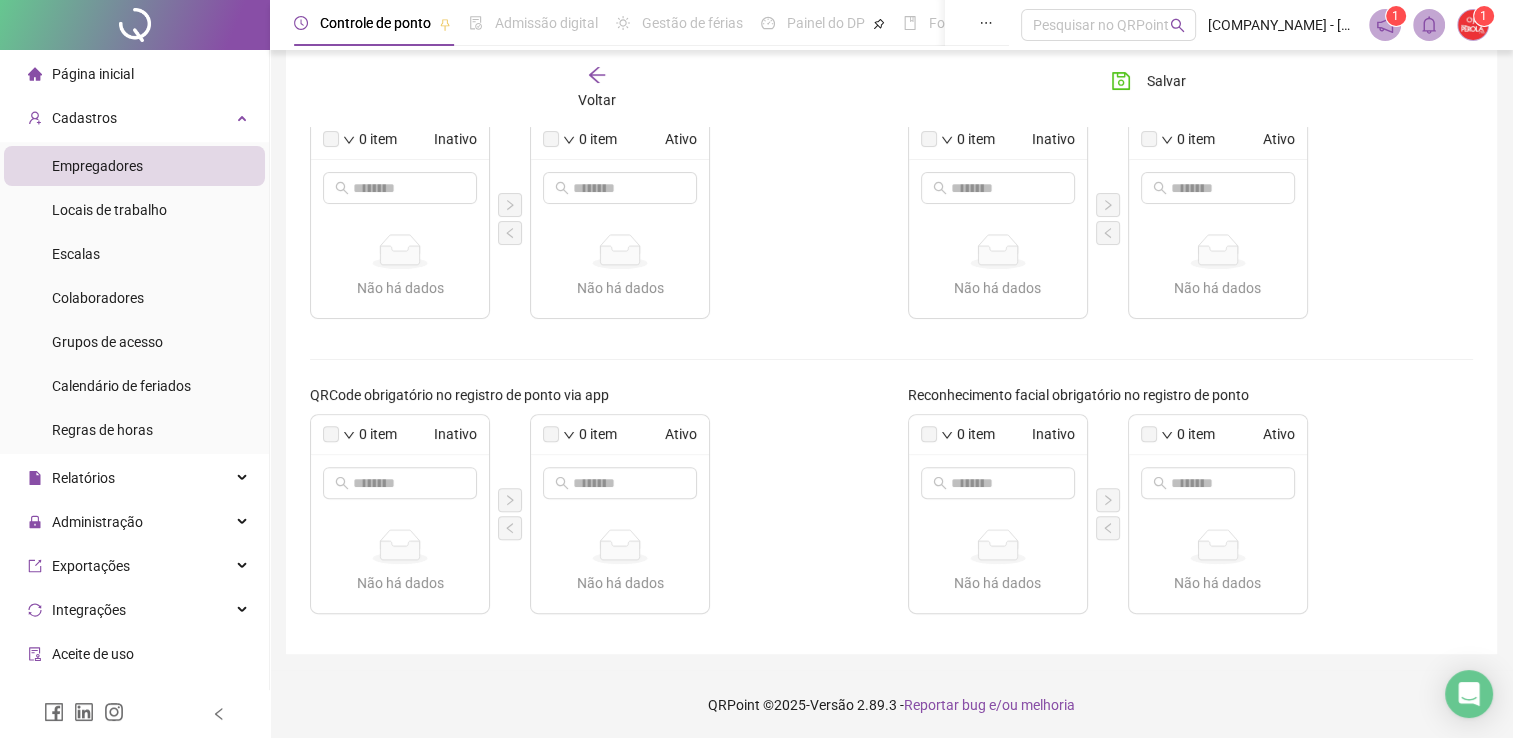 click on "Empregadores" at bounding box center (97, 166) 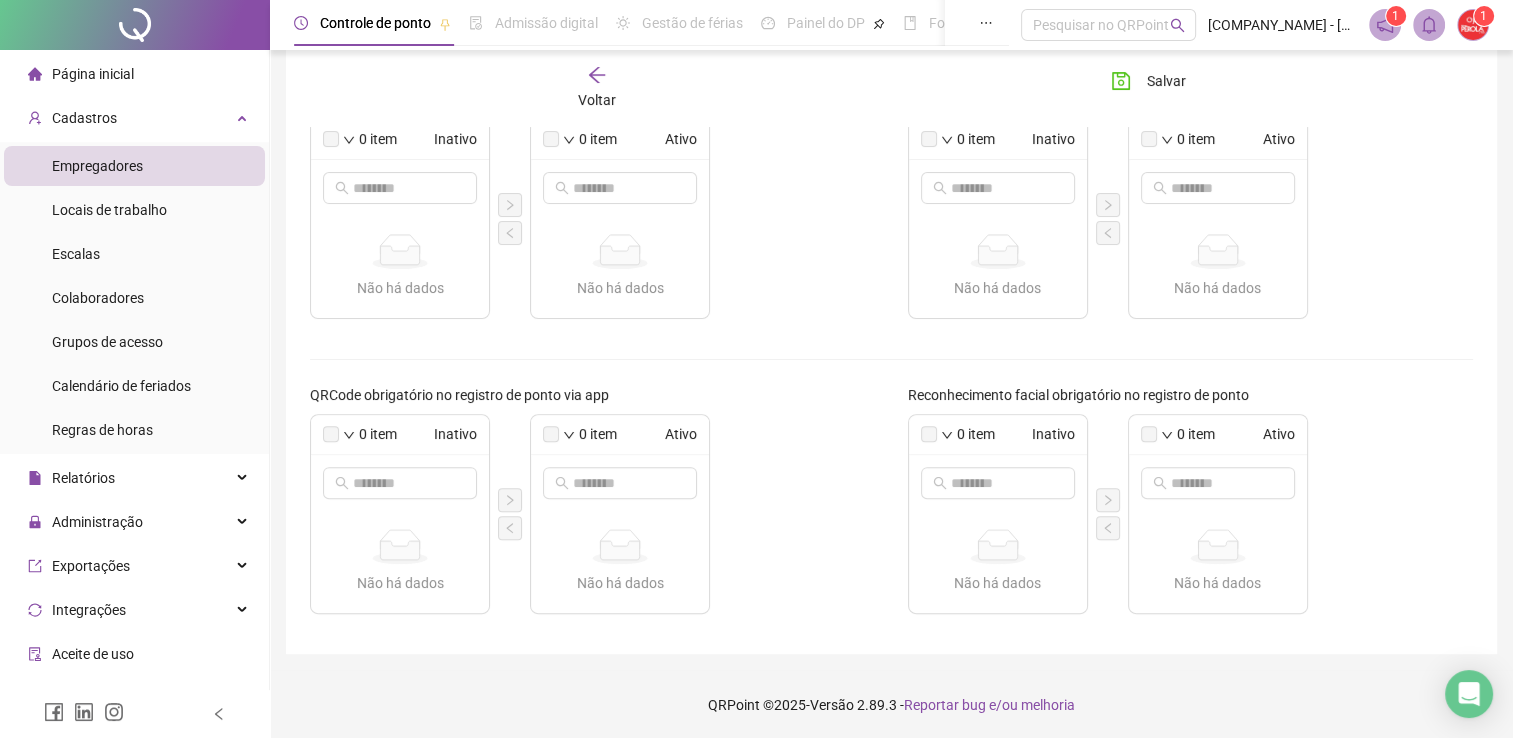 click on "Empregadores" at bounding box center (134, 166) 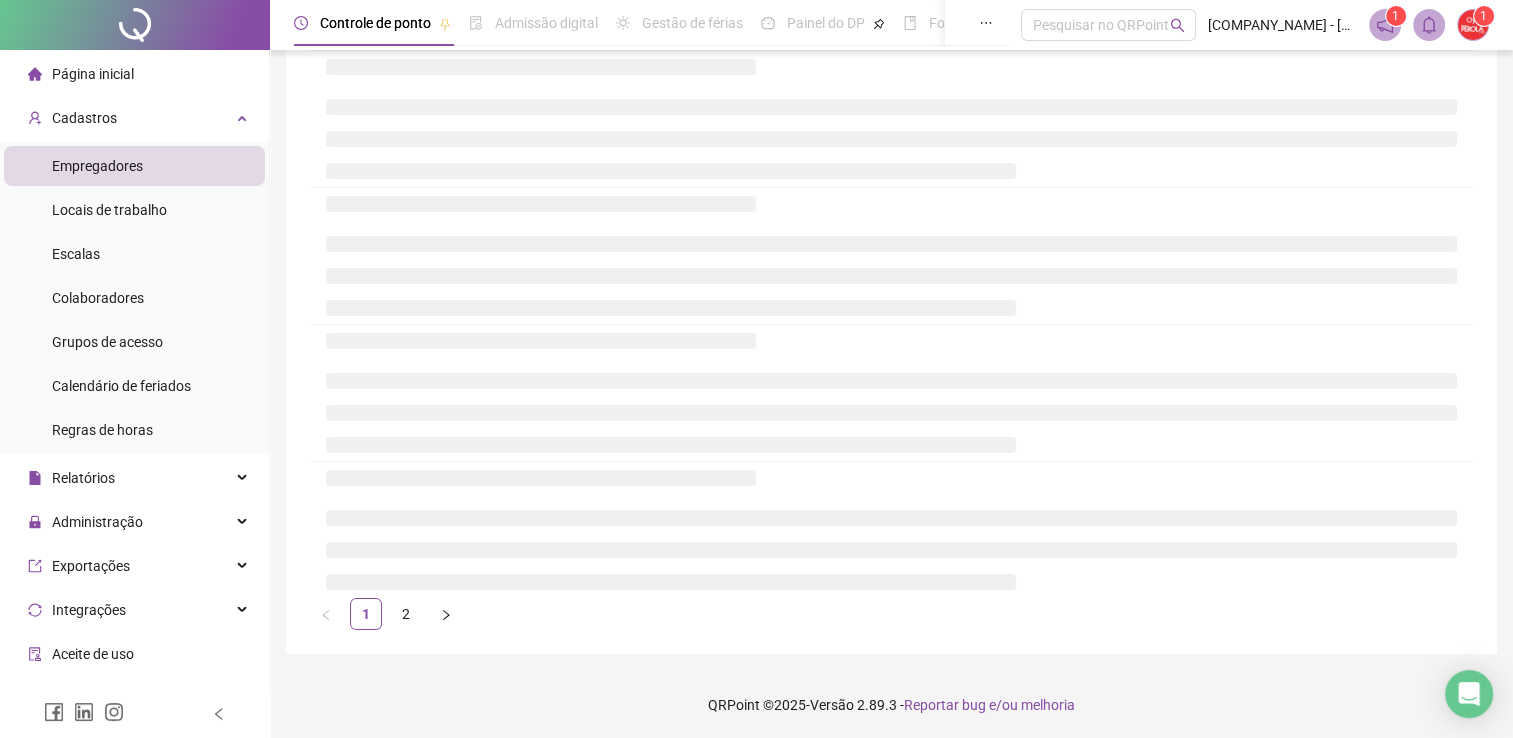 scroll, scrollTop: 228, scrollLeft: 0, axis: vertical 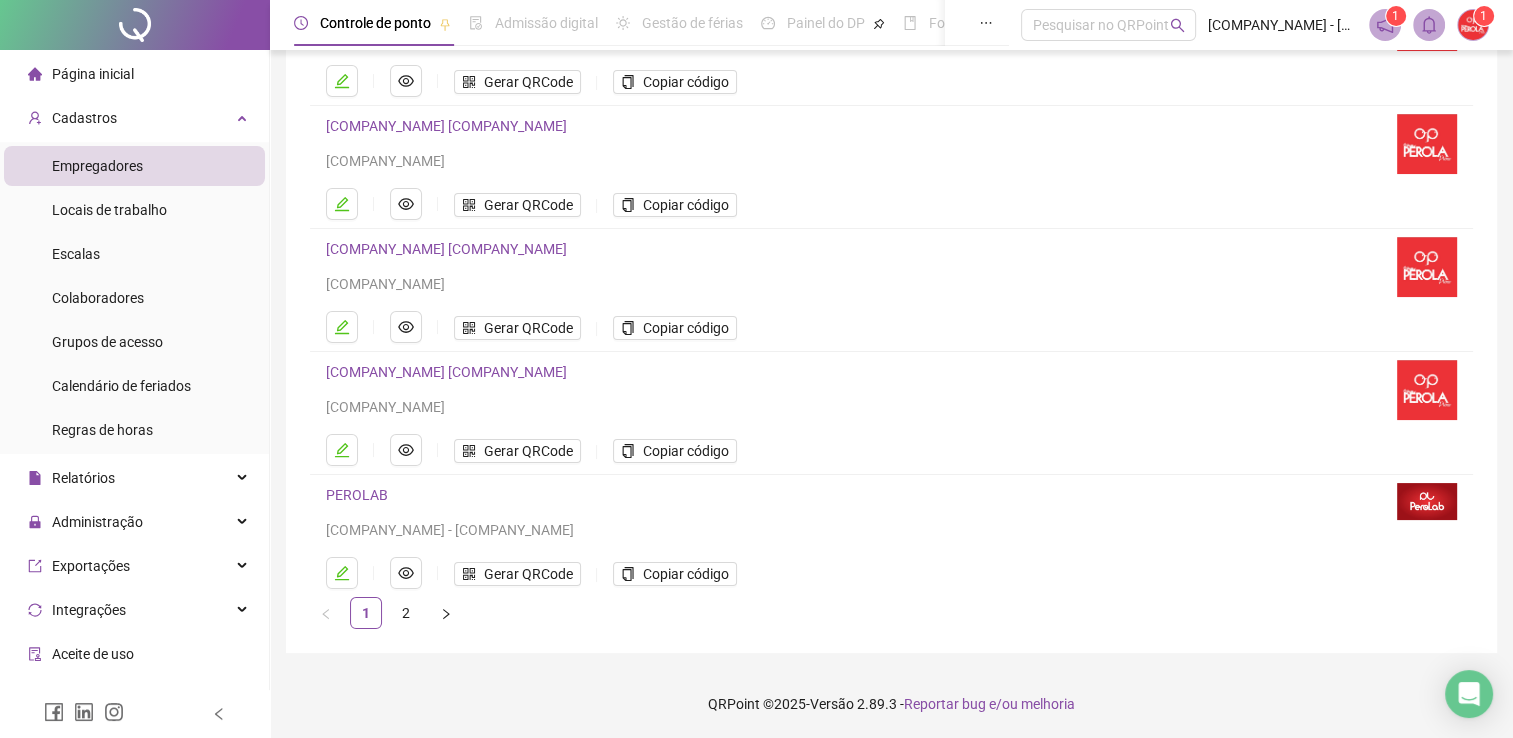 click on "Empregadores" at bounding box center [97, 166] 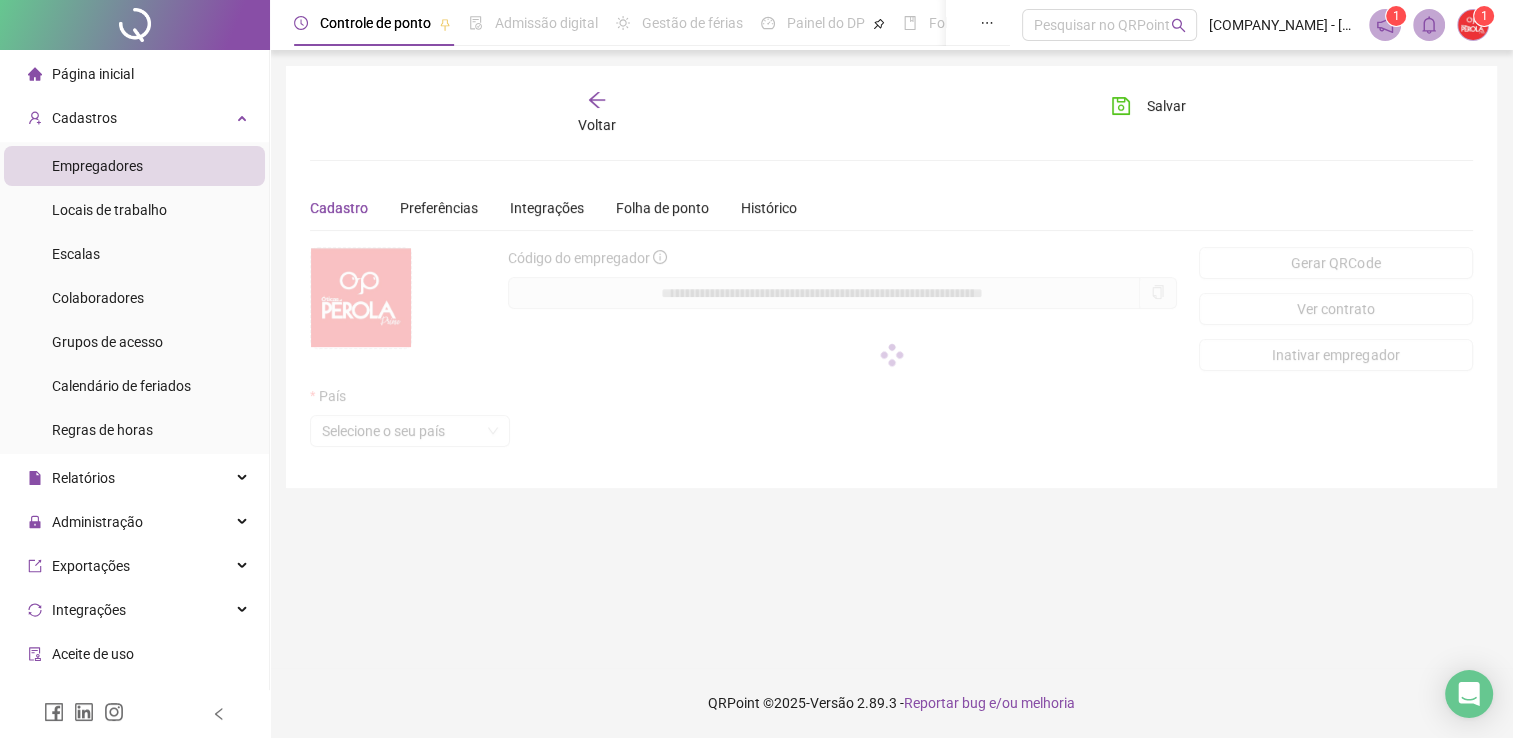 scroll, scrollTop: 0, scrollLeft: 0, axis: both 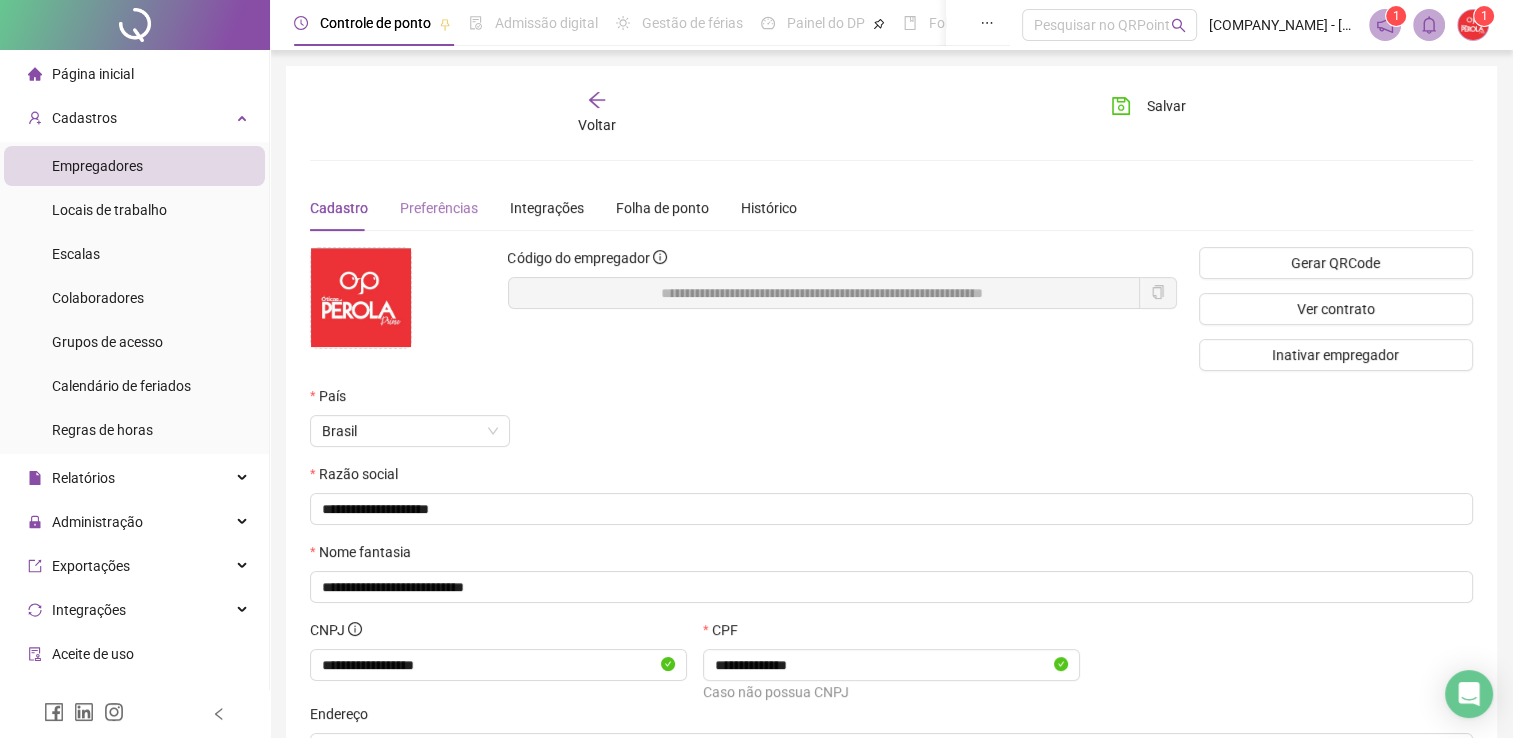click on "Preferências" at bounding box center (439, 208) 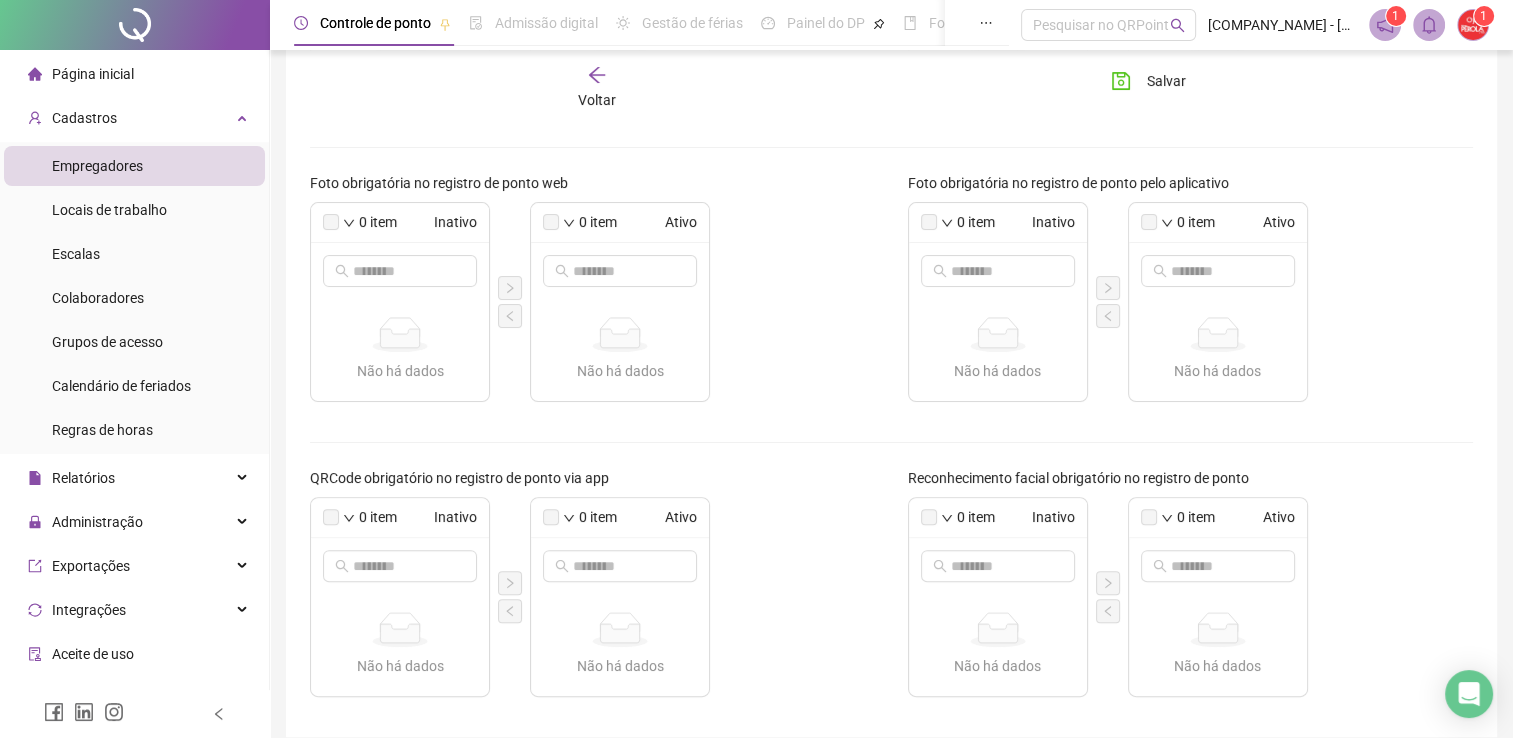 scroll, scrollTop: 671, scrollLeft: 0, axis: vertical 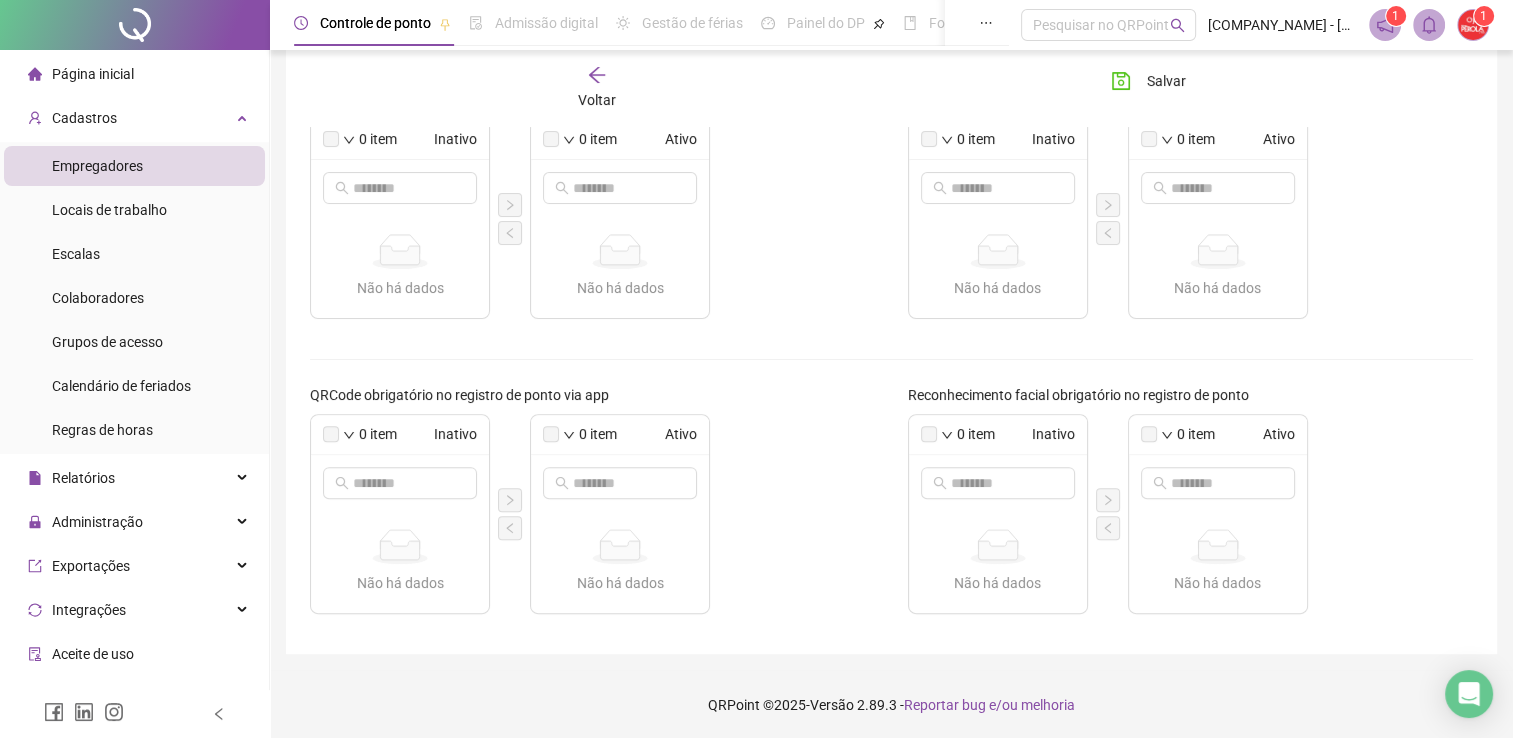 click 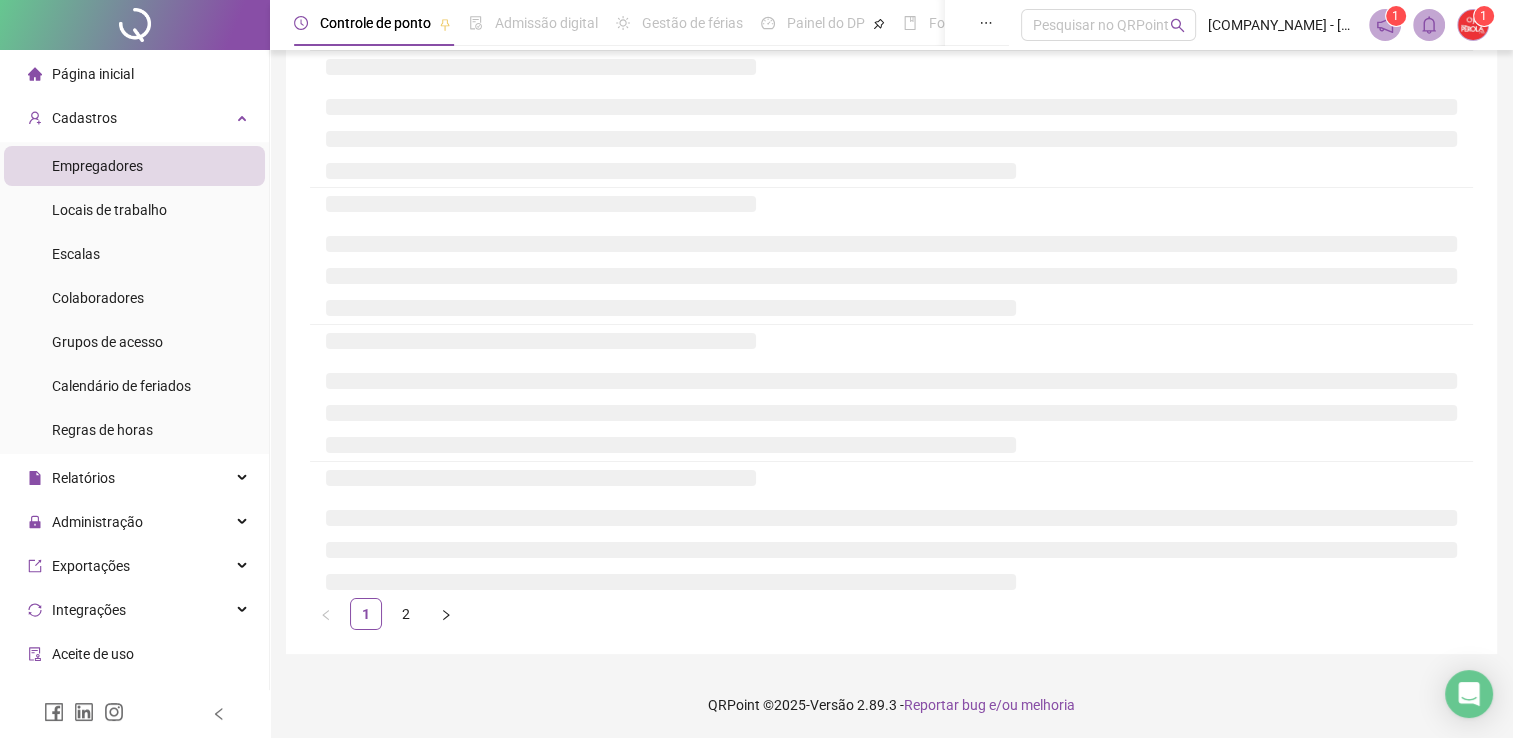 scroll, scrollTop: 228, scrollLeft: 0, axis: vertical 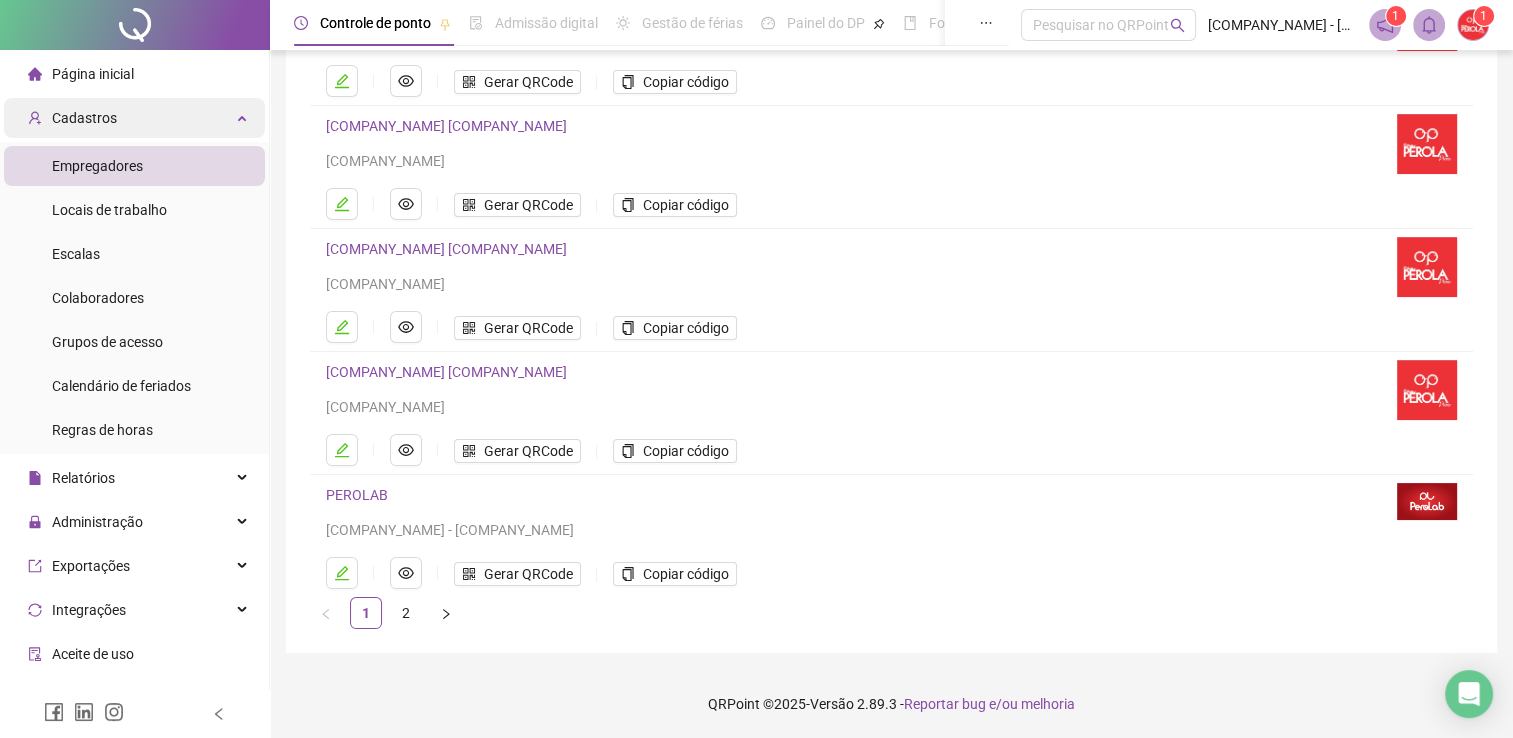 click on "Cadastros" at bounding box center [134, 118] 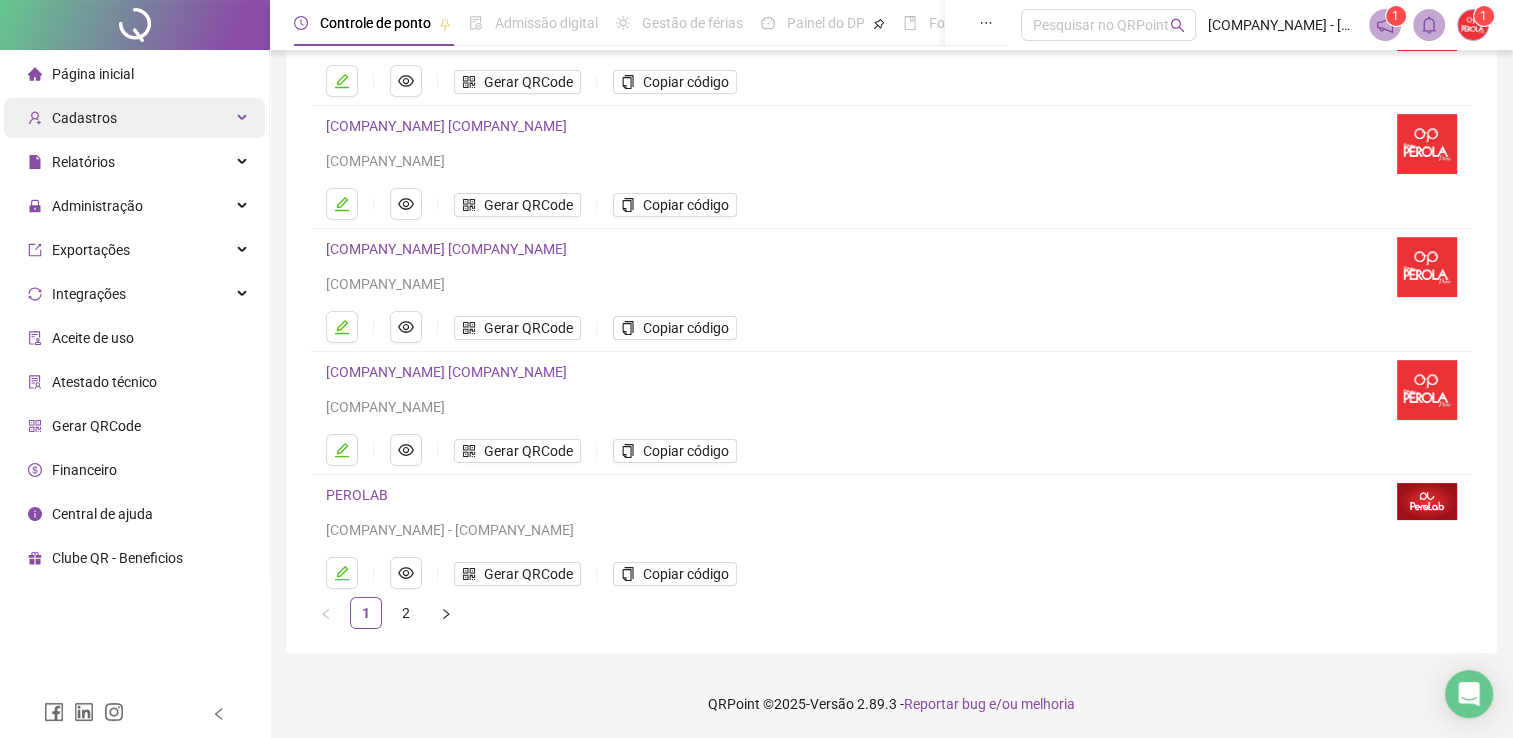click on "Cadastros" at bounding box center (134, 118) 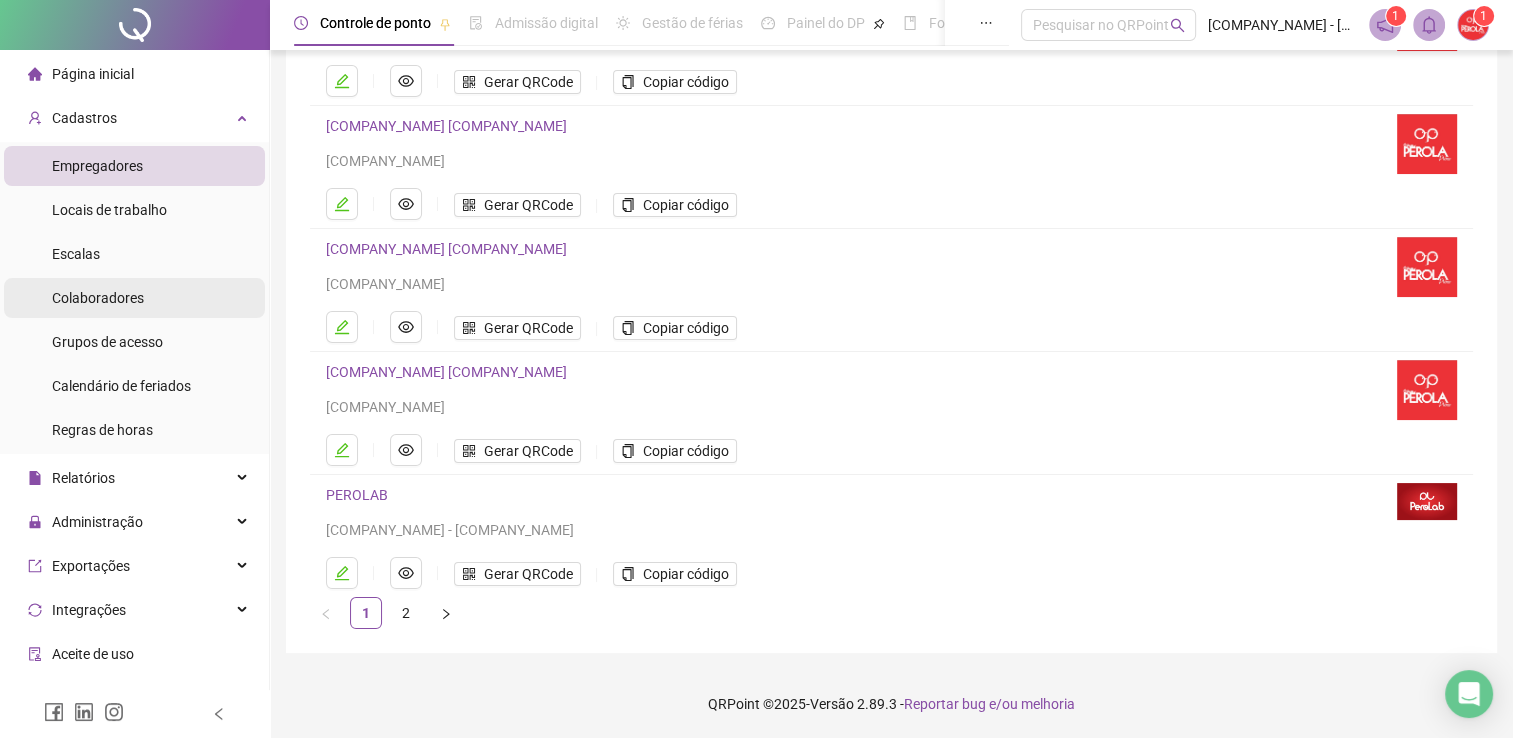 click on "Colaboradores" at bounding box center [98, 298] 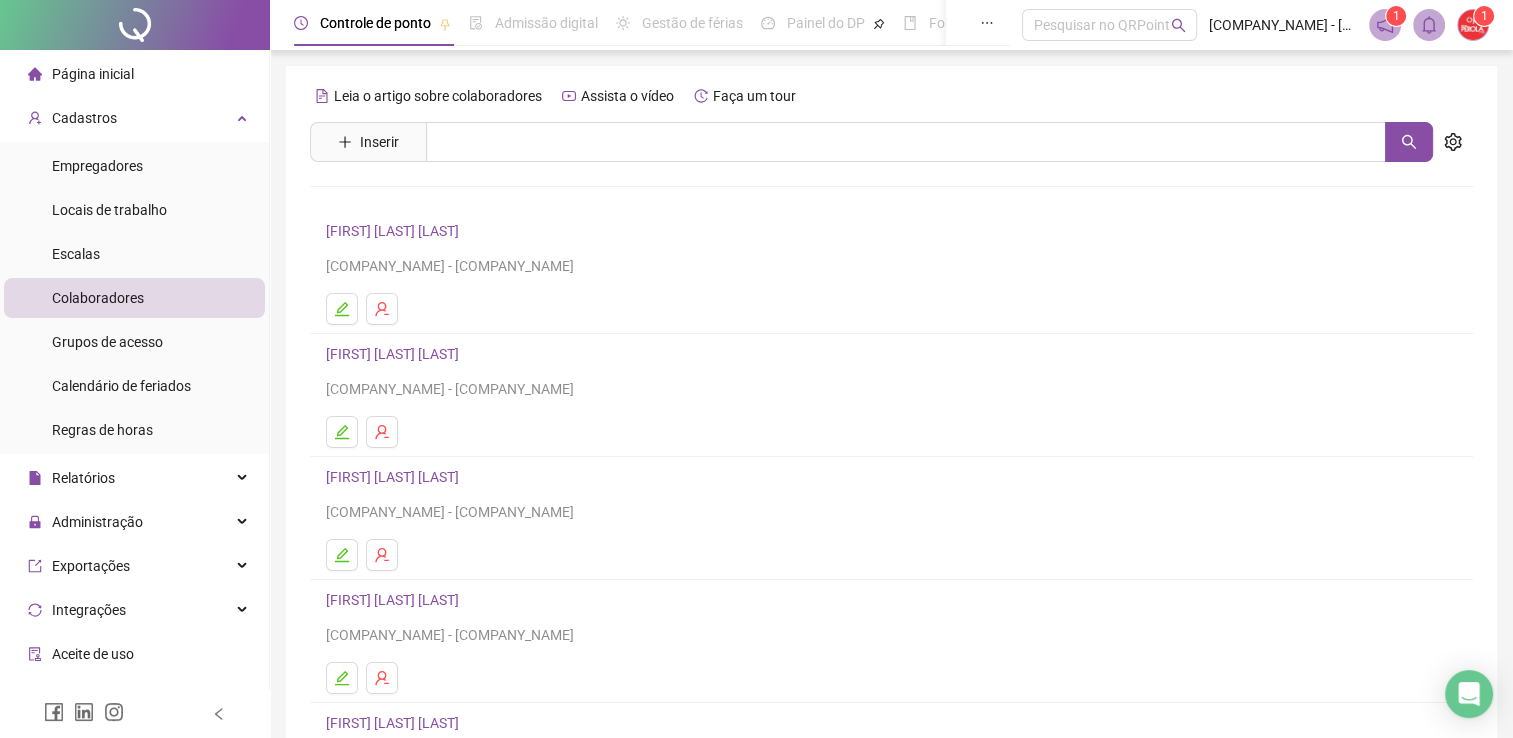 click on "[FIRST] [LAST] [LAST]" at bounding box center (395, 231) 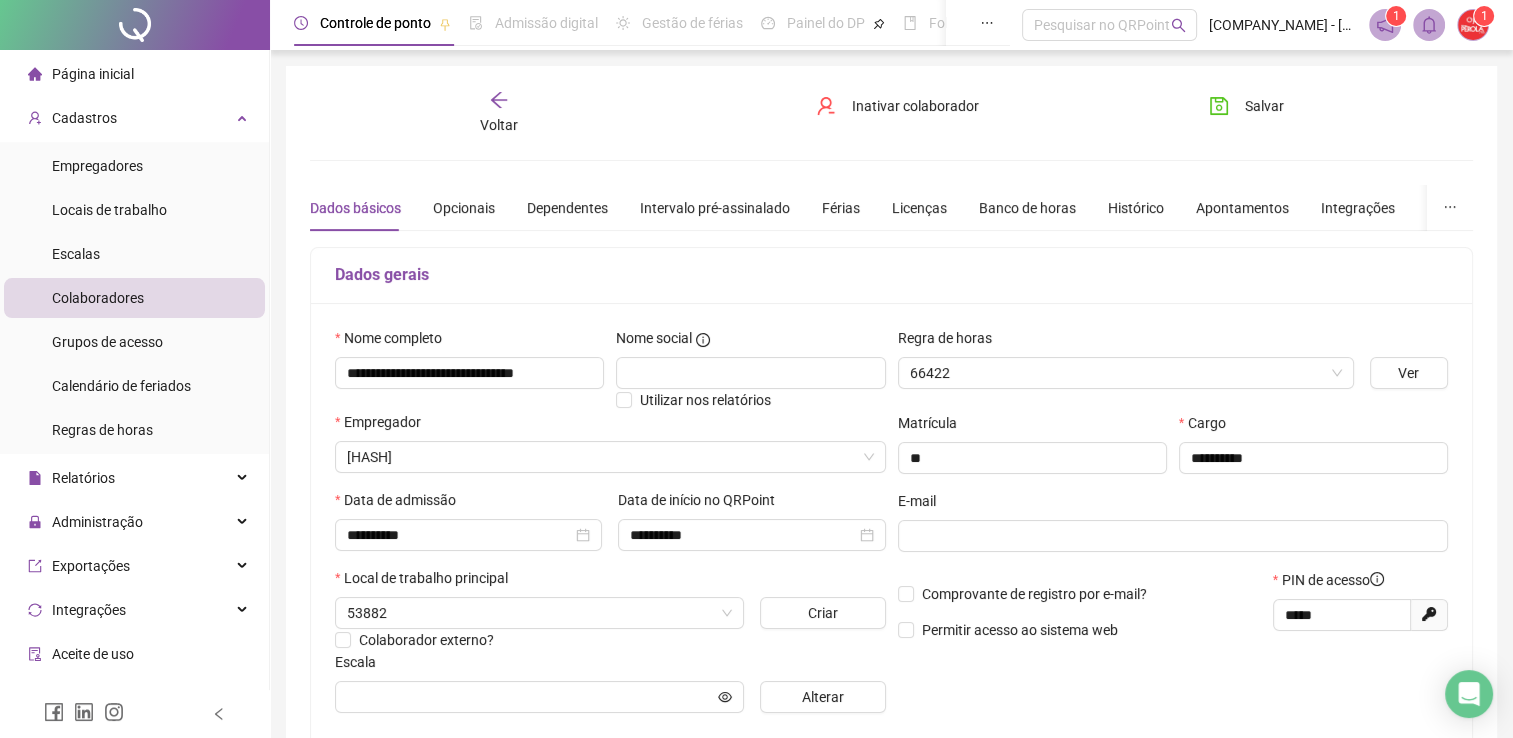 type on "**********" 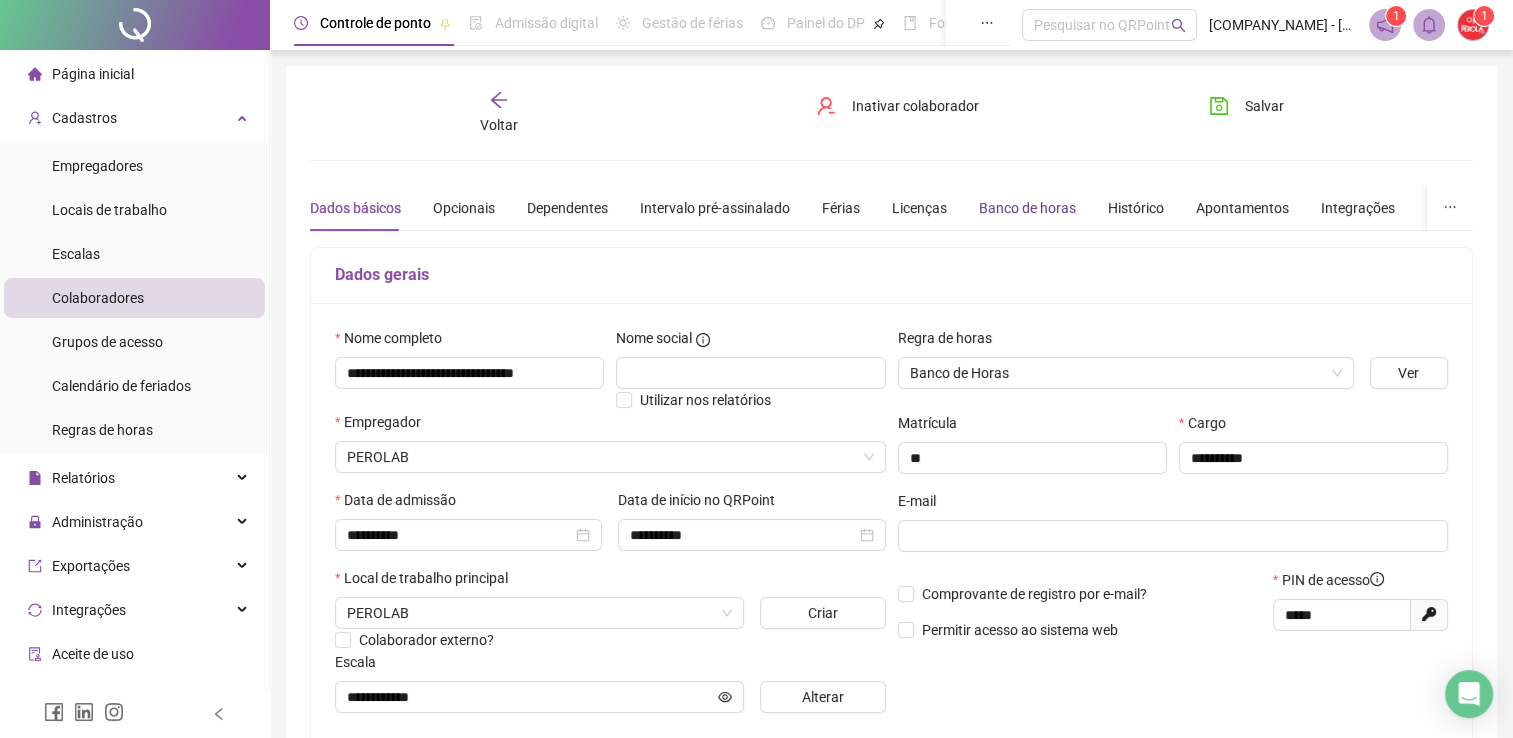 click on "Banco de horas" at bounding box center (1027, 208) 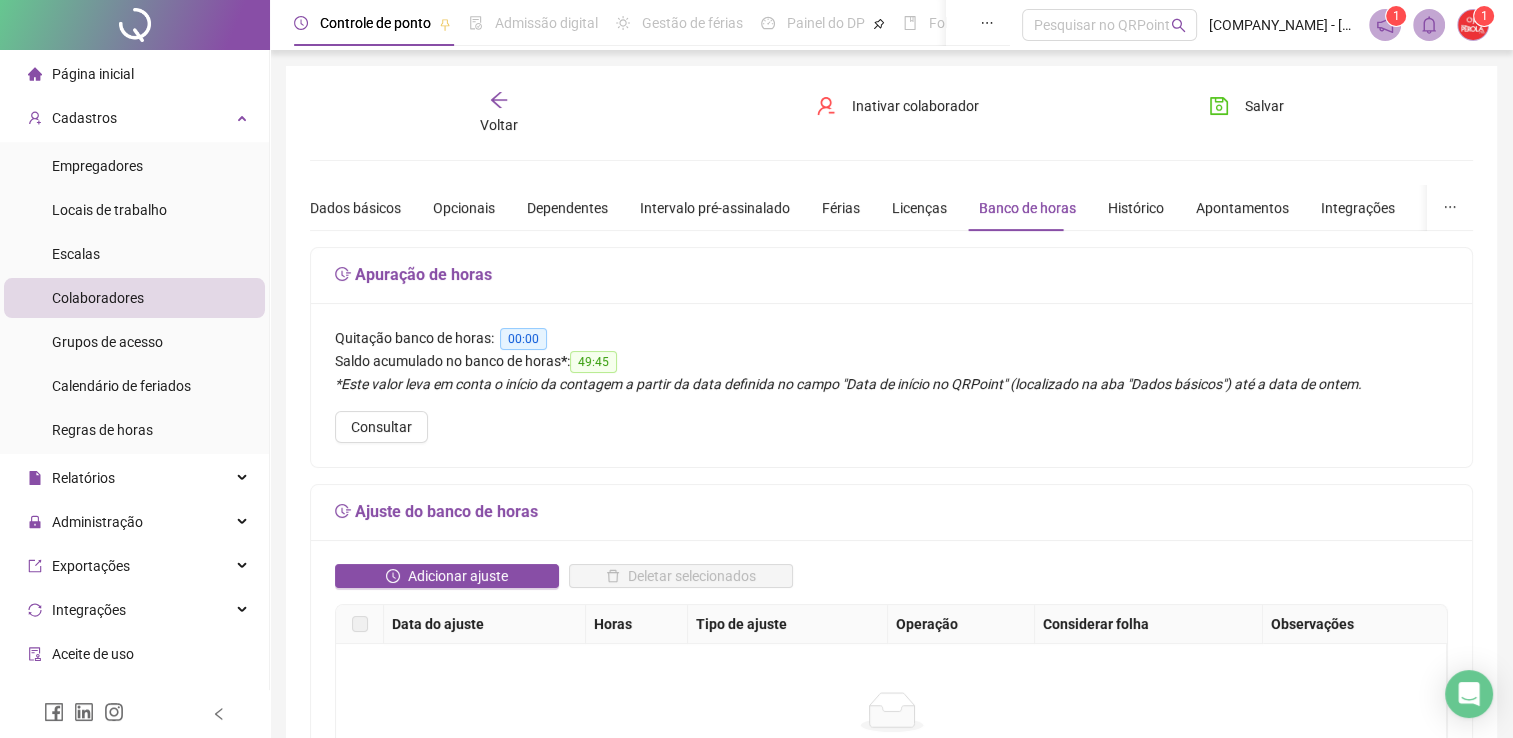 click on "Voltar" at bounding box center [499, 125] 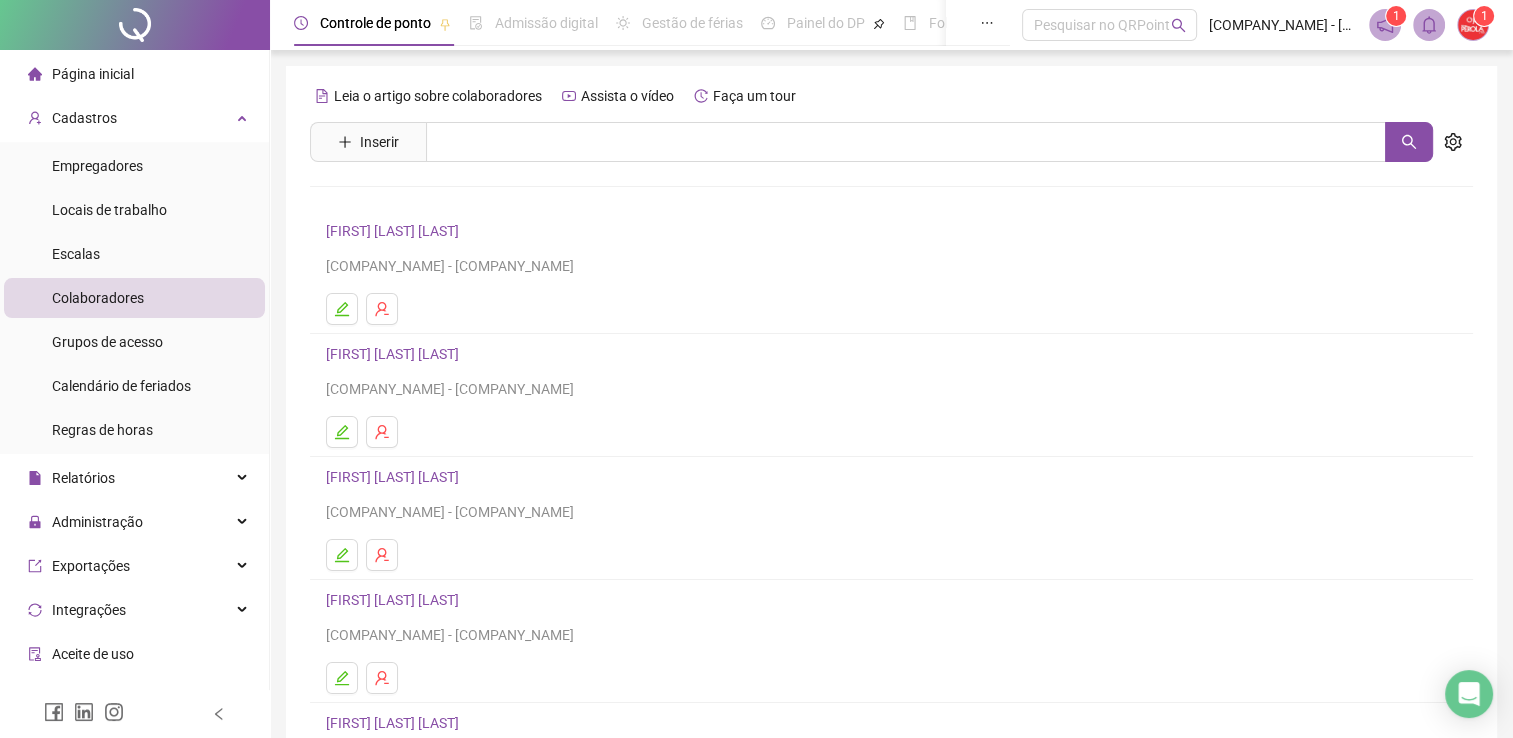 click on "[FIRST] [LAST] [LAST]" at bounding box center [395, 354] 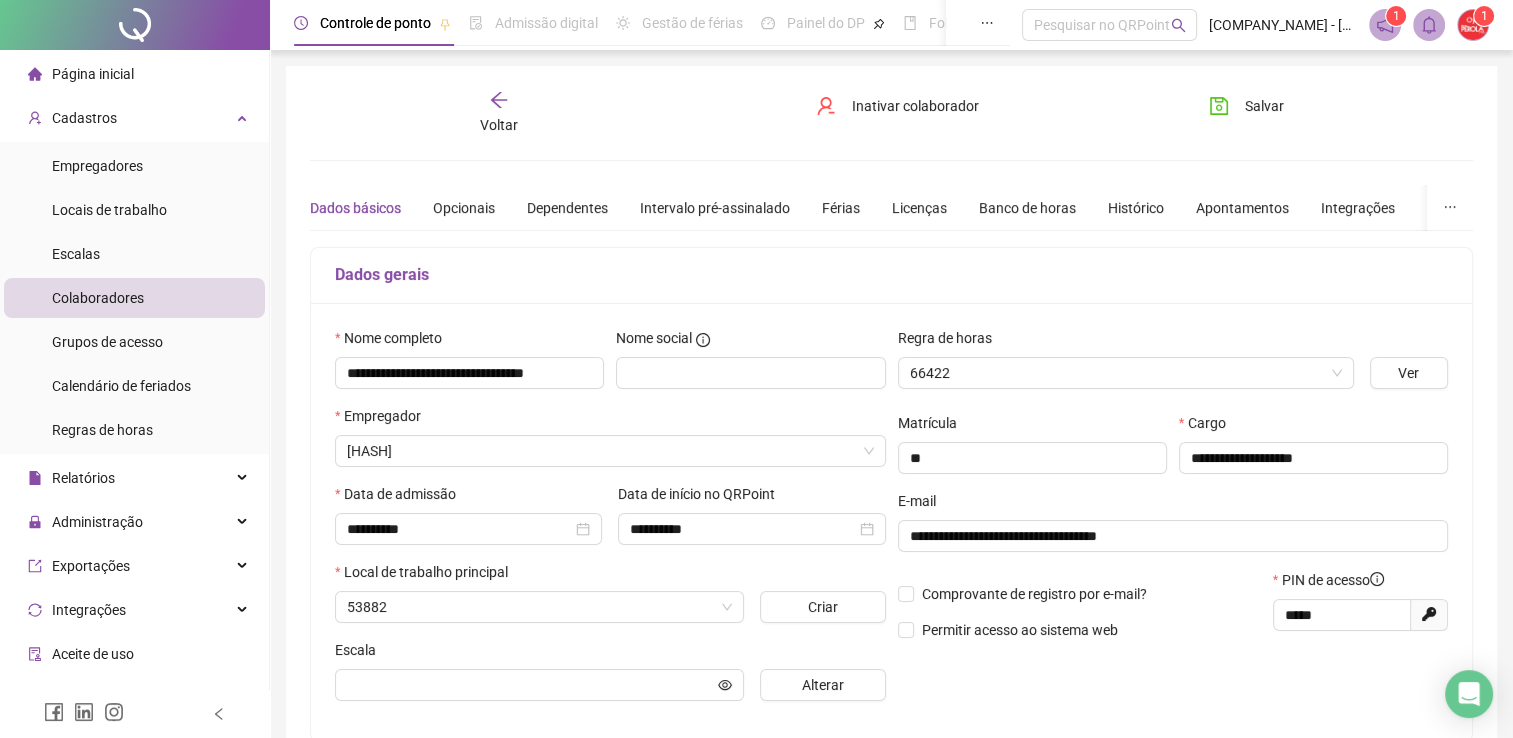 type on "**********" 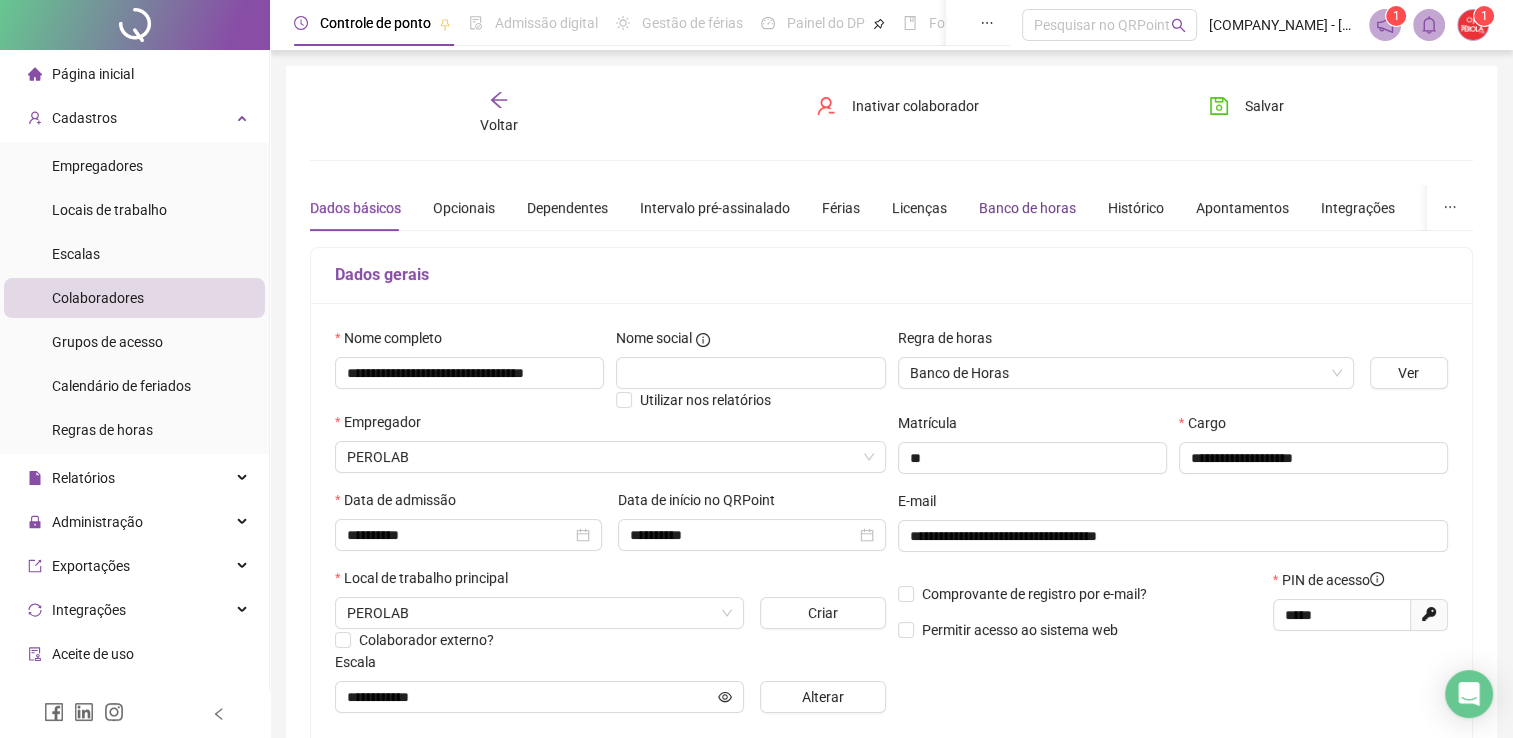 click on "Banco de horas" at bounding box center [1027, 208] 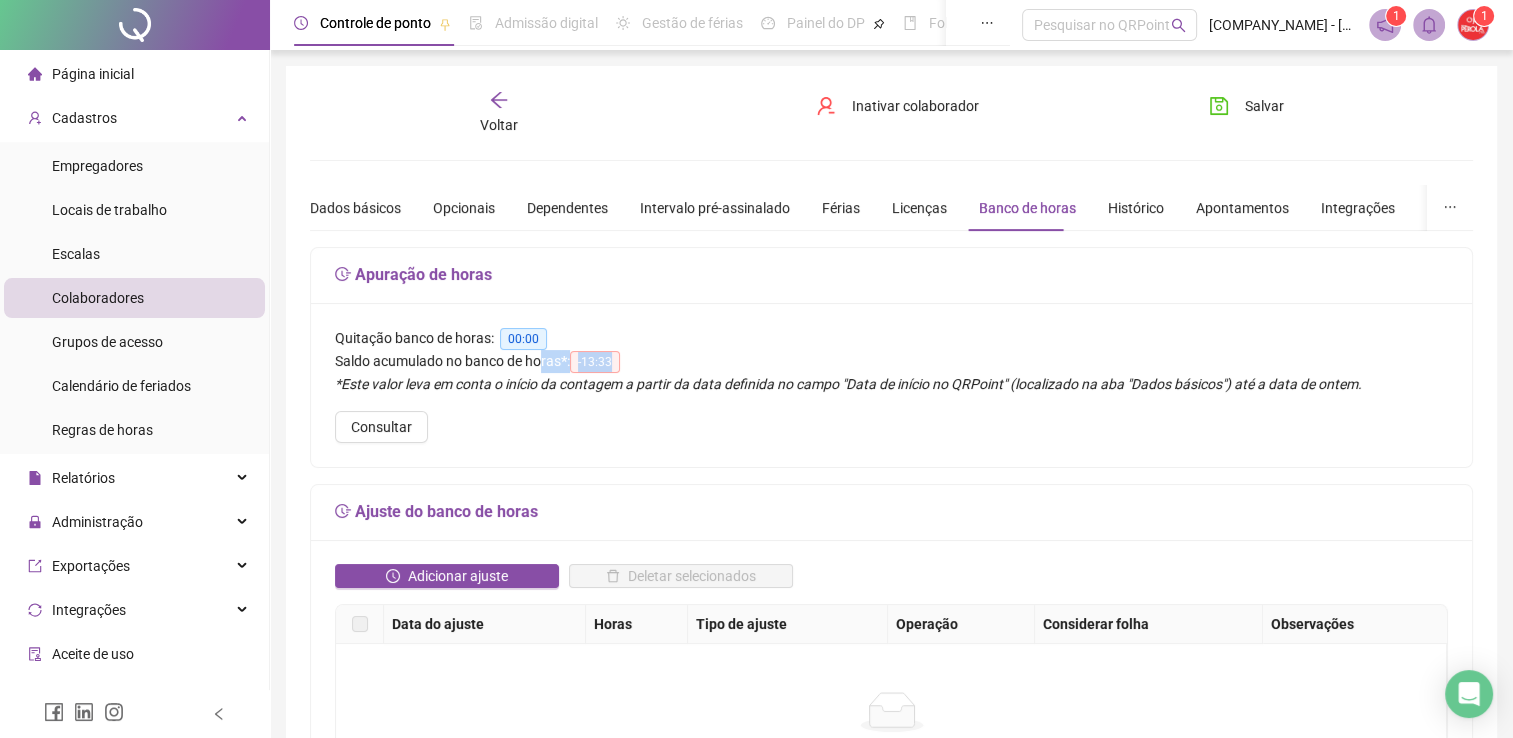 drag, startPoint x: 636, startPoint y: 358, endPoint x: 540, endPoint y: 357, distance: 96.00521 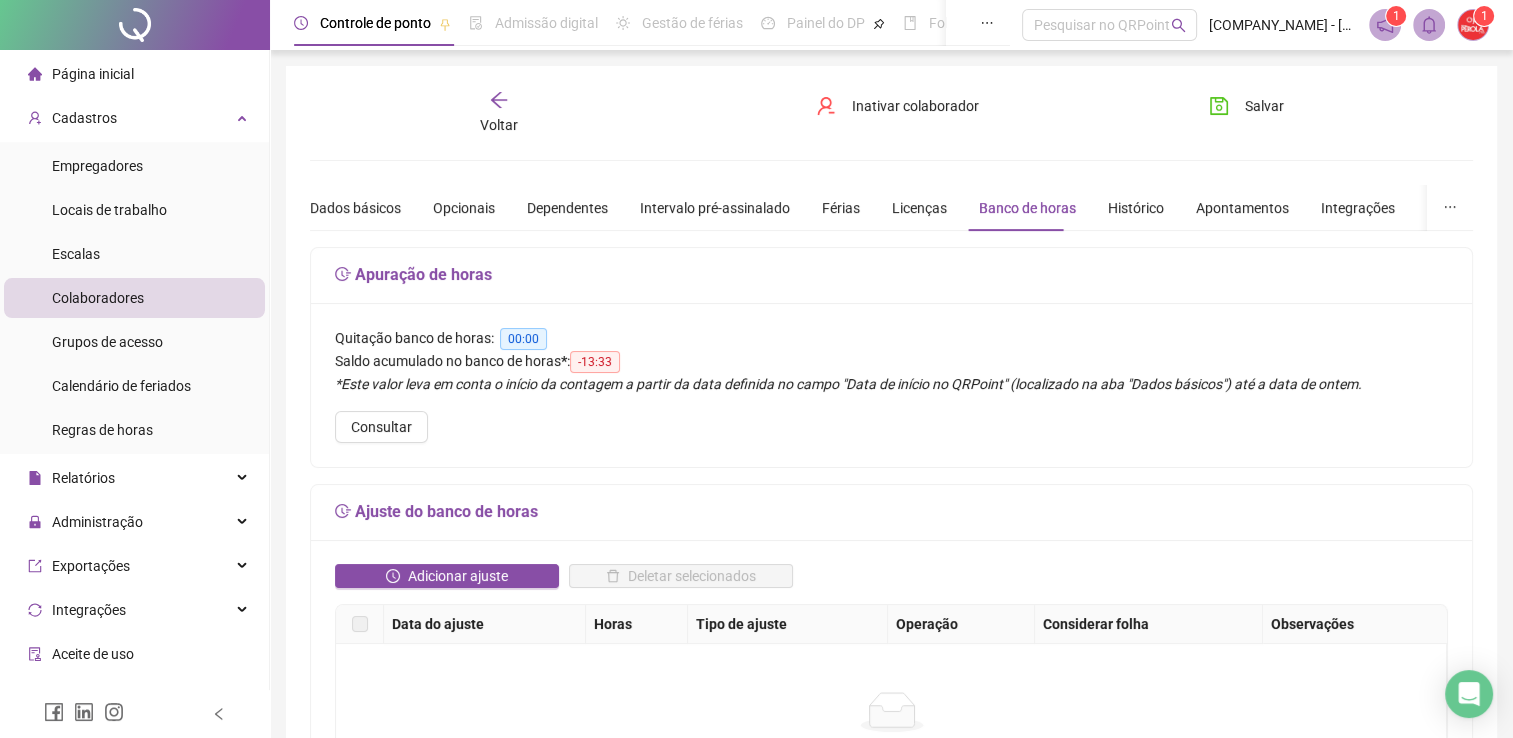 drag, startPoint x: 540, startPoint y: 357, endPoint x: 696, endPoint y: 355, distance: 156.01282 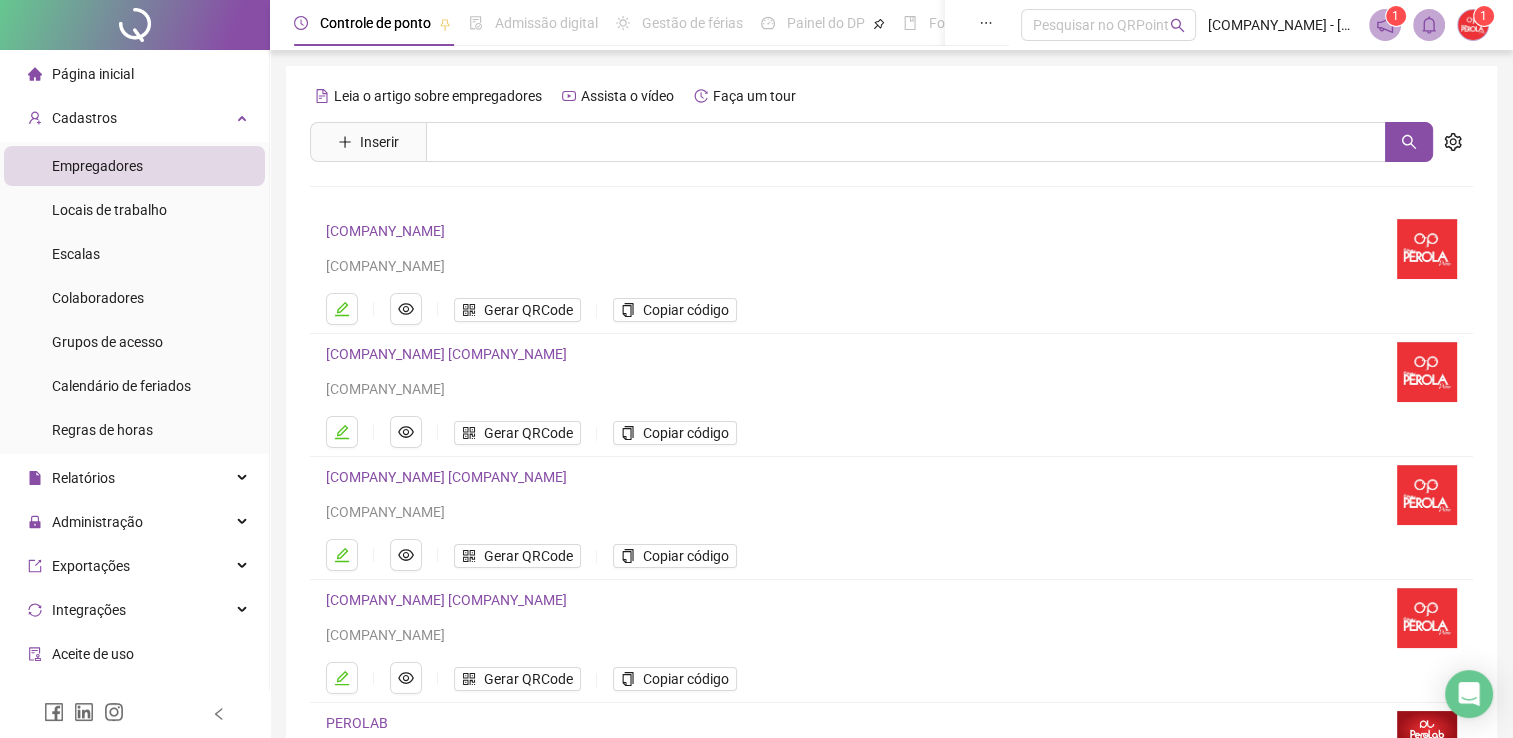 scroll, scrollTop: 228, scrollLeft: 0, axis: vertical 